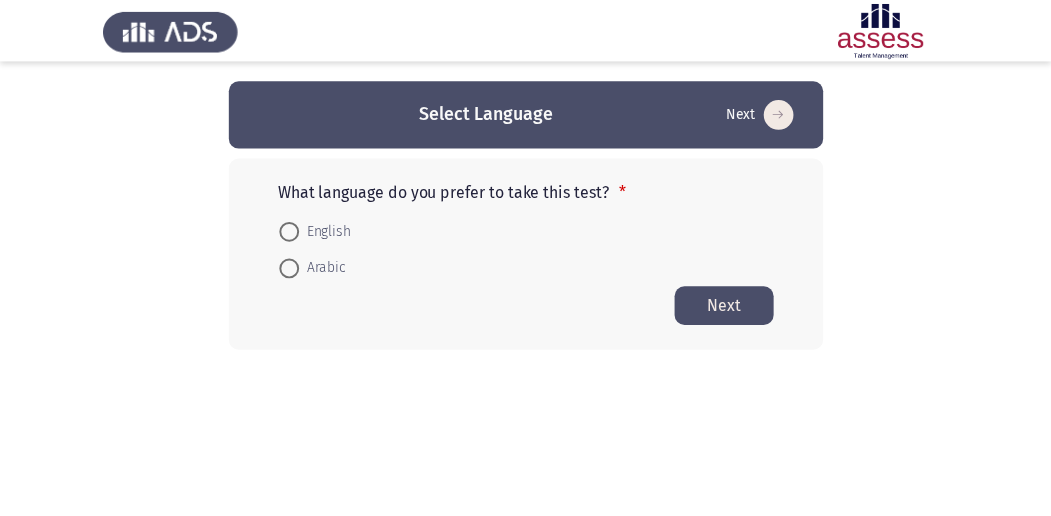 scroll, scrollTop: 0, scrollLeft: 0, axis: both 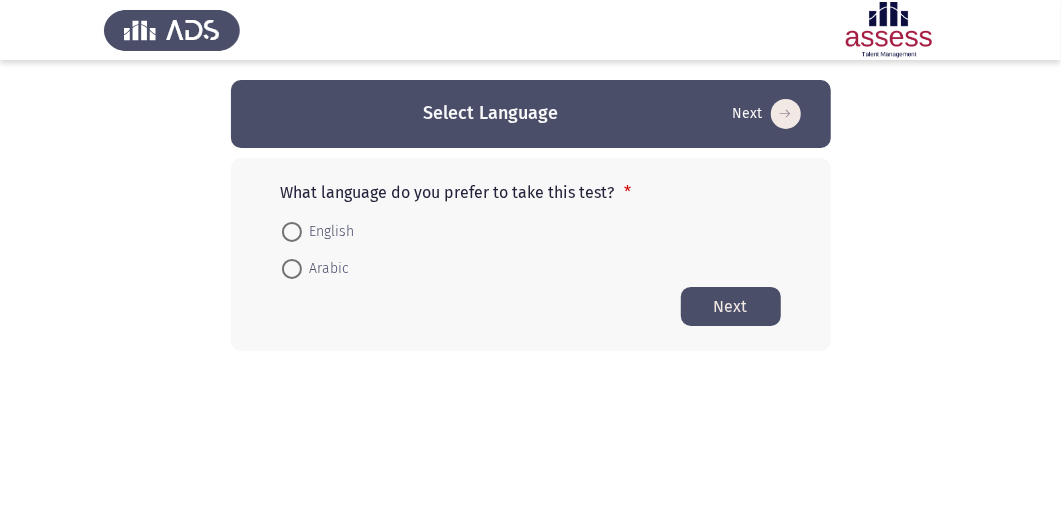 click at bounding box center [292, 269] 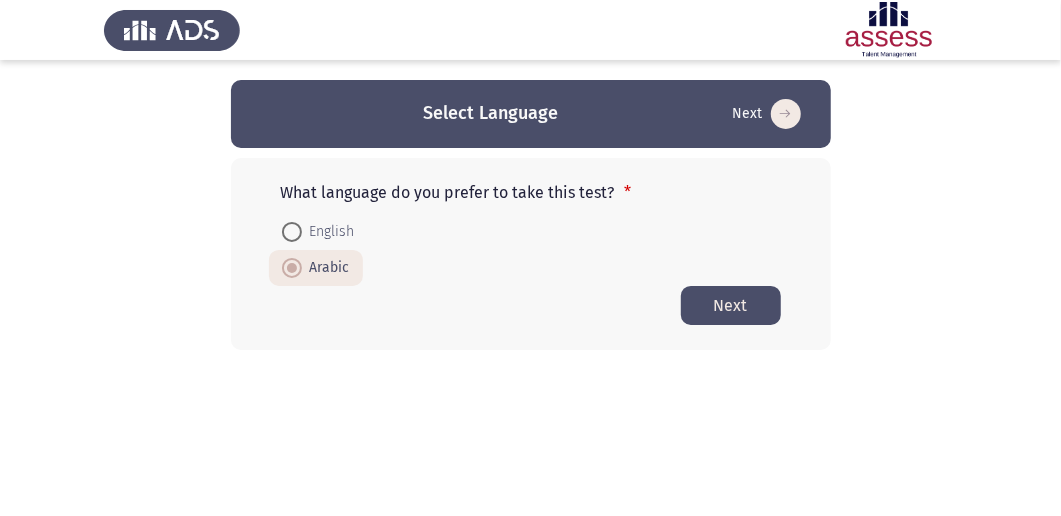 click on "Next" 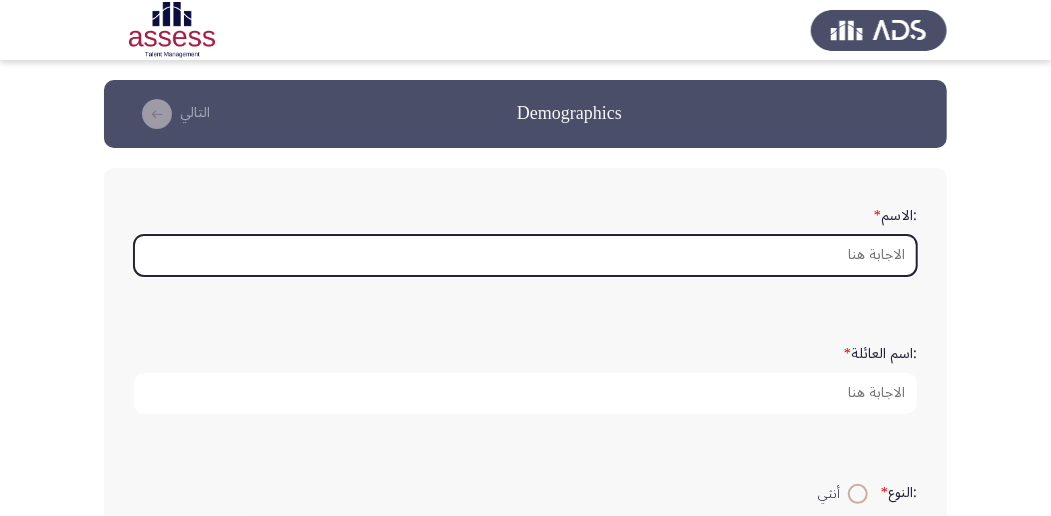 click on ":الاسم   *" at bounding box center [525, 255] 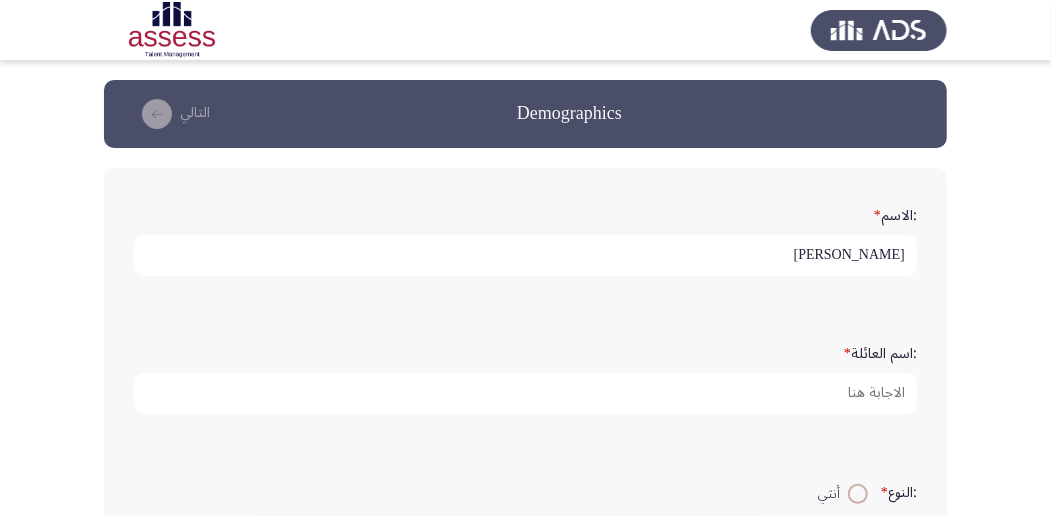 type on "محمد" 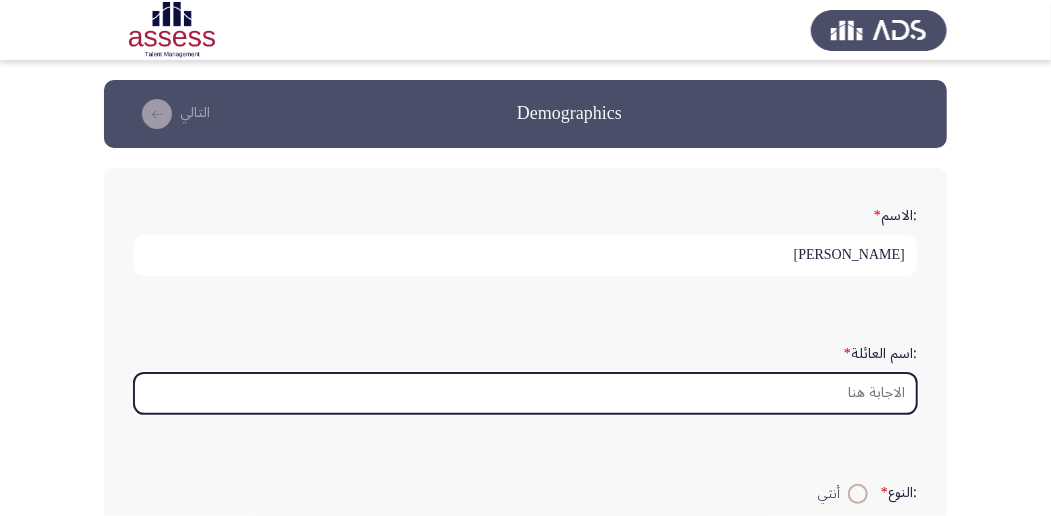 click on ":اسم العائلة   *" at bounding box center (525, 393) 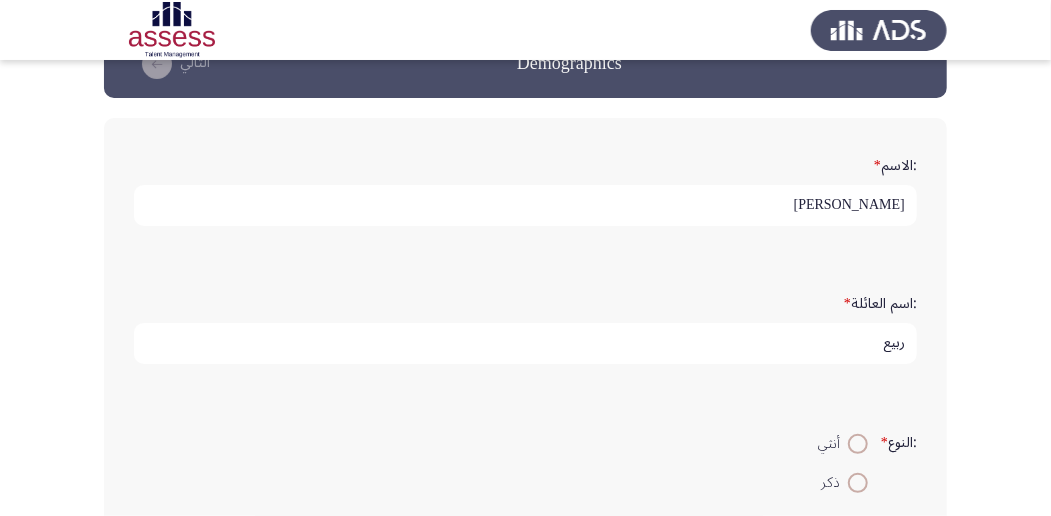 scroll, scrollTop: 266, scrollLeft: 0, axis: vertical 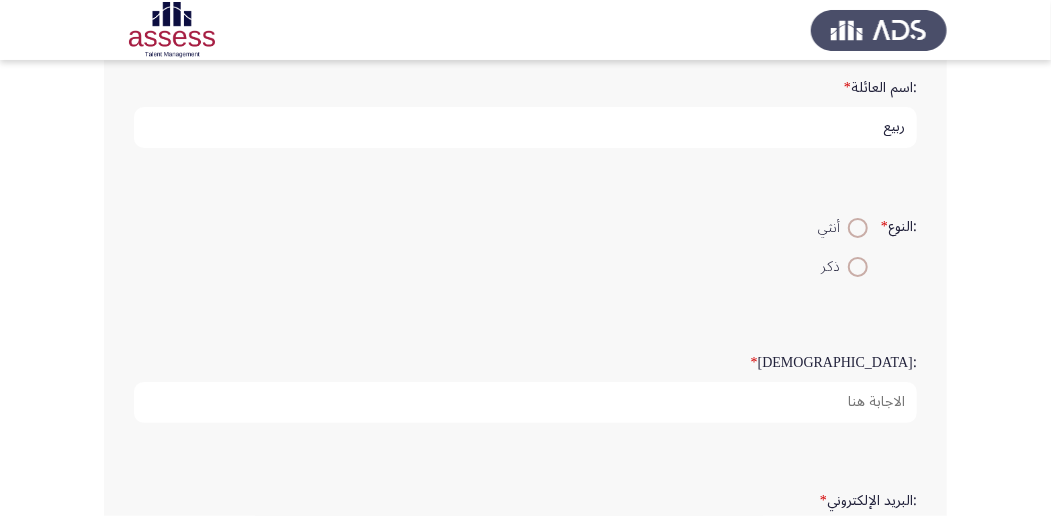 type on "ربيع" 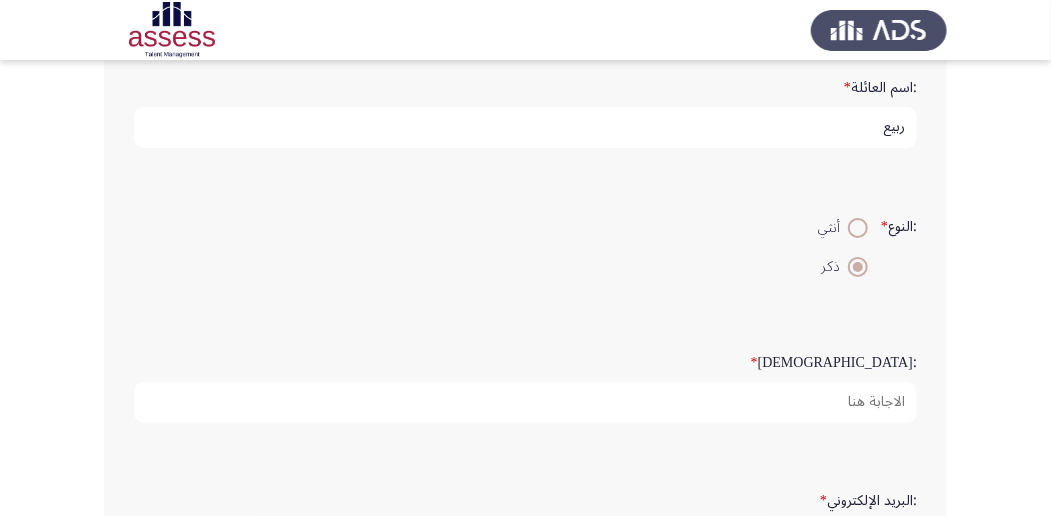 scroll, scrollTop: 333, scrollLeft: 0, axis: vertical 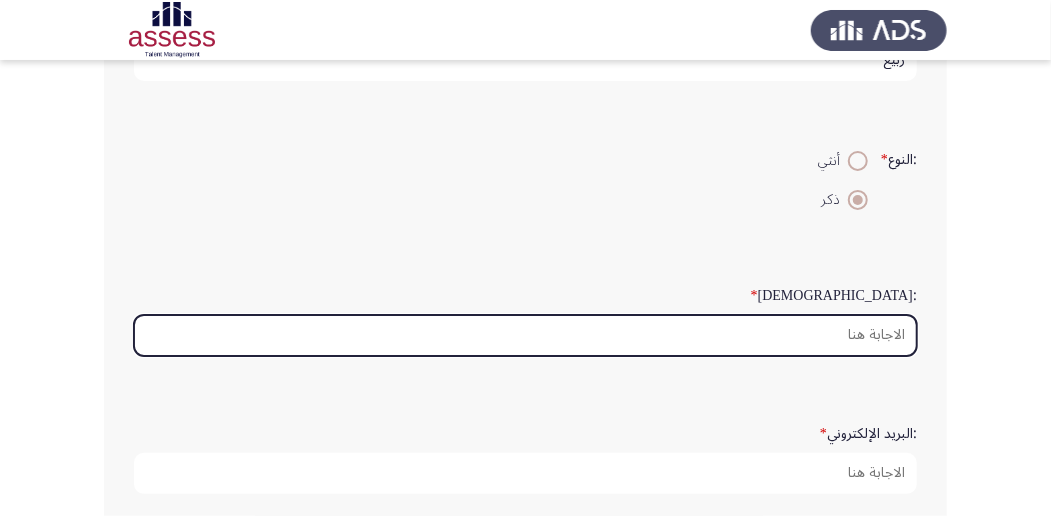 click on ":السن   *" at bounding box center [525, 335] 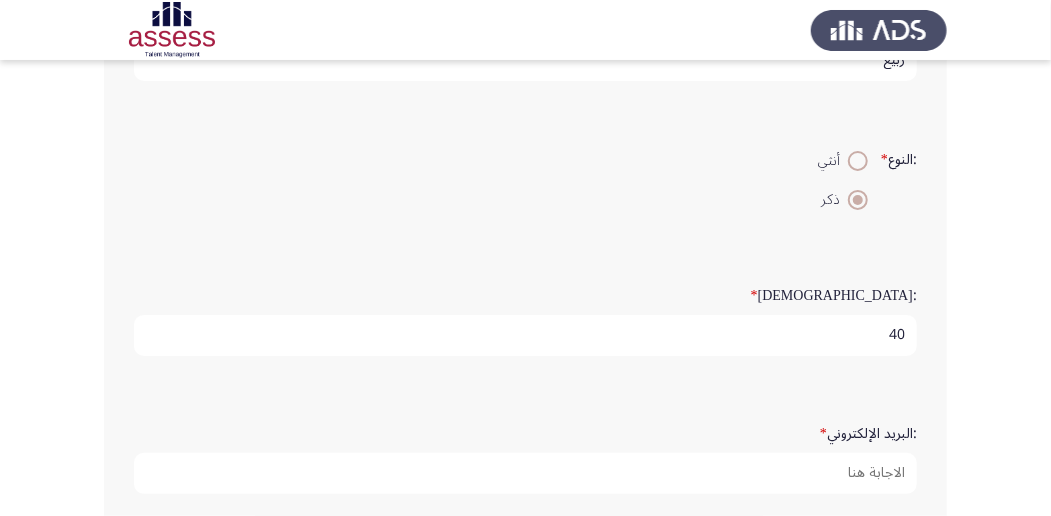 scroll, scrollTop: 6, scrollLeft: 0, axis: vertical 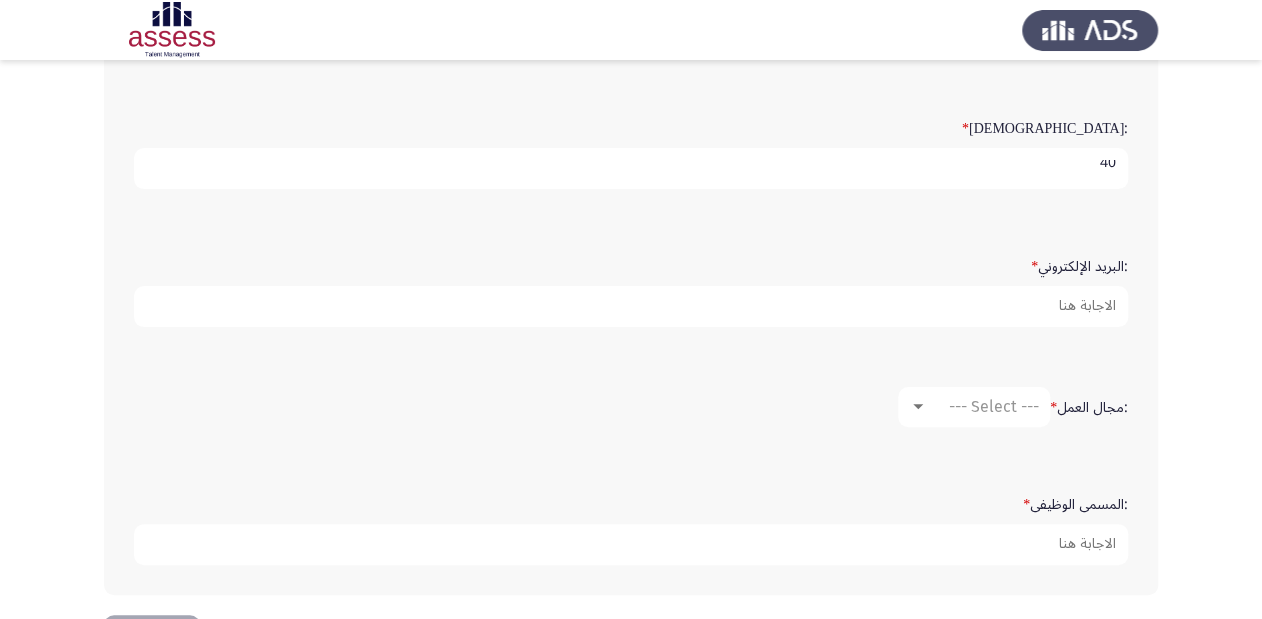 type on "40" 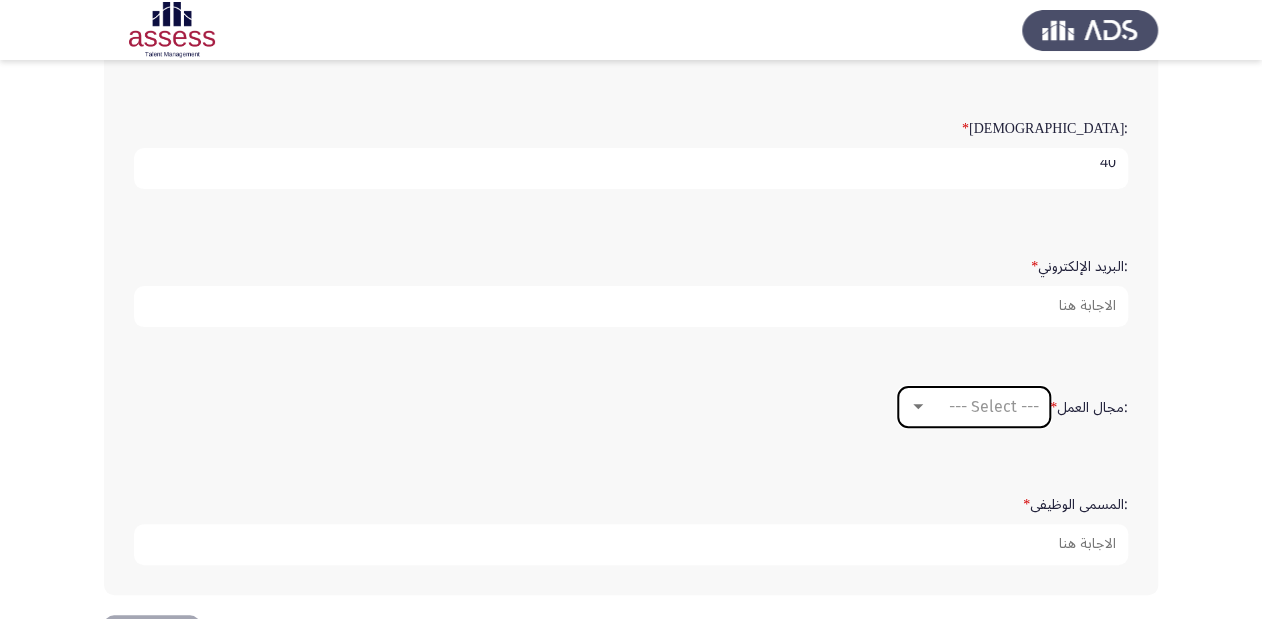 click at bounding box center (918, 406) 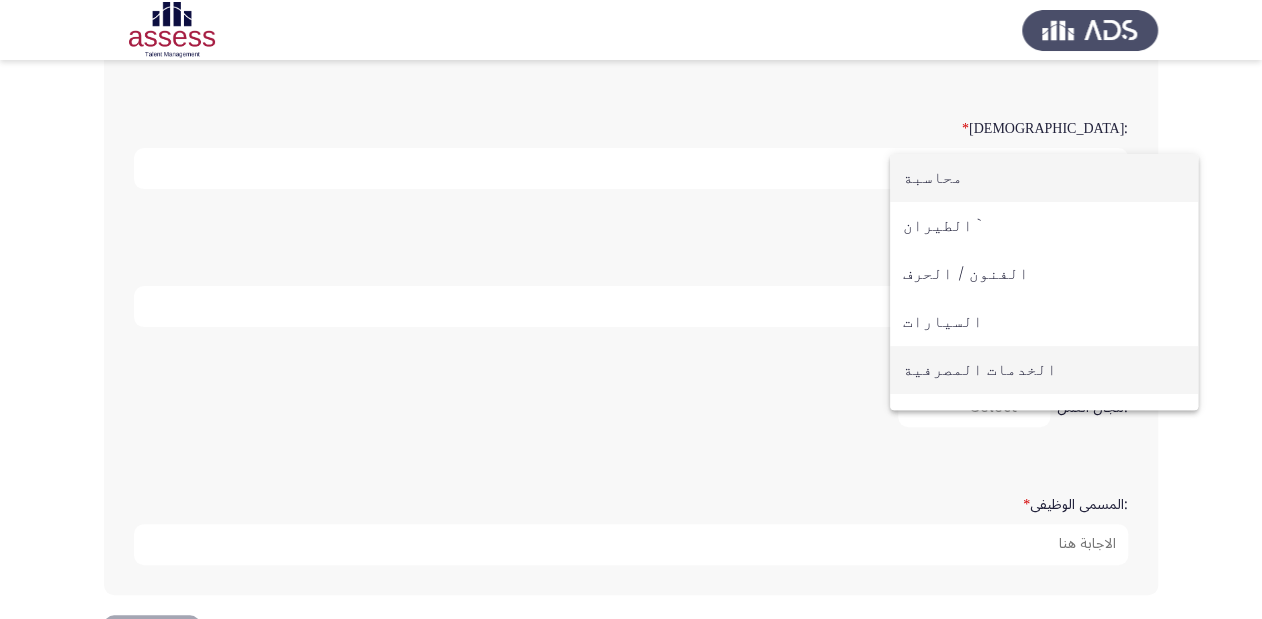 click on "الخدمات المصرفية" at bounding box center [1044, 370] 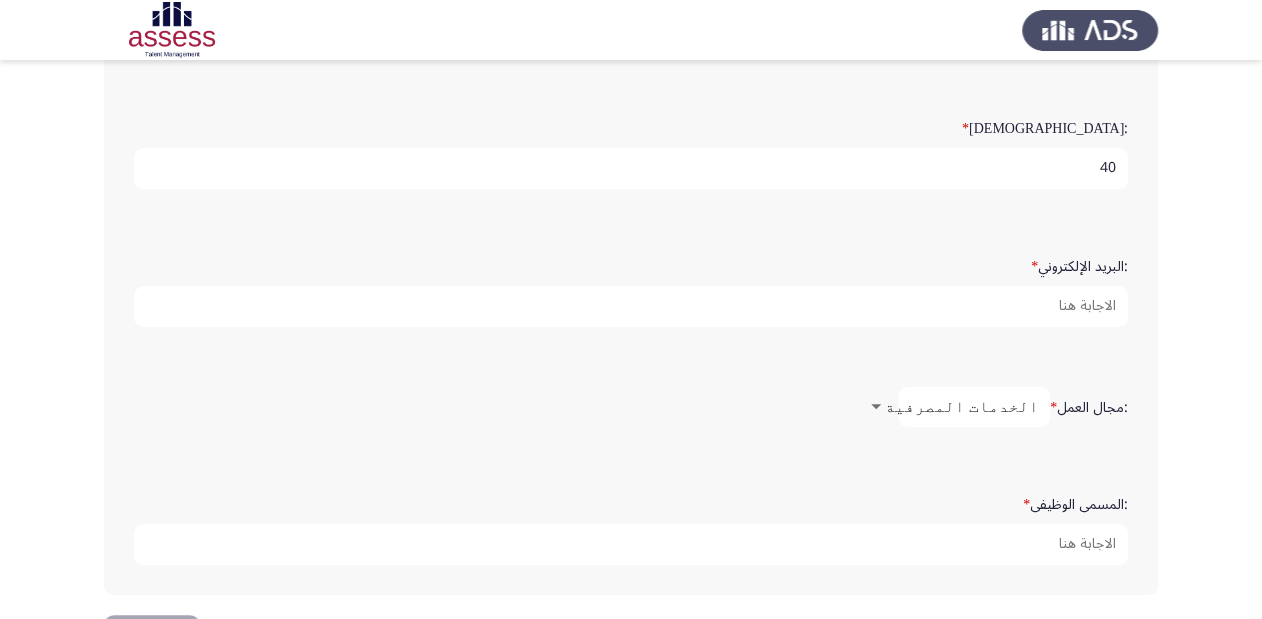 click at bounding box center [876, 406] 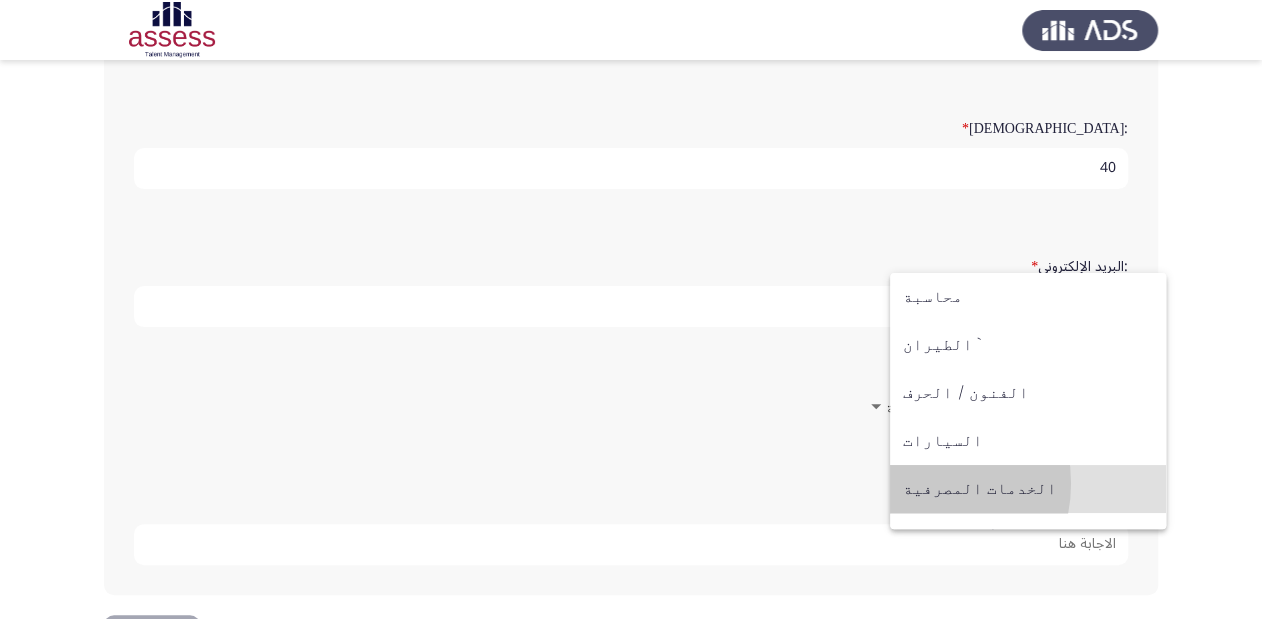 click on "الخدمات المصرفية" at bounding box center (1028, 489) 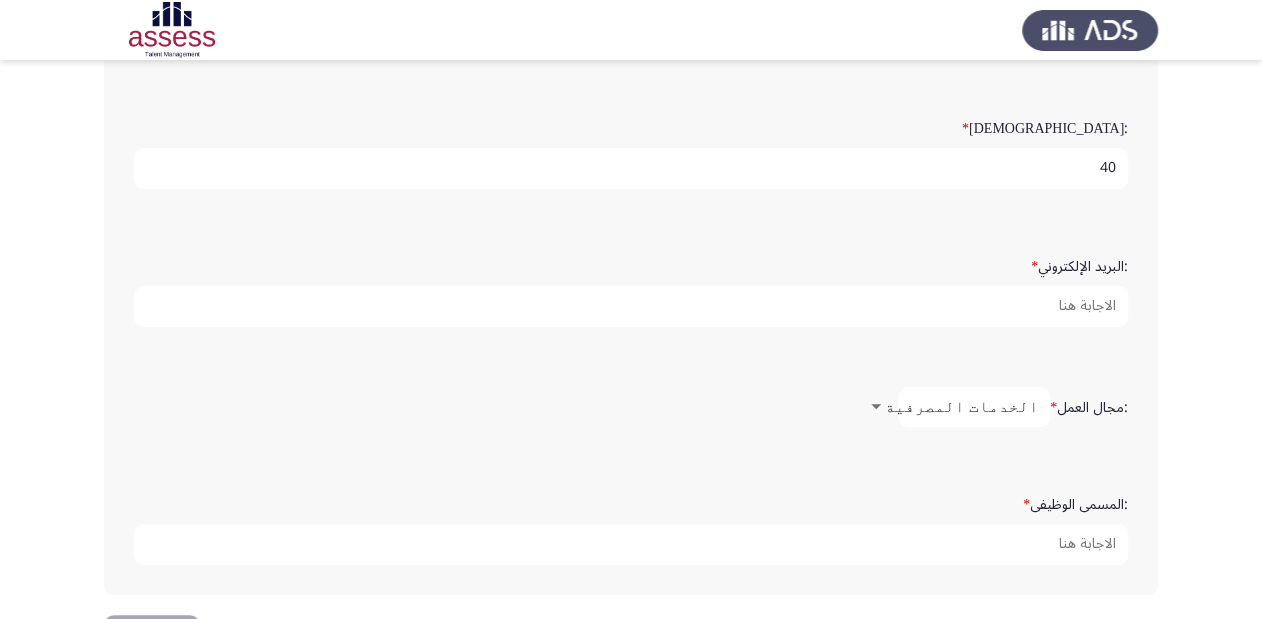 scroll, scrollTop: 88, scrollLeft: 0, axis: vertical 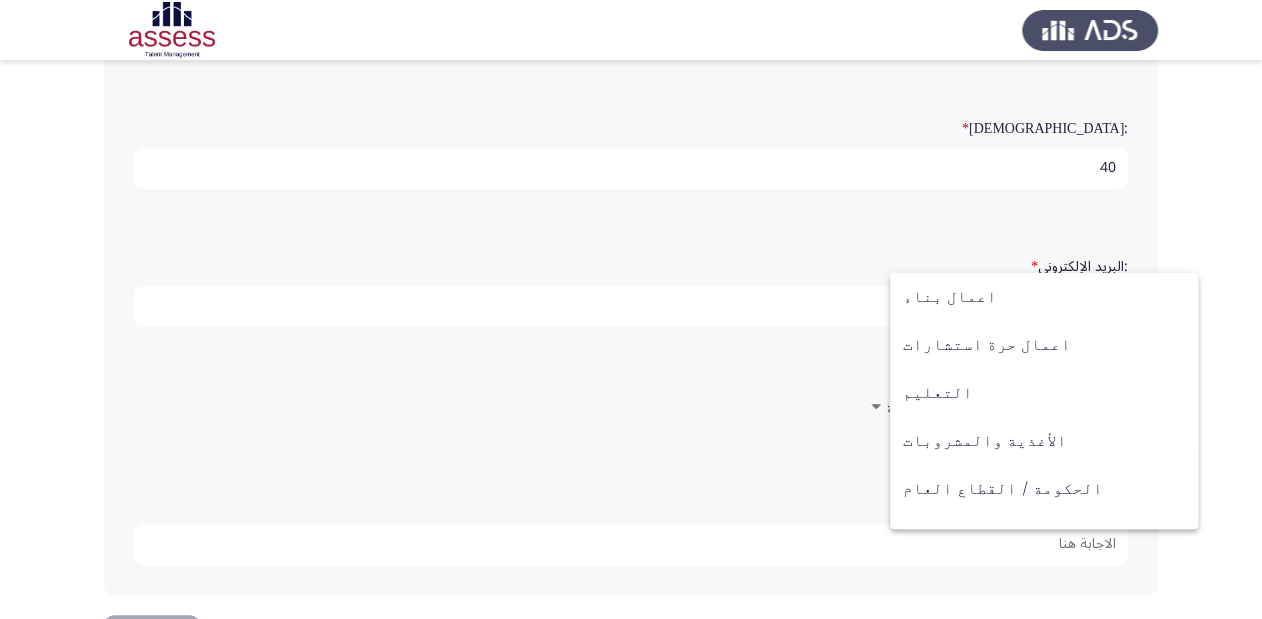click at bounding box center [631, 309] 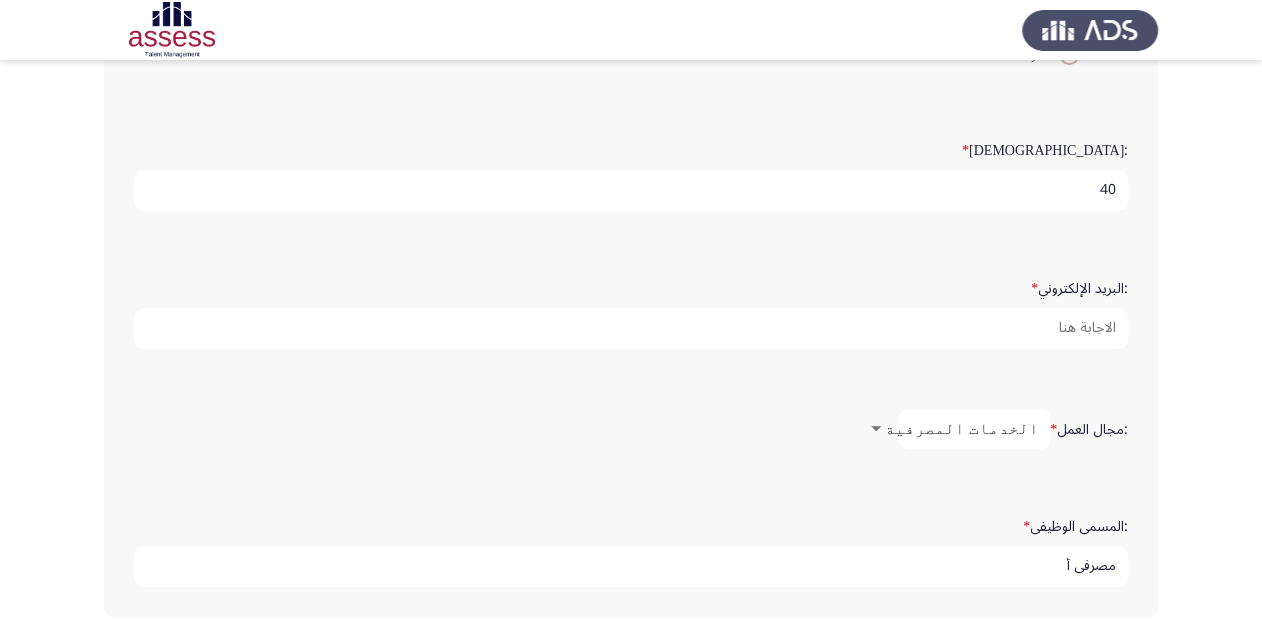 scroll, scrollTop: 408, scrollLeft: 0, axis: vertical 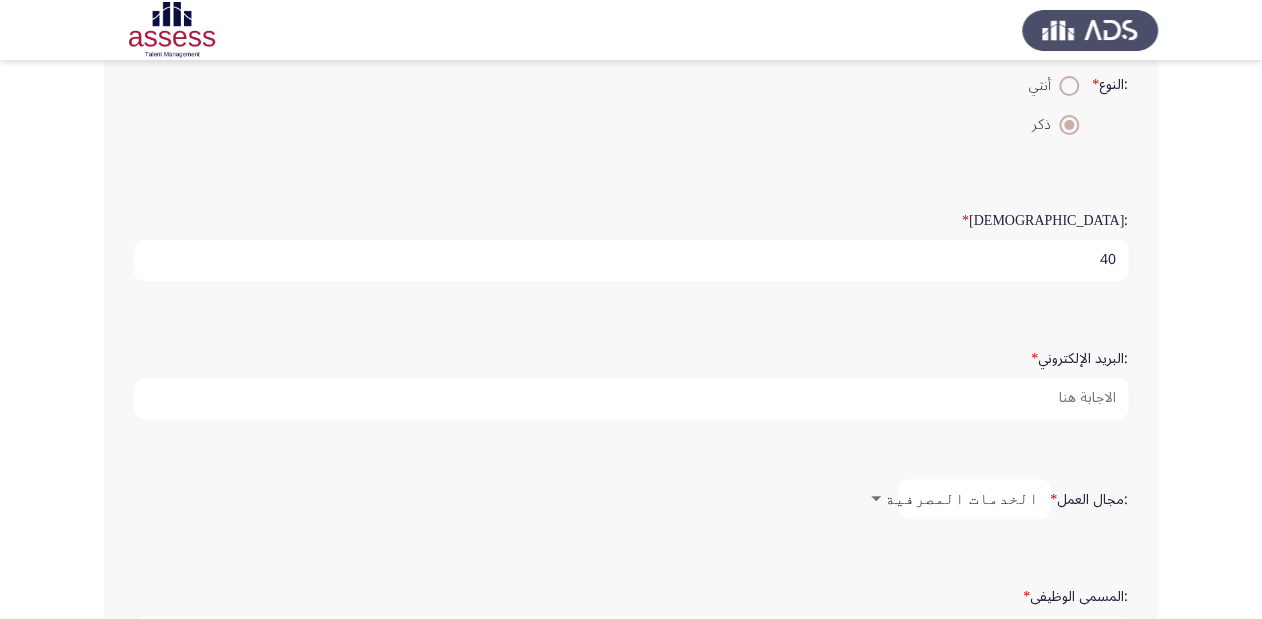 type on "مصرفي أ" 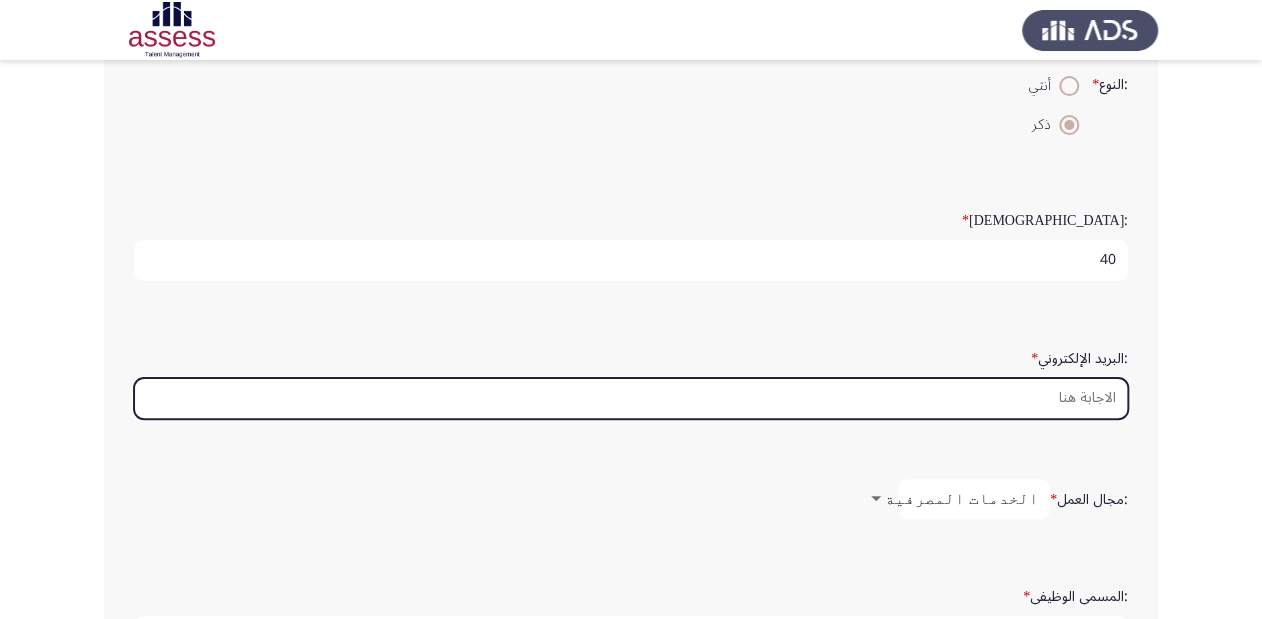 click on ":البريد الإلكتروني   *" at bounding box center [631, 398] 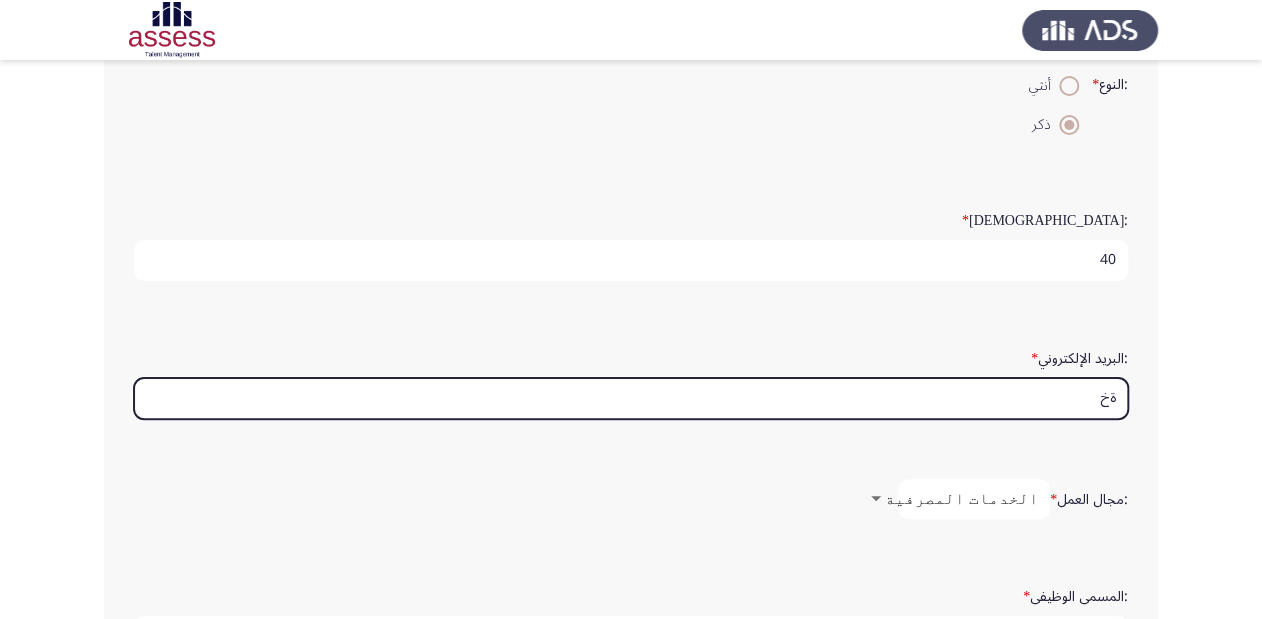 type on "ة" 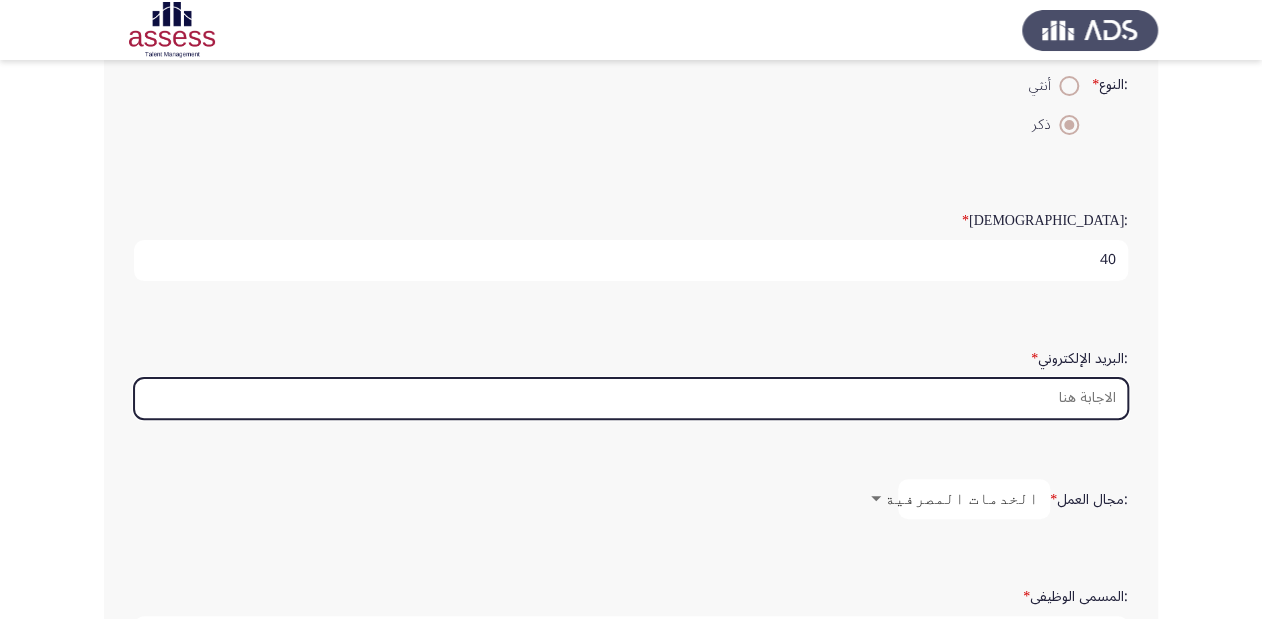type on "," 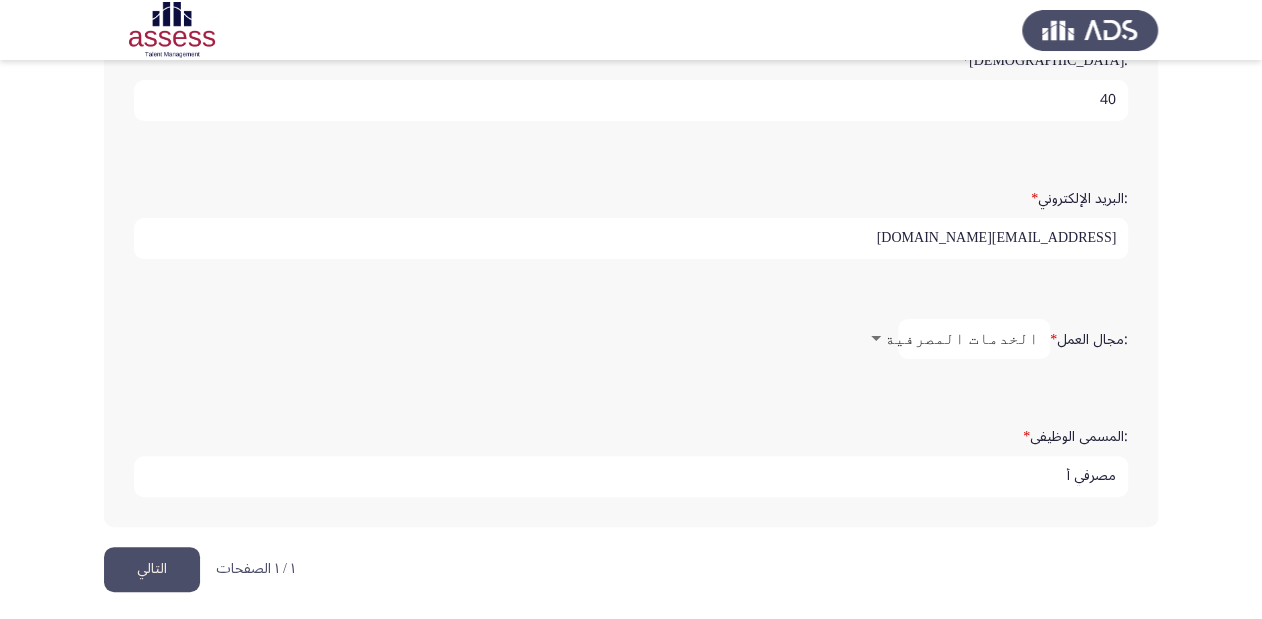scroll, scrollTop: 8, scrollLeft: 0, axis: vertical 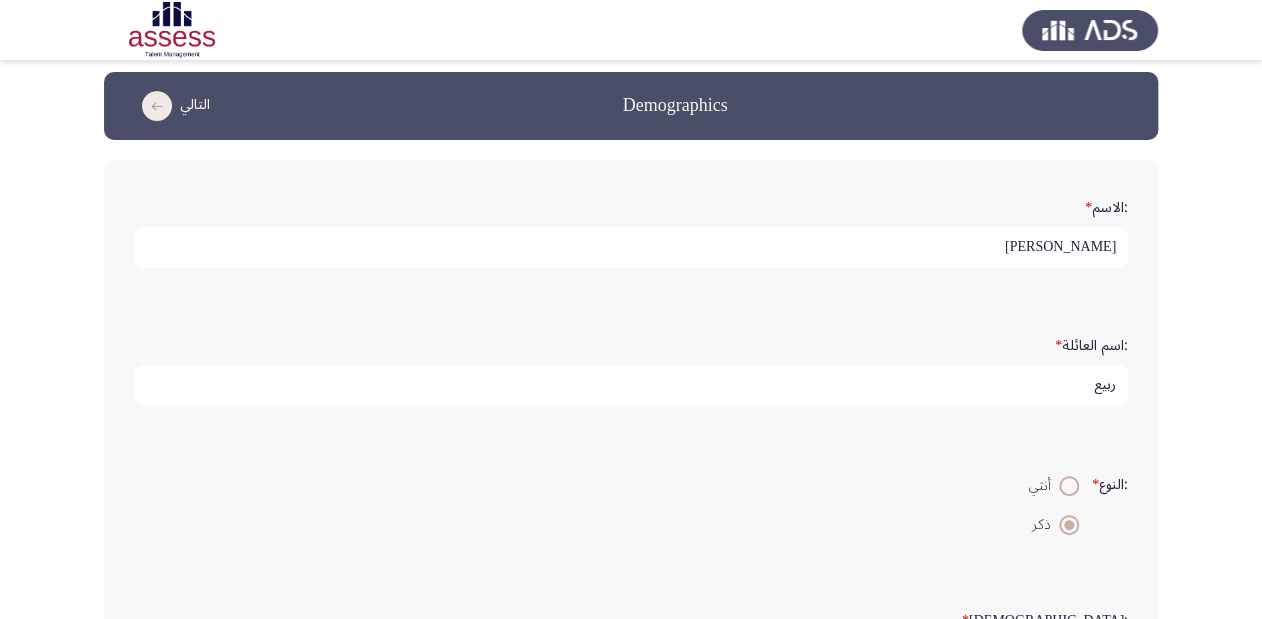 type on "MOHAMEDRABEA@GMAIL.COM" 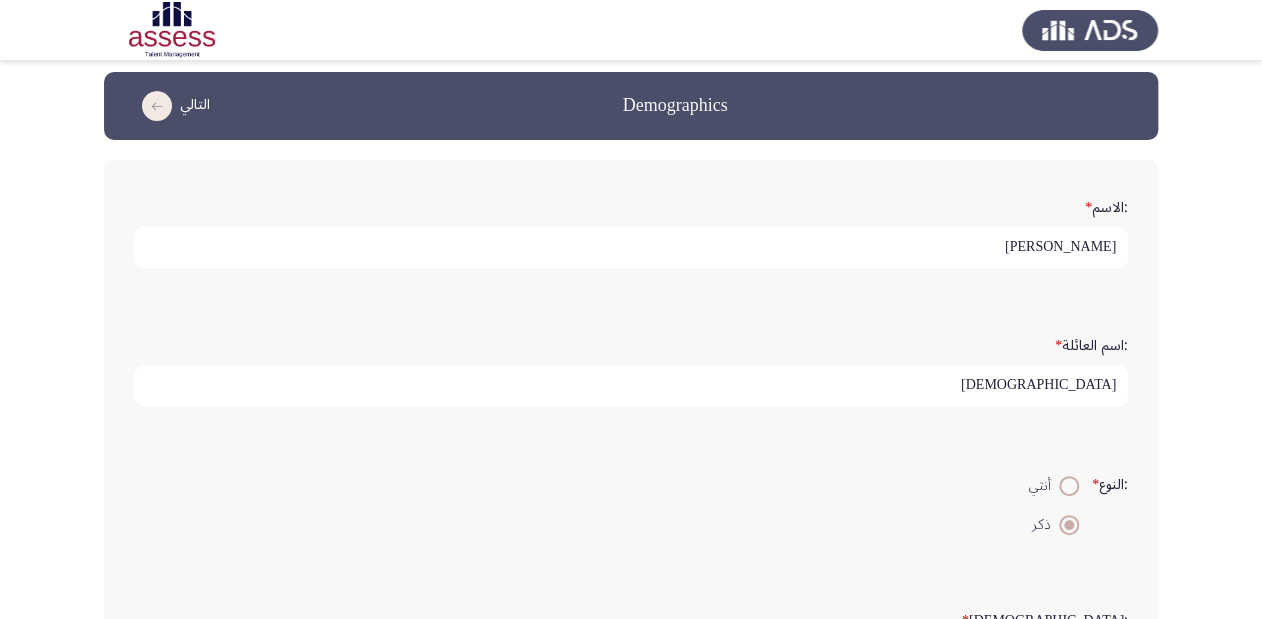 type on "ر" 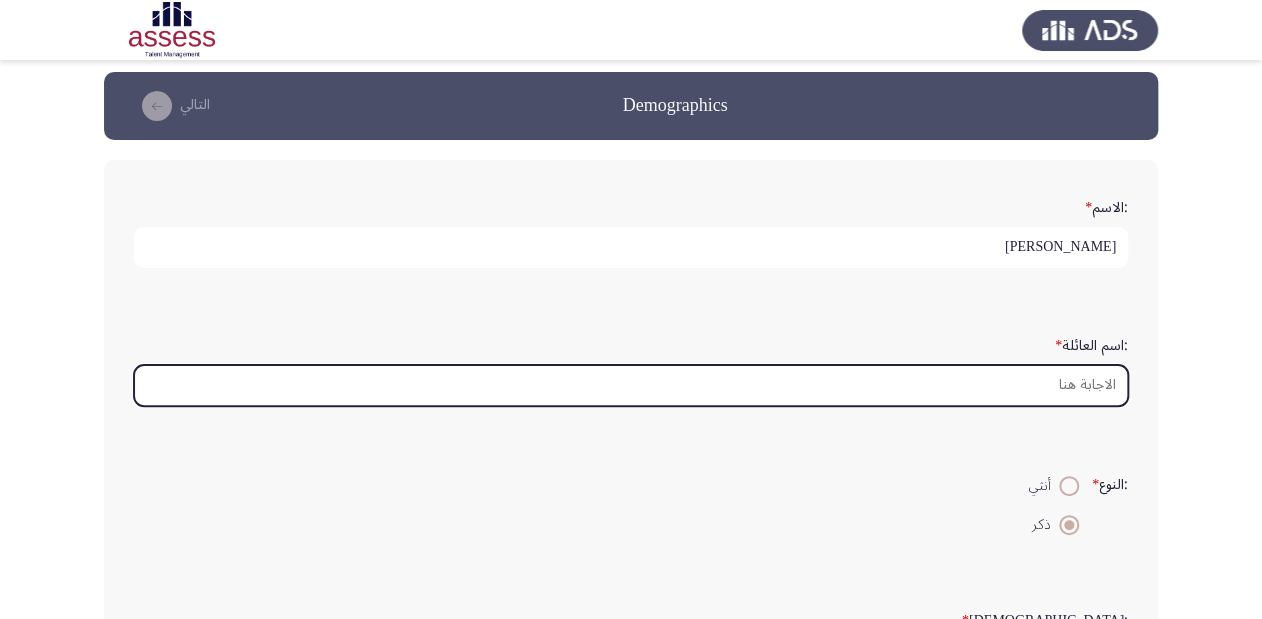 type 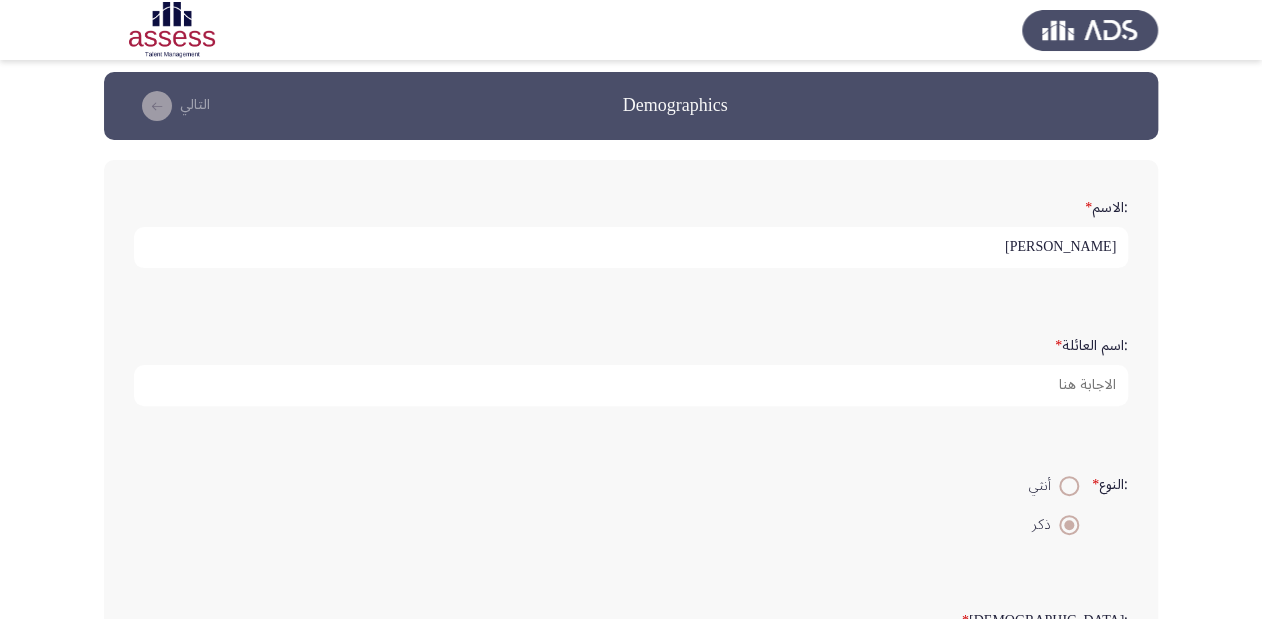 click on "محمد" at bounding box center [631, 247] 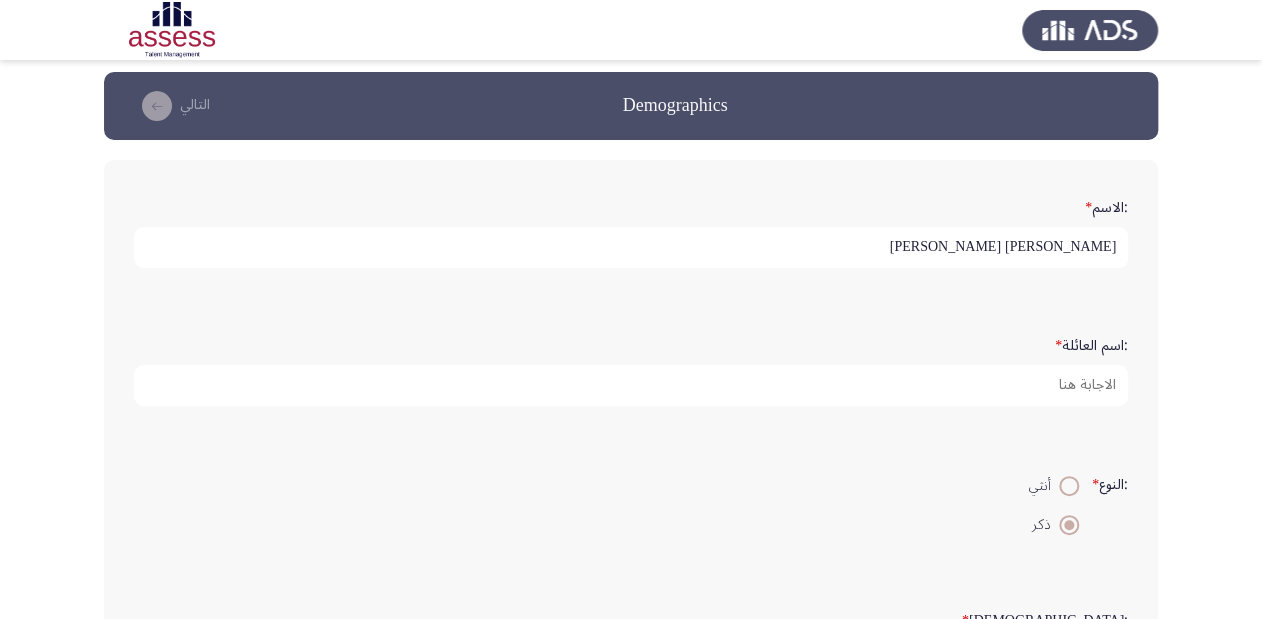 type on "محمد ربيع فوزي محمود" 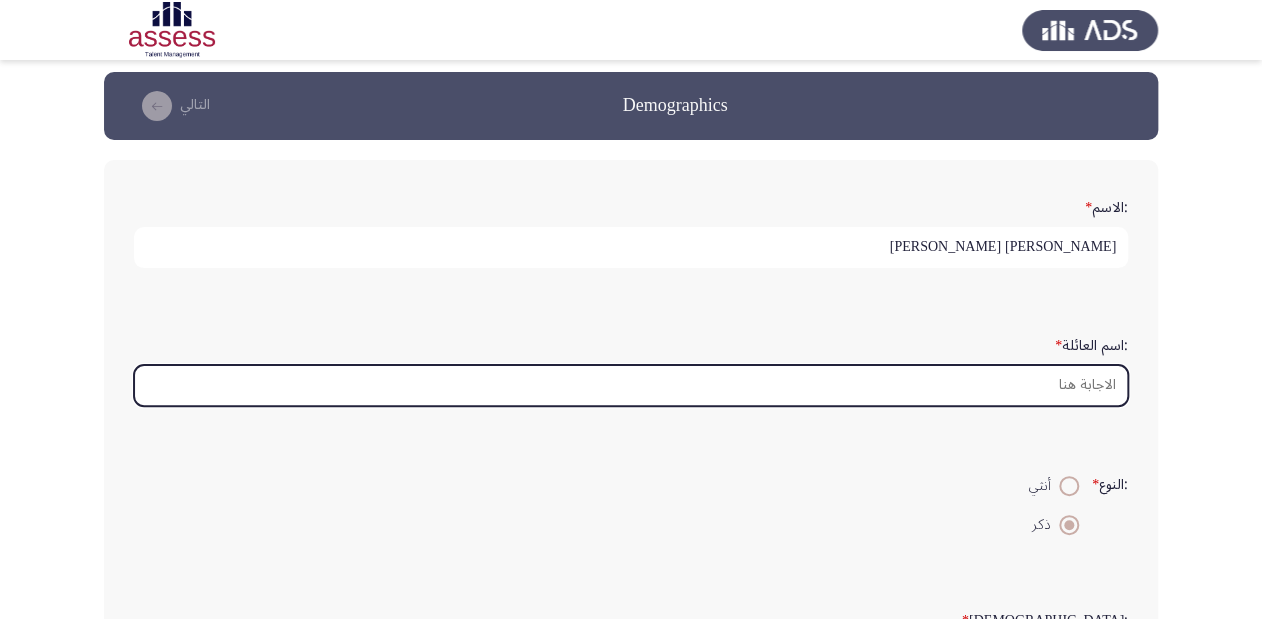 click on ":اسم العائلة   *" at bounding box center (631, 385) 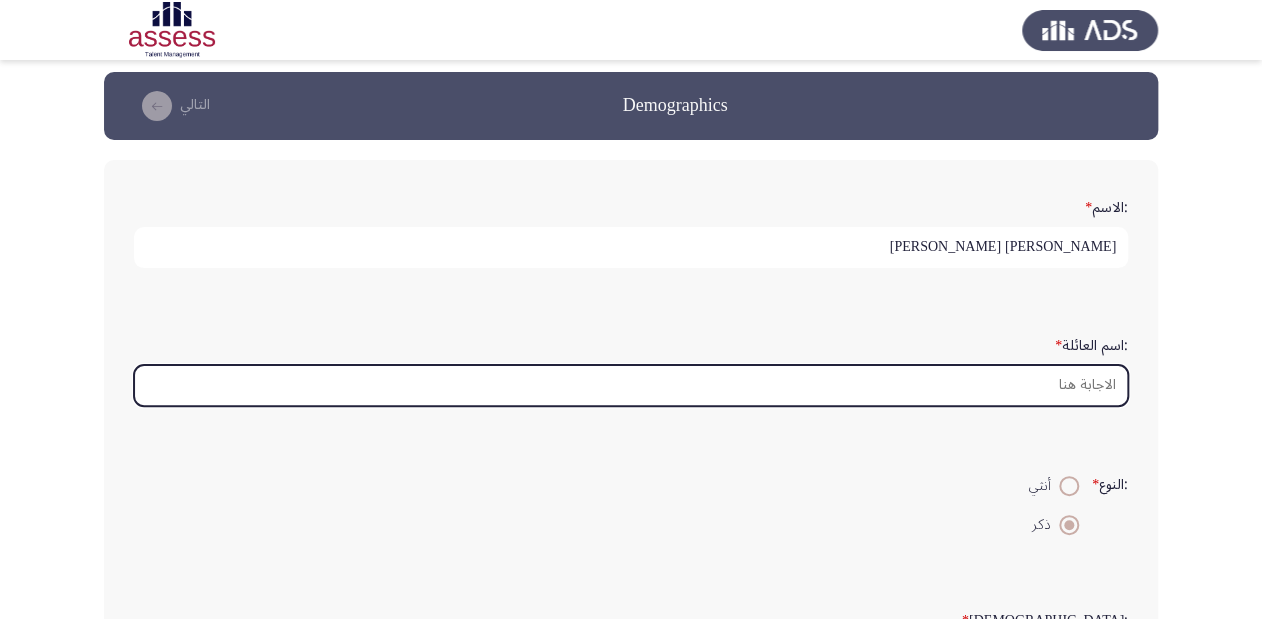 paste on "28408300101695" 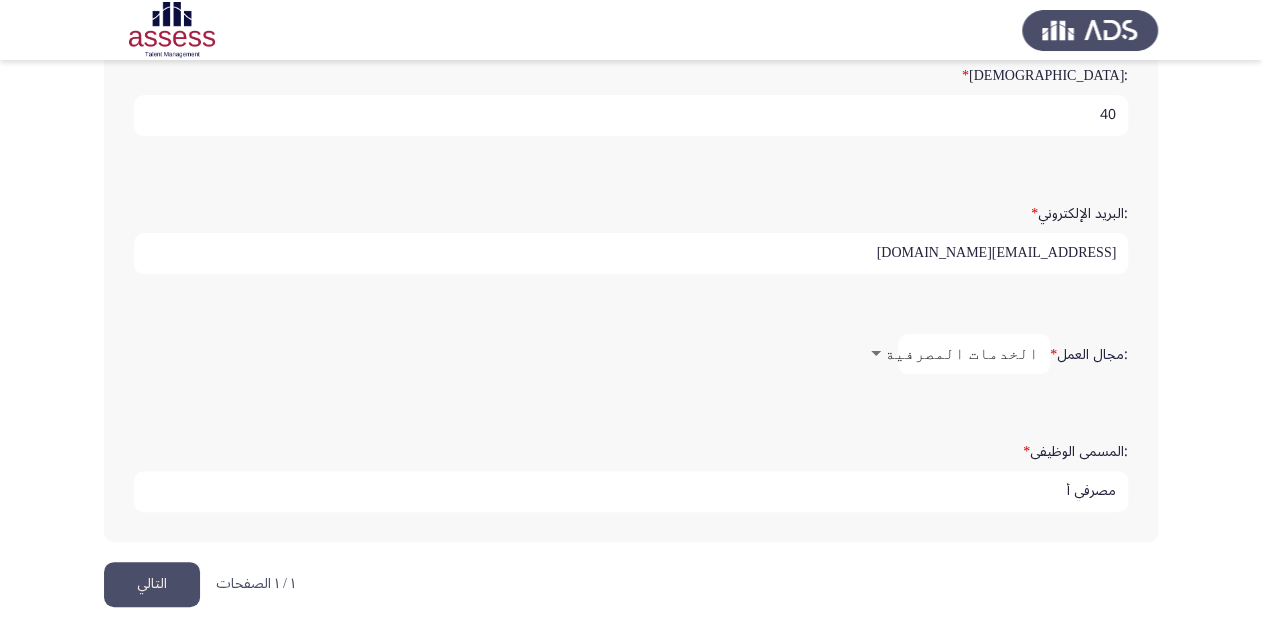 scroll, scrollTop: 568, scrollLeft: 0, axis: vertical 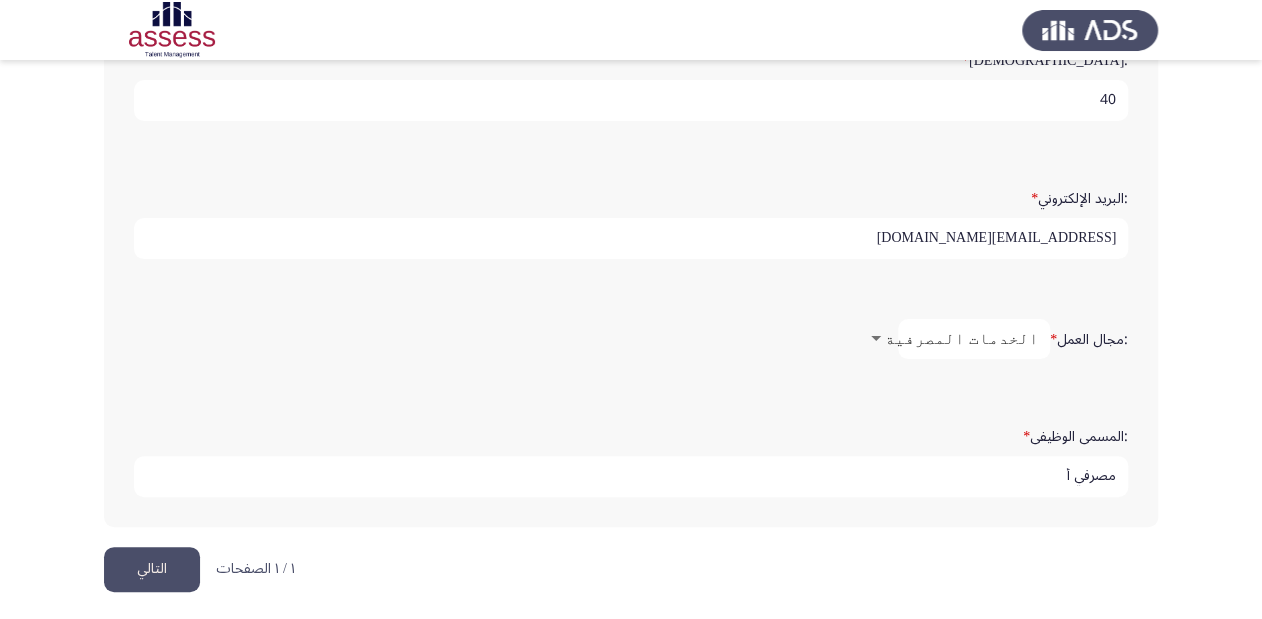type on "28408300101695" 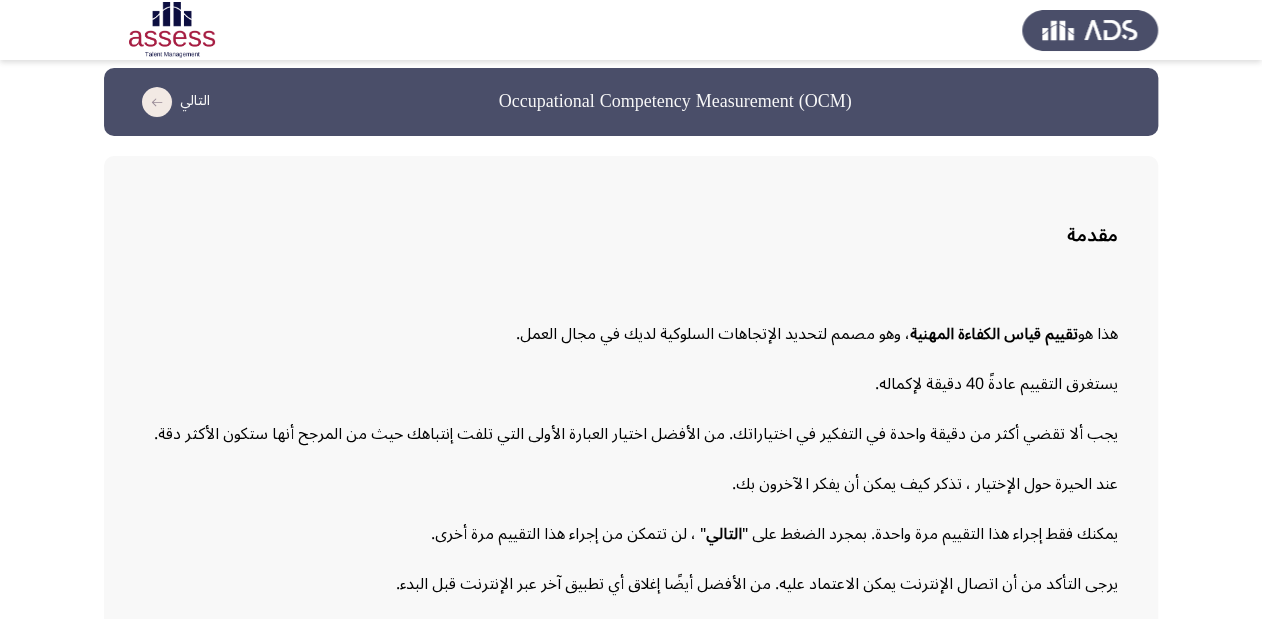 scroll, scrollTop: 0, scrollLeft: 0, axis: both 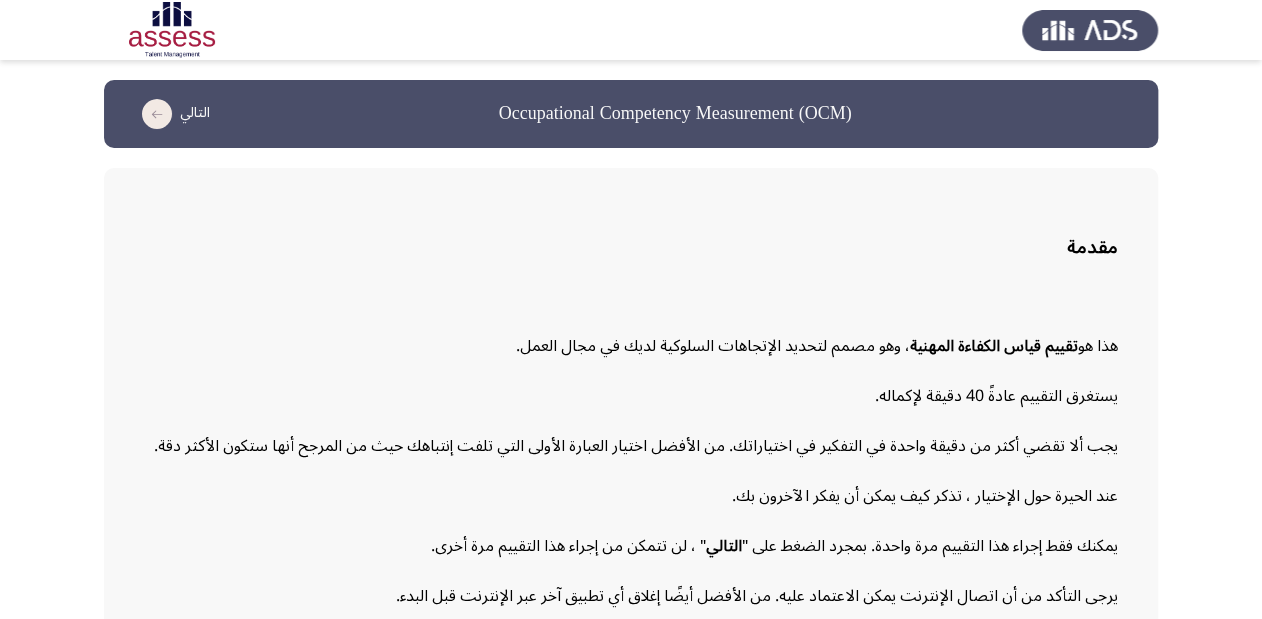 click 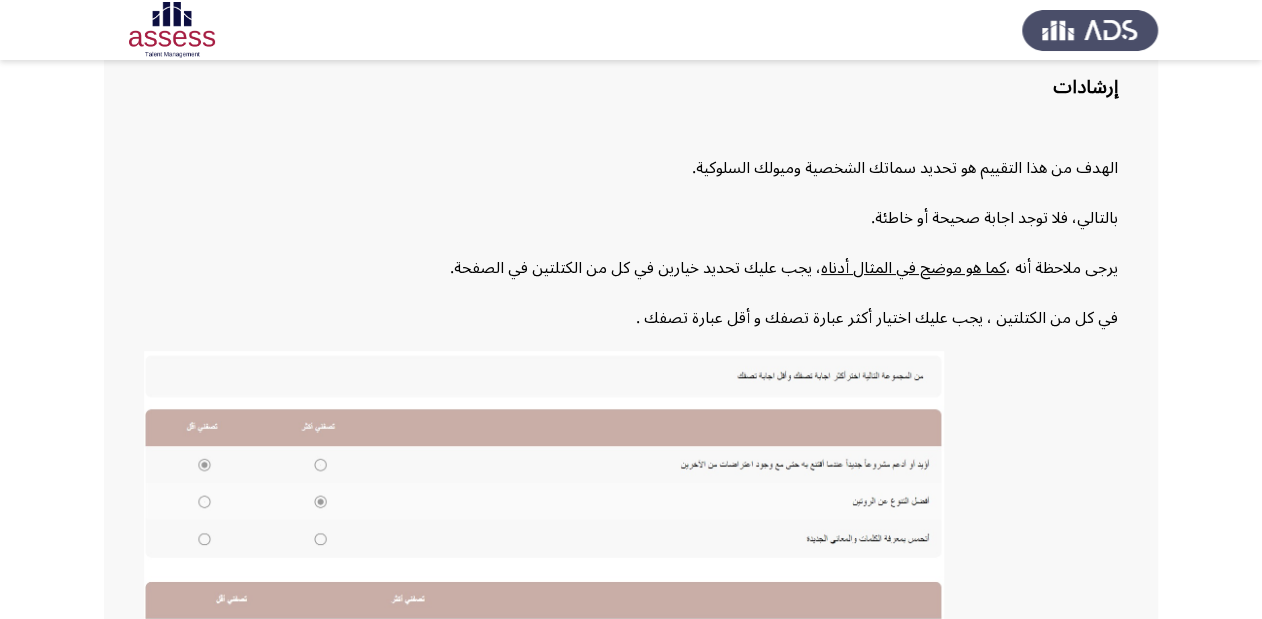 scroll, scrollTop: 240, scrollLeft: 0, axis: vertical 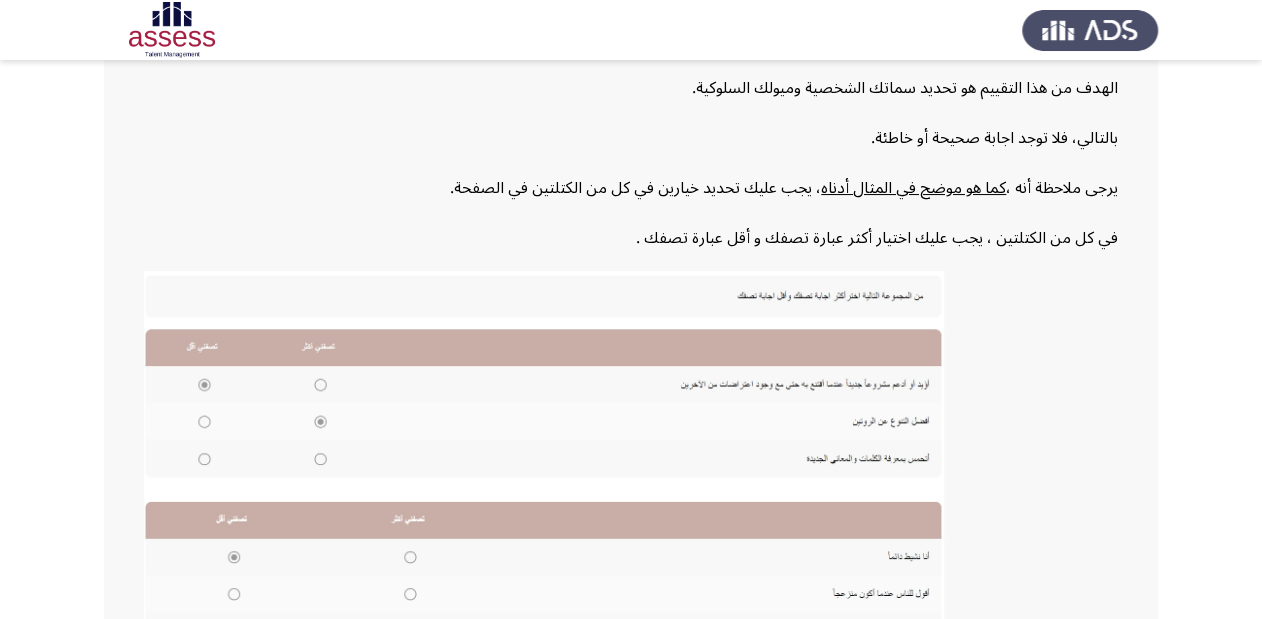 click 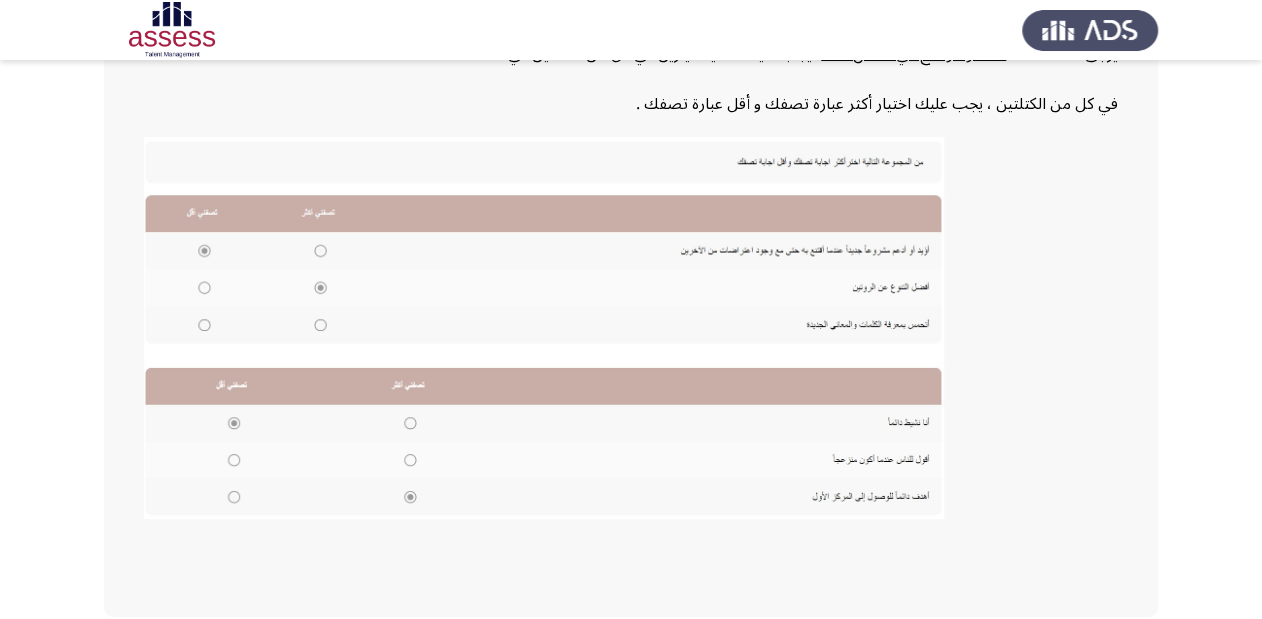 scroll, scrollTop: 454, scrollLeft: 0, axis: vertical 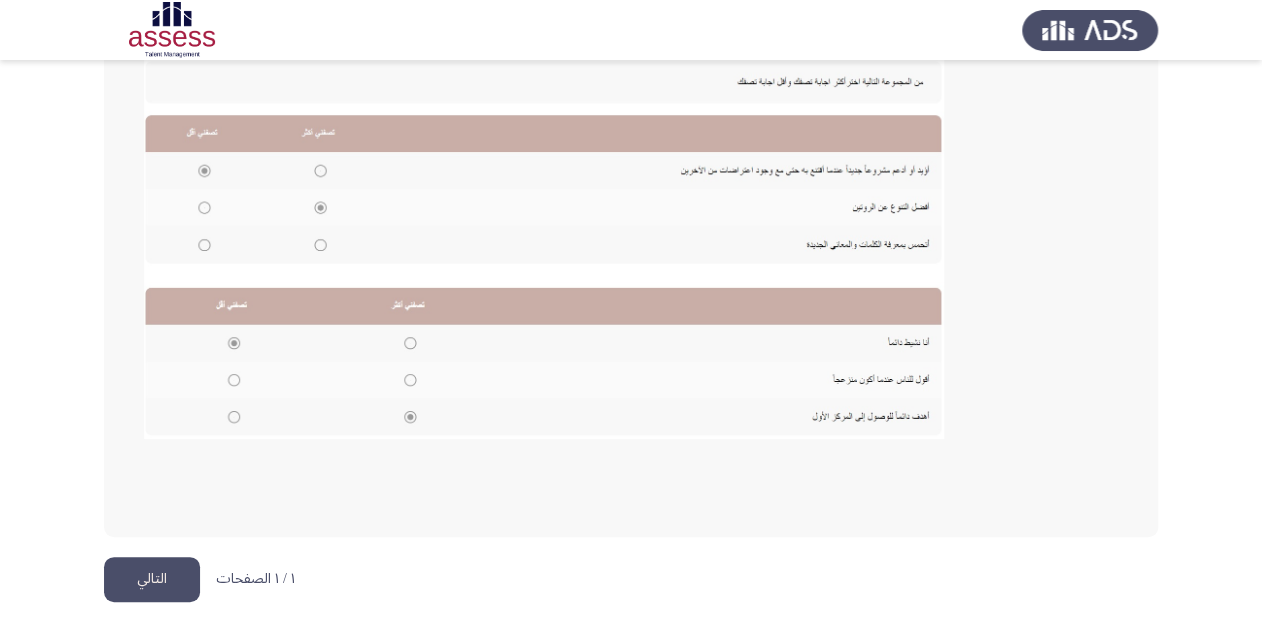 click on "التالي" 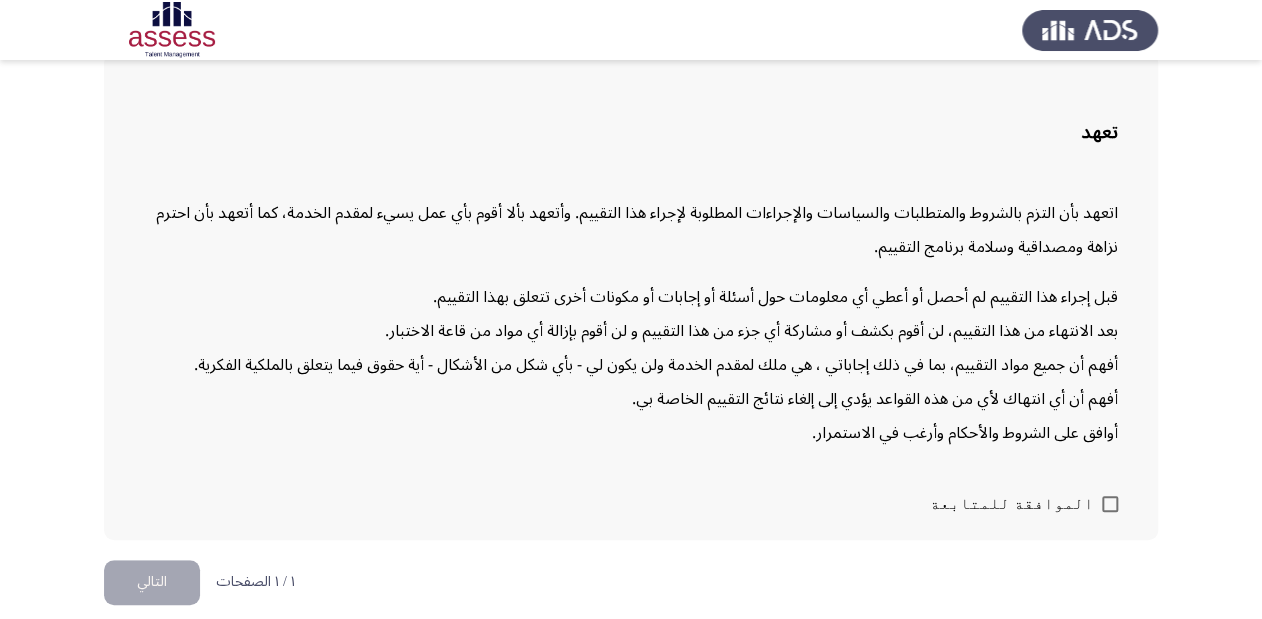scroll, scrollTop: 116, scrollLeft: 0, axis: vertical 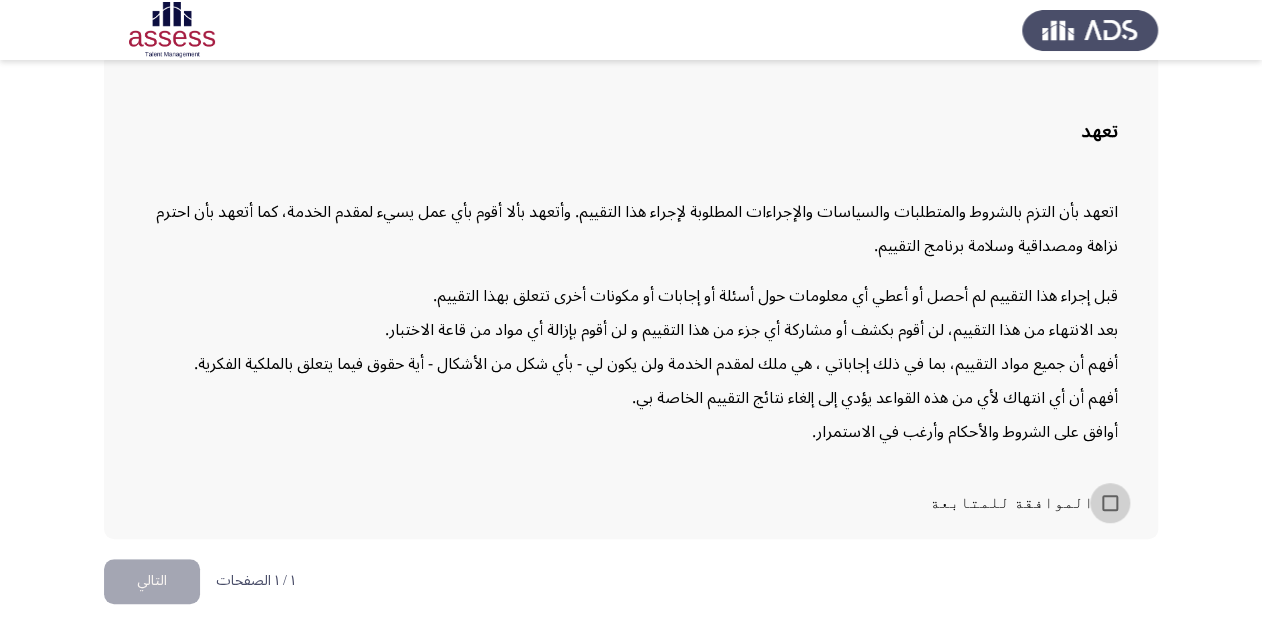 click at bounding box center [1110, 503] 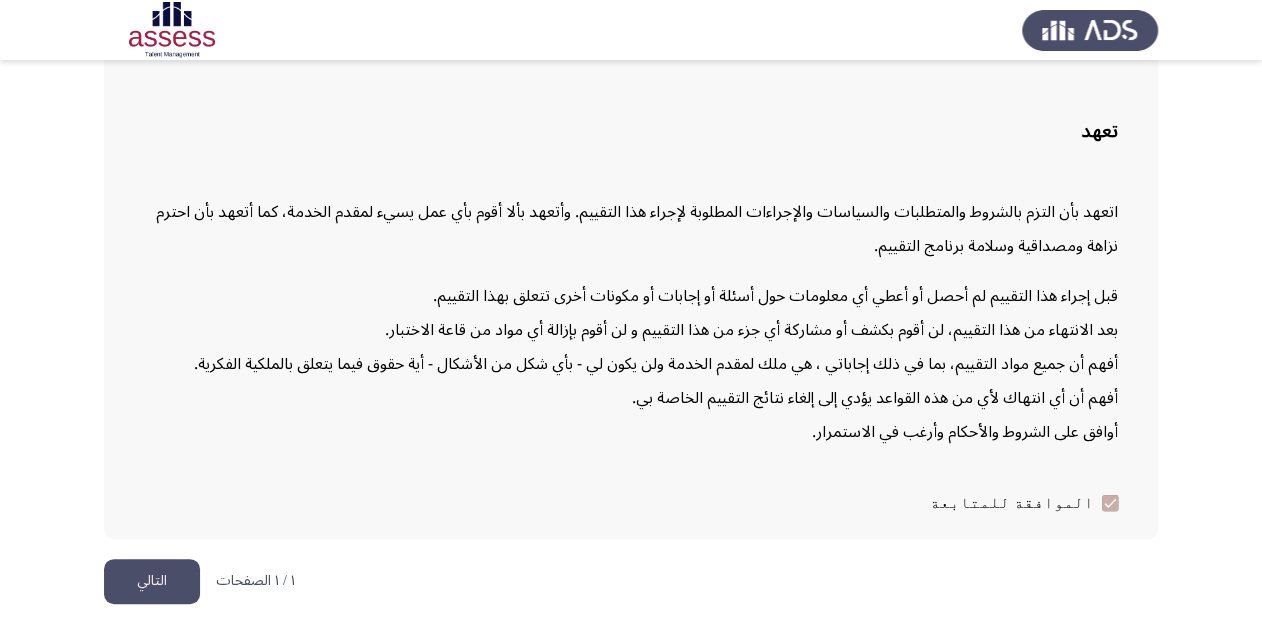 click on "التالي" 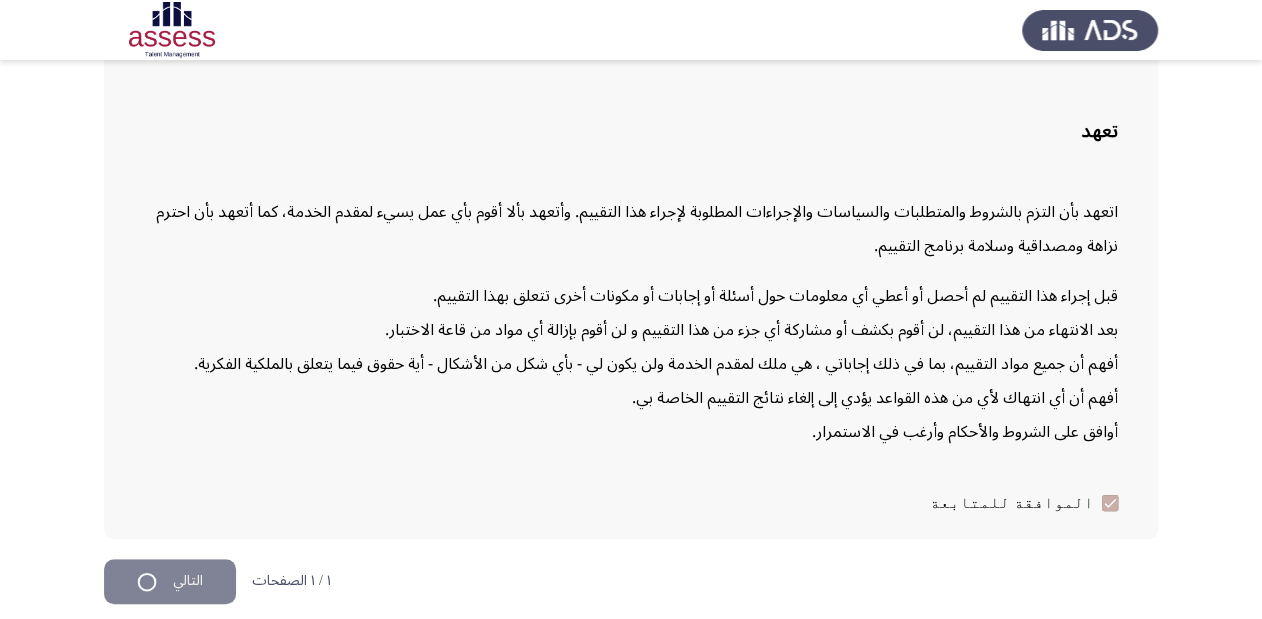 scroll, scrollTop: 0, scrollLeft: 0, axis: both 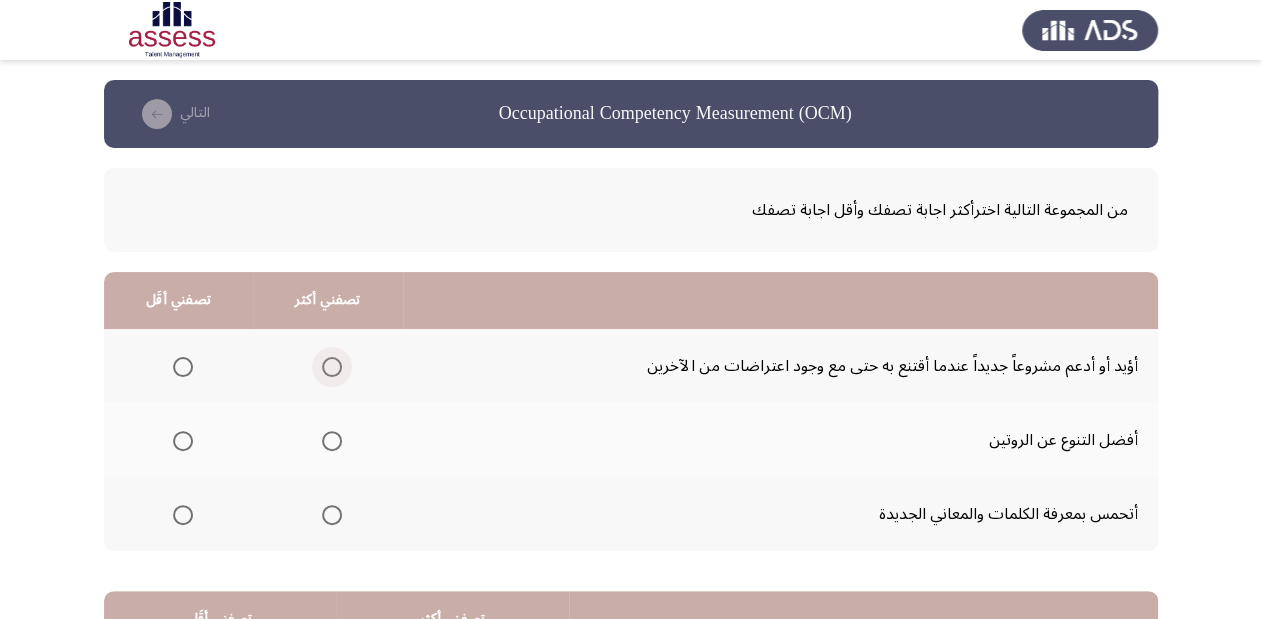click at bounding box center [332, 367] 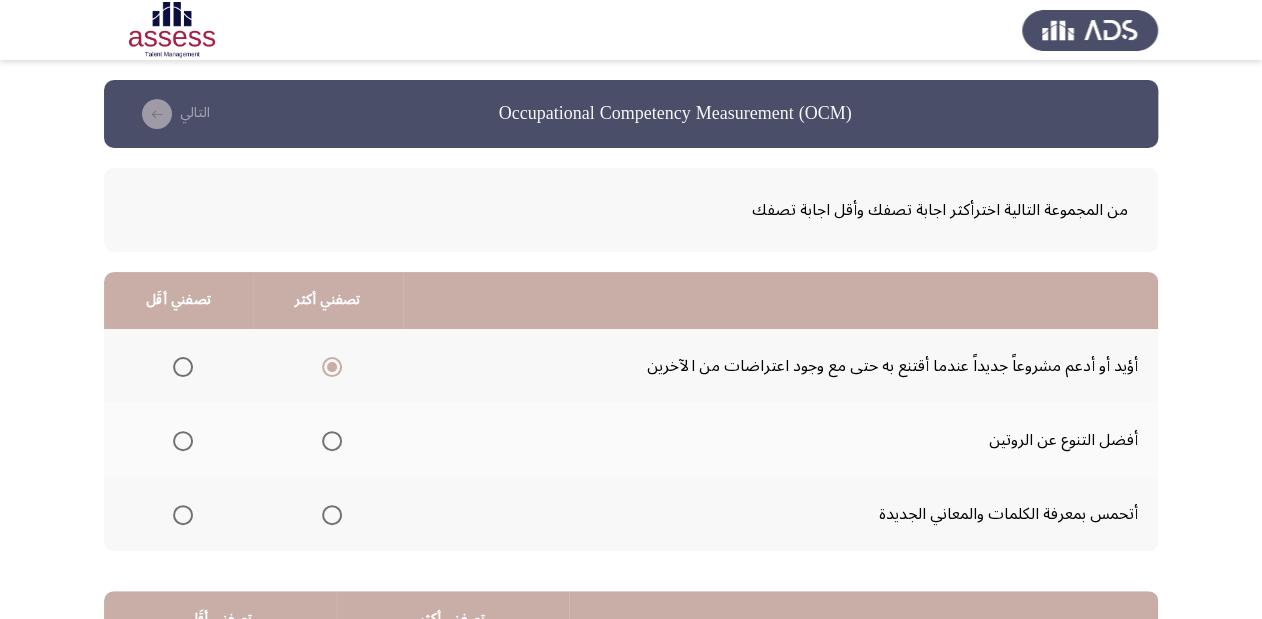 click at bounding box center (183, 441) 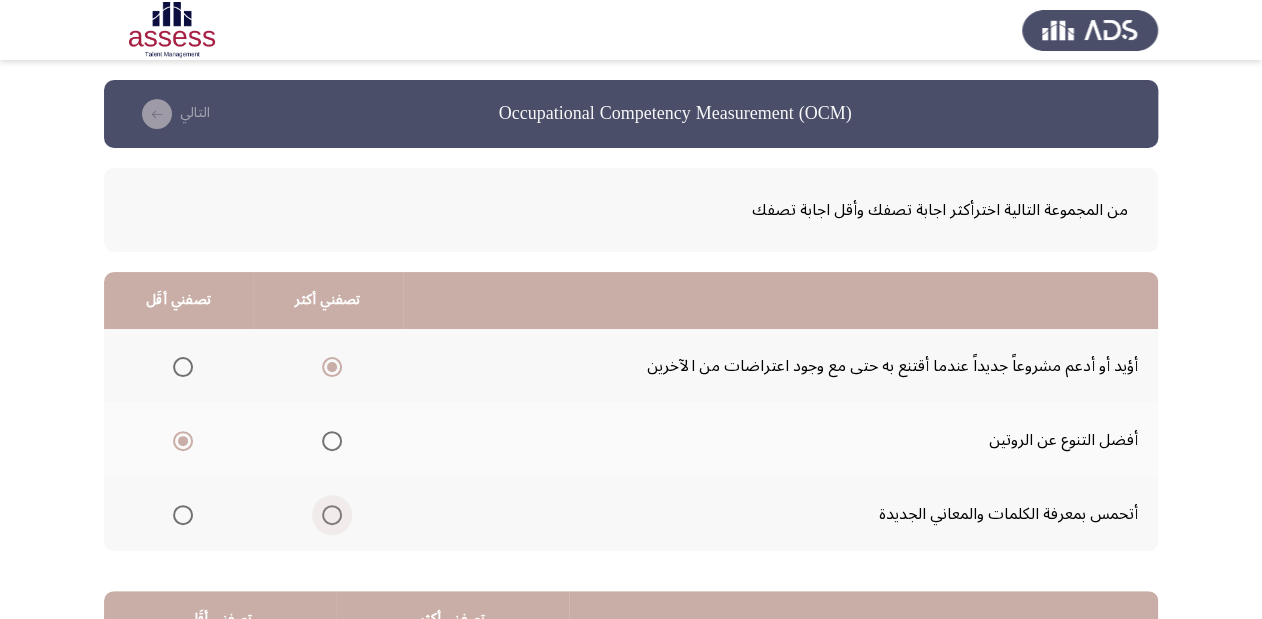 click at bounding box center [332, 515] 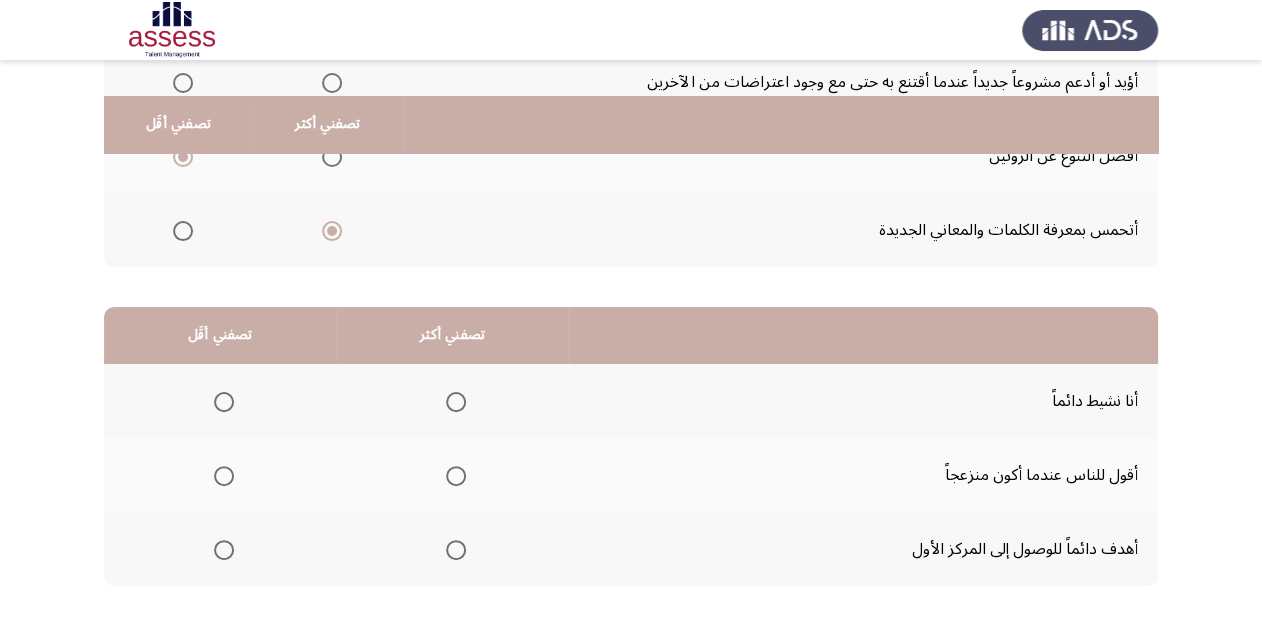 scroll, scrollTop: 320, scrollLeft: 0, axis: vertical 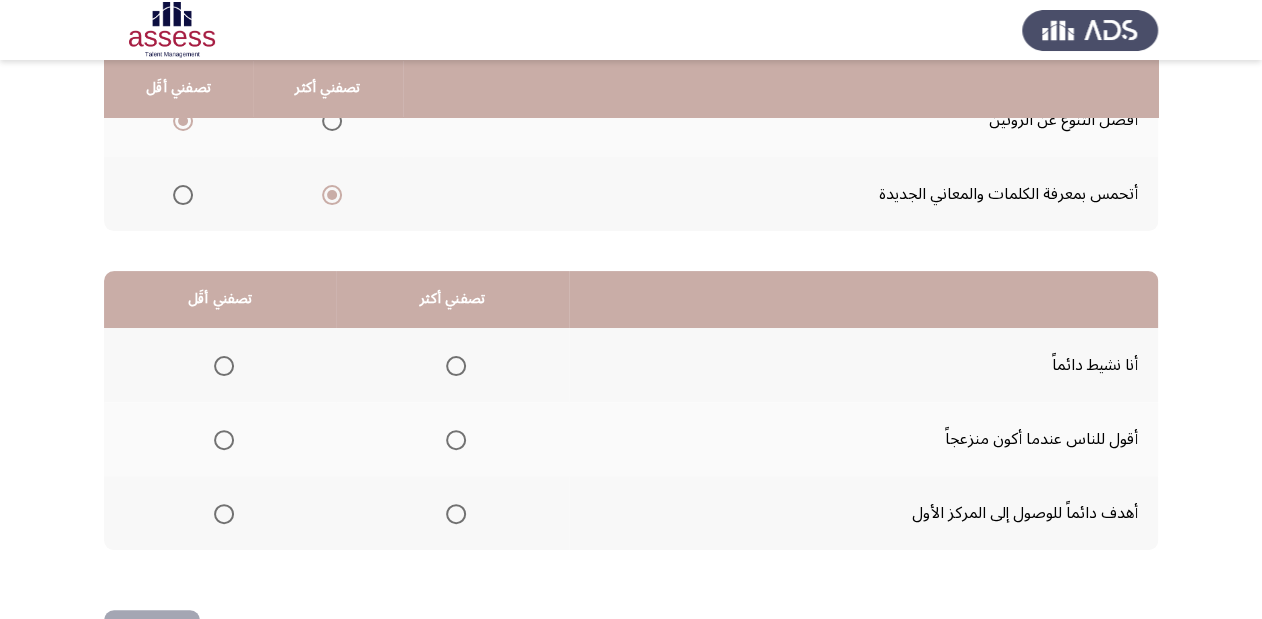 click at bounding box center (456, 366) 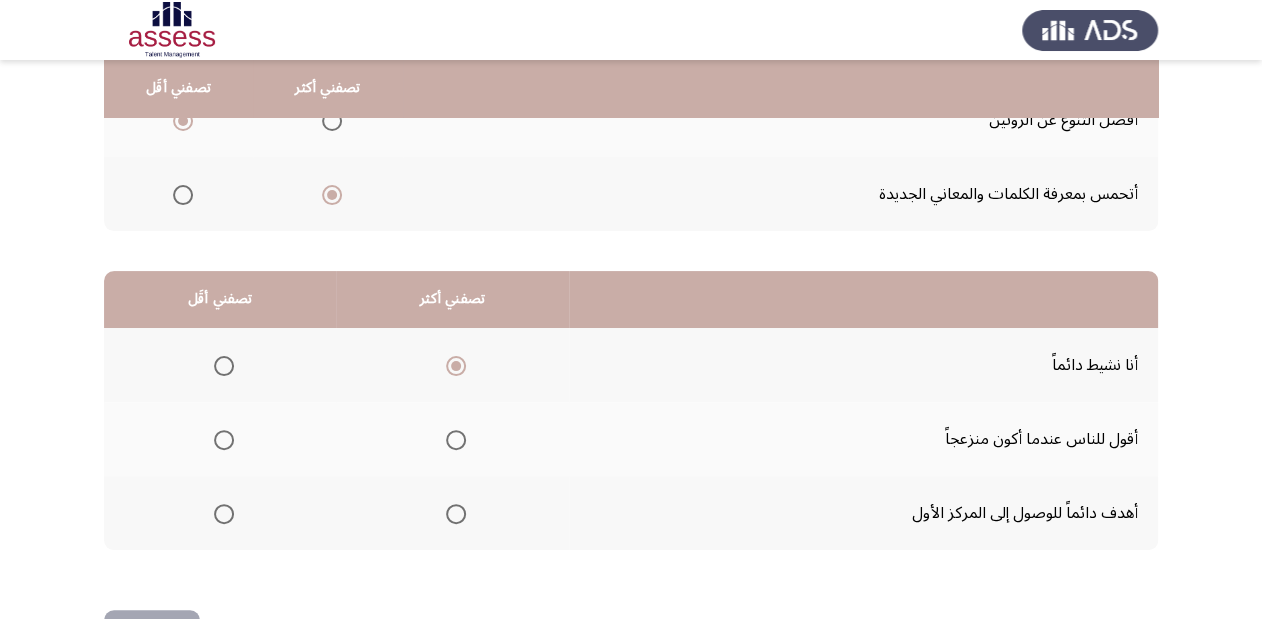 click at bounding box center (224, 440) 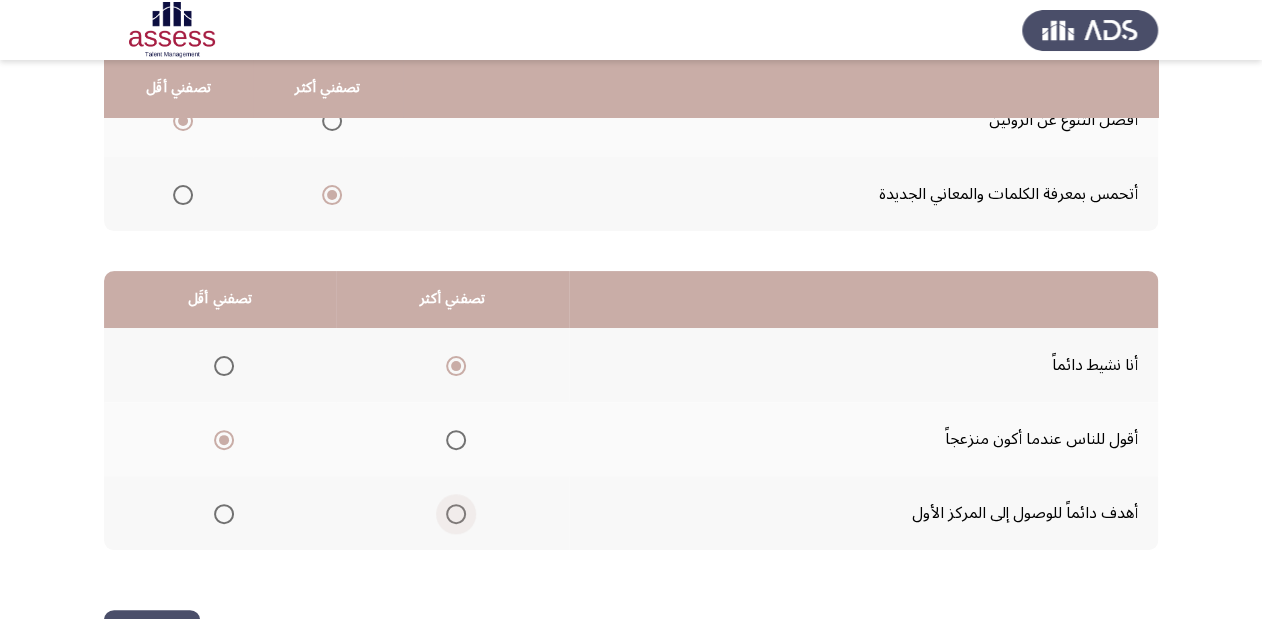 click at bounding box center [456, 514] 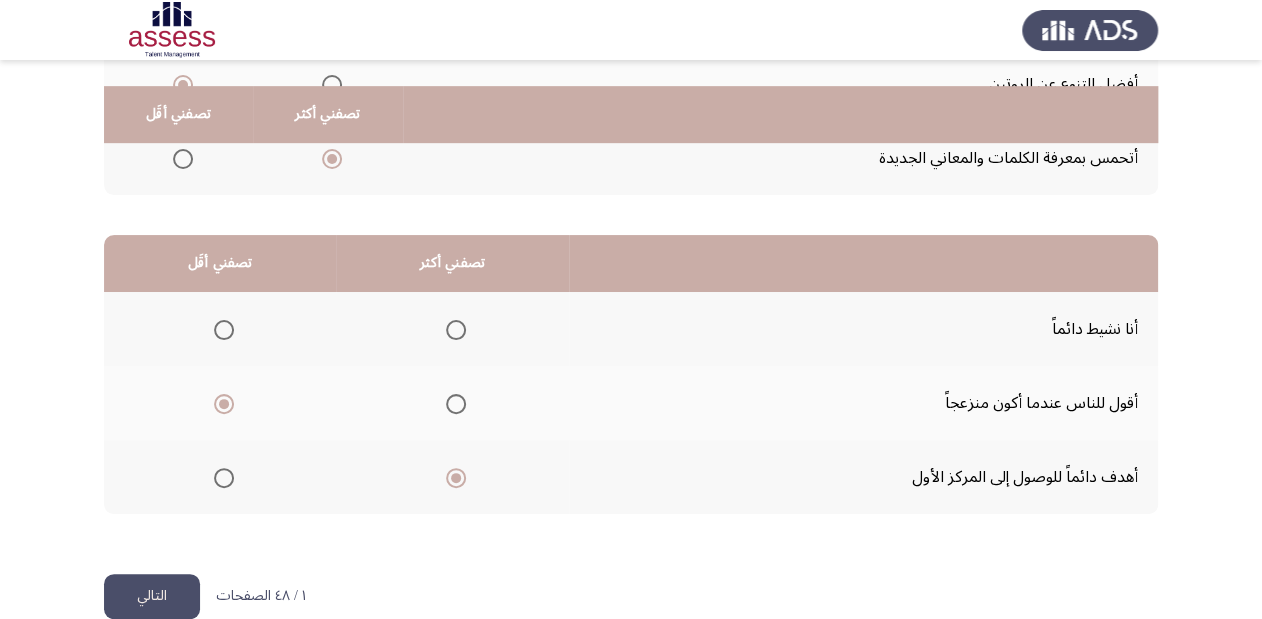 scroll, scrollTop: 388, scrollLeft: 0, axis: vertical 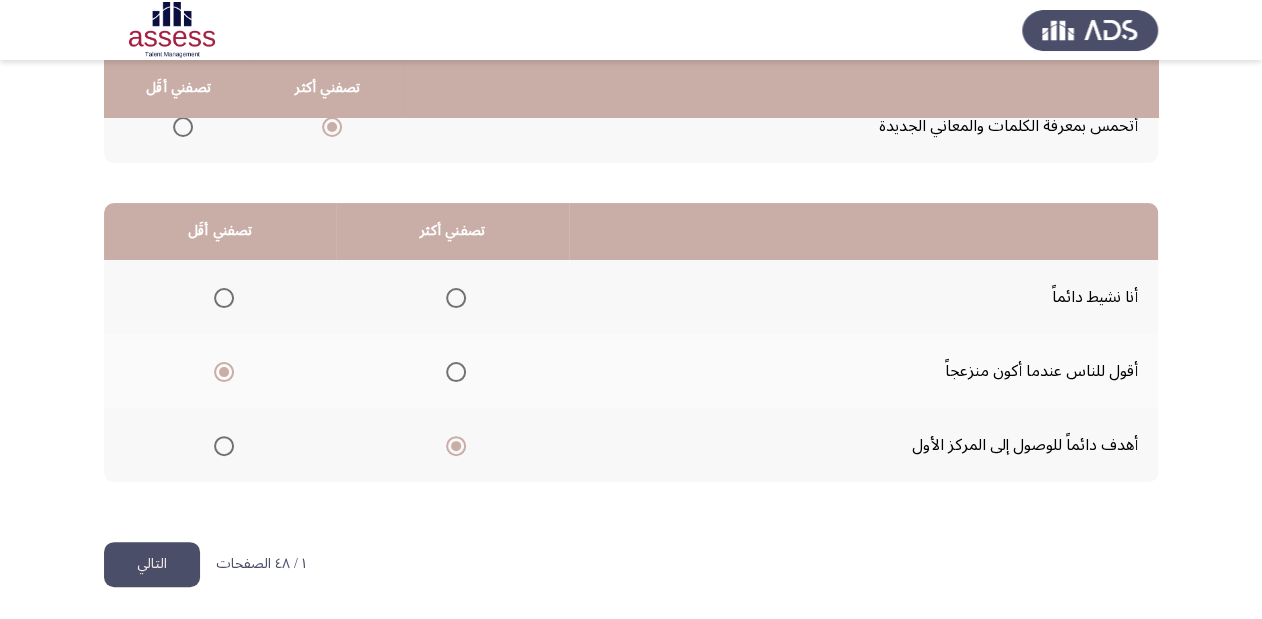 click on "التالي" 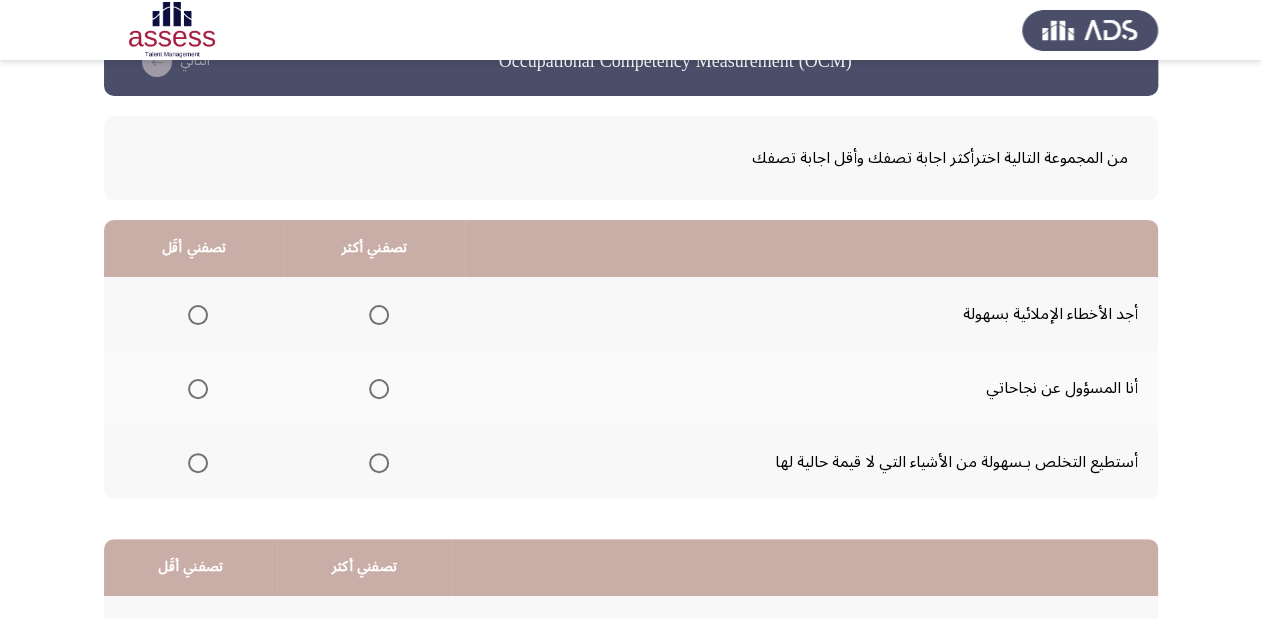scroll, scrollTop: 80, scrollLeft: 0, axis: vertical 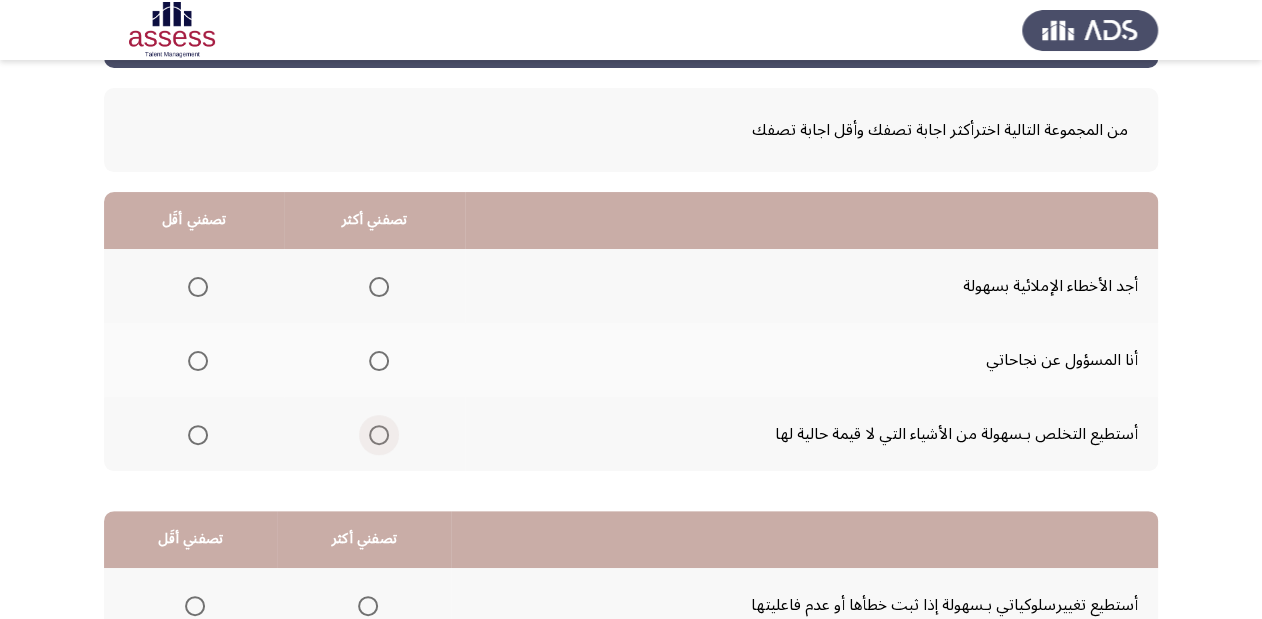 click at bounding box center (379, 435) 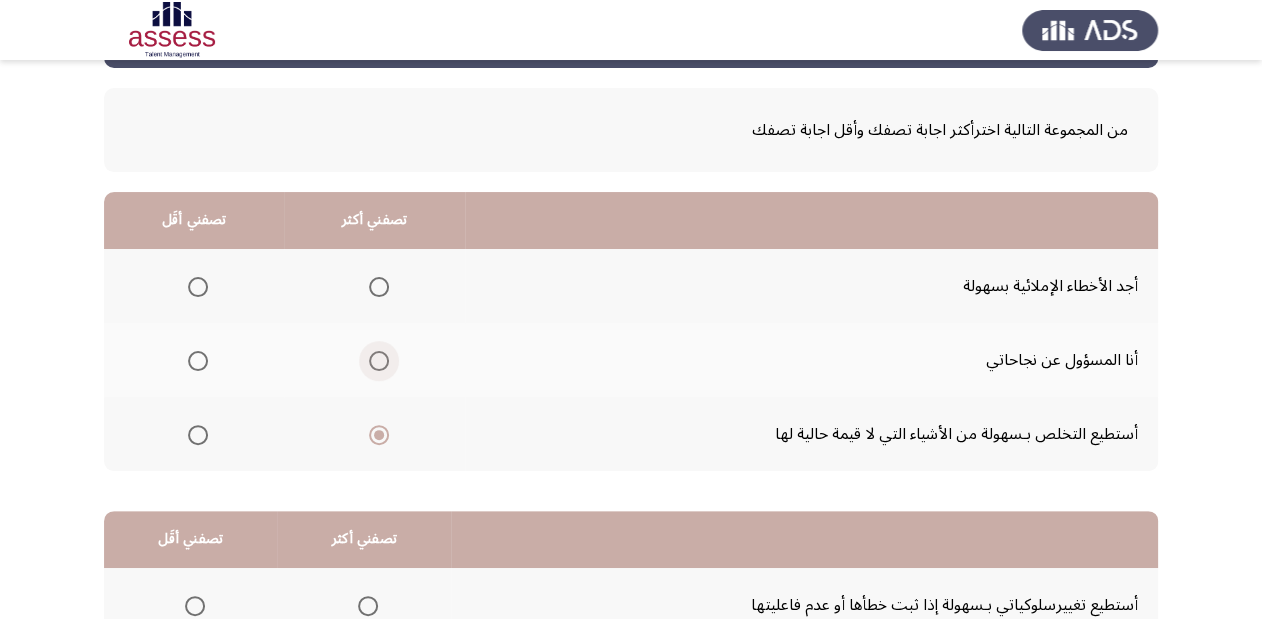 click at bounding box center [379, 361] 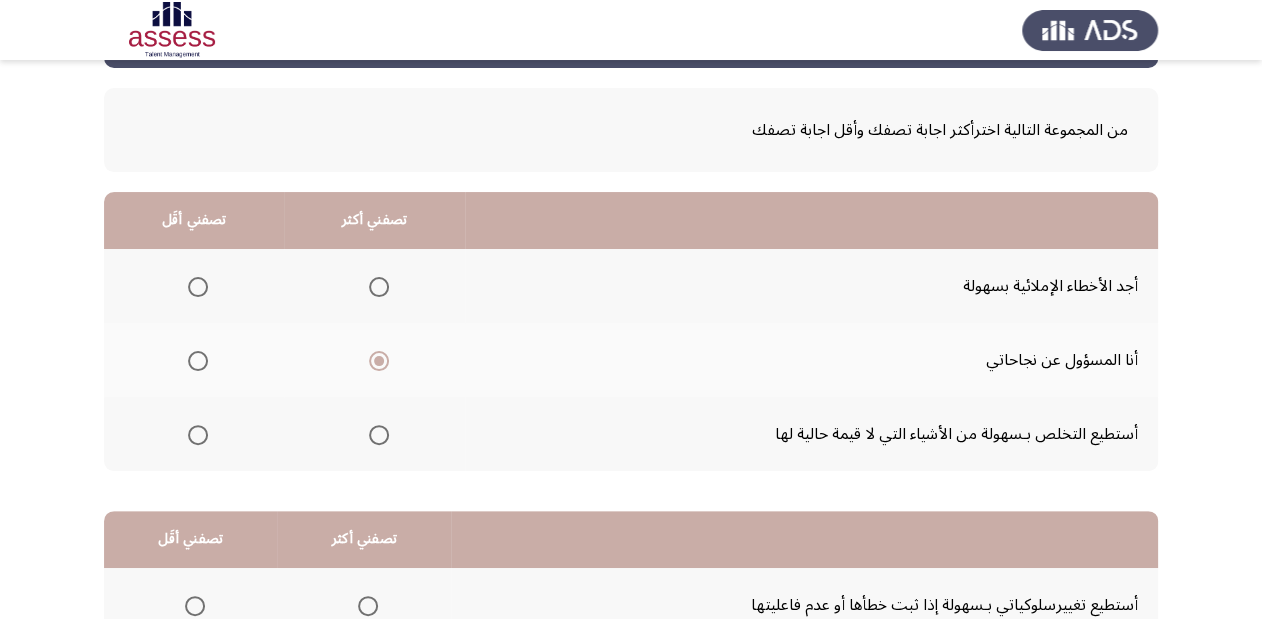click at bounding box center [379, 435] 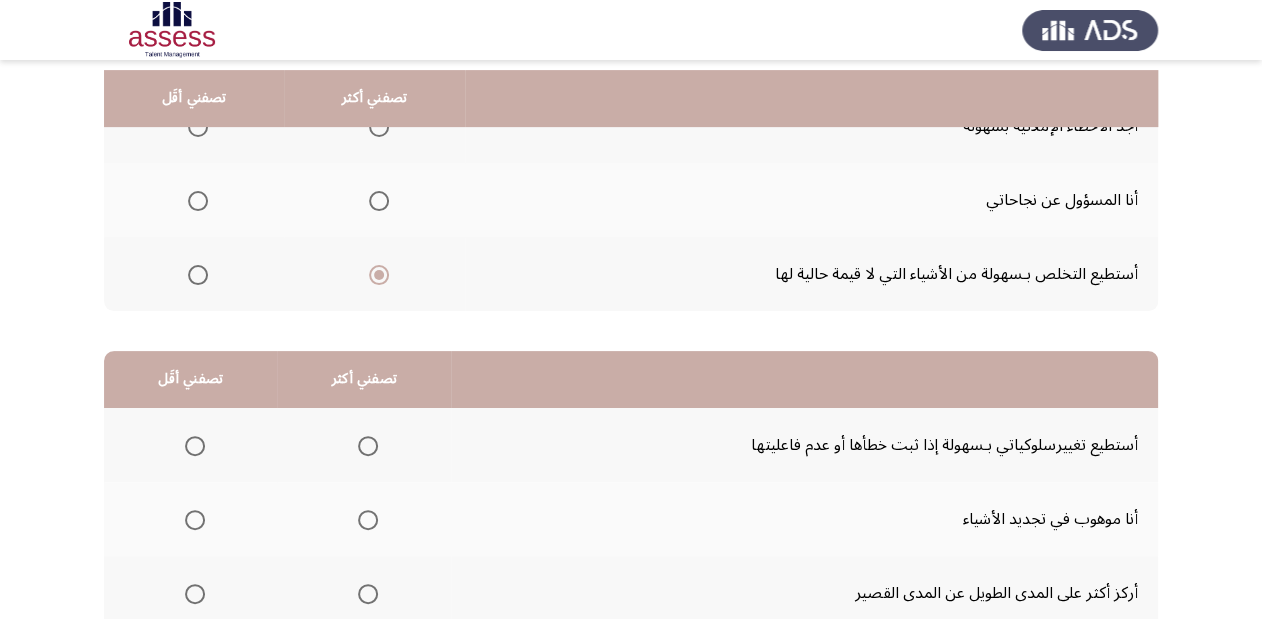 scroll, scrollTop: 320, scrollLeft: 0, axis: vertical 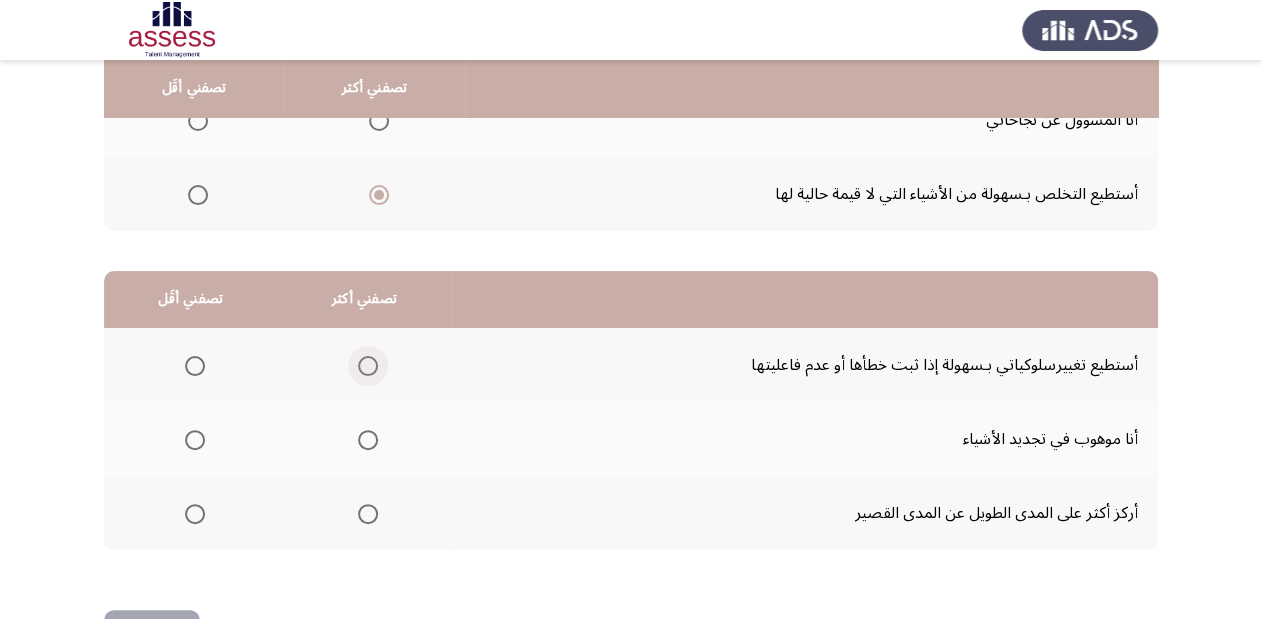 click at bounding box center (368, 366) 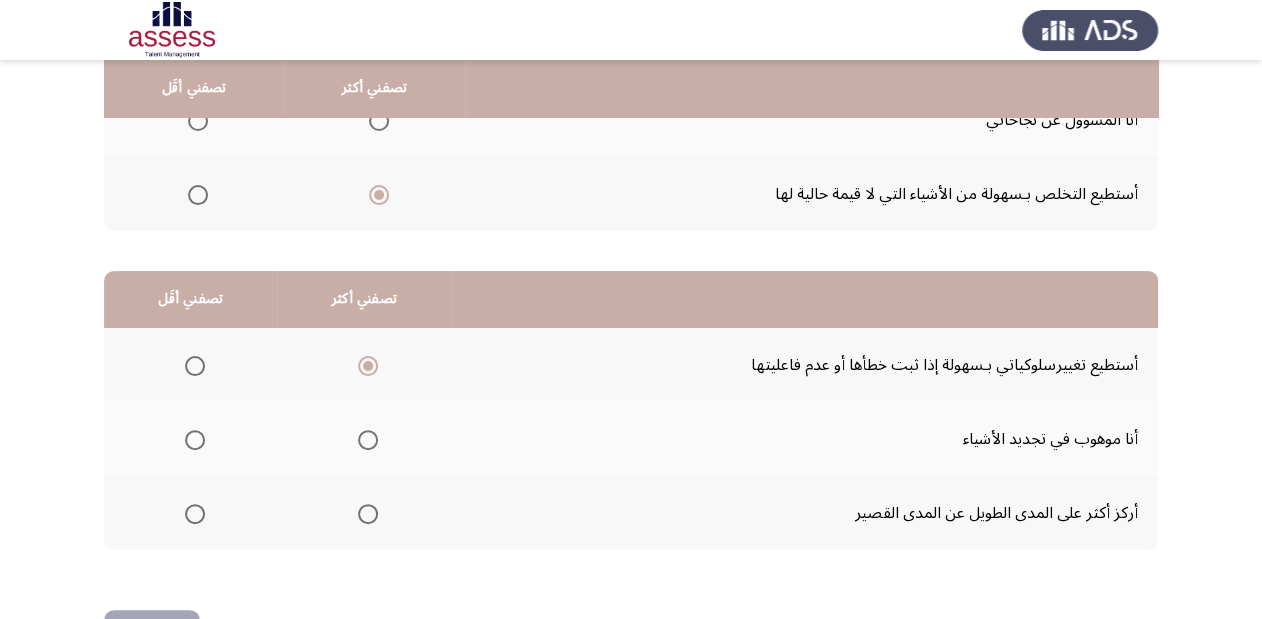click at bounding box center (368, 440) 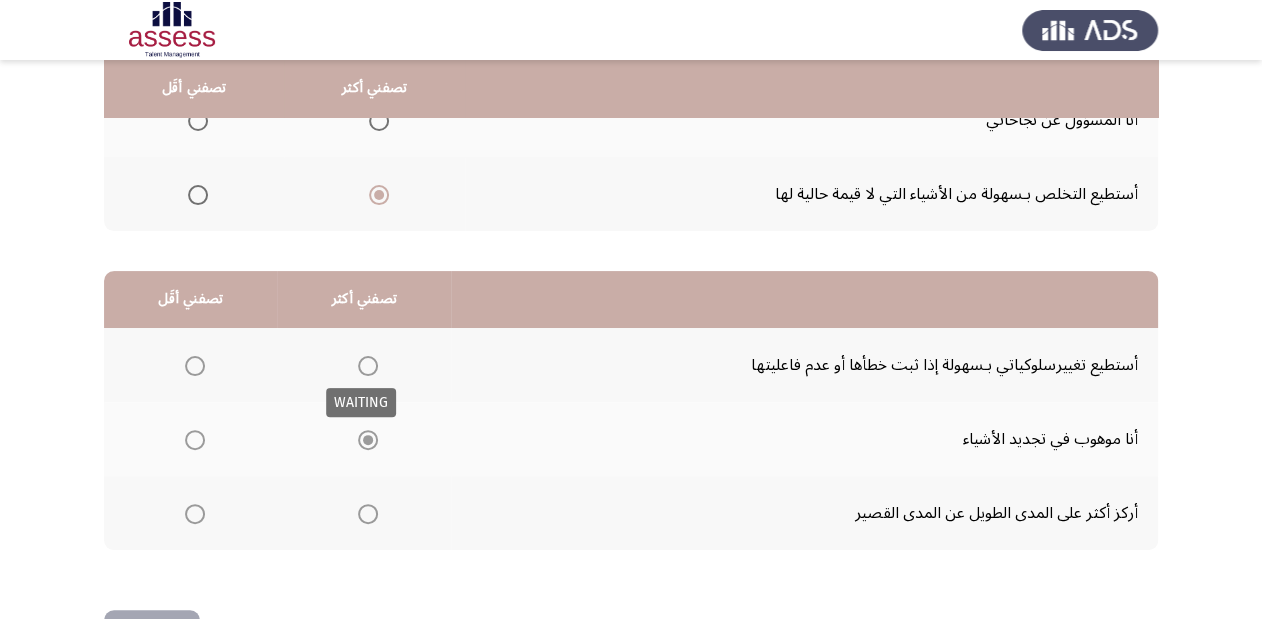 click at bounding box center [368, 366] 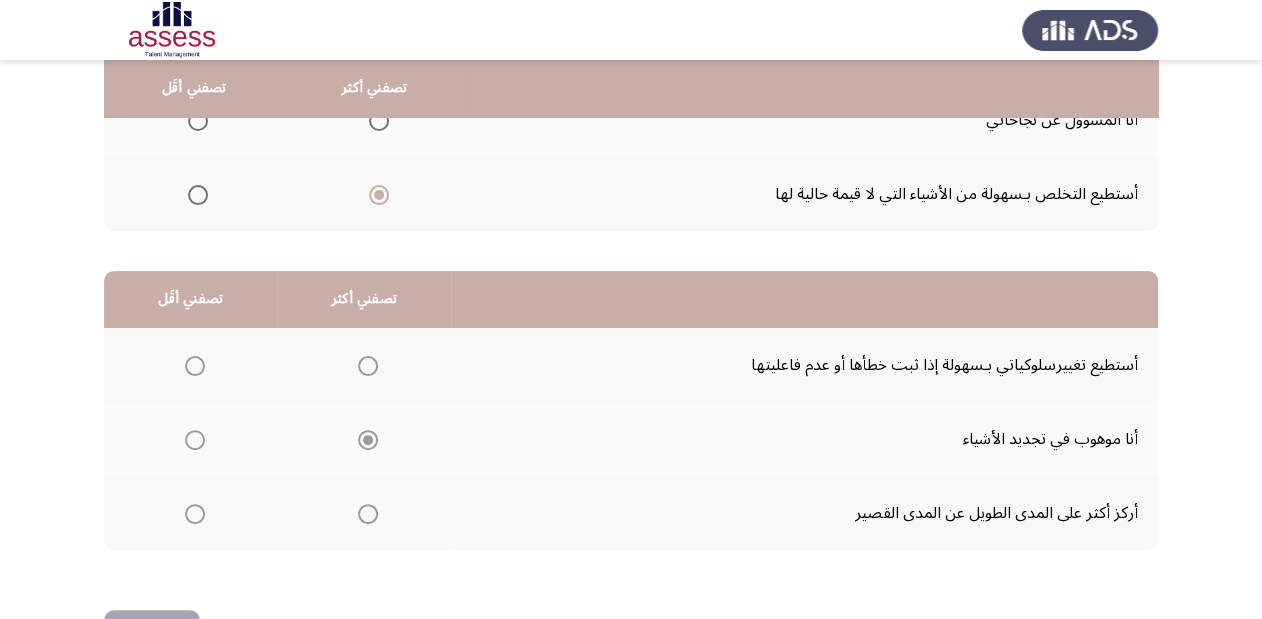 click at bounding box center [368, 366] 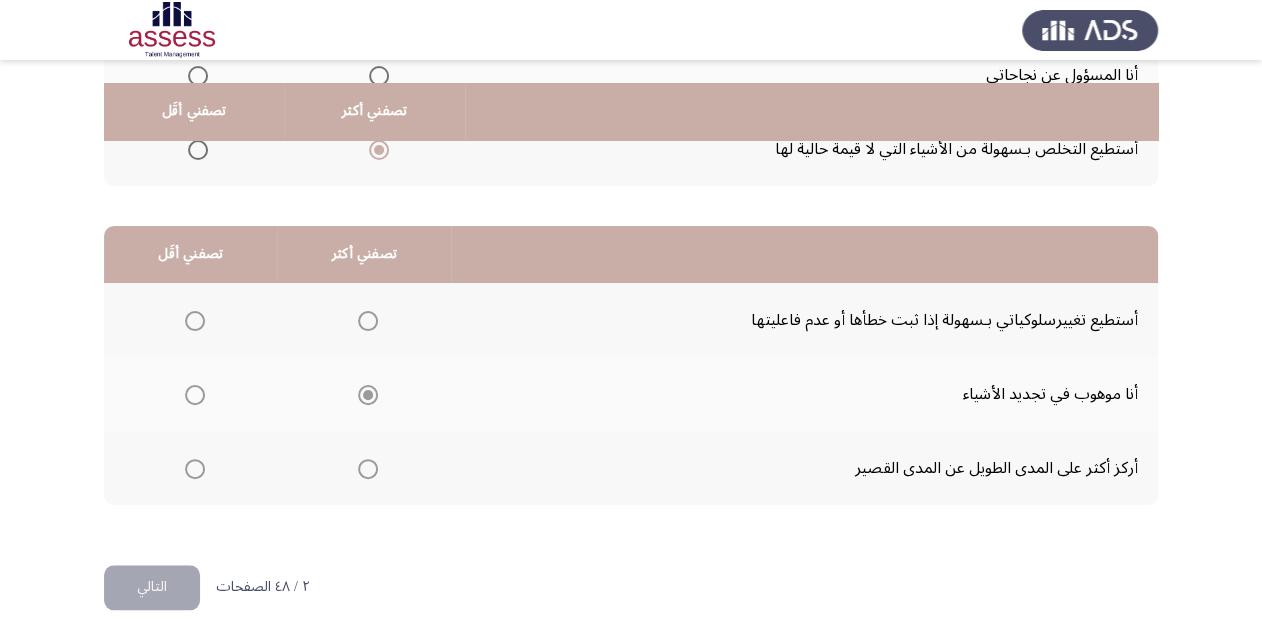 scroll, scrollTop: 388, scrollLeft: 0, axis: vertical 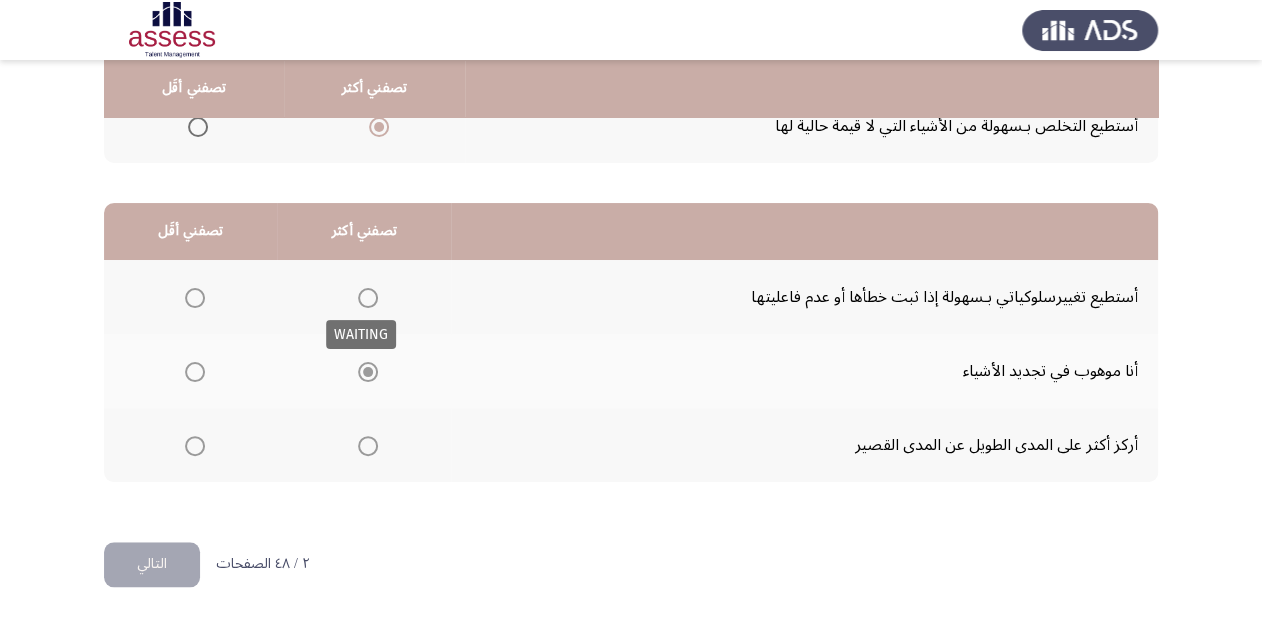 click at bounding box center [368, 298] 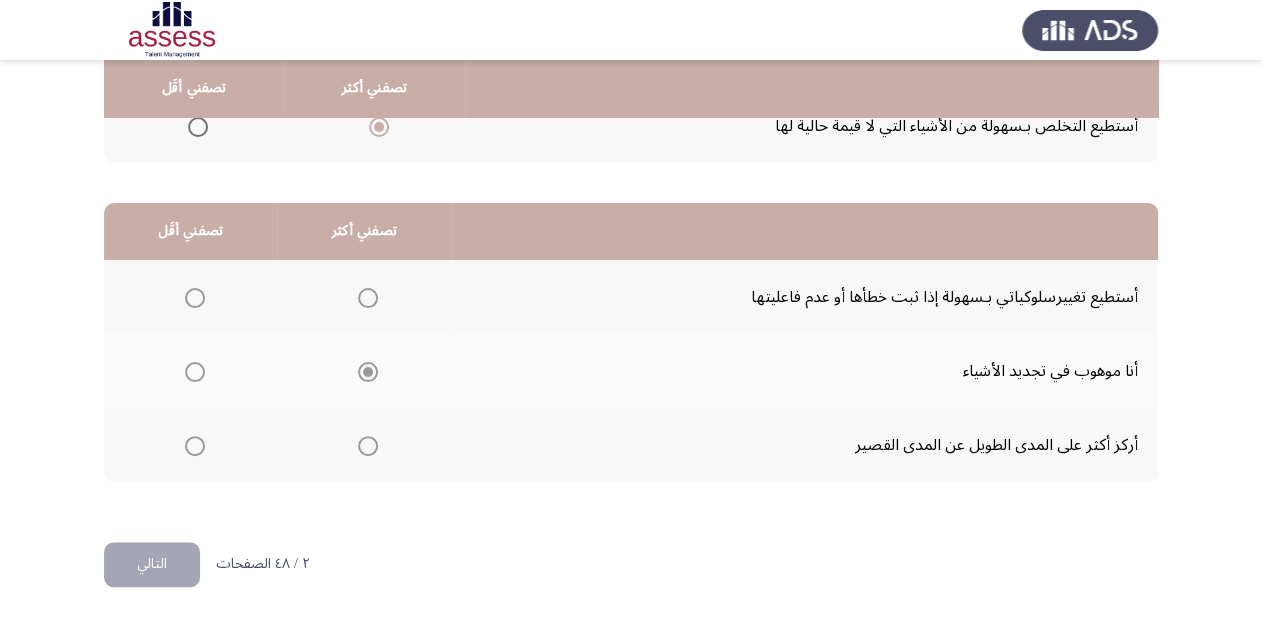 click at bounding box center [368, 298] 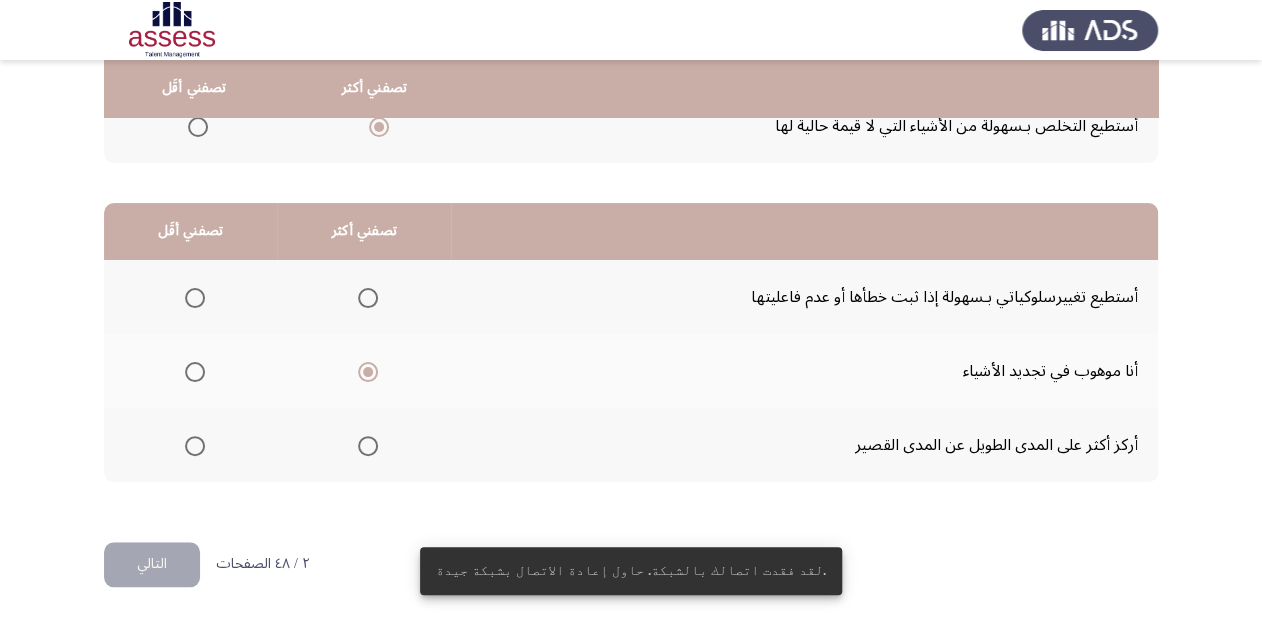 click at bounding box center (368, 298) 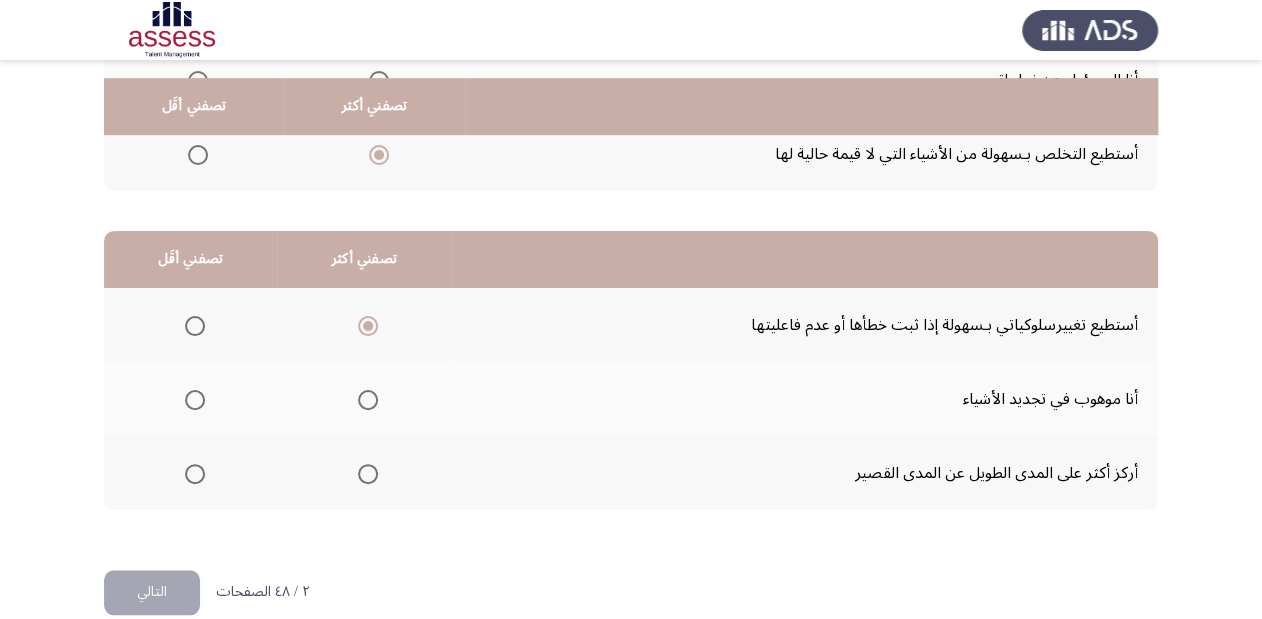 scroll, scrollTop: 388, scrollLeft: 0, axis: vertical 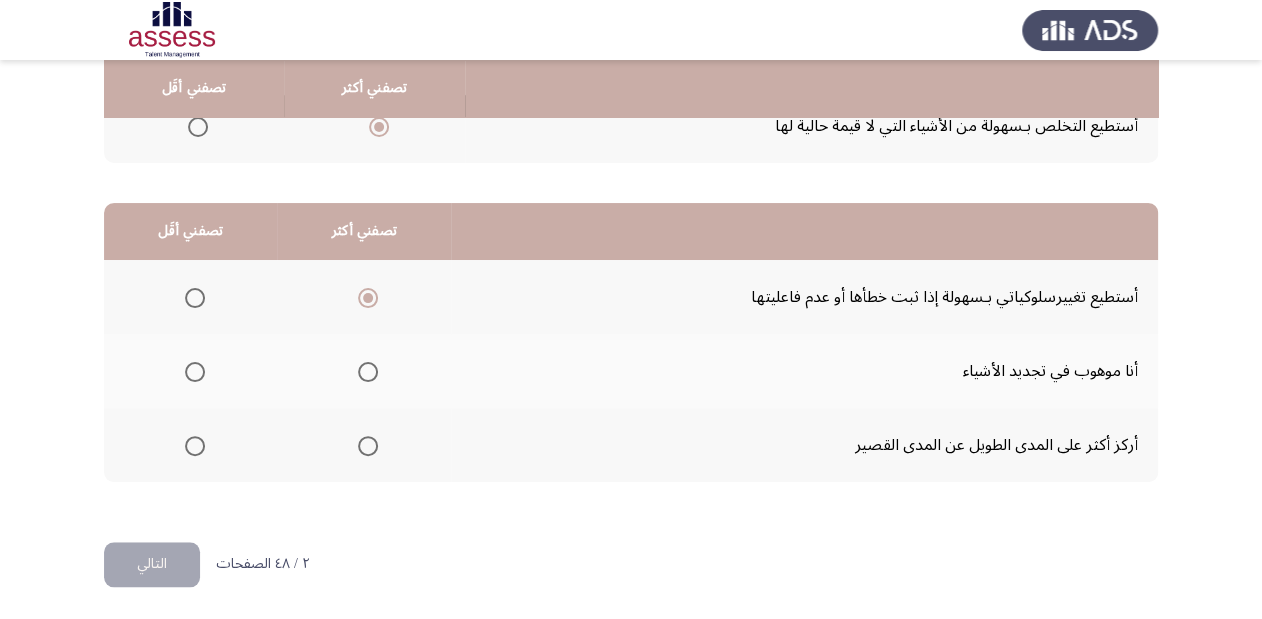 click on "التالي" 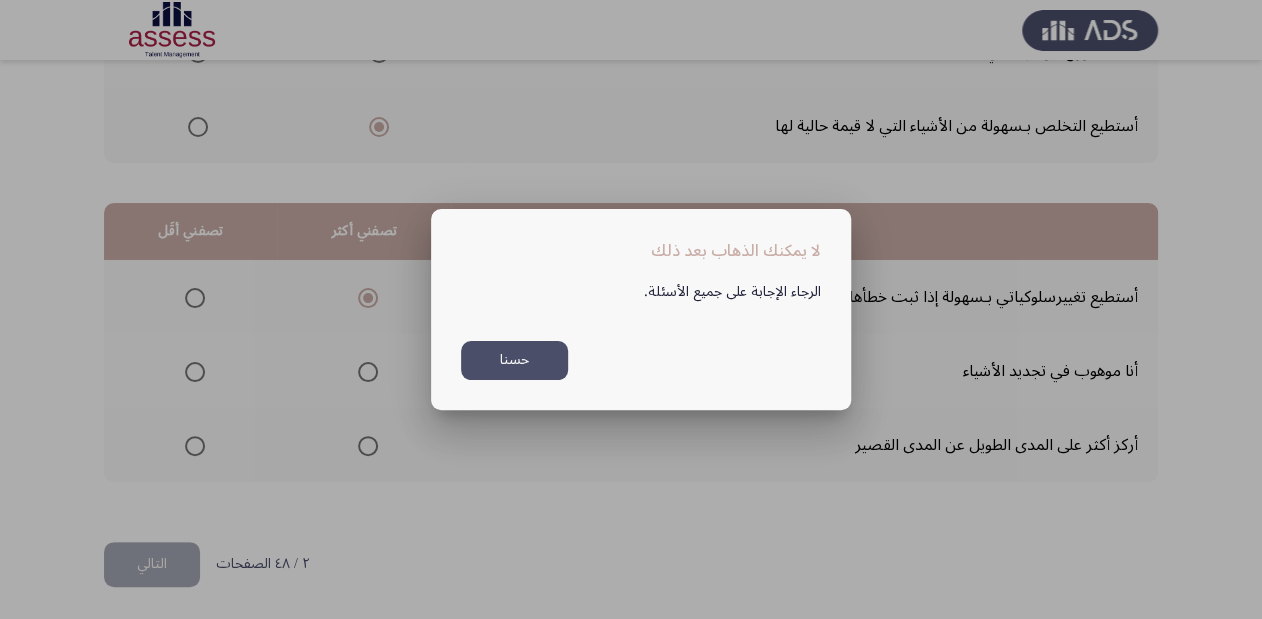 scroll, scrollTop: 0, scrollLeft: 0, axis: both 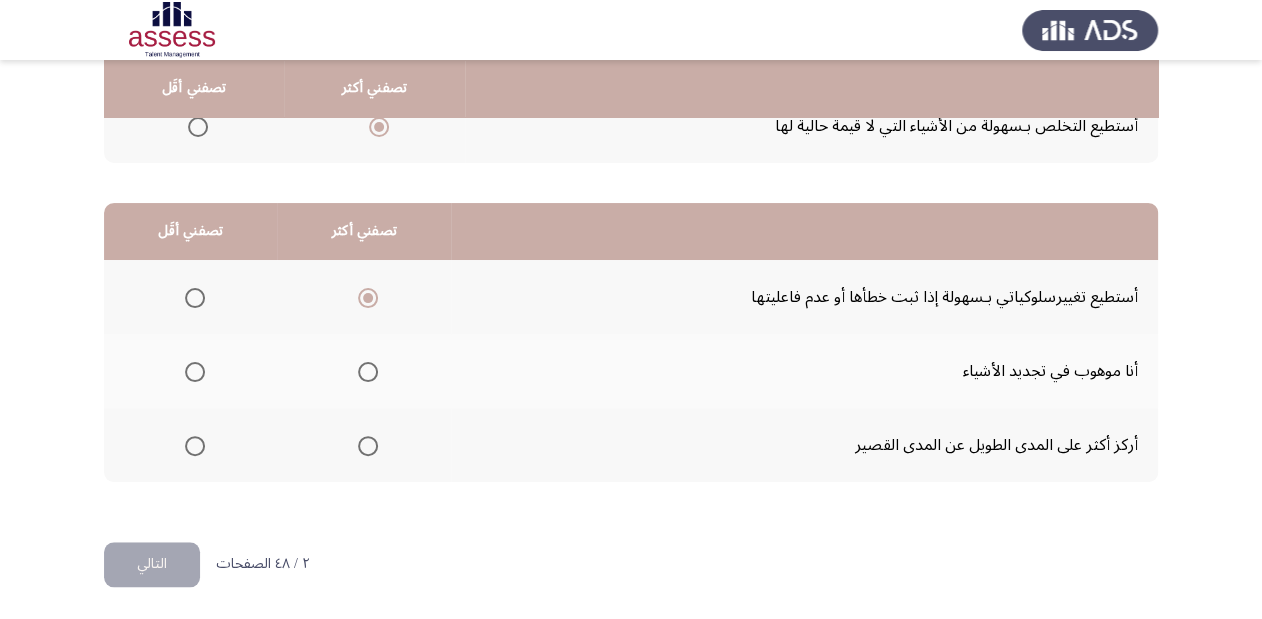 click at bounding box center (368, 446) 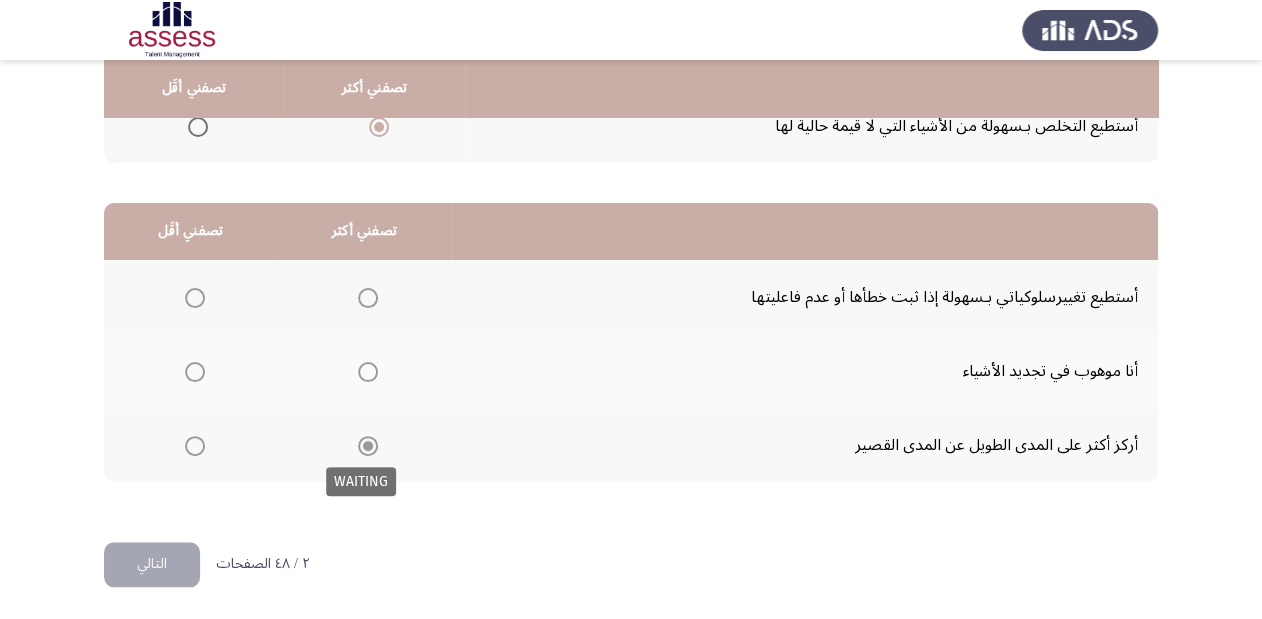 click at bounding box center (368, 446) 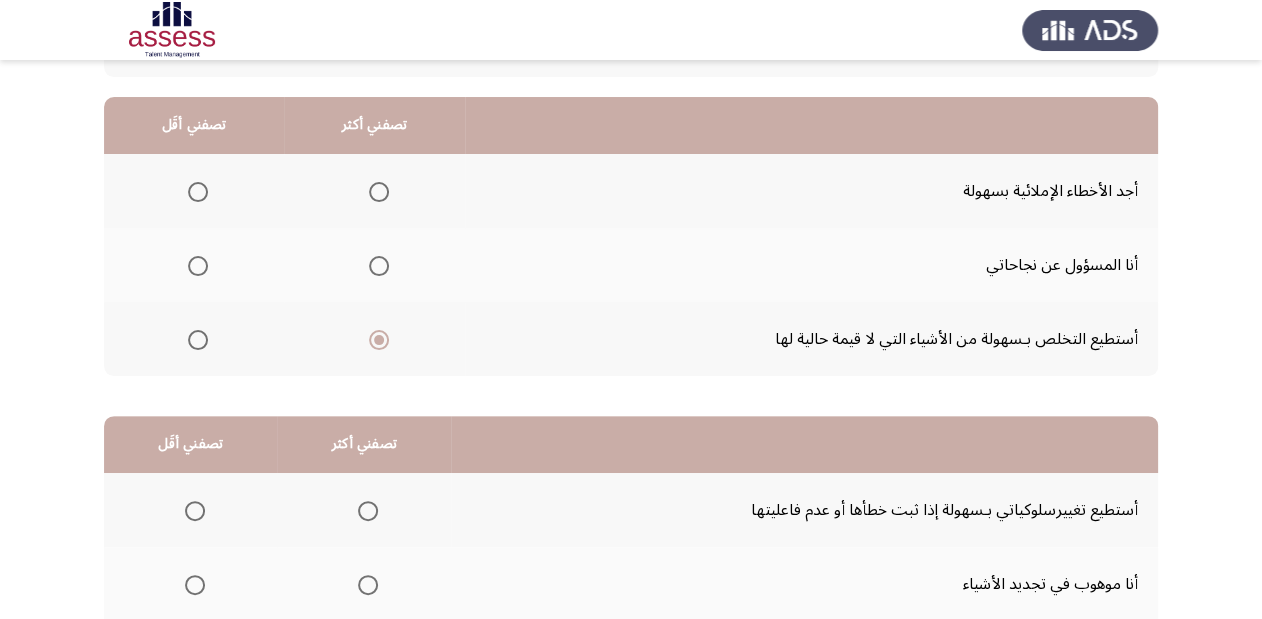 scroll, scrollTop: 148, scrollLeft: 0, axis: vertical 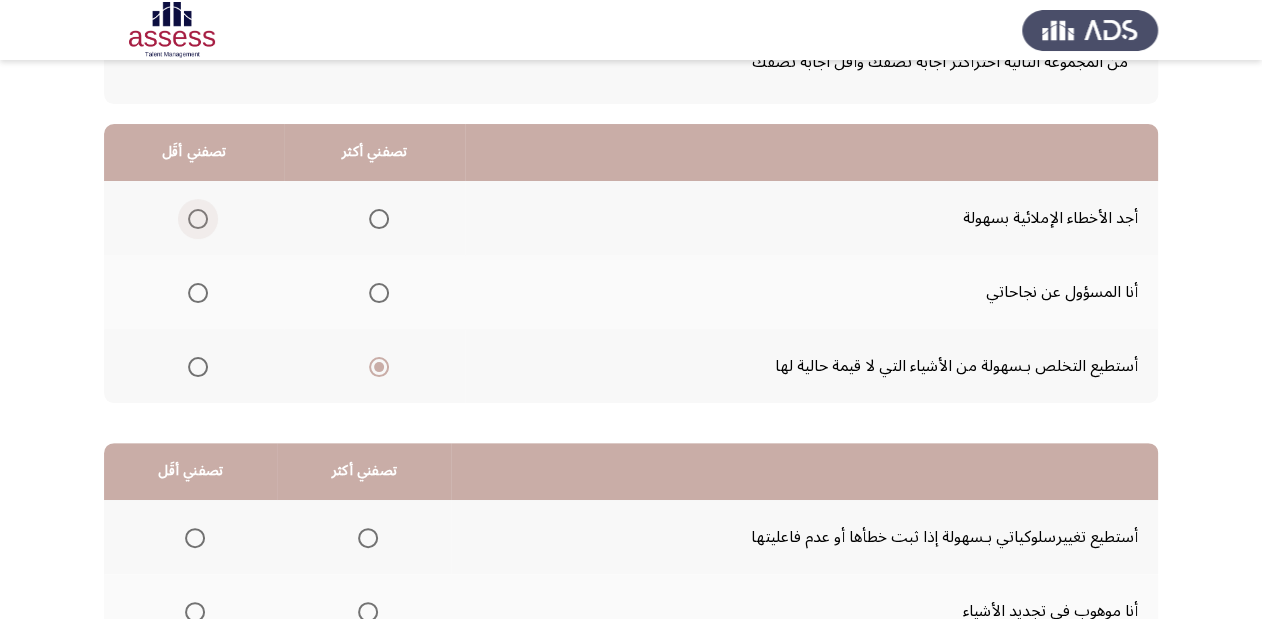 click at bounding box center [198, 219] 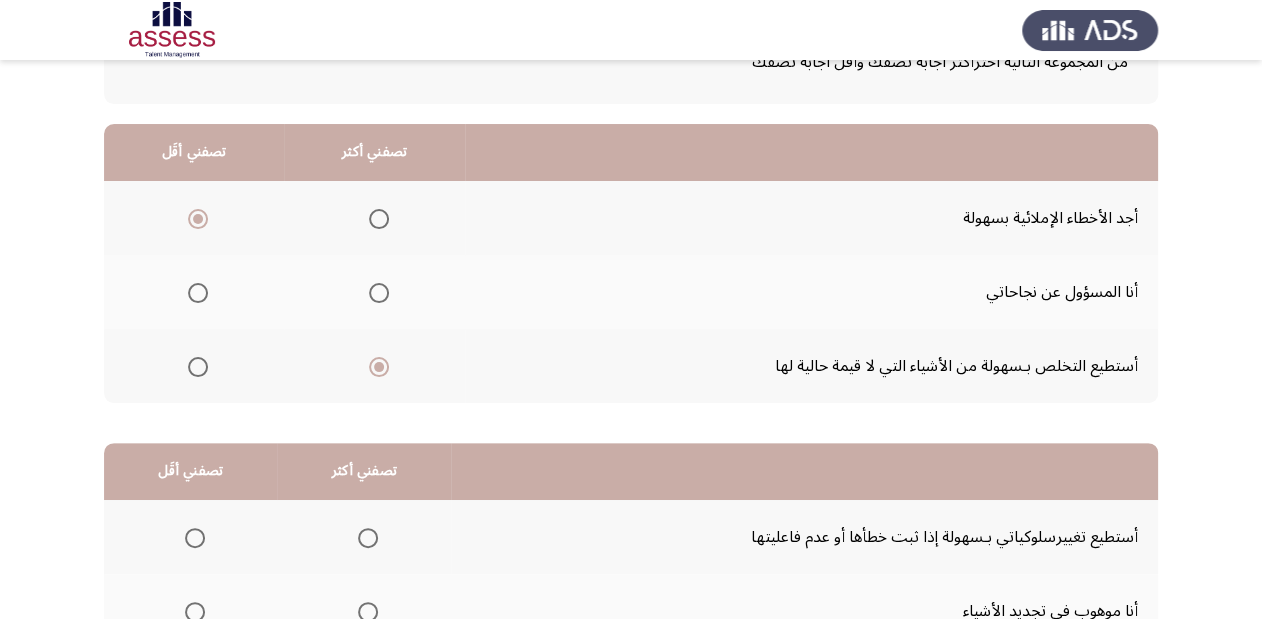 click at bounding box center [379, 293] 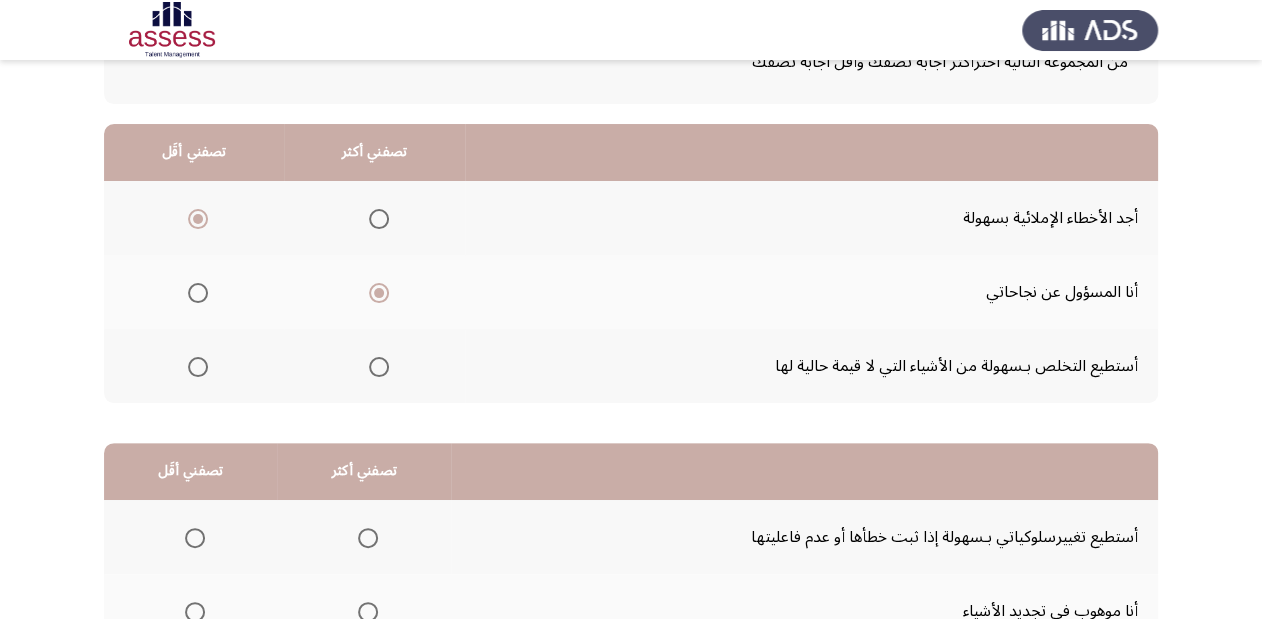 click at bounding box center (379, 367) 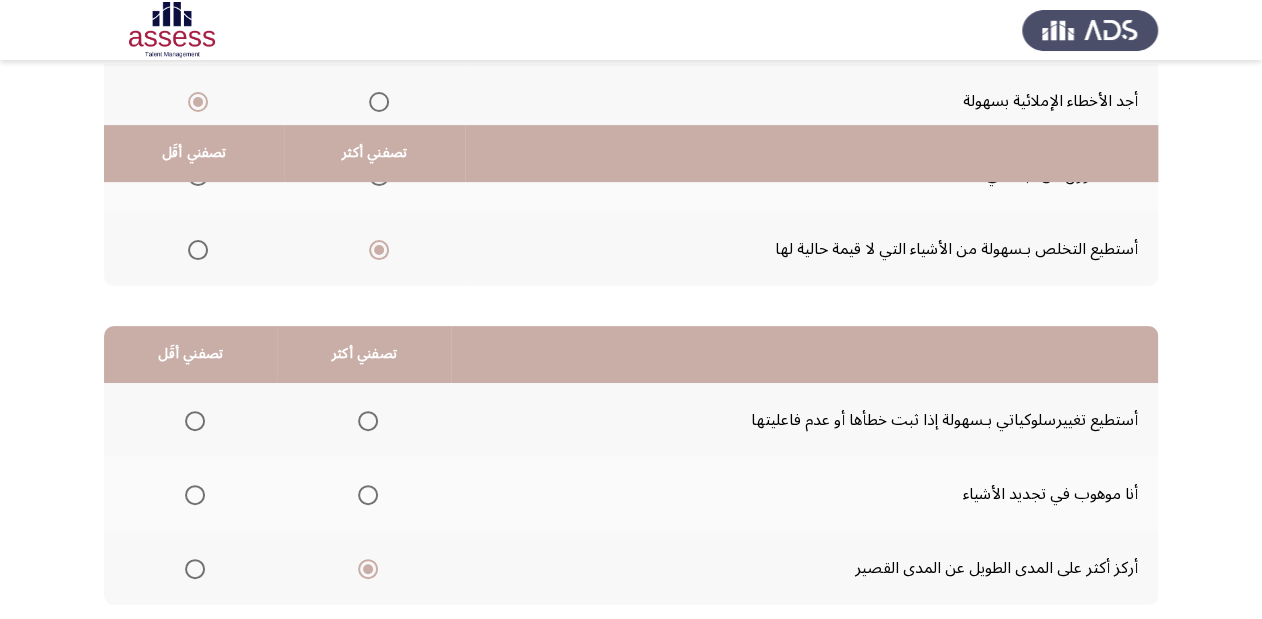 scroll, scrollTop: 388, scrollLeft: 0, axis: vertical 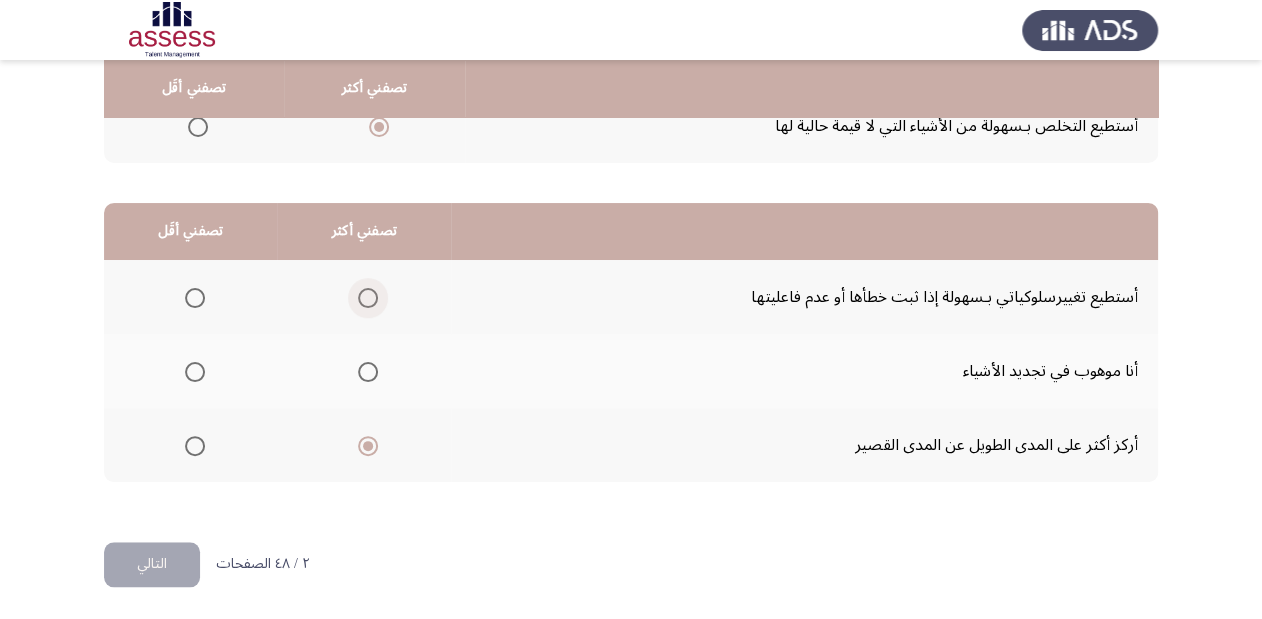 click at bounding box center [368, 298] 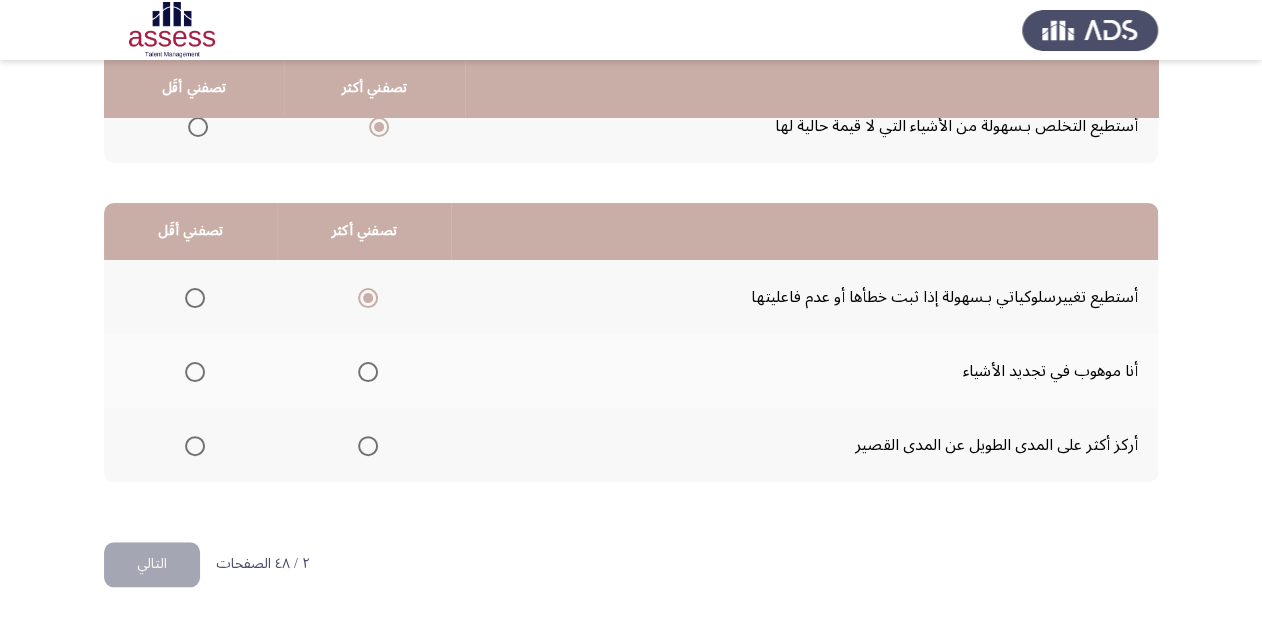 click at bounding box center [368, 372] 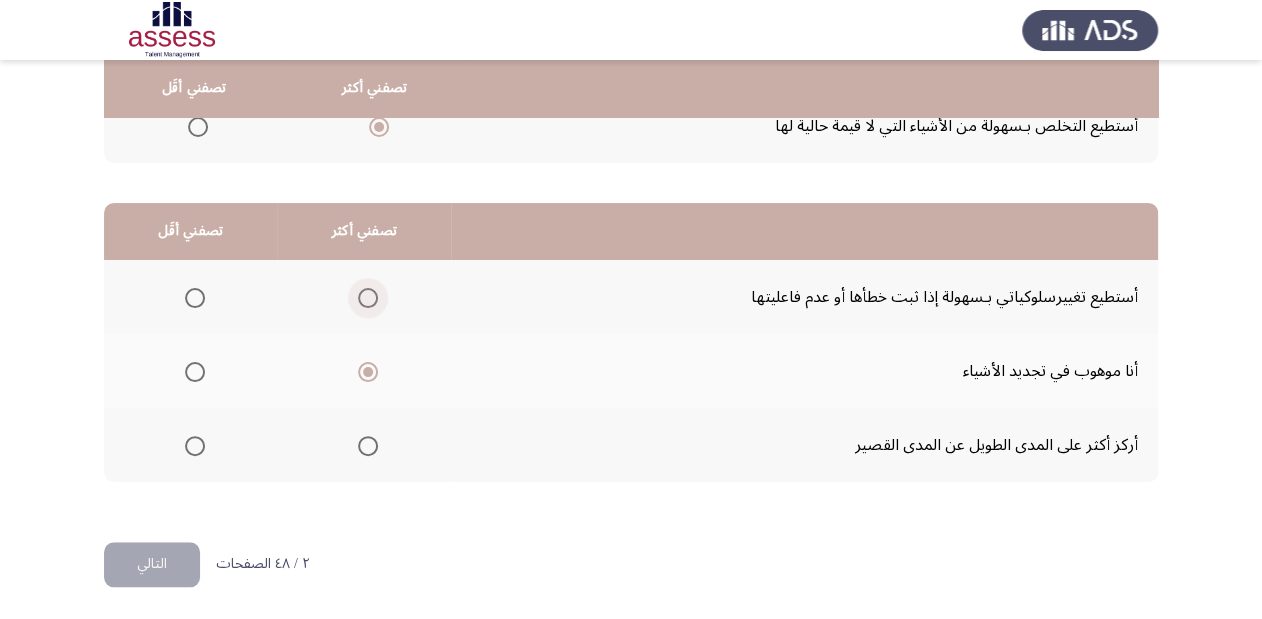 click at bounding box center (368, 298) 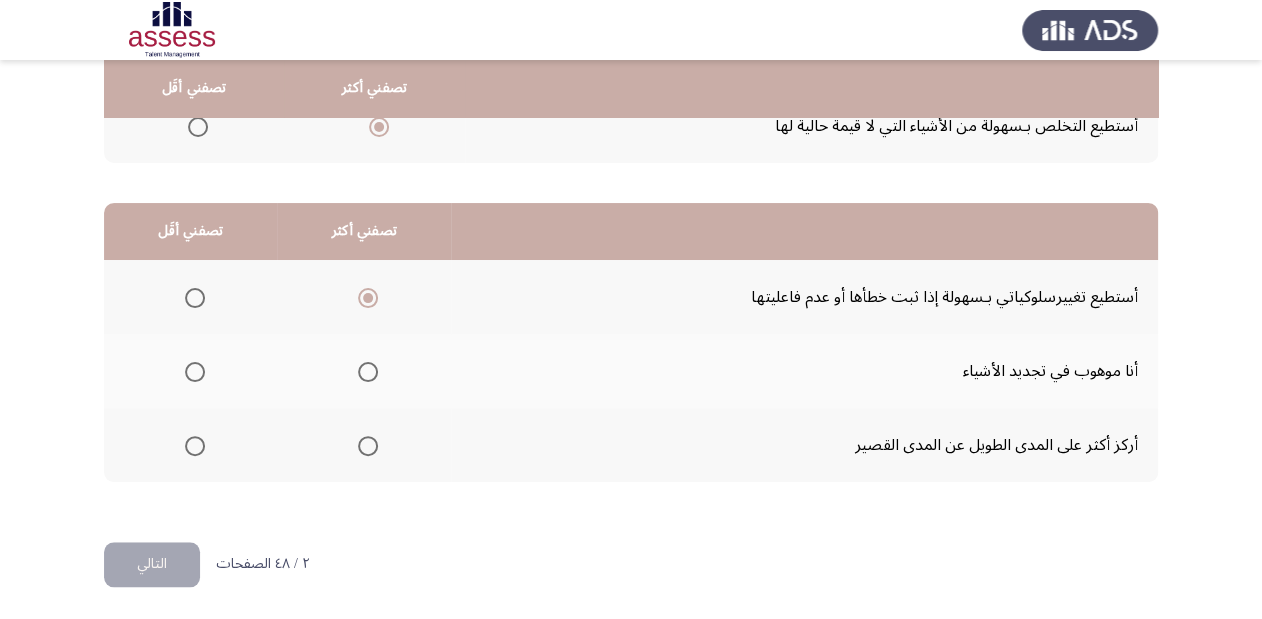 click at bounding box center (195, 446) 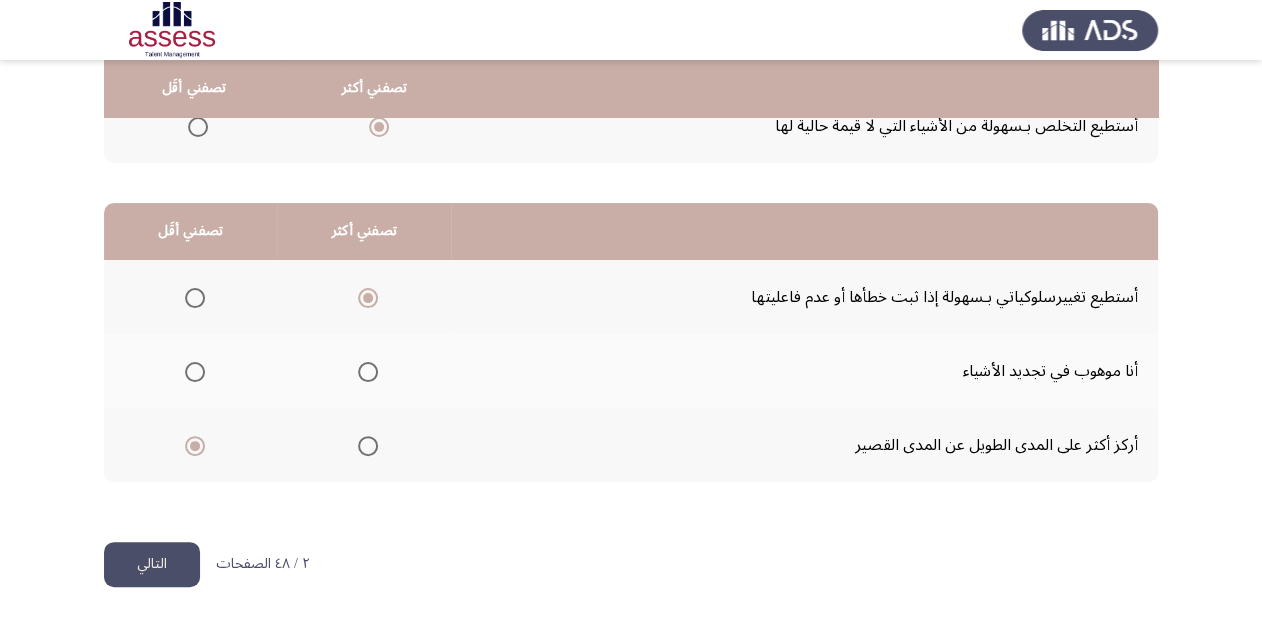 click on "التالي" 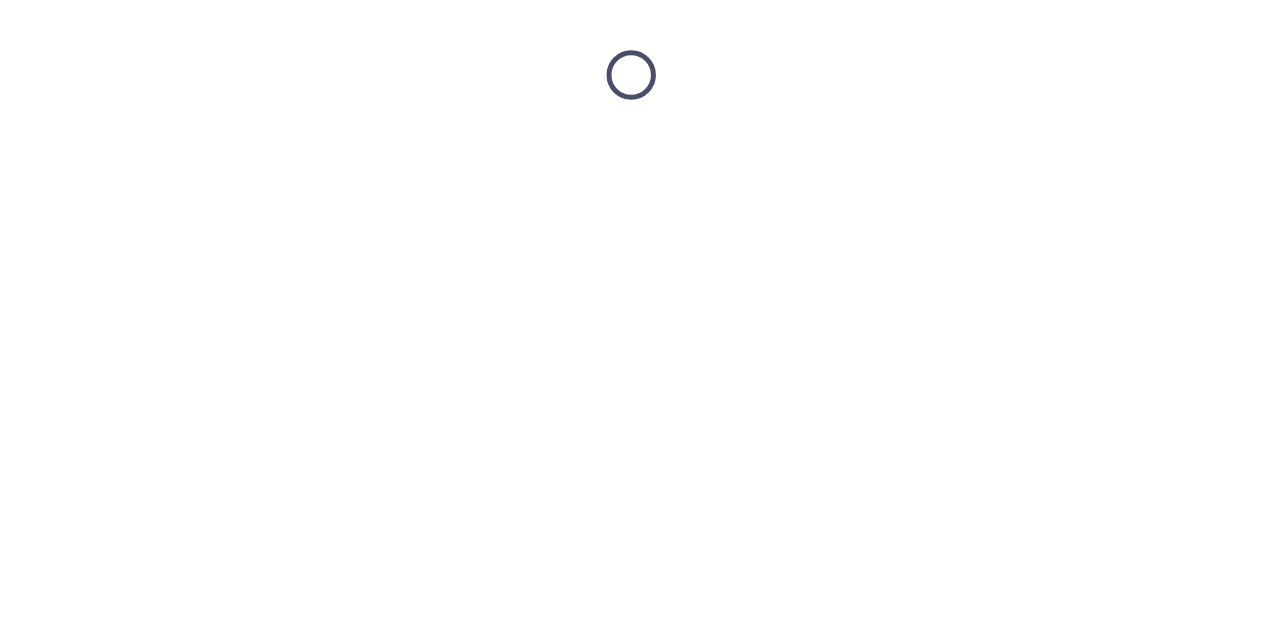 scroll, scrollTop: 0, scrollLeft: 0, axis: both 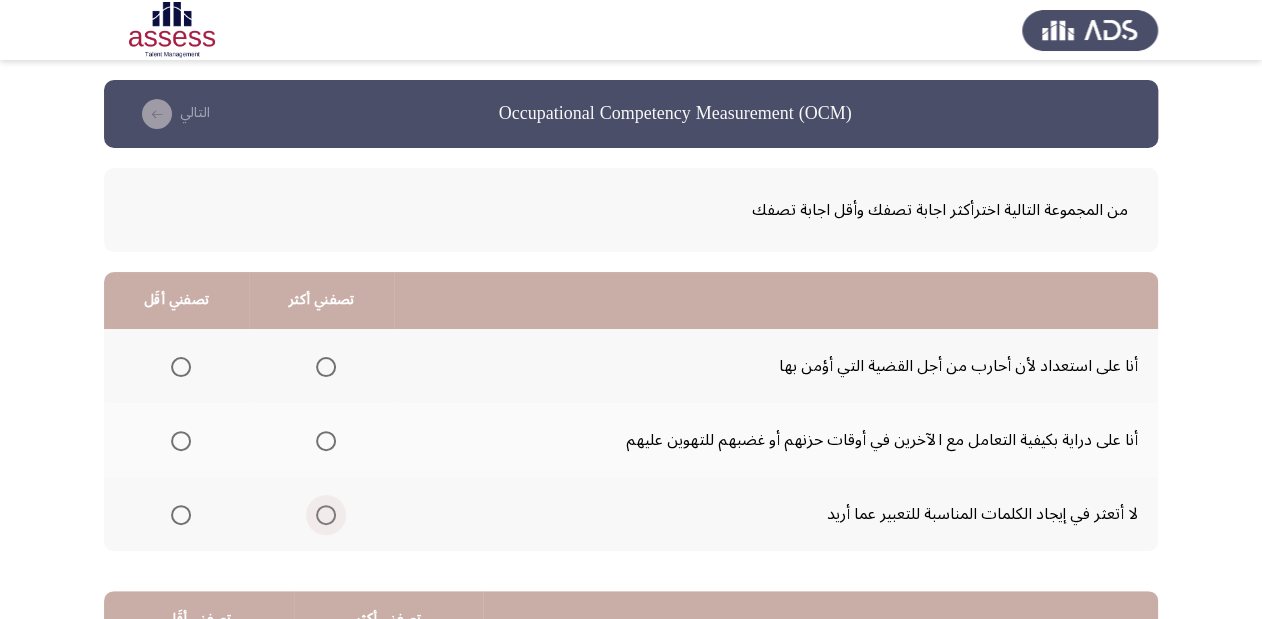 click at bounding box center [326, 515] 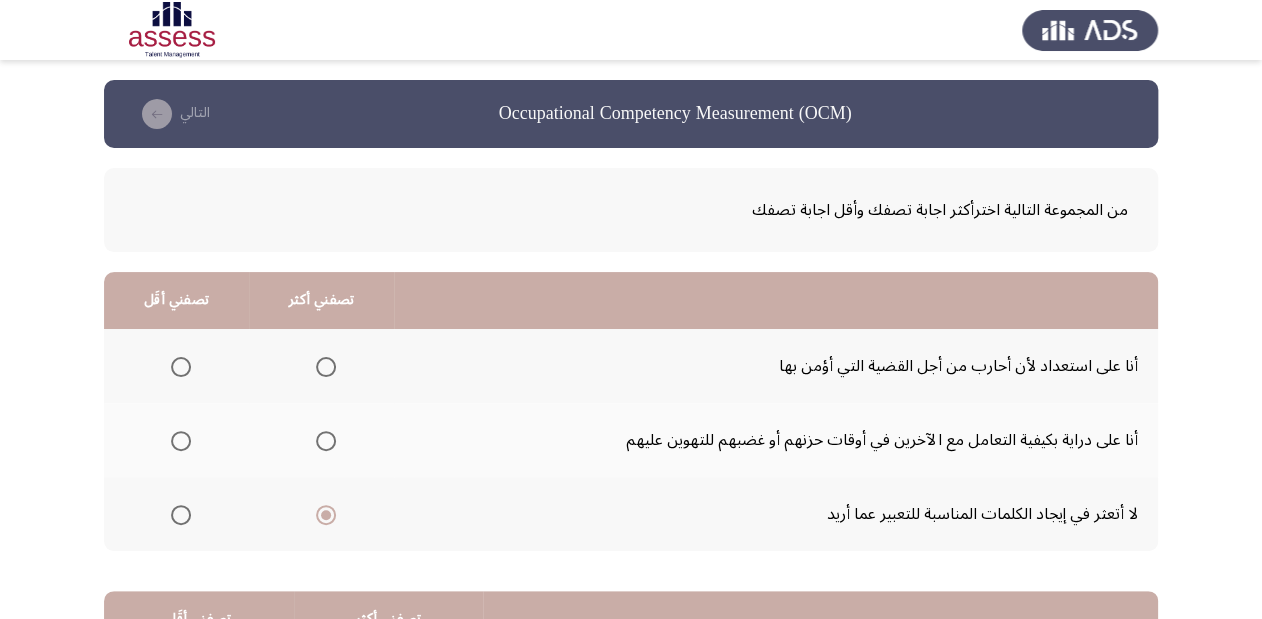 click at bounding box center [181, 441] 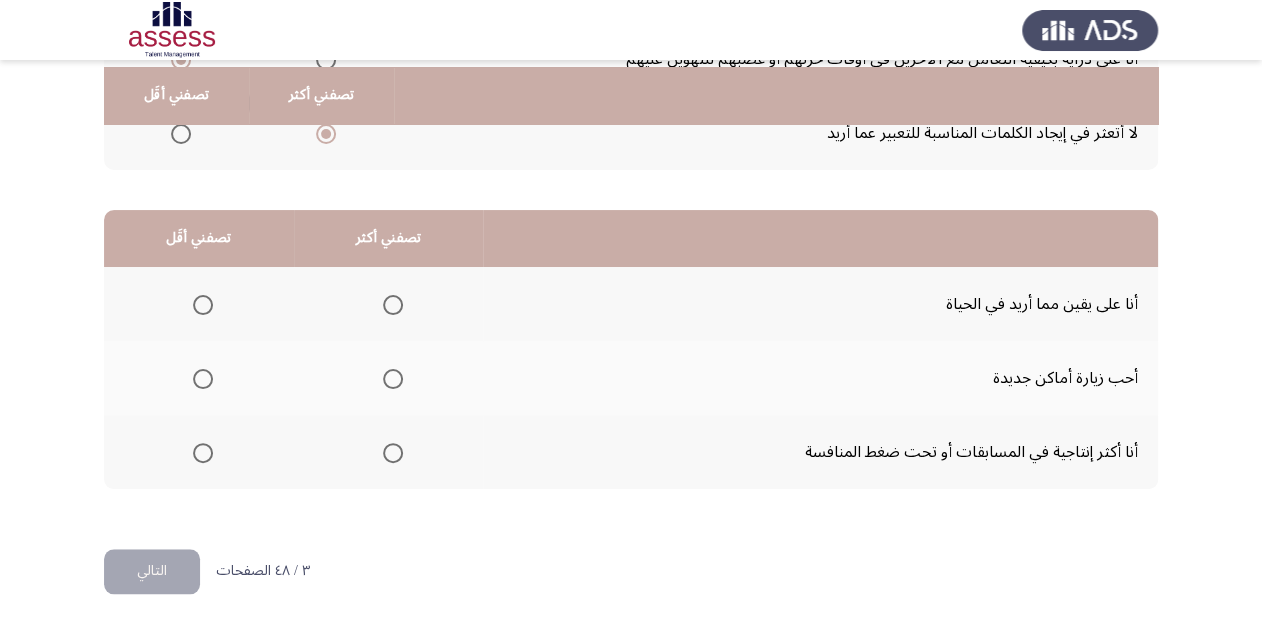 scroll, scrollTop: 388, scrollLeft: 0, axis: vertical 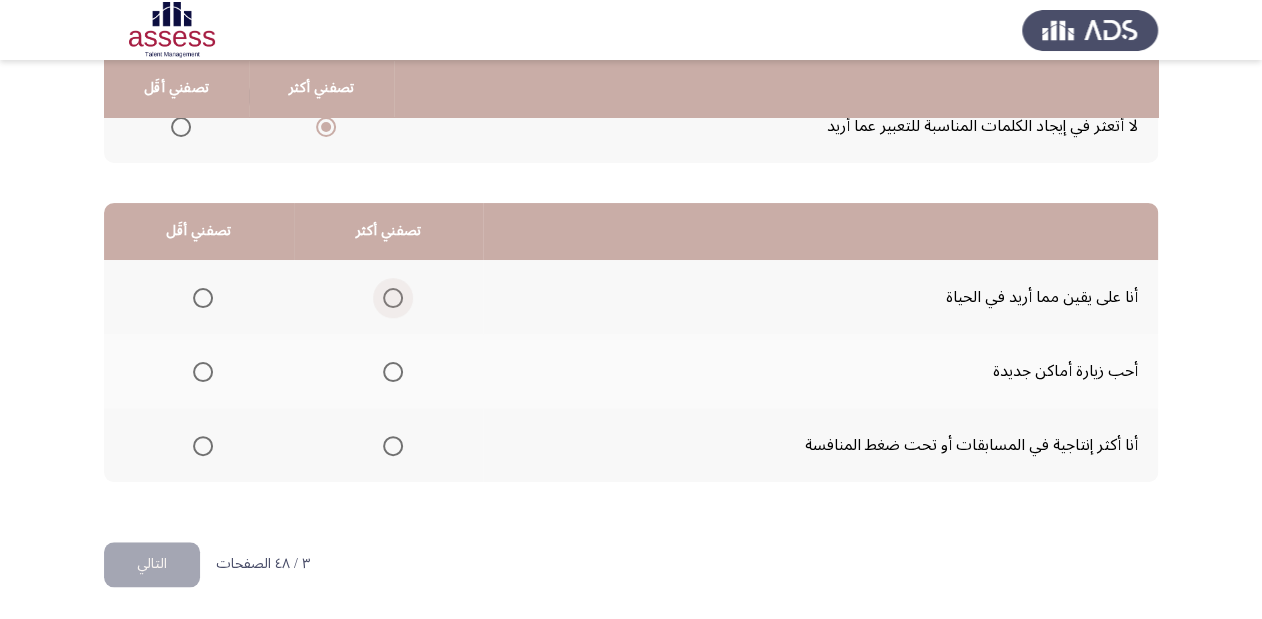 click at bounding box center (393, 298) 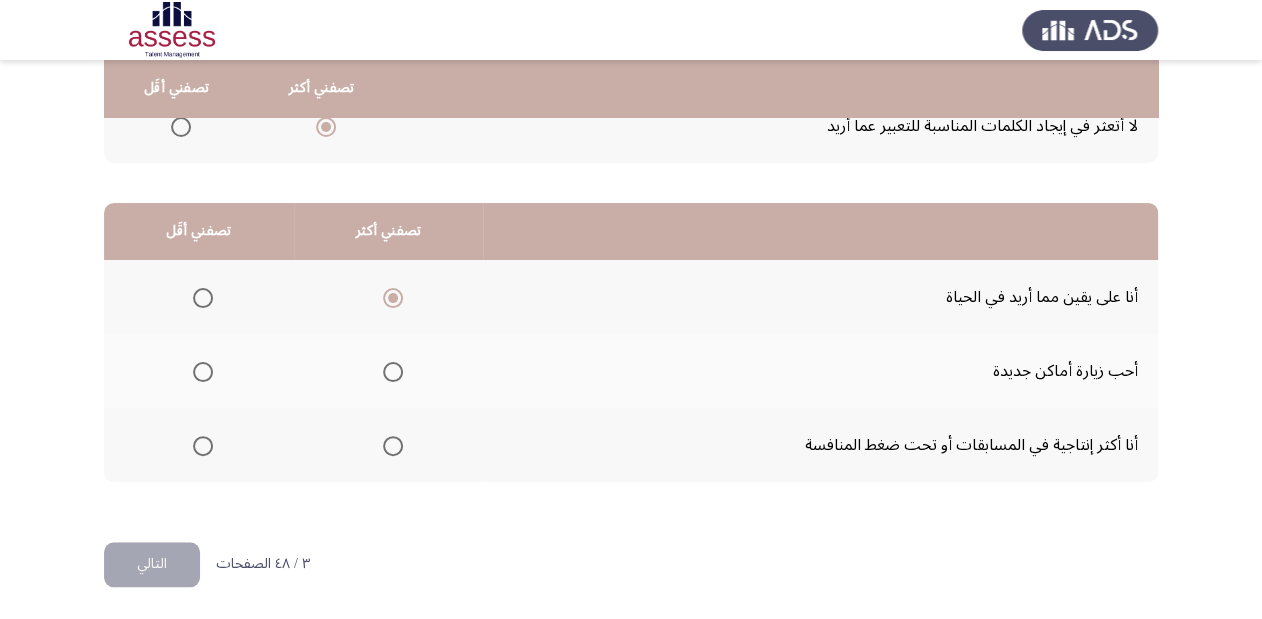 click at bounding box center (203, 446) 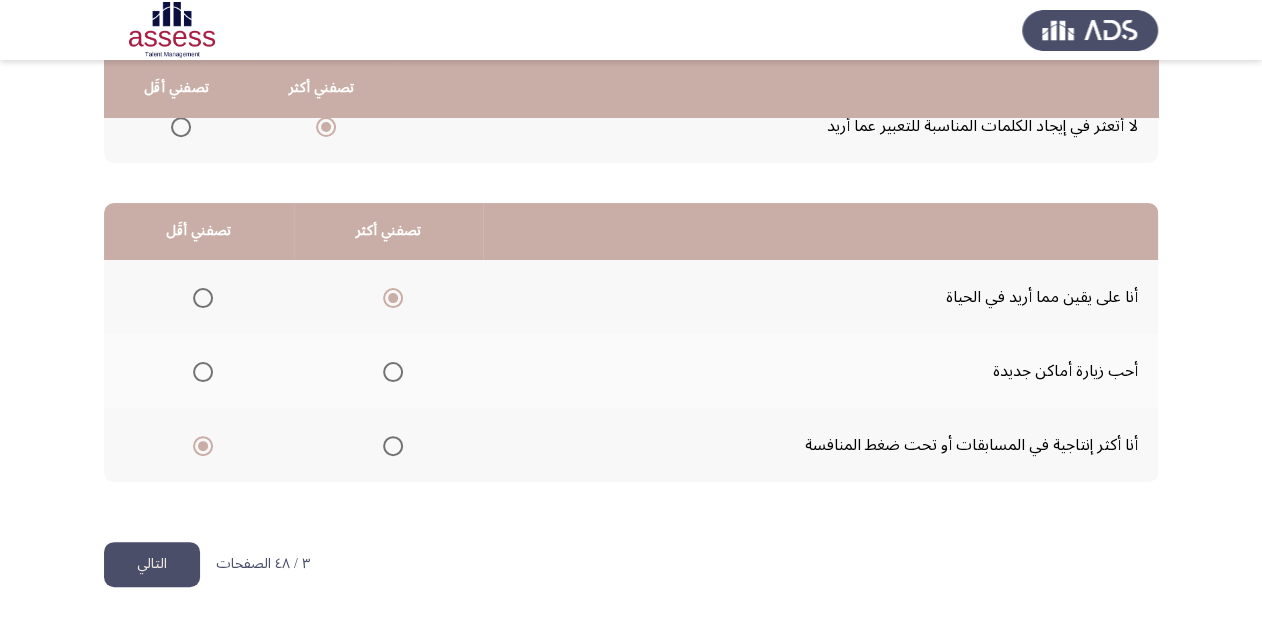 click on "التالي" 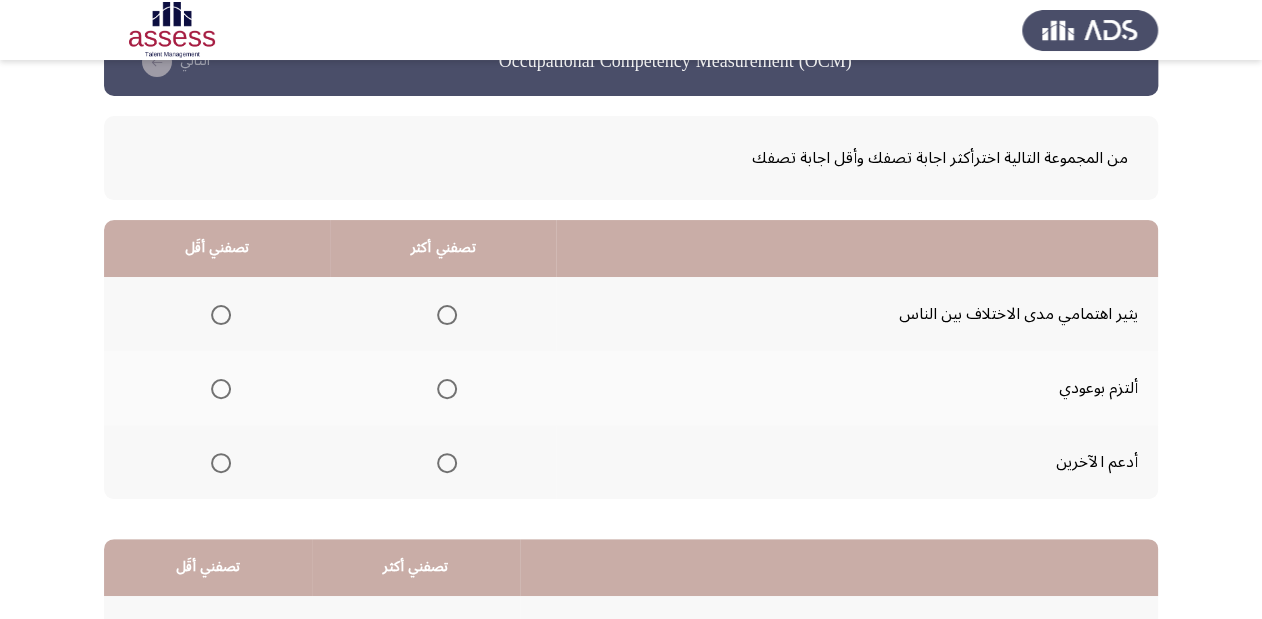 scroll, scrollTop: 80, scrollLeft: 0, axis: vertical 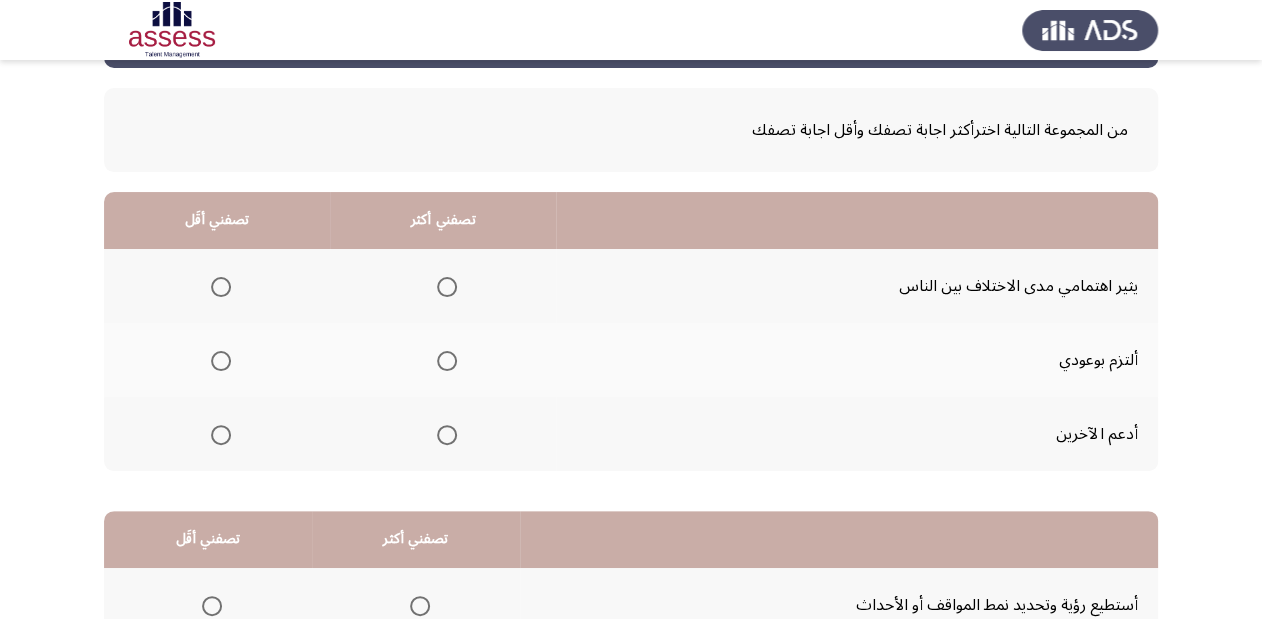 click at bounding box center [447, 361] 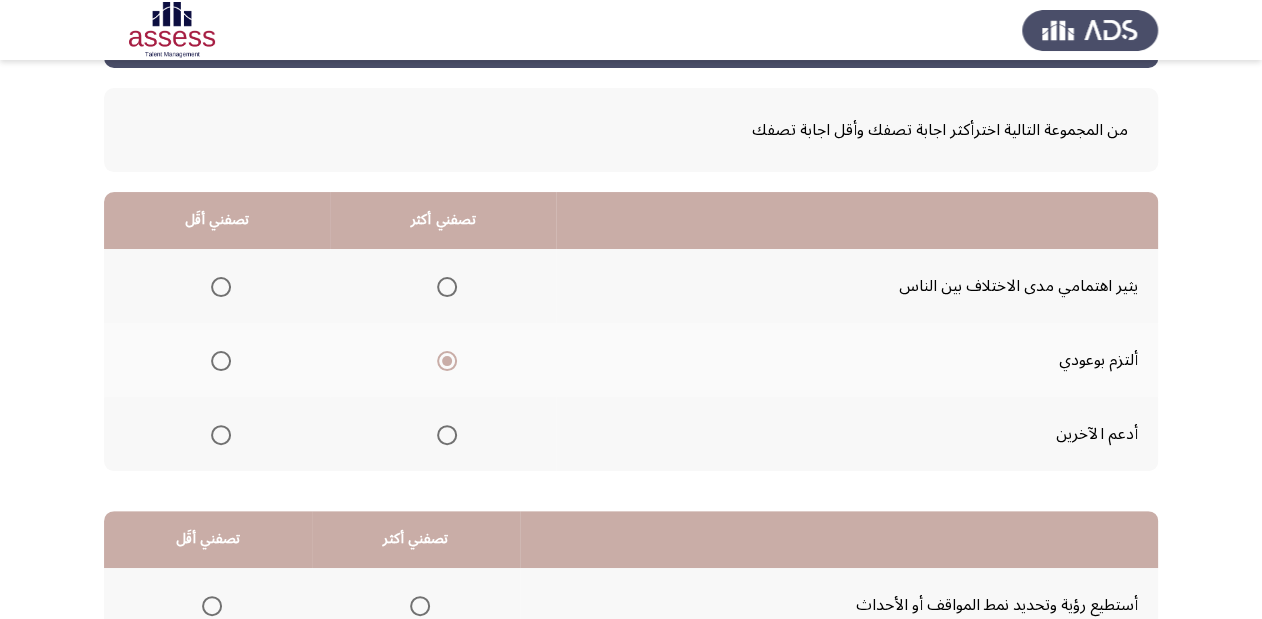 click at bounding box center (221, 287) 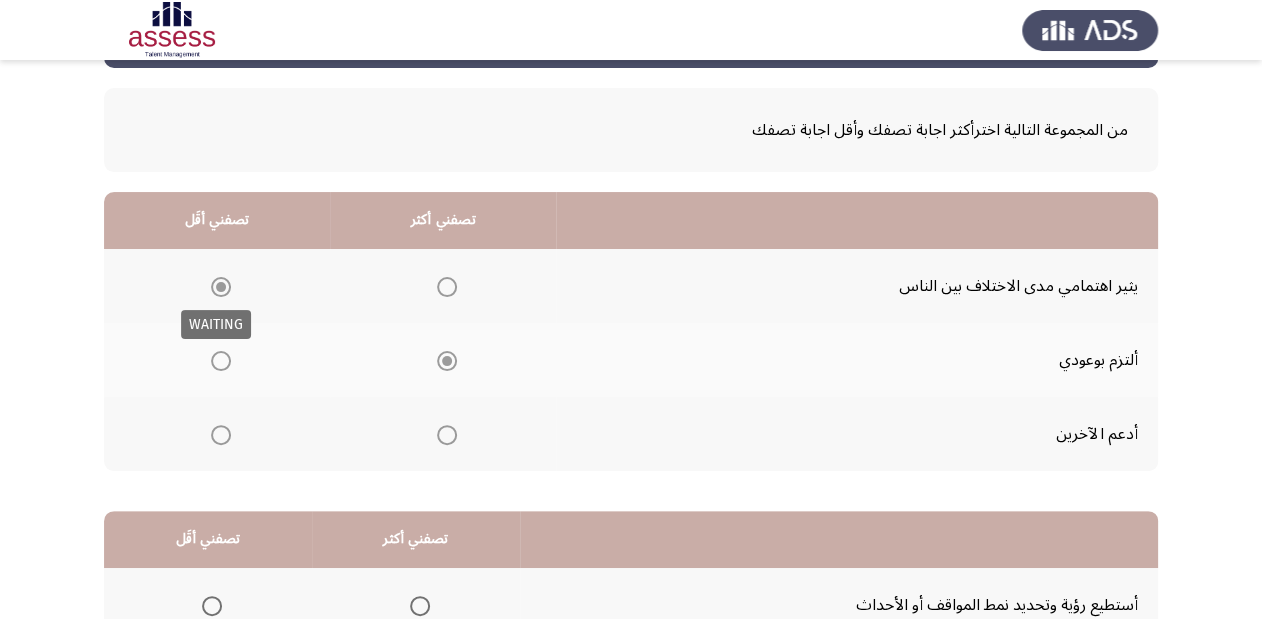click at bounding box center [221, 287] 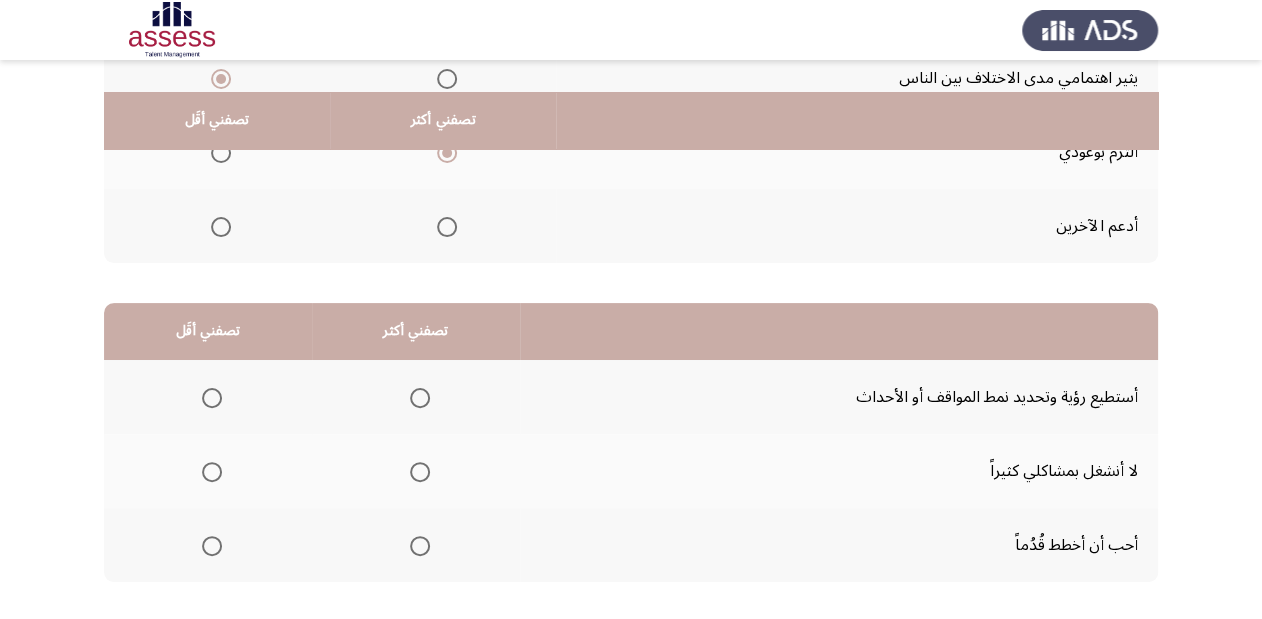 scroll, scrollTop: 320, scrollLeft: 0, axis: vertical 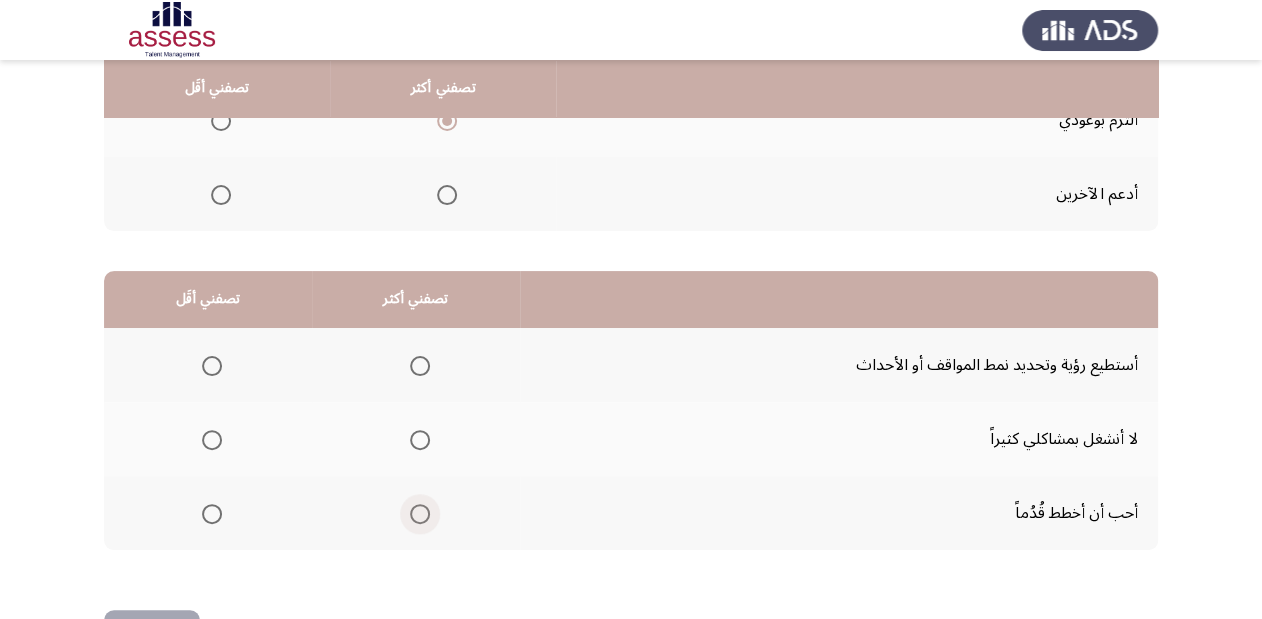 click at bounding box center (420, 514) 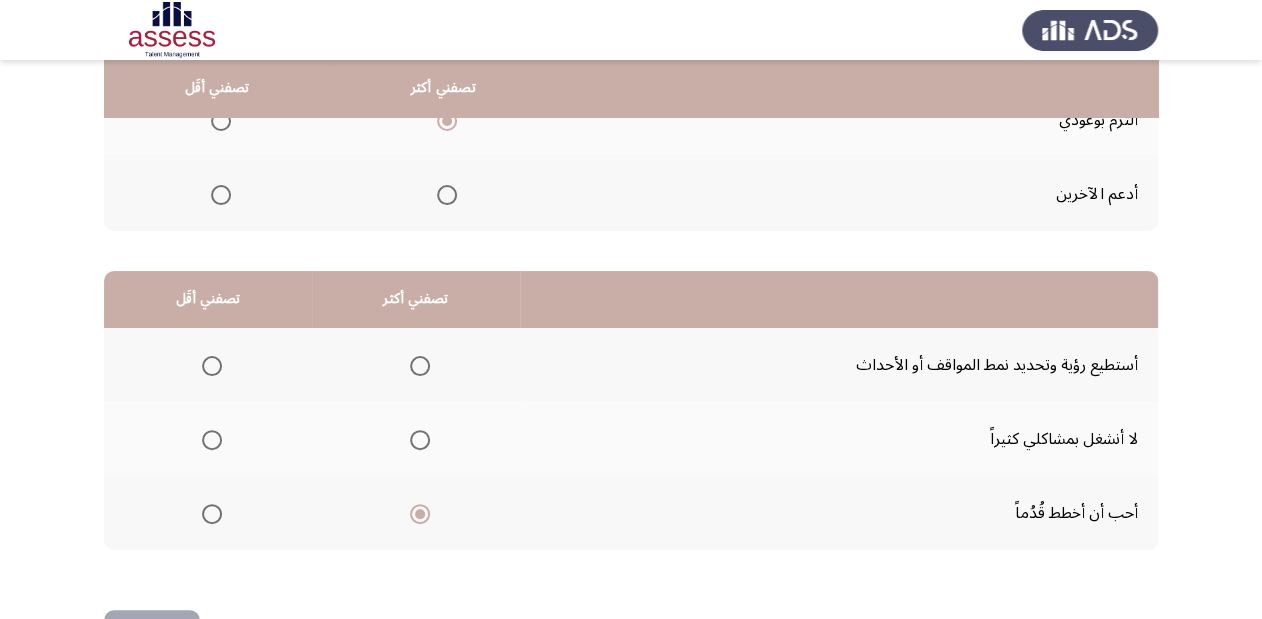 click at bounding box center (212, 440) 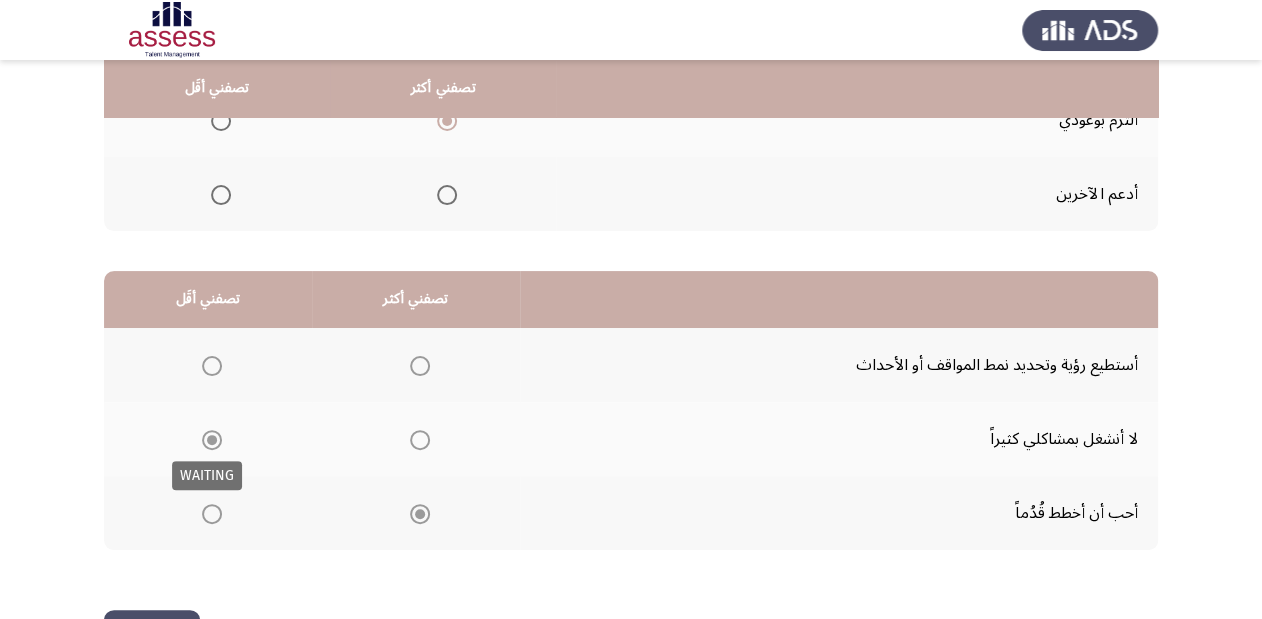 click at bounding box center [212, 440] 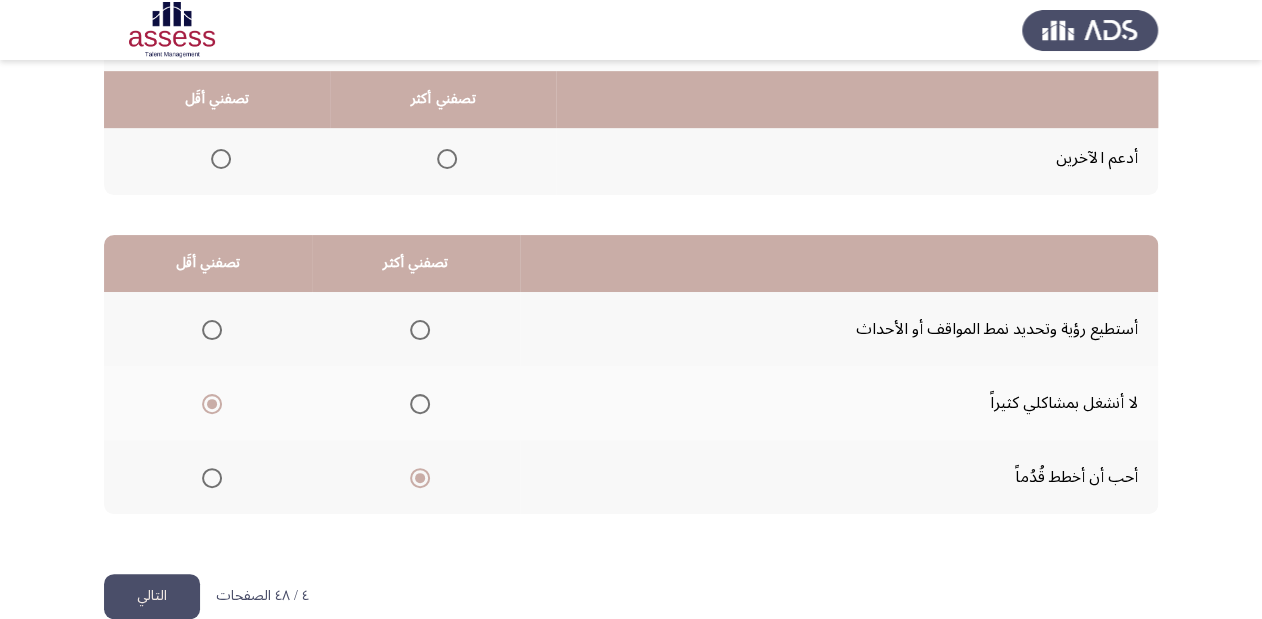 scroll, scrollTop: 388, scrollLeft: 0, axis: vertical 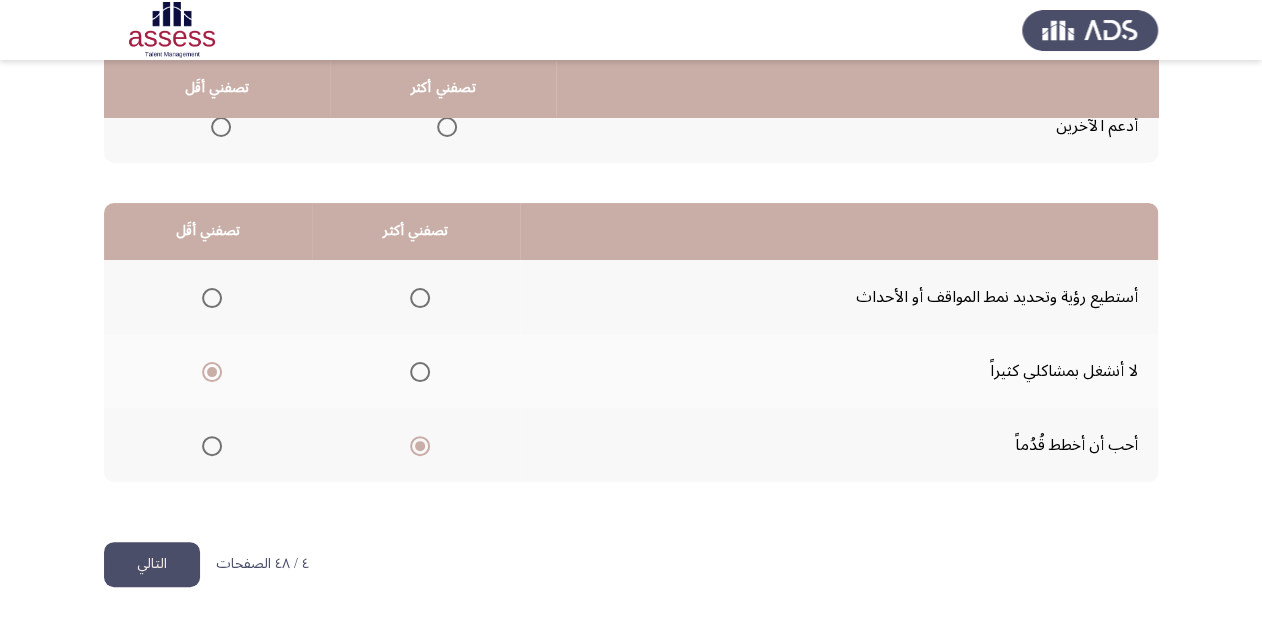 click on "التالي" 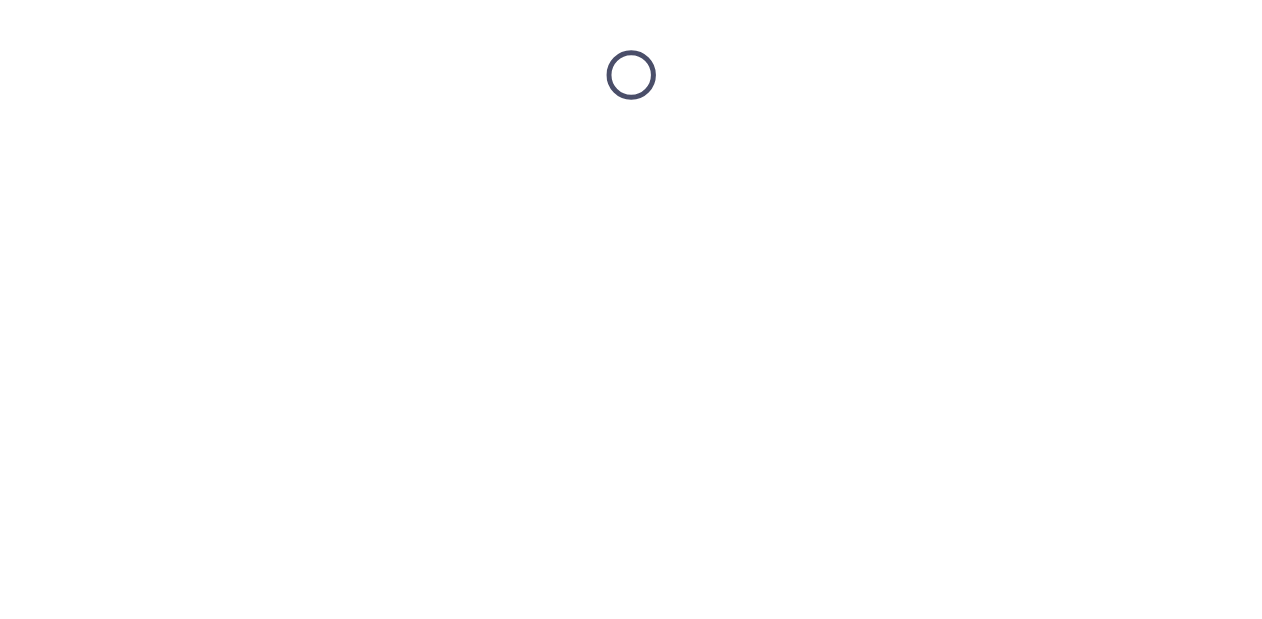 scroll, scrollTop: 0, scrollLeft: 0, axis: both 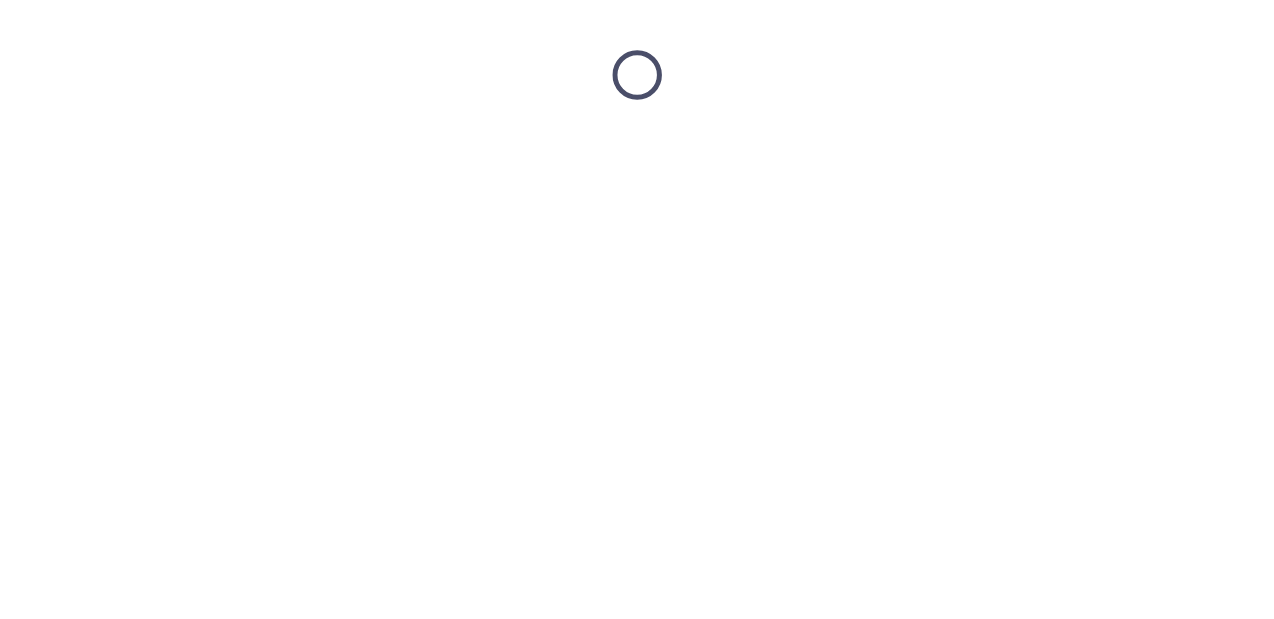 click at bounding box center [637, 75] 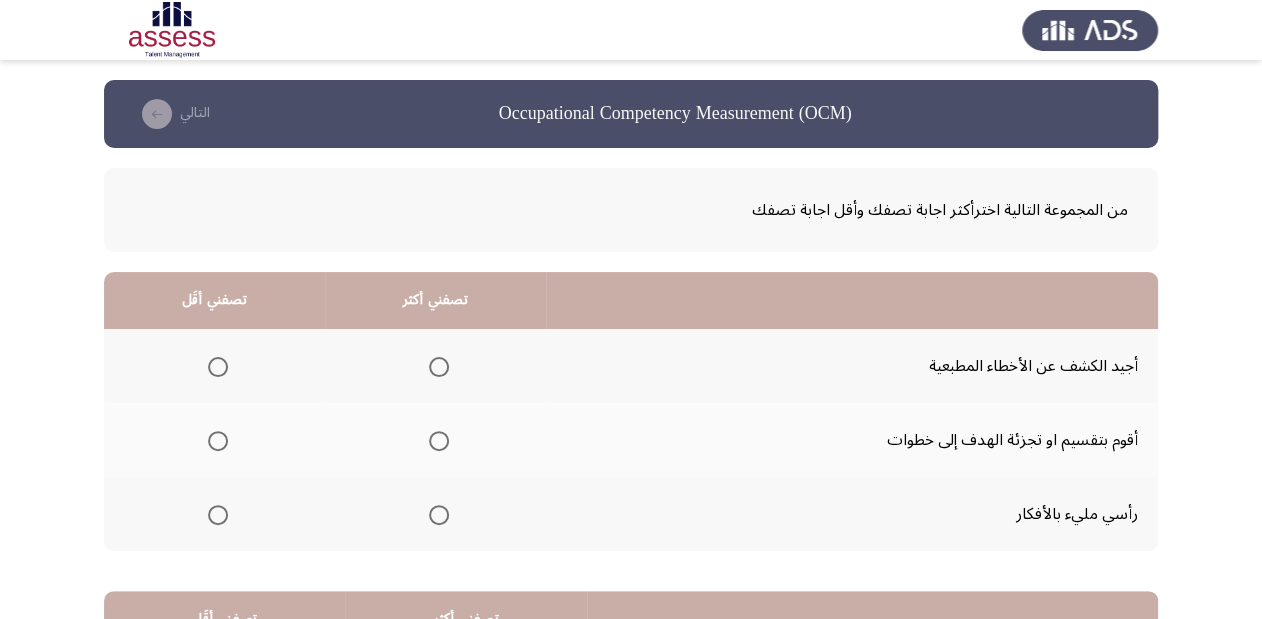 click at bounding box center [439, 441] 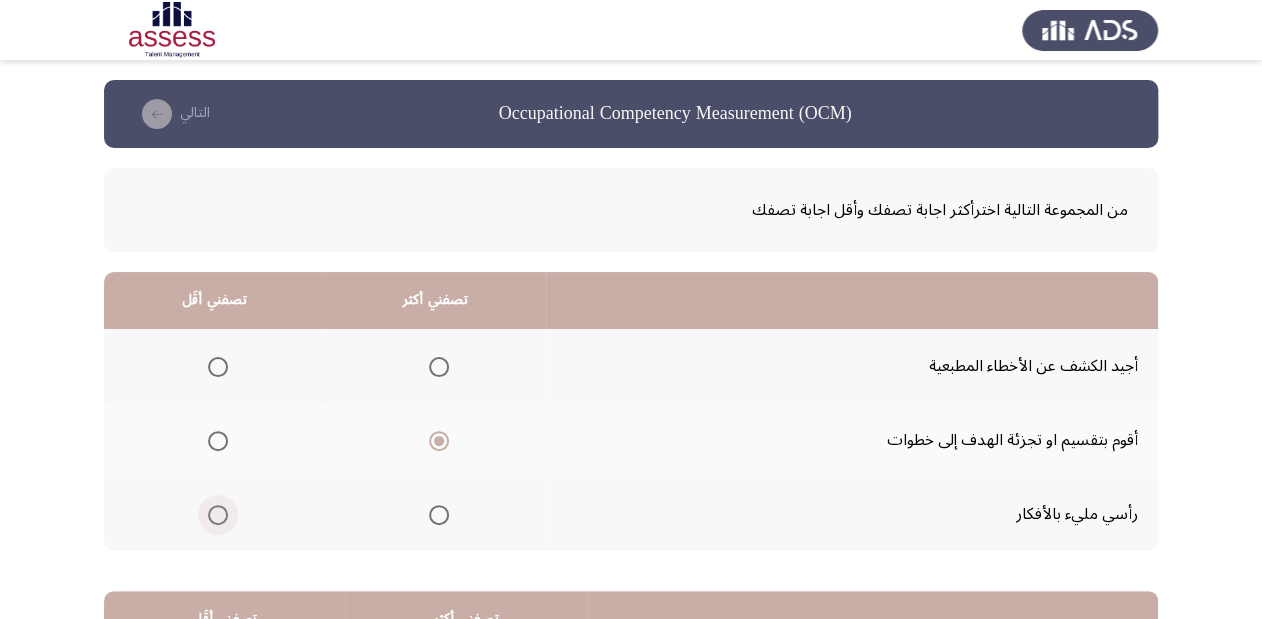 click at bounding box center (218, 515) 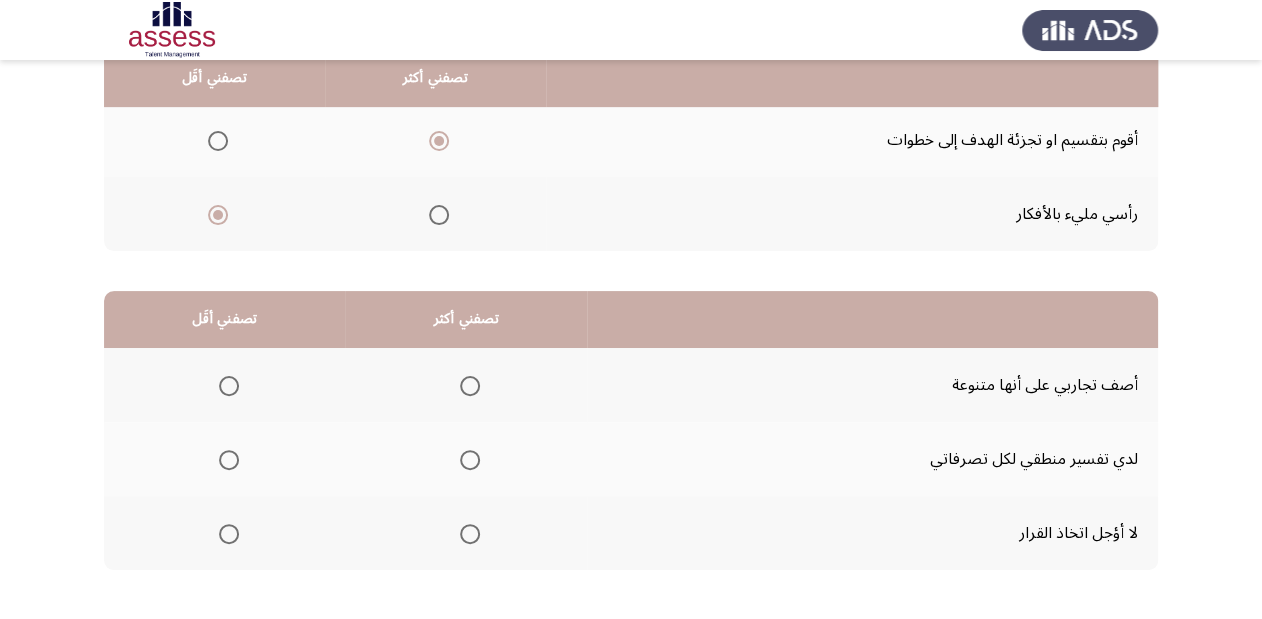 scroll, scrollTop: 320, scrollLeft: 0, axis: vertical 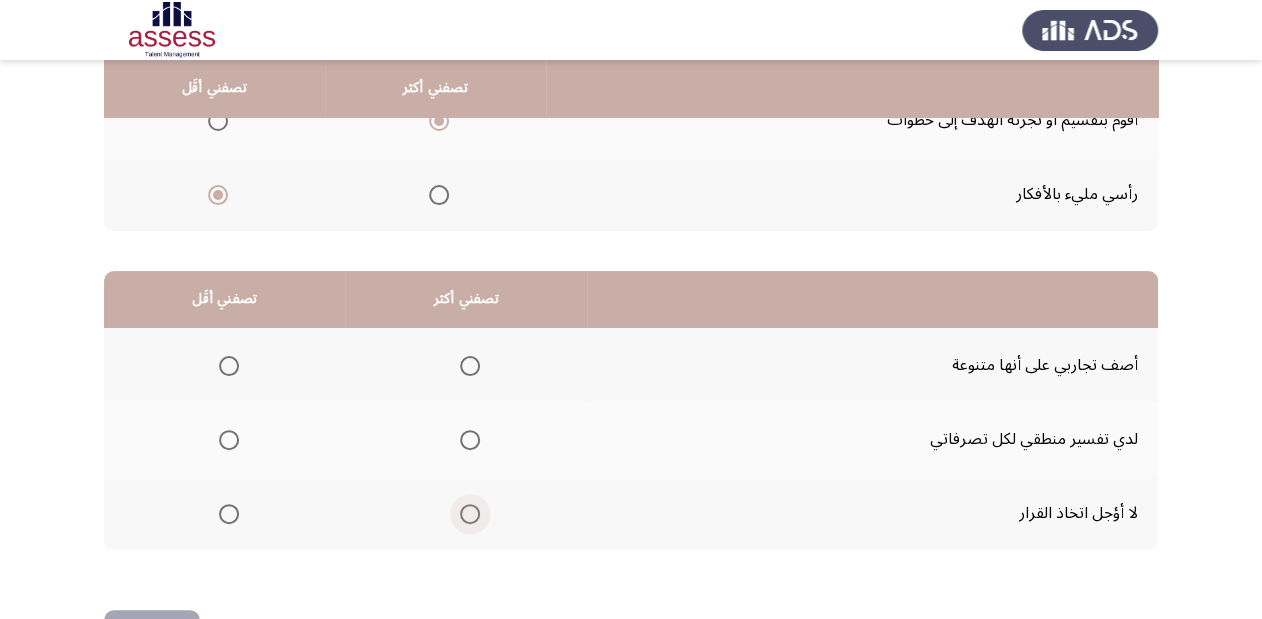 click at bounding box center (470, 514) 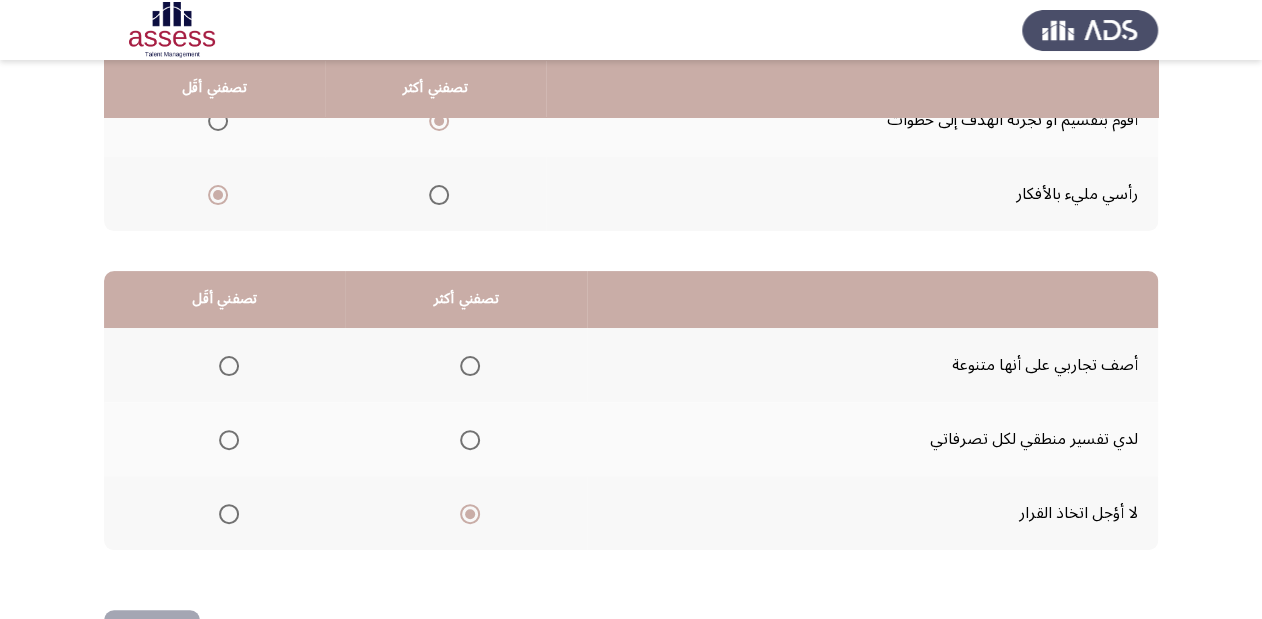 click at bounding box center (470, 440) 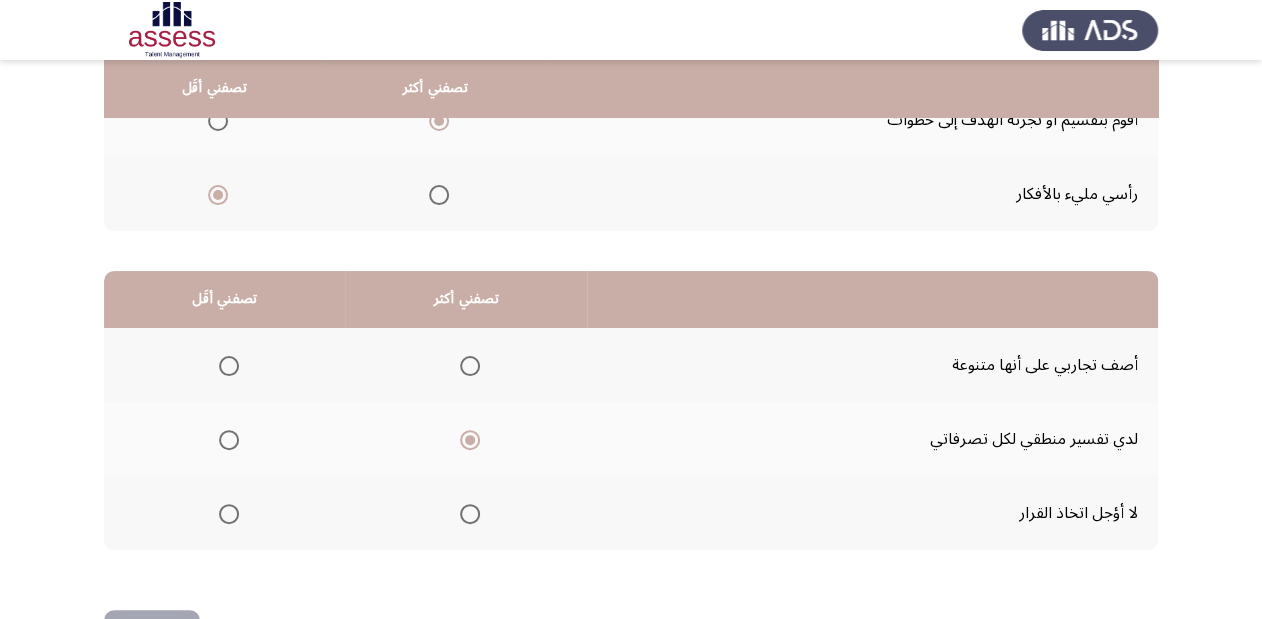 click at bounding box center [470, 514] 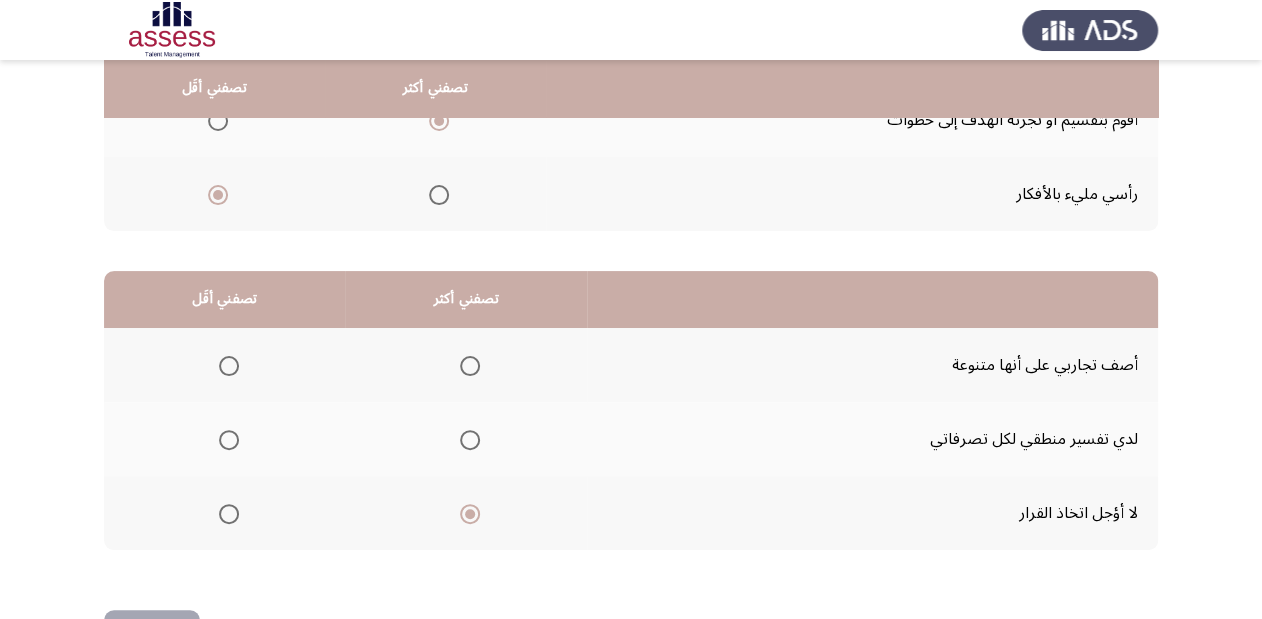 click at bounding box center [229, 440] 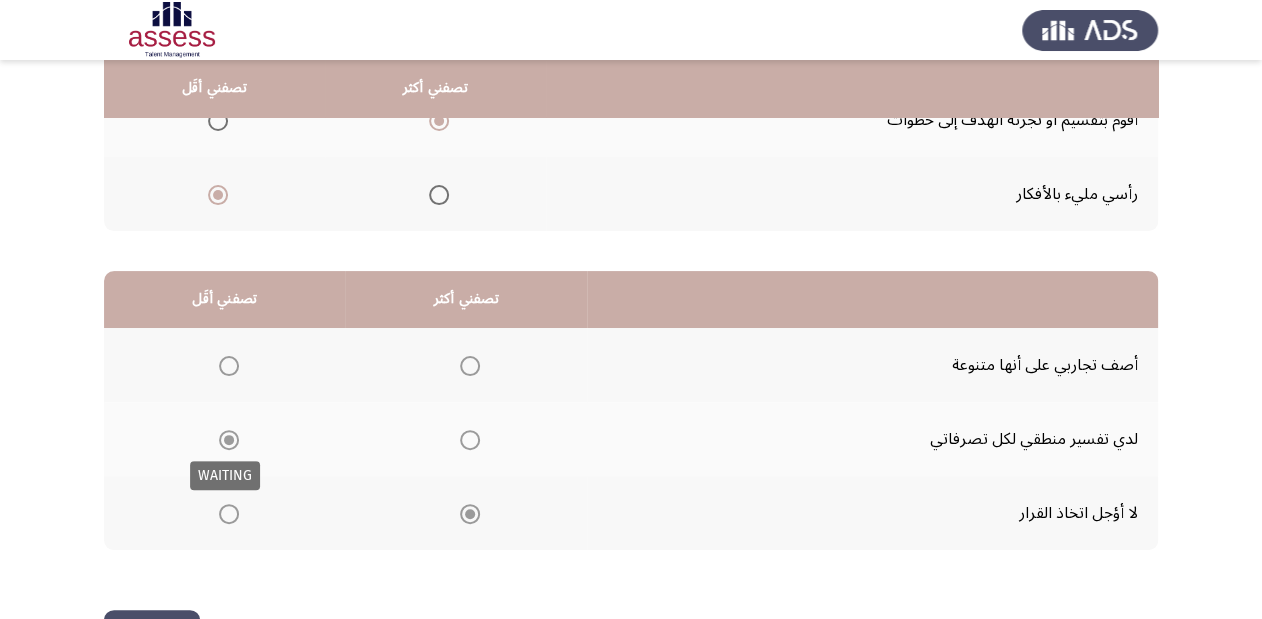 click at bounding box center [229, 440] 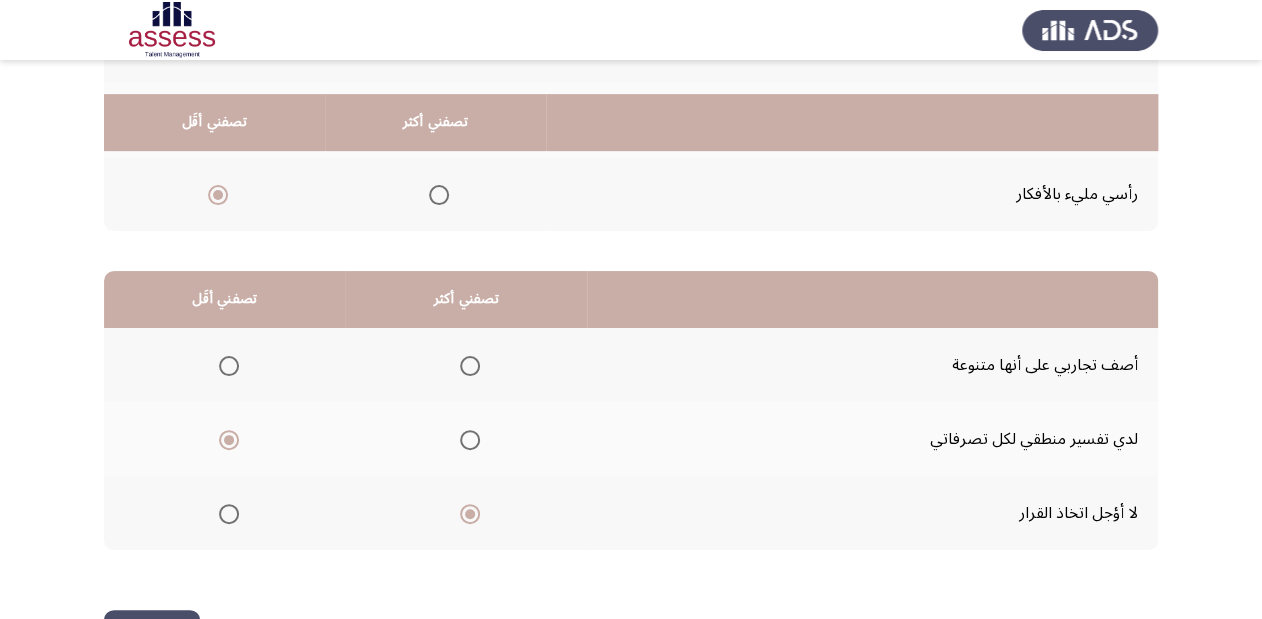 scroll, scrollTop: 388, scrollLeft: 0, axis: vertical 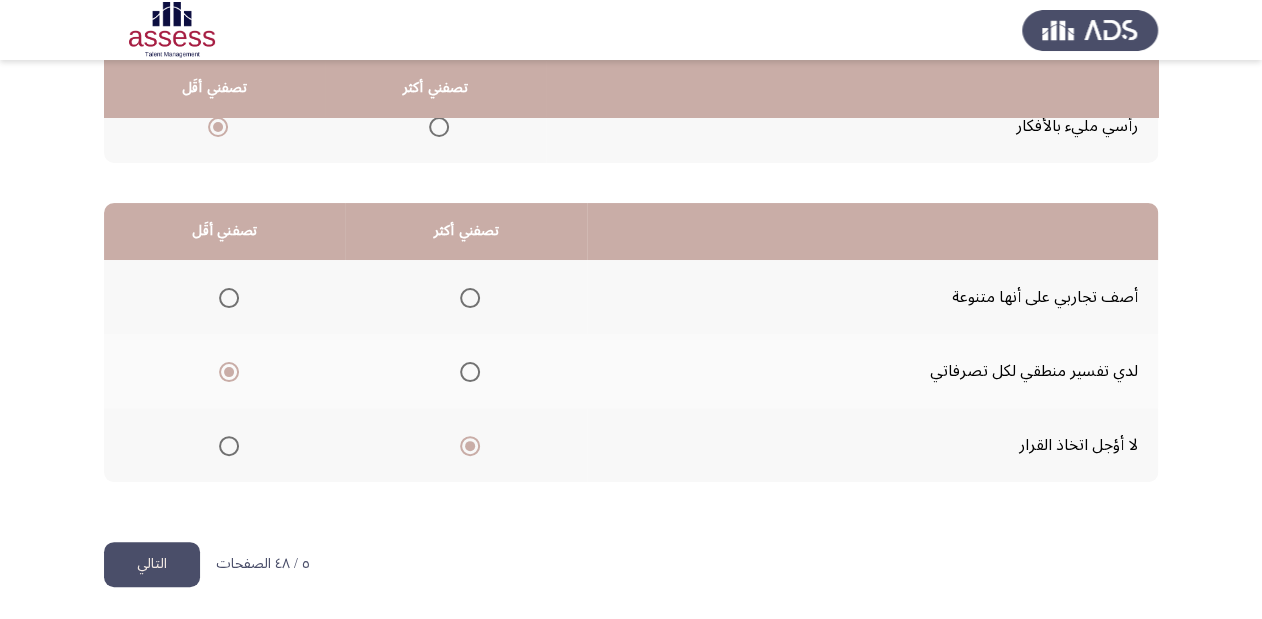 click on "التالي" 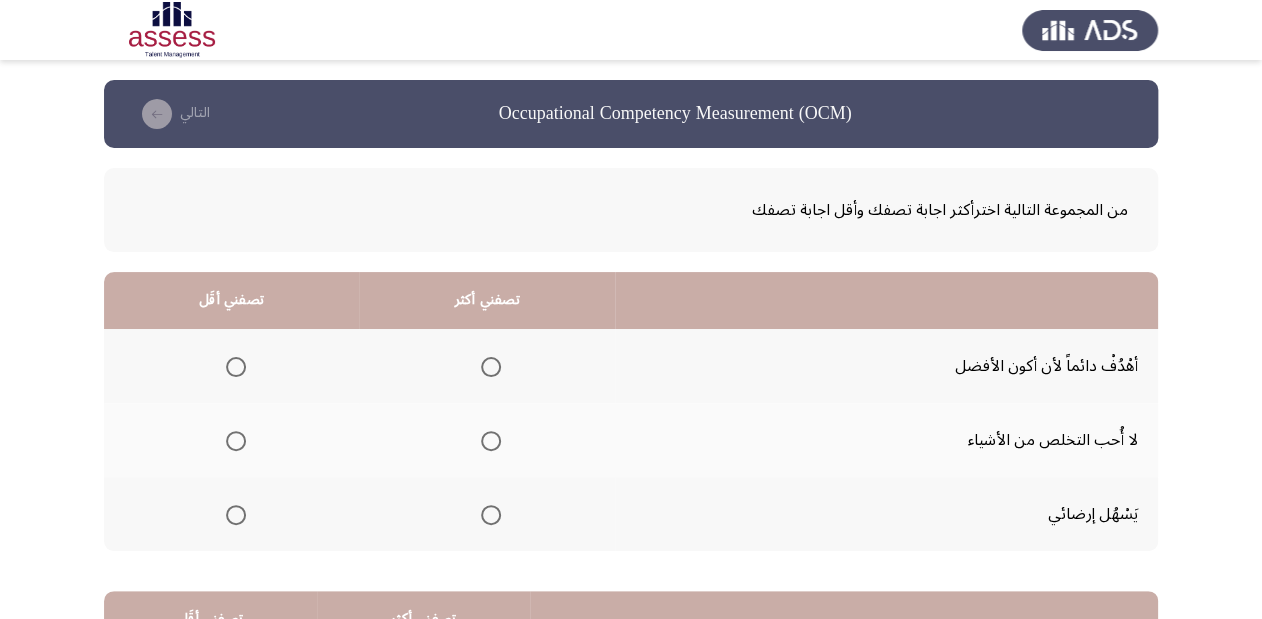 click at bounding box center (491, 367) 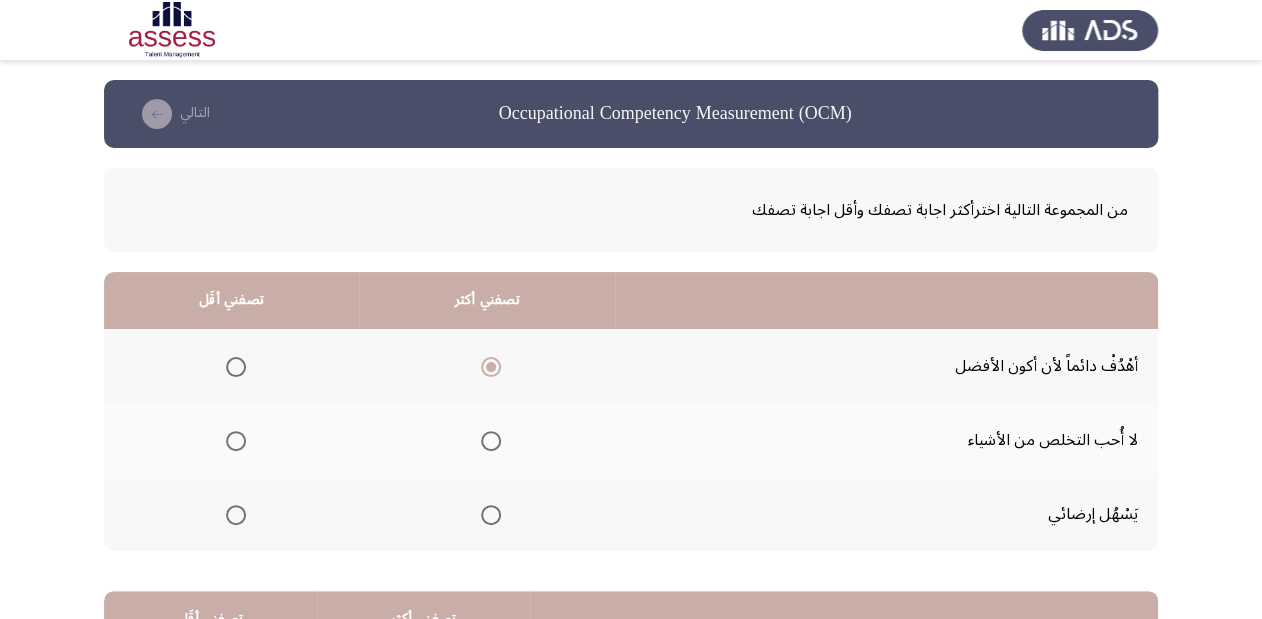 click at bounding box center [236, 515] 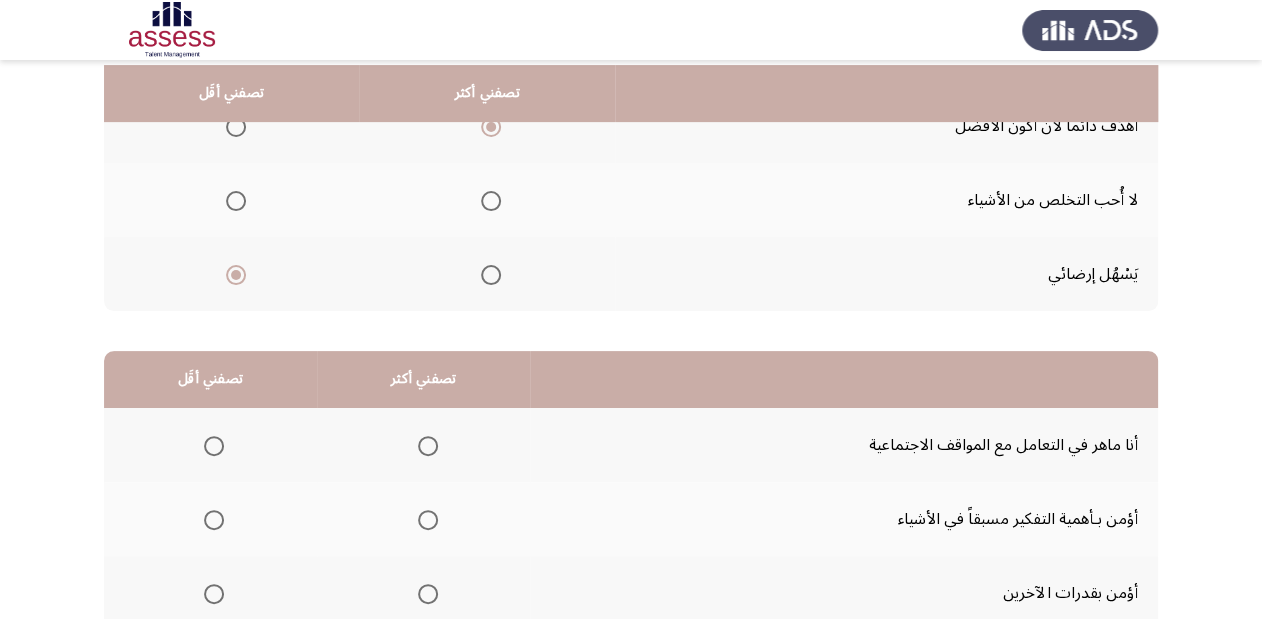 scroll, scrollTop: 320, scrollLeft: 0, axis: vertical 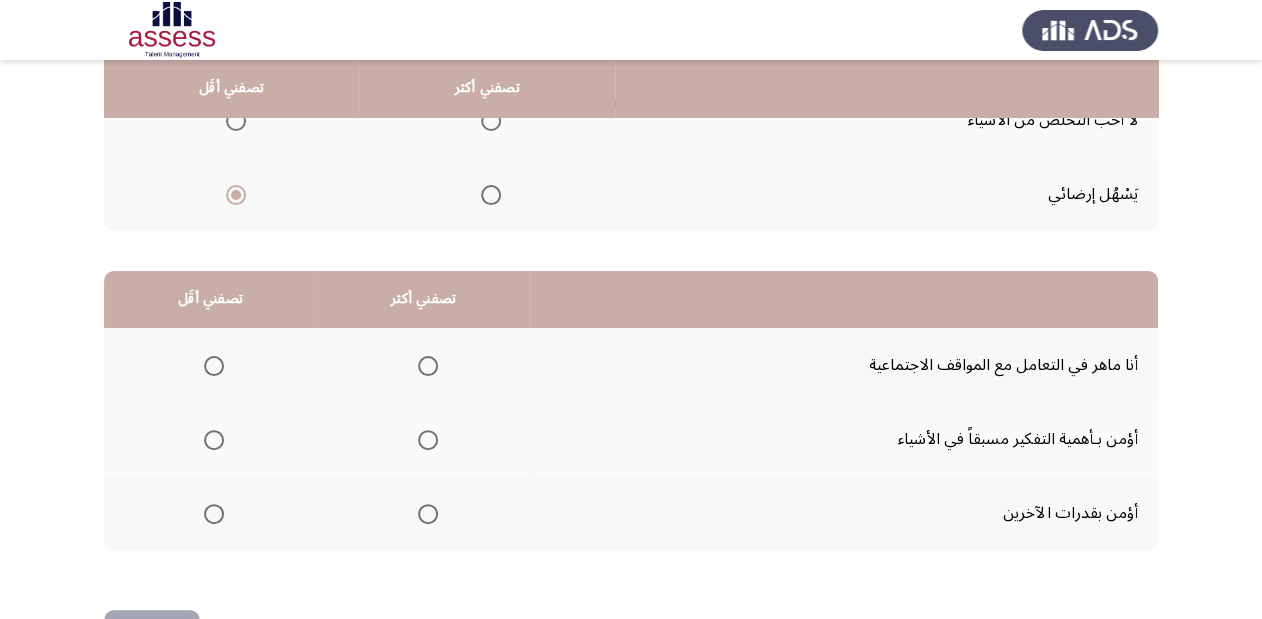 click at bounding box center [428, 440] 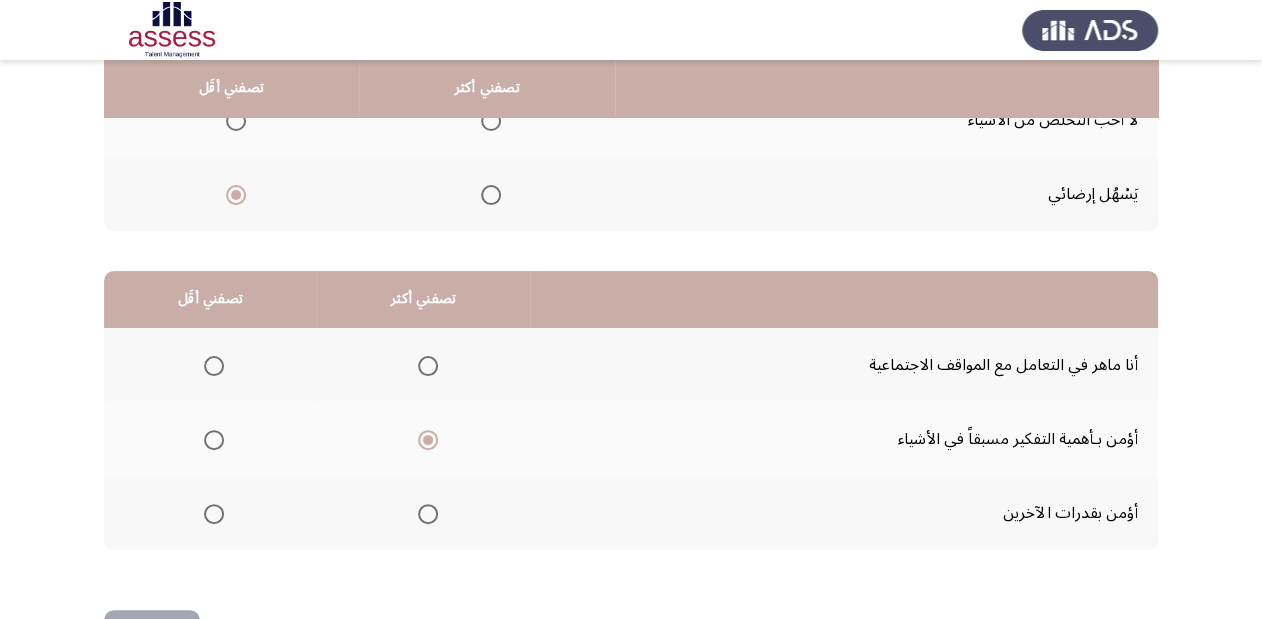 click at bounding box center (214, 366) 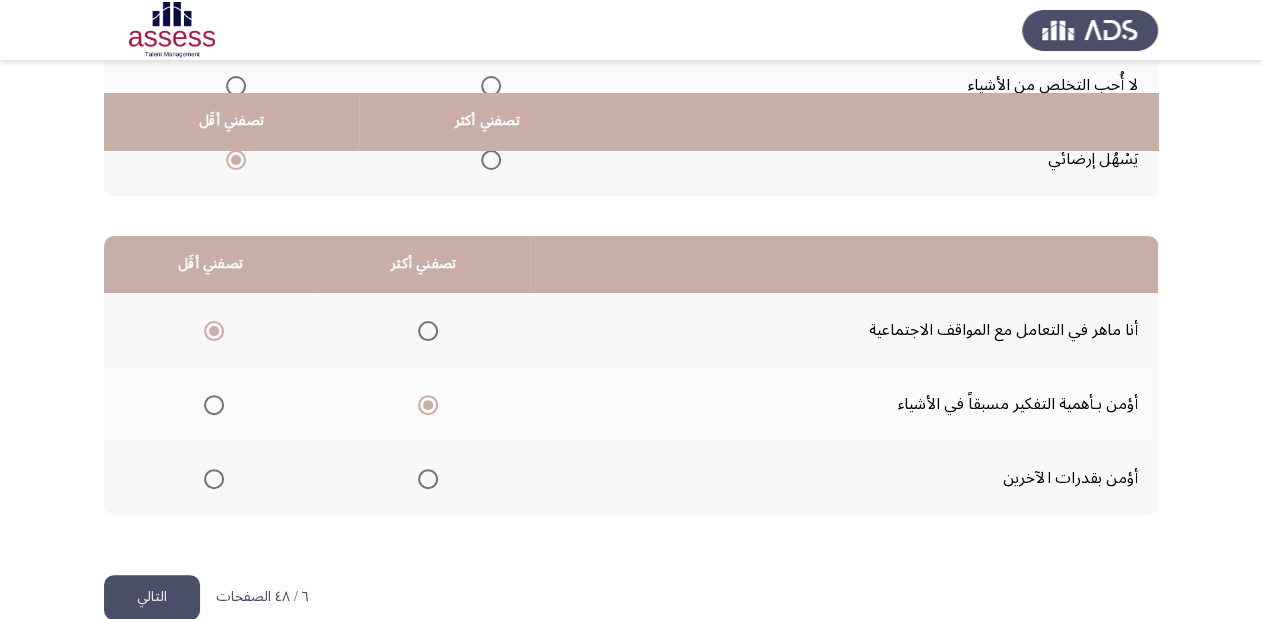 scroll, scrollTop: 388, scrollLeft: 0, axis: vertical 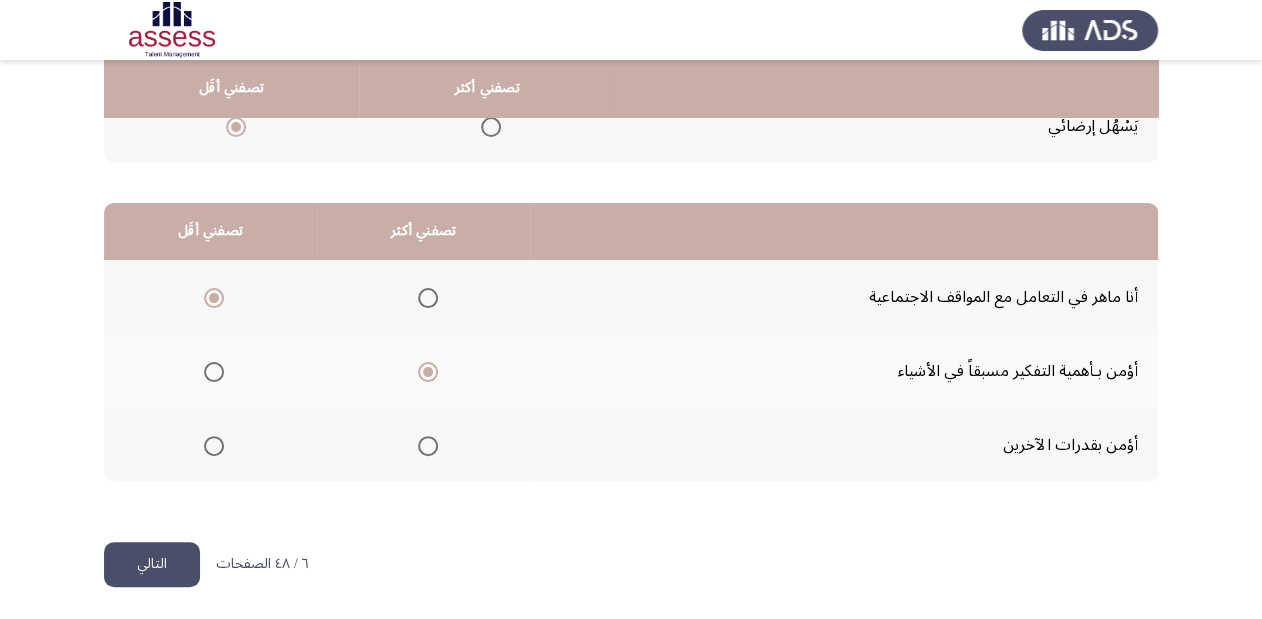 click on "التالي" 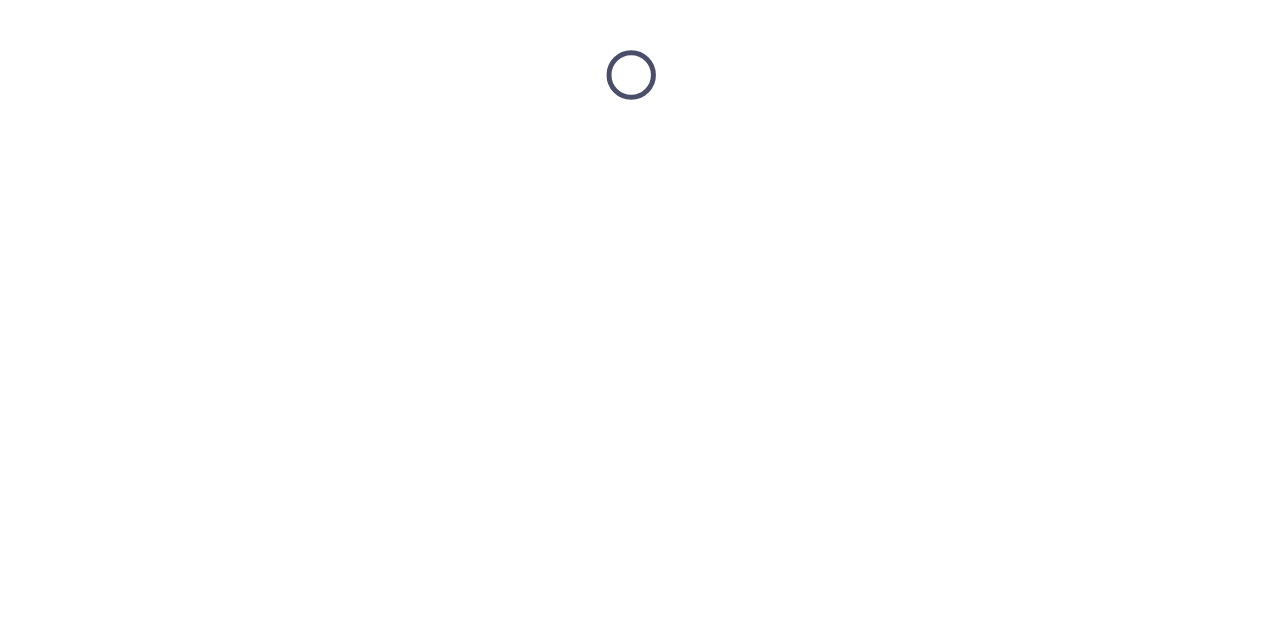 scroll, scrollTop: 0, scrollLeft: 0, axis: both 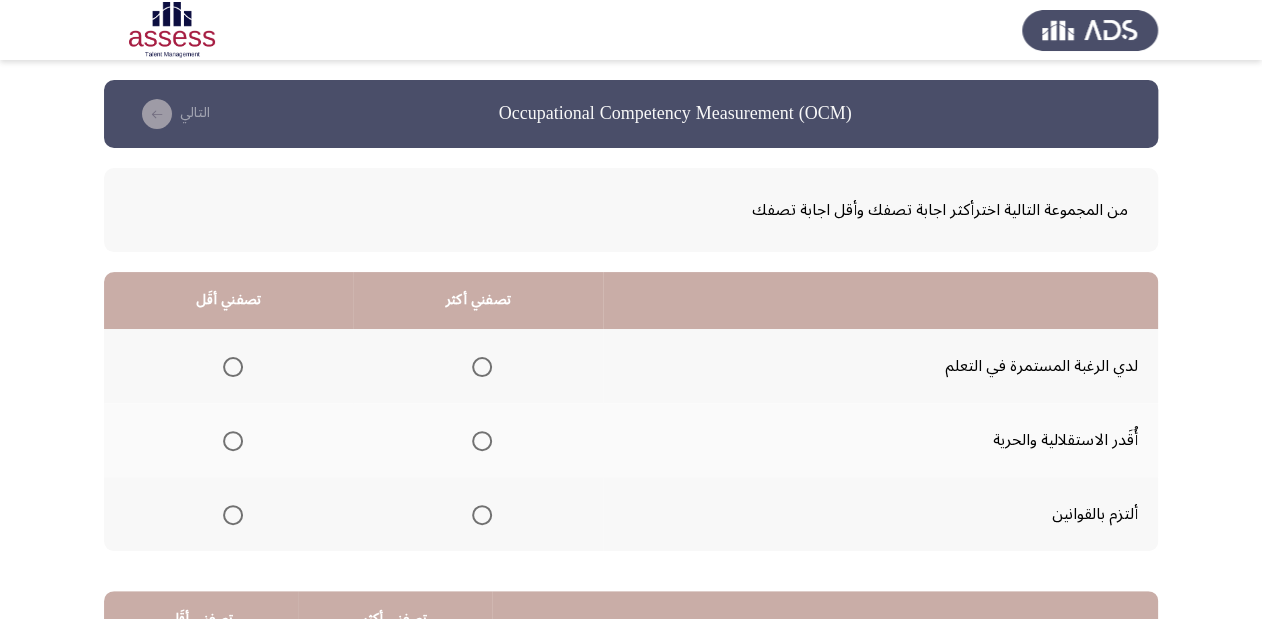 click at bounding box center (482, 367) 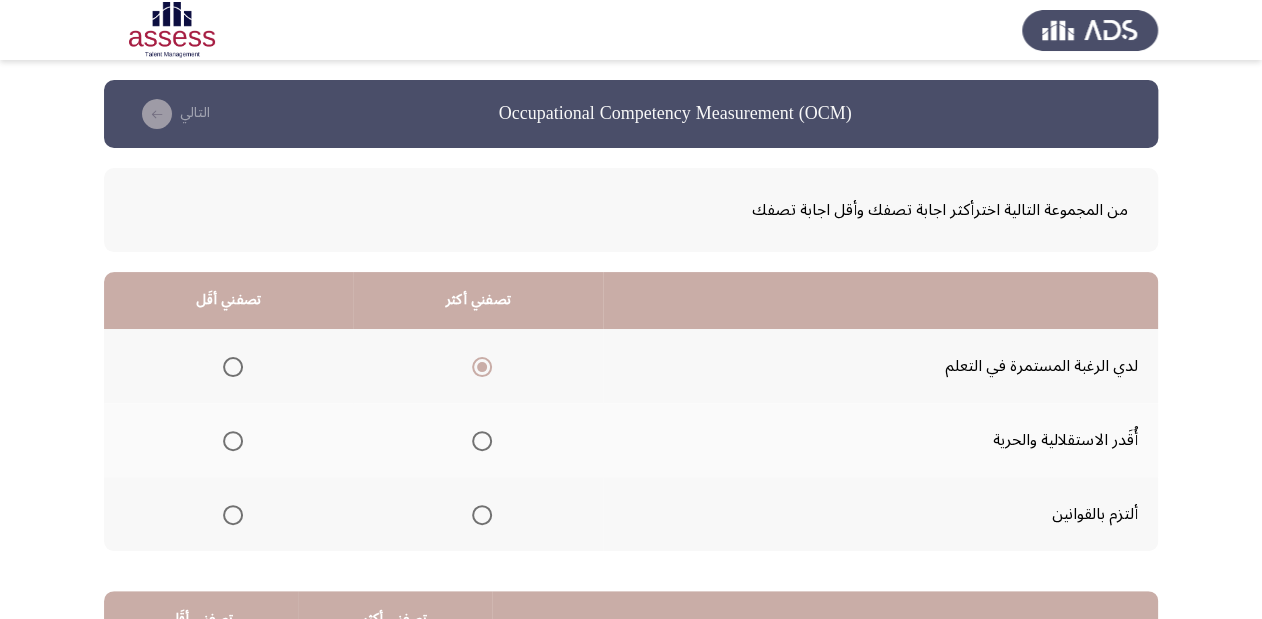 scroll, scrollTop: 80, scrollLeft: 0, axis: vertical 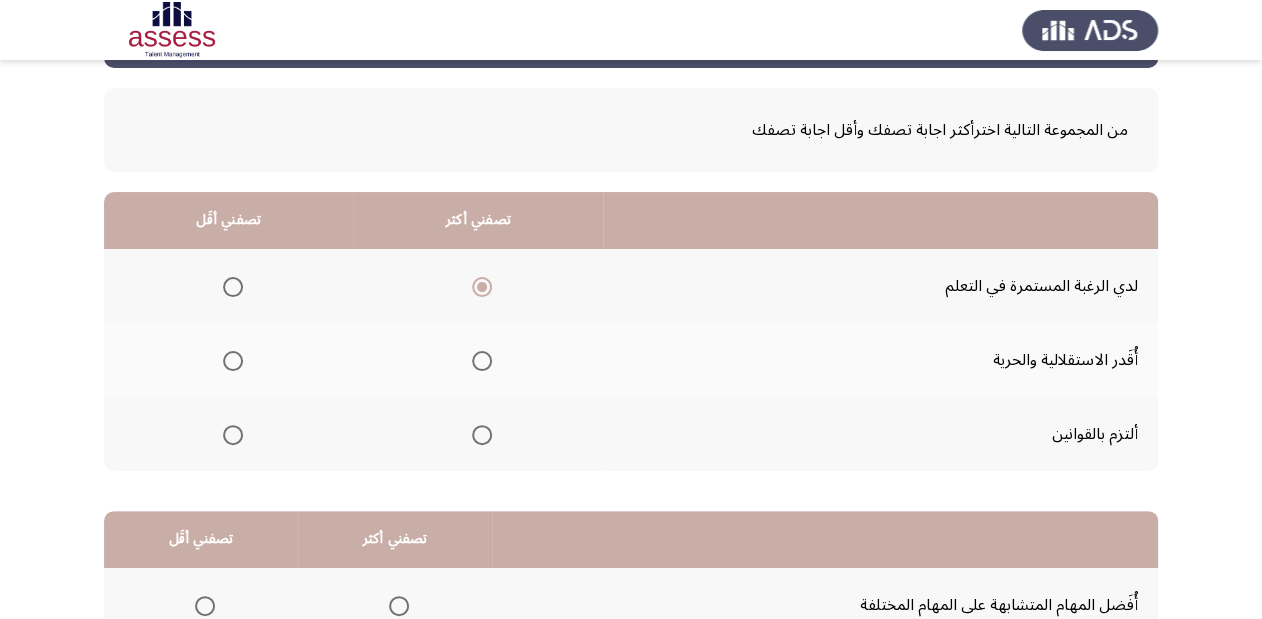 click at bounding box center [233, 435] 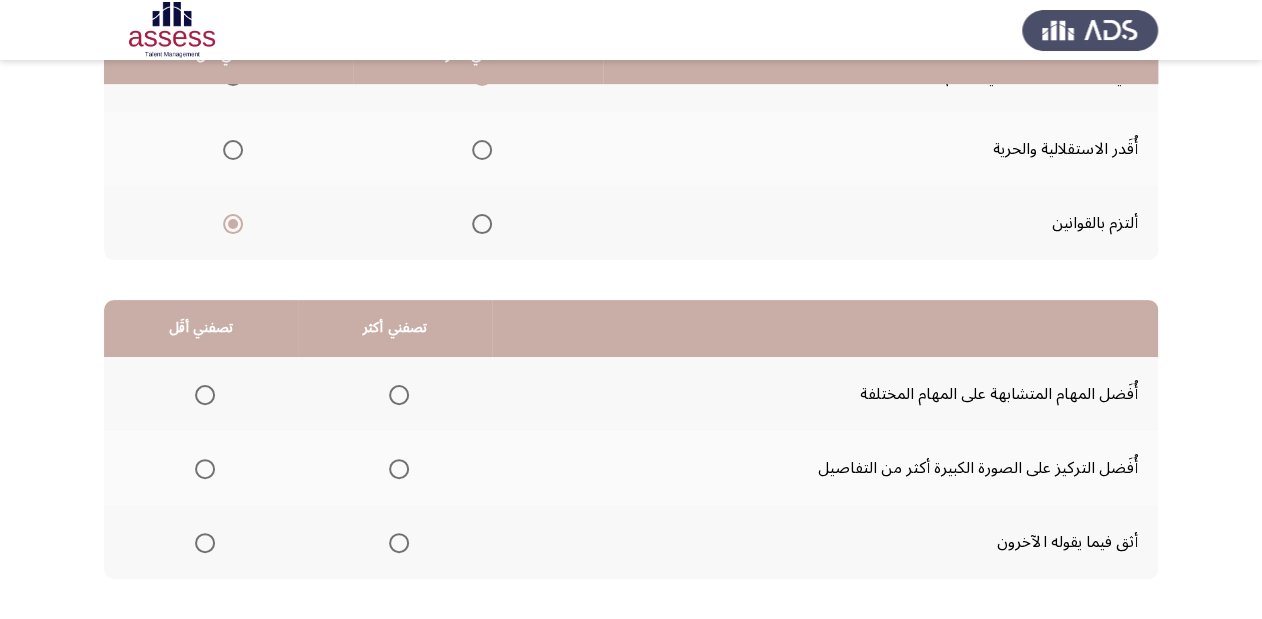 scroll, scrollTop: 320, scrollLeft: 0, axis: vertical 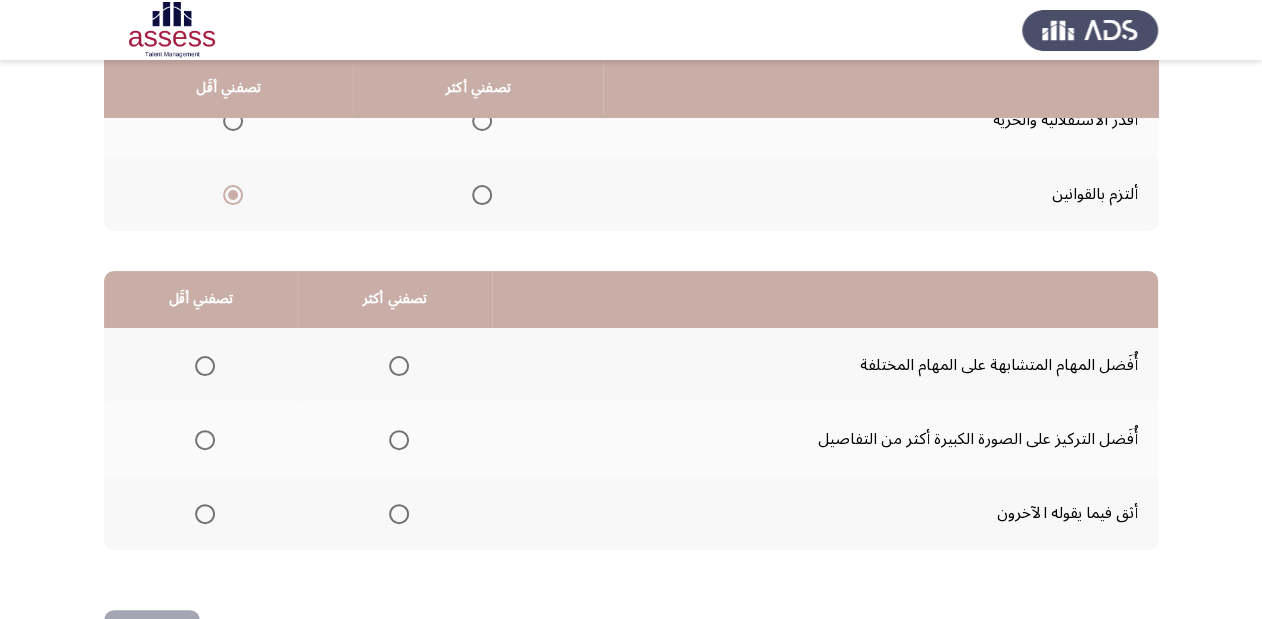 click at bounding box center [205, 514] 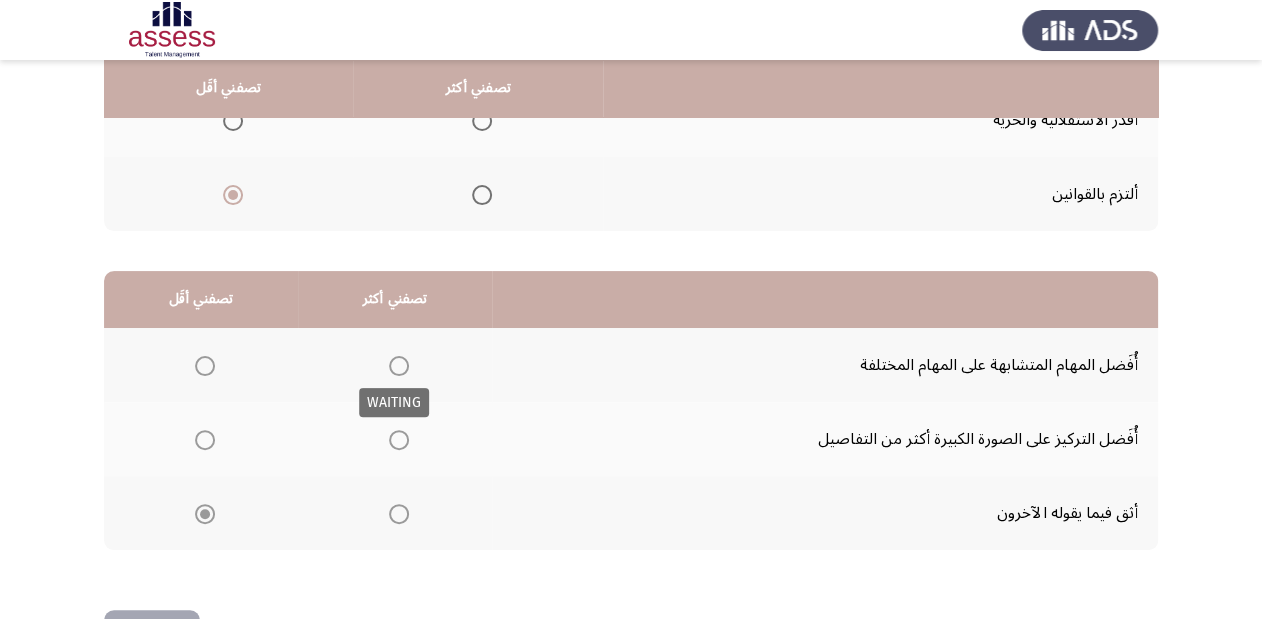 click at bounding box center [399, 366] 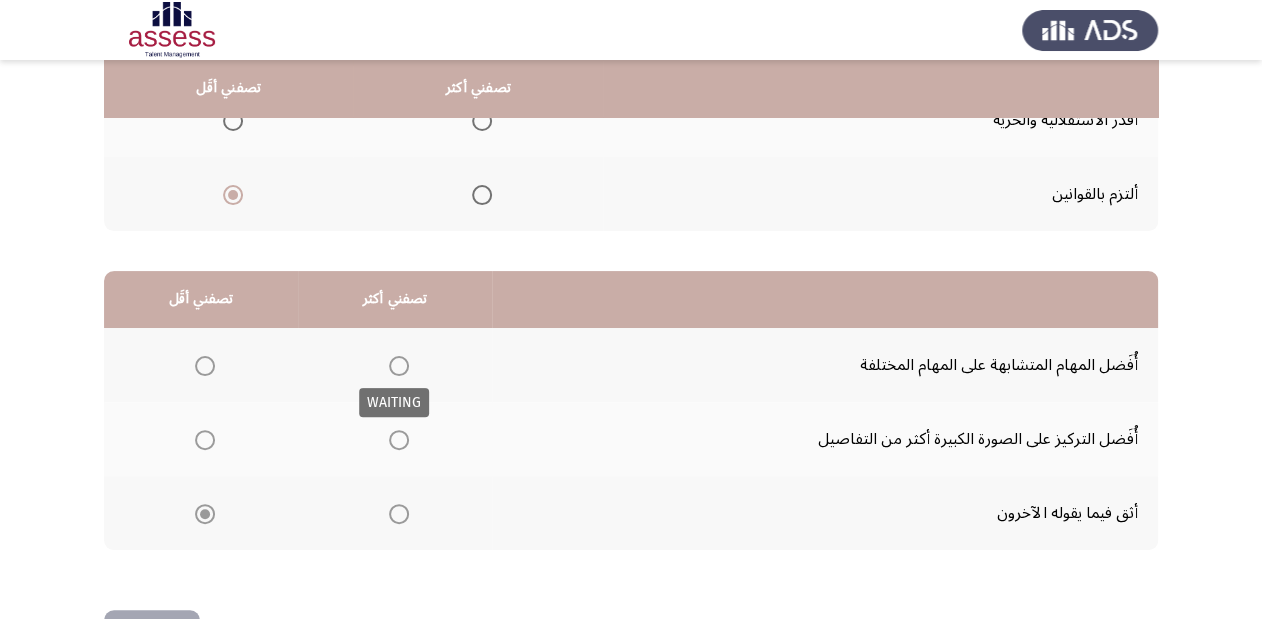 click at bounding box center [399, 366] 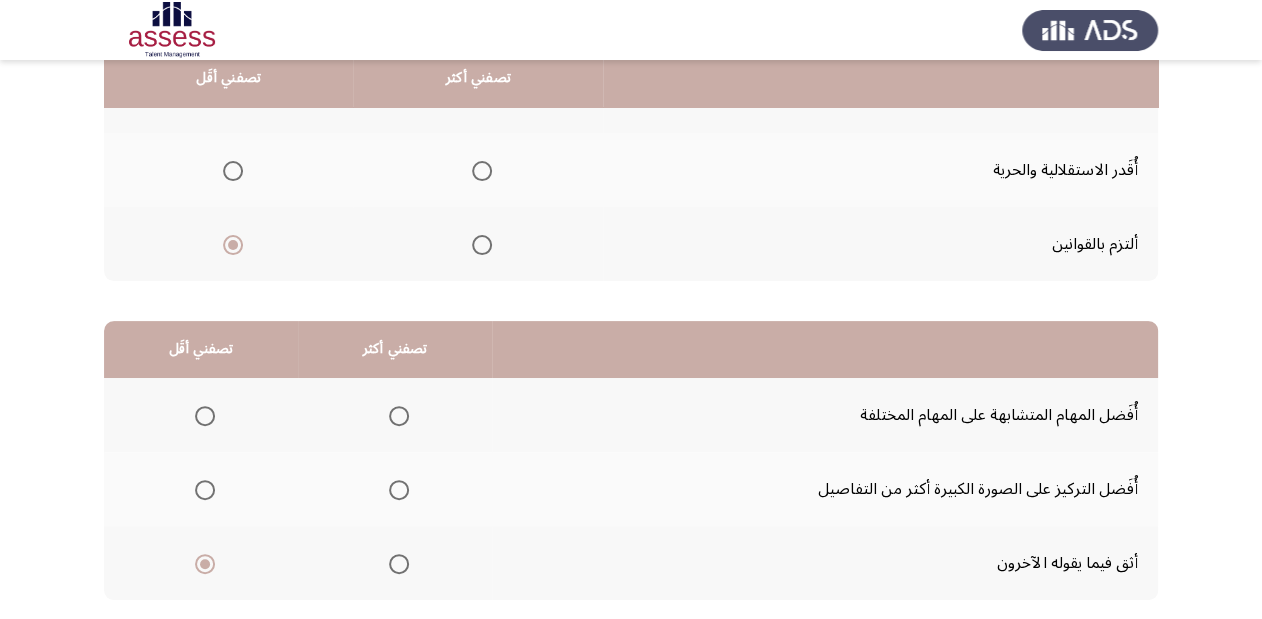 scroll, scrollTop: 320, scrollLeft: 0, axis: vertical 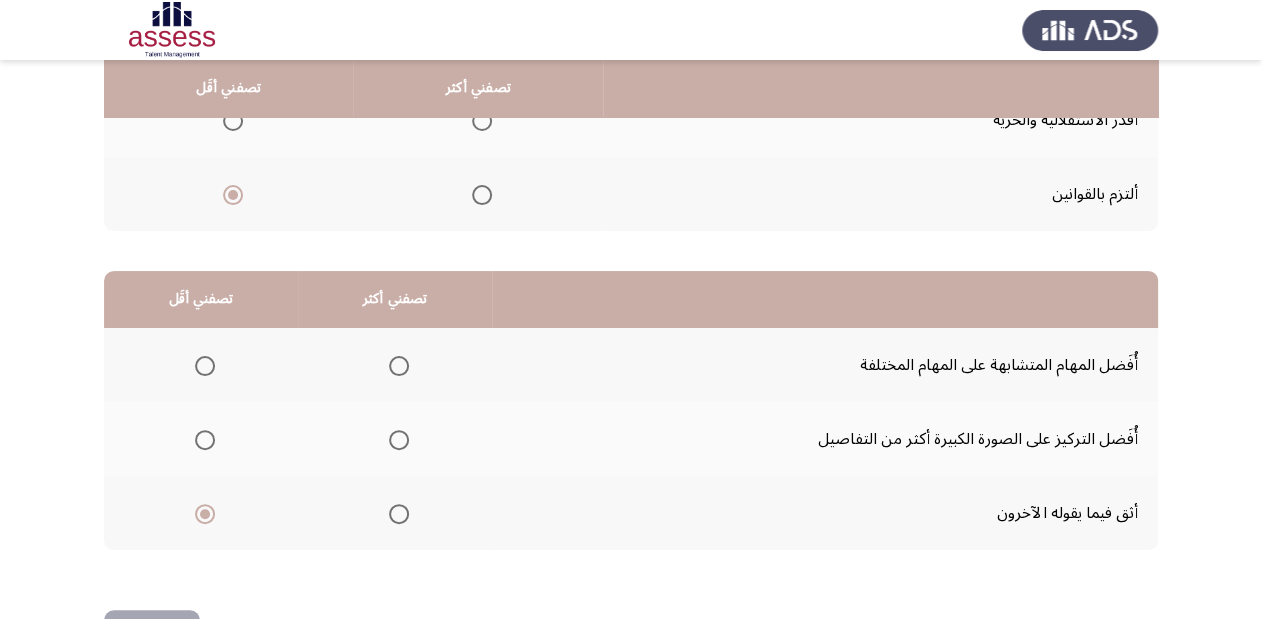 click at bounding box center [399, 366] 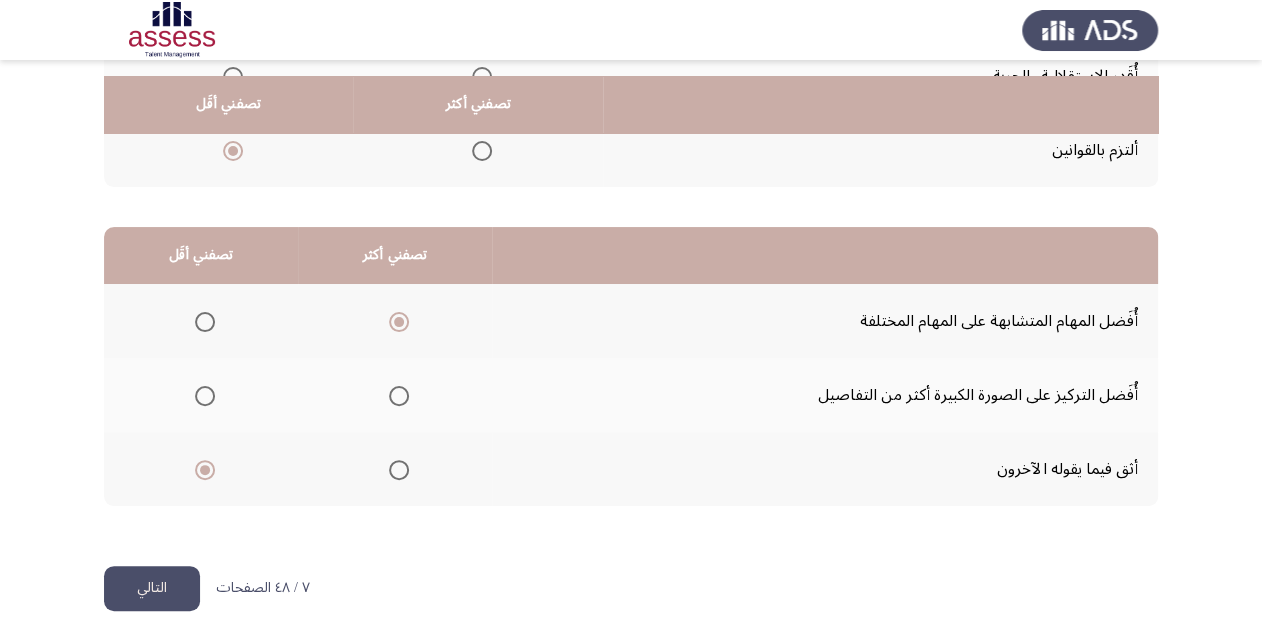 scroll, scrollTop: 388, scrollLeft: 0, axis: vertical 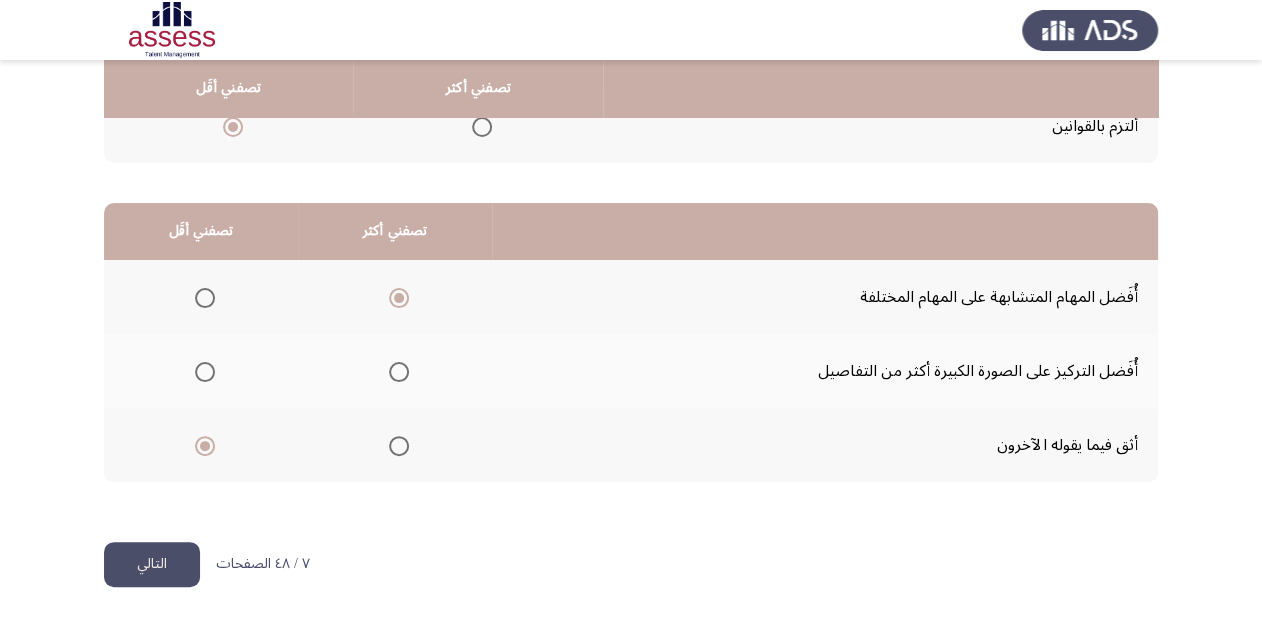 click on "التالي" 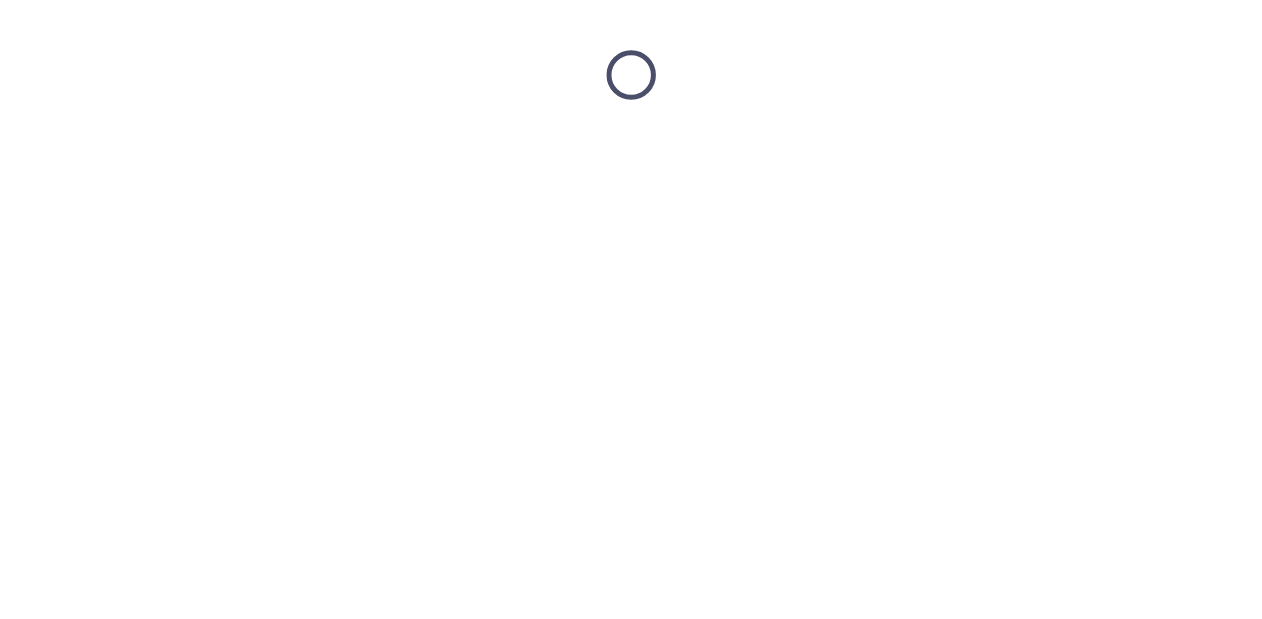 scroll, scrollTop: 0, scrollLeft: 0, axis: both 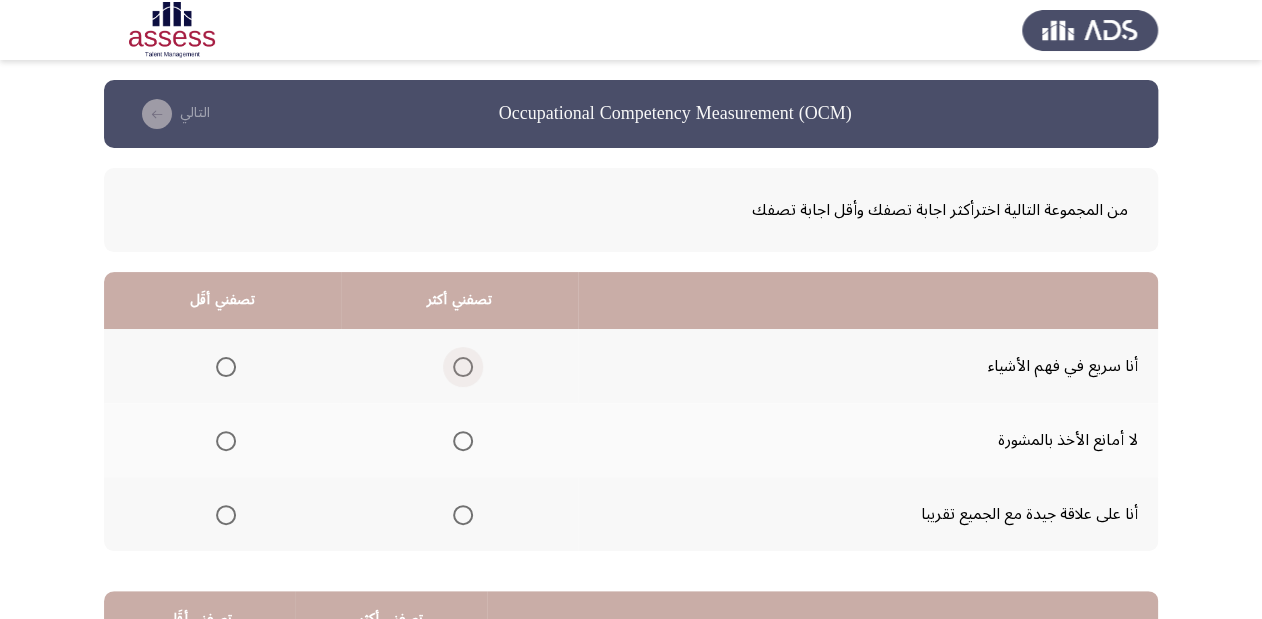 click at bounding box center [463, 367] 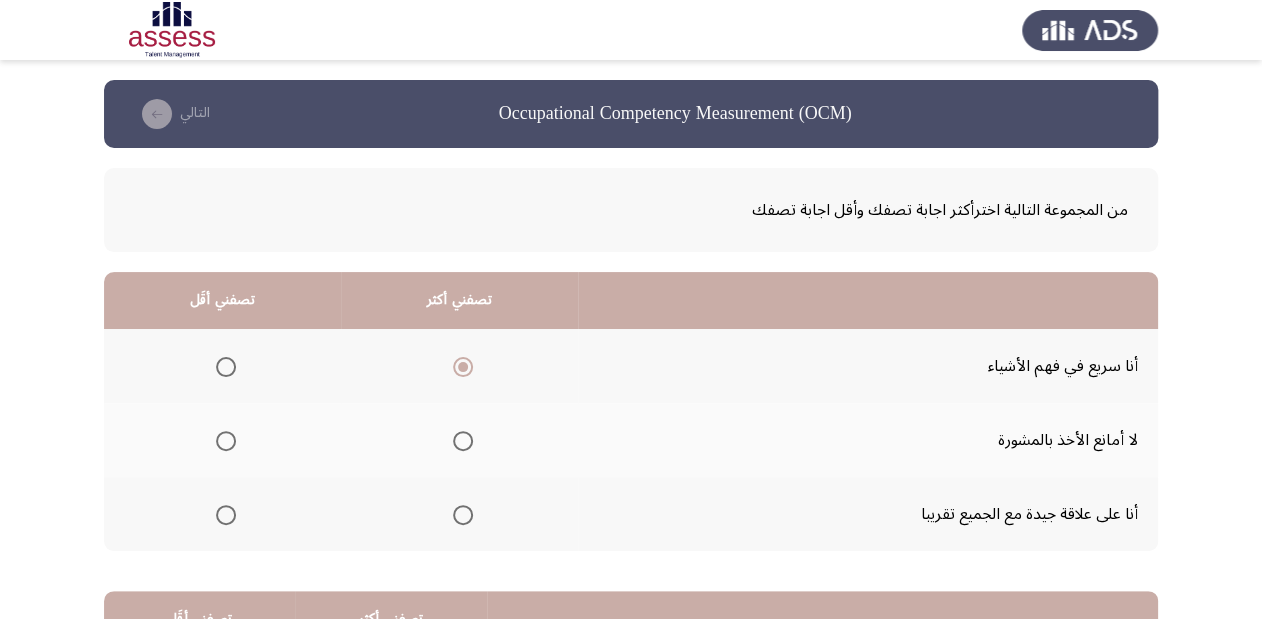 click at bounding box center [226, 441] 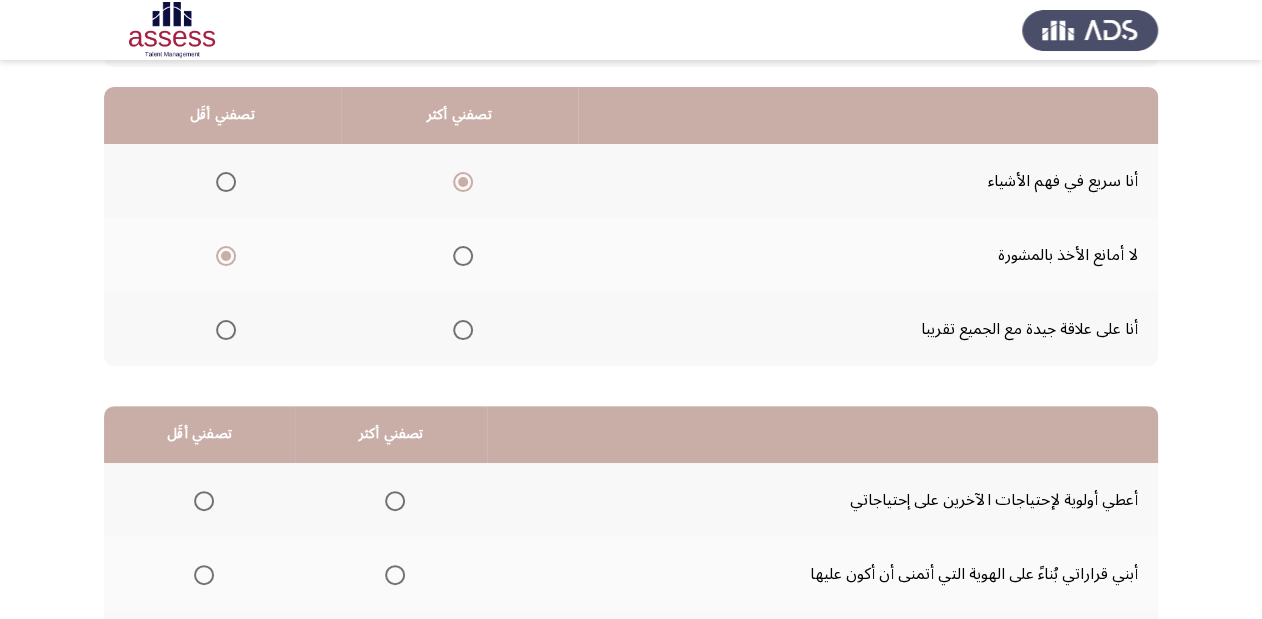 scroll, scrollTop: 320, scrollLeft: 0, axis: vertical 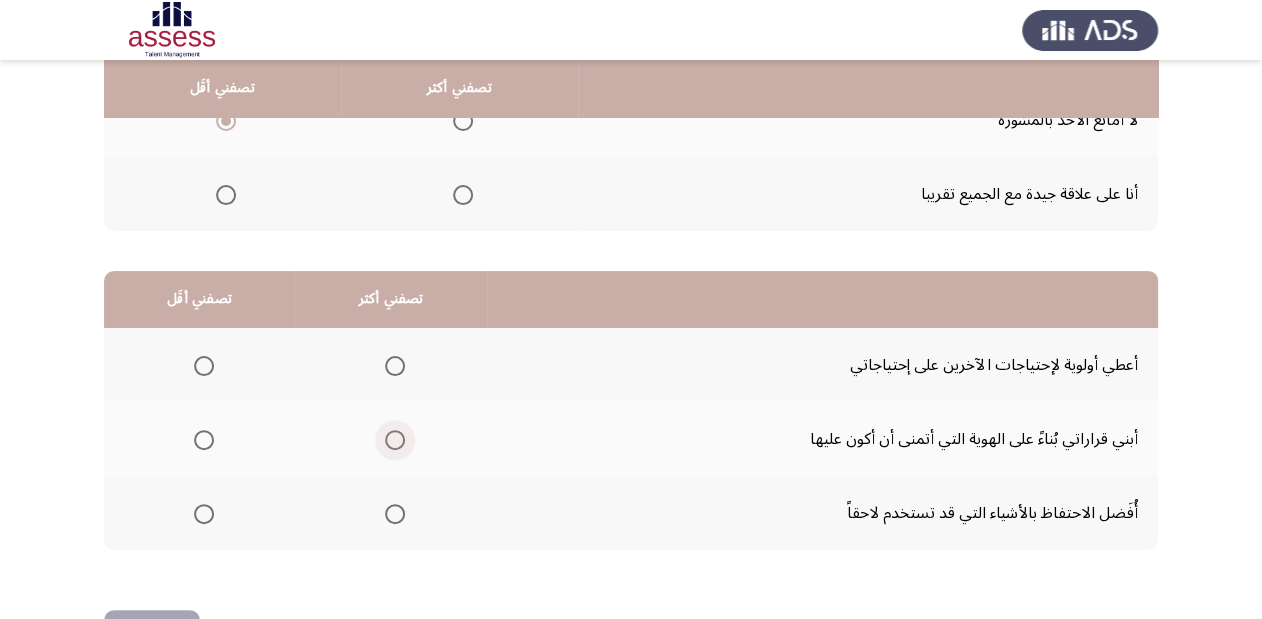 click at bounding box center (395, 440) 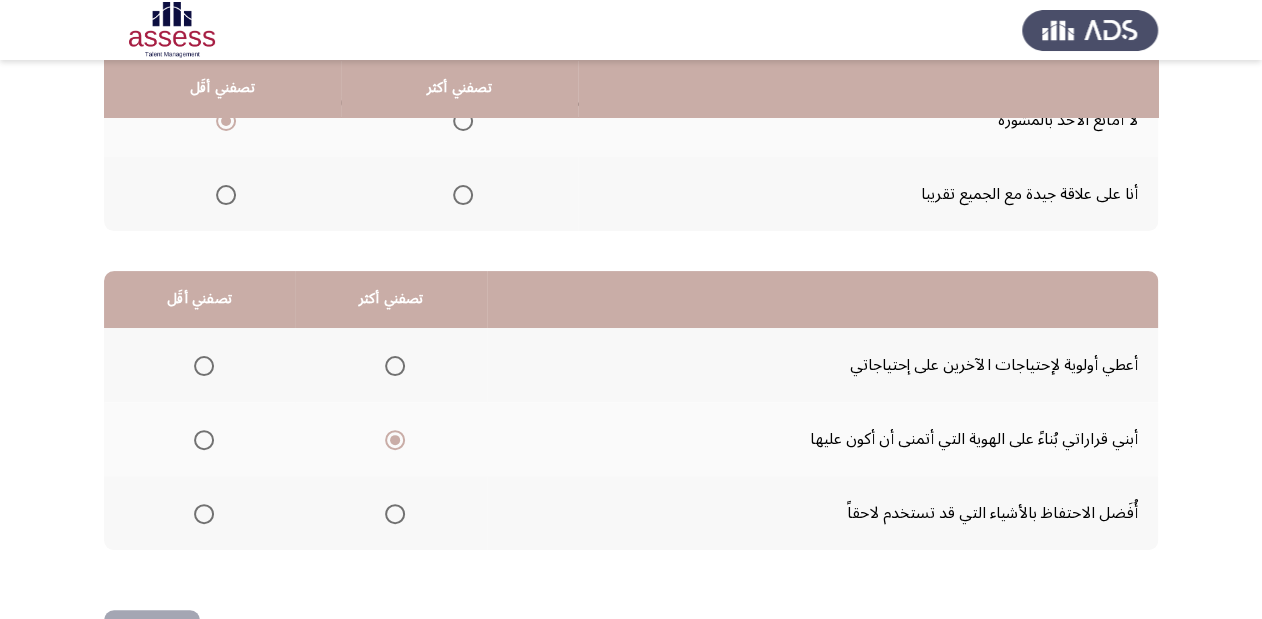 click at bounding box center [204, 366] 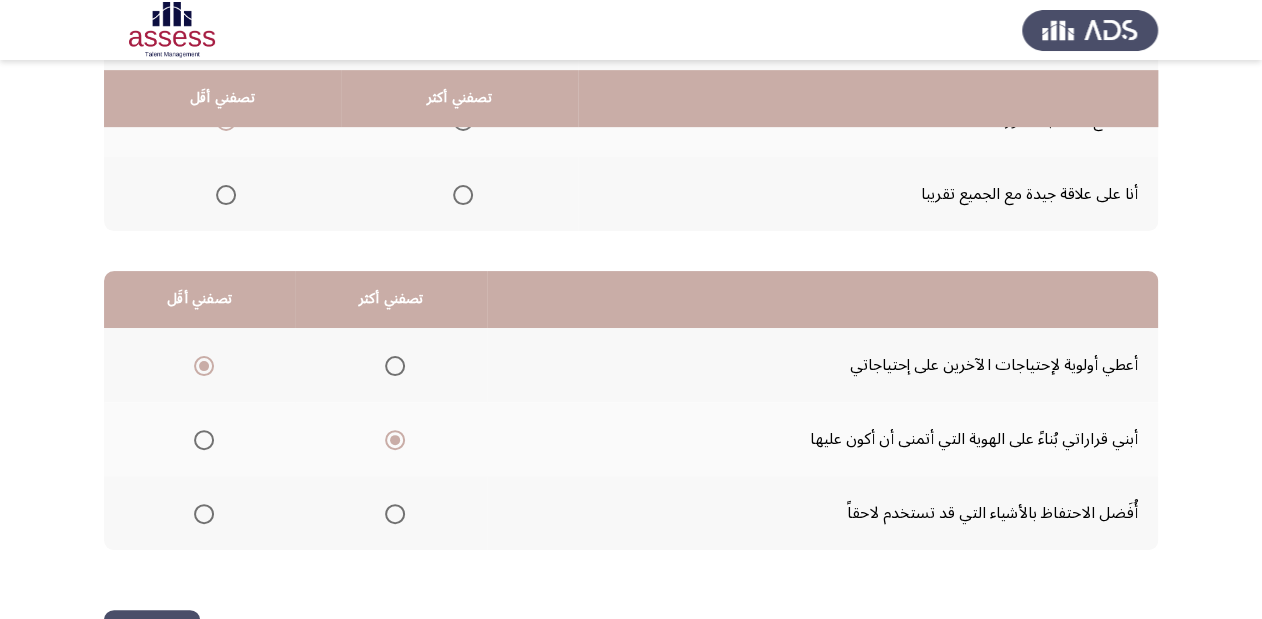 scroll, scrollTop: 388, scrollLeft: 0, axis: vertical 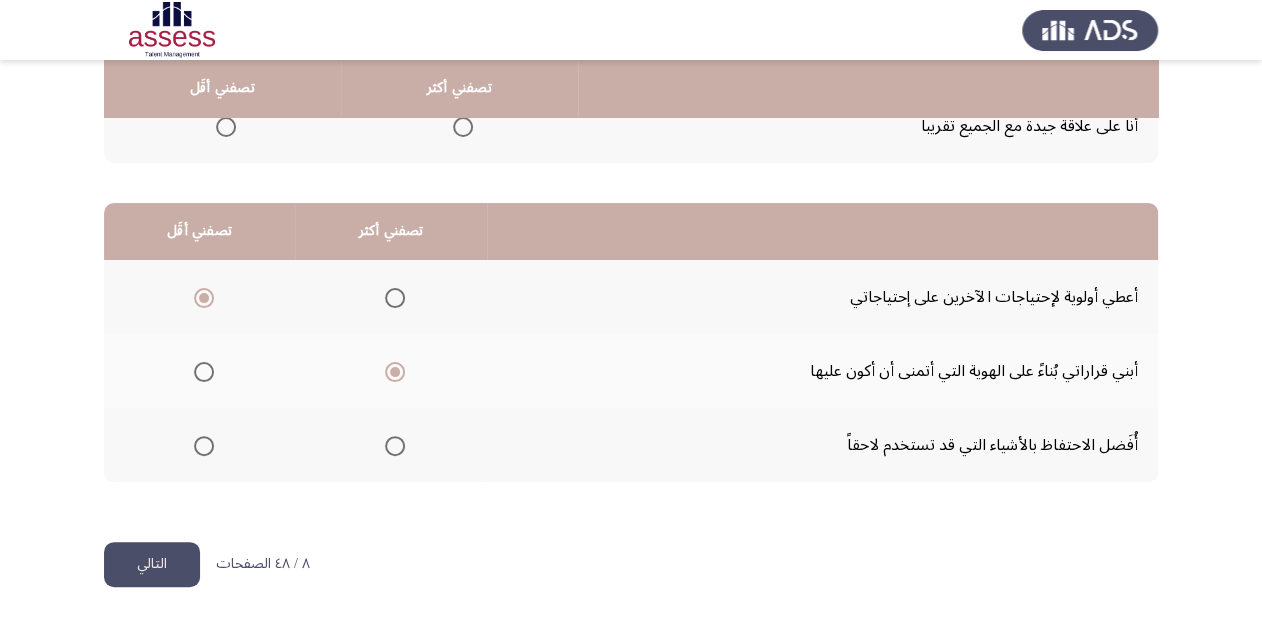 click on "التالي" 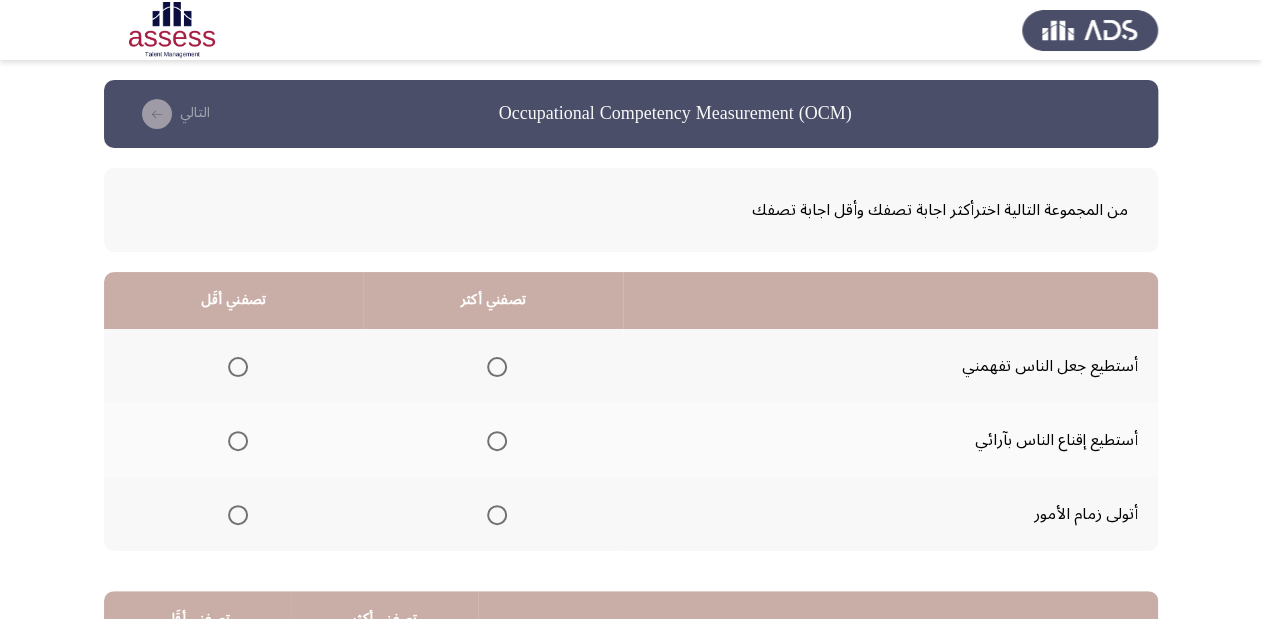click at bounding box center [497, 515] 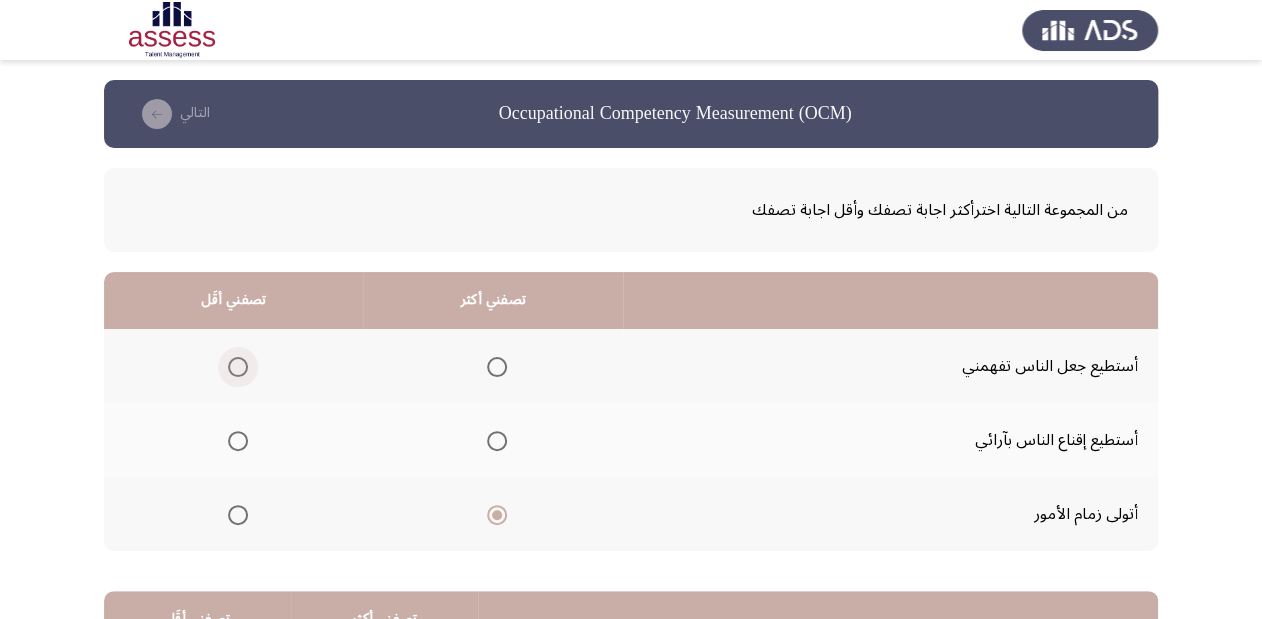 click at bounding box center [238, 367] 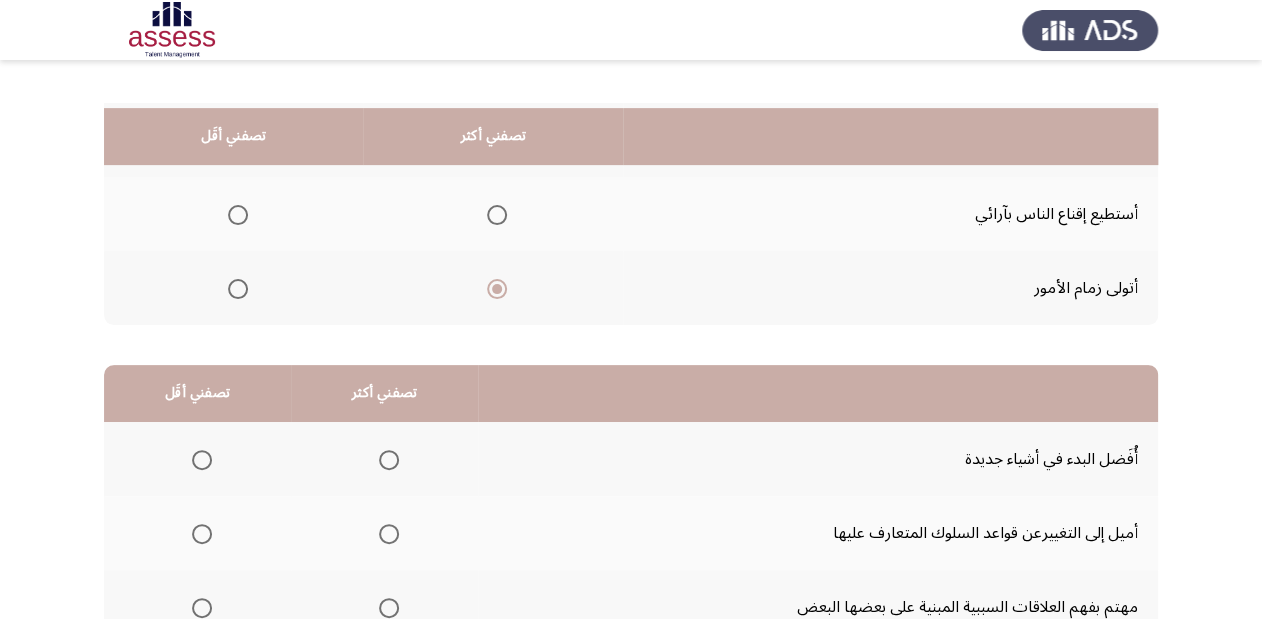scroll, scrollTop: 320, scrollLeft: 0, axis: vertical 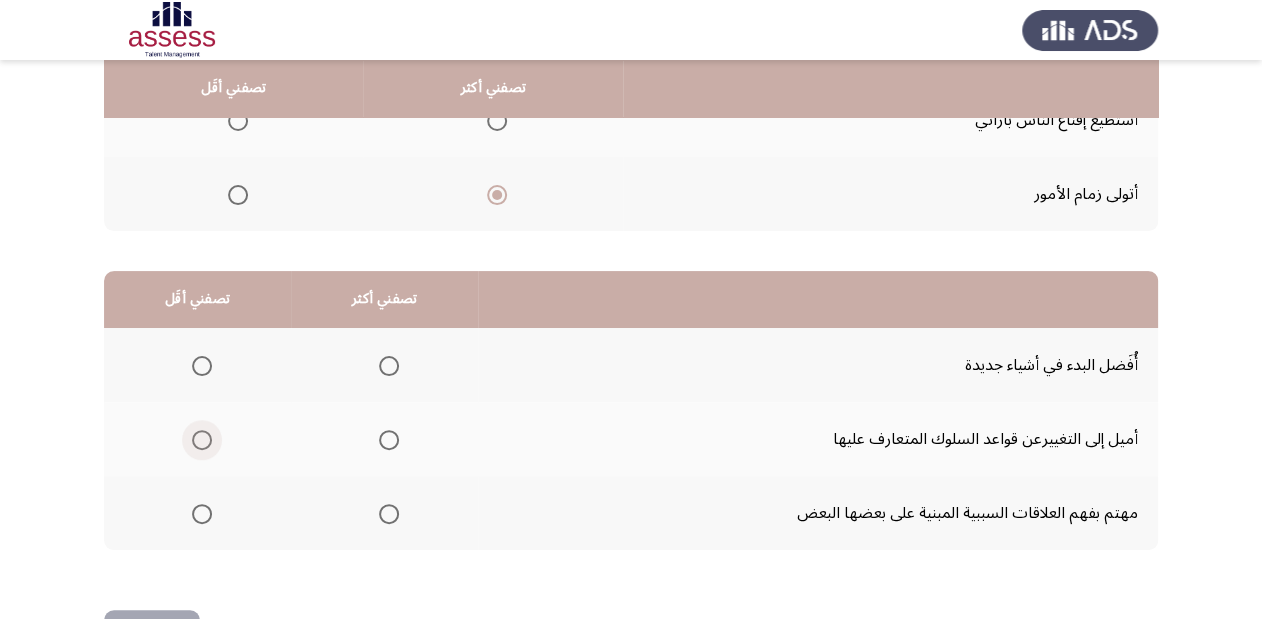 click at bounding box center (202, 440) 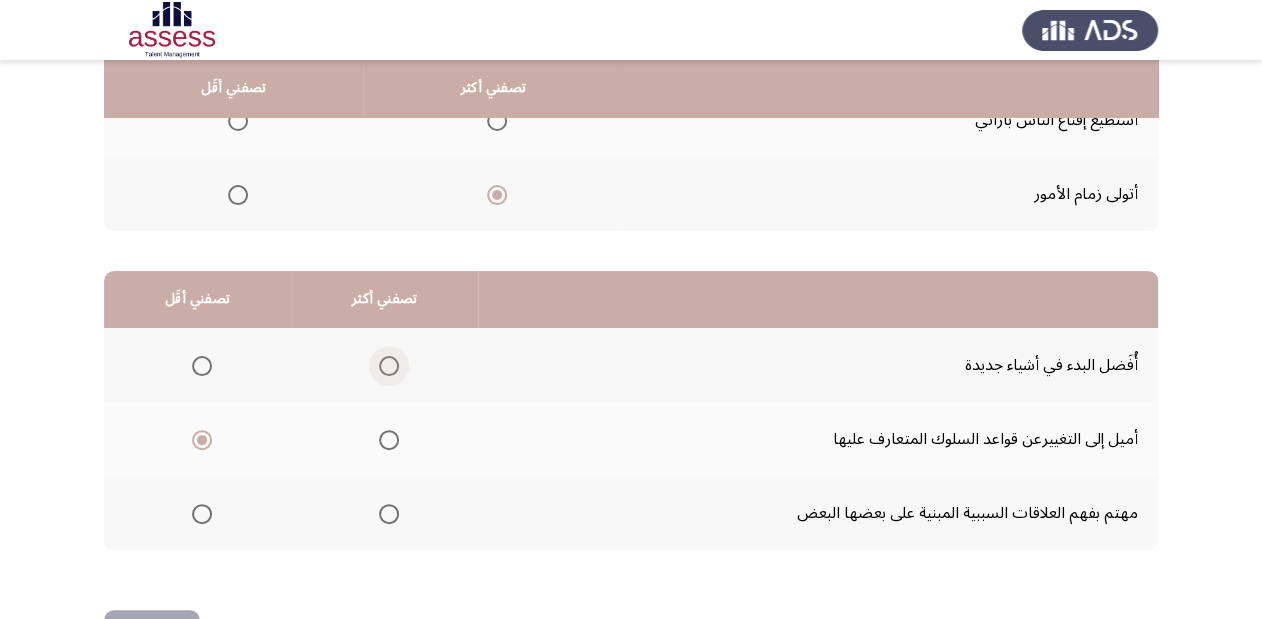 click at bounding box center (389, 366) 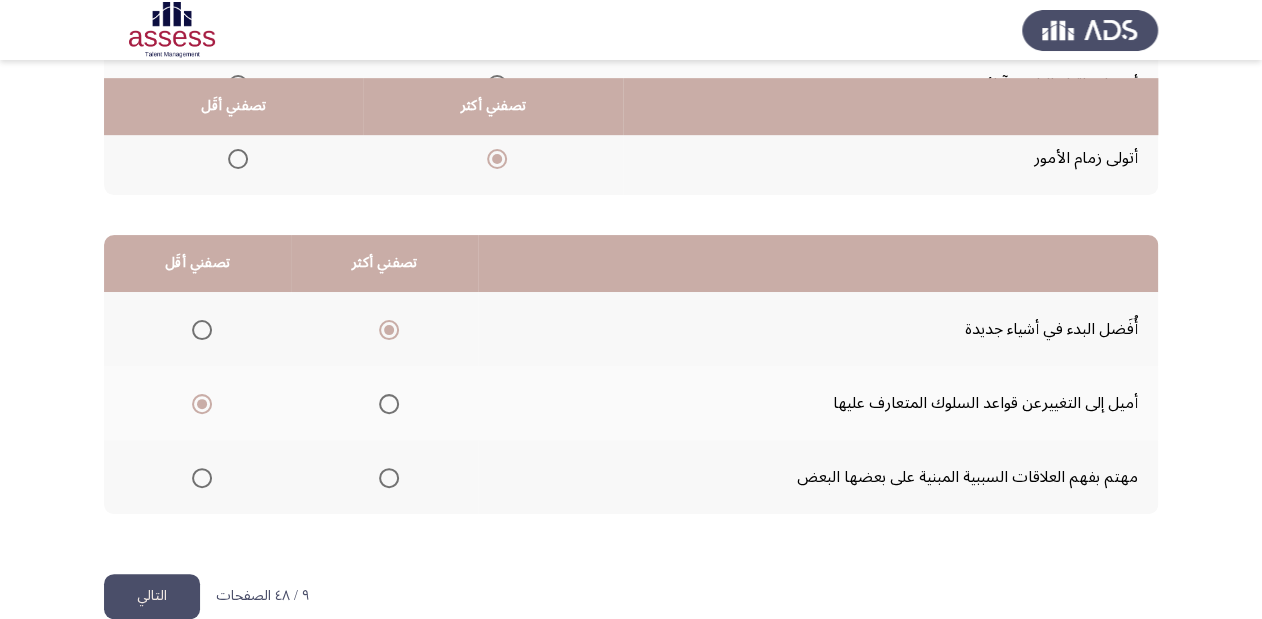 scroll, scrollTop: 388, scrollLeft: 0, axis: vertical 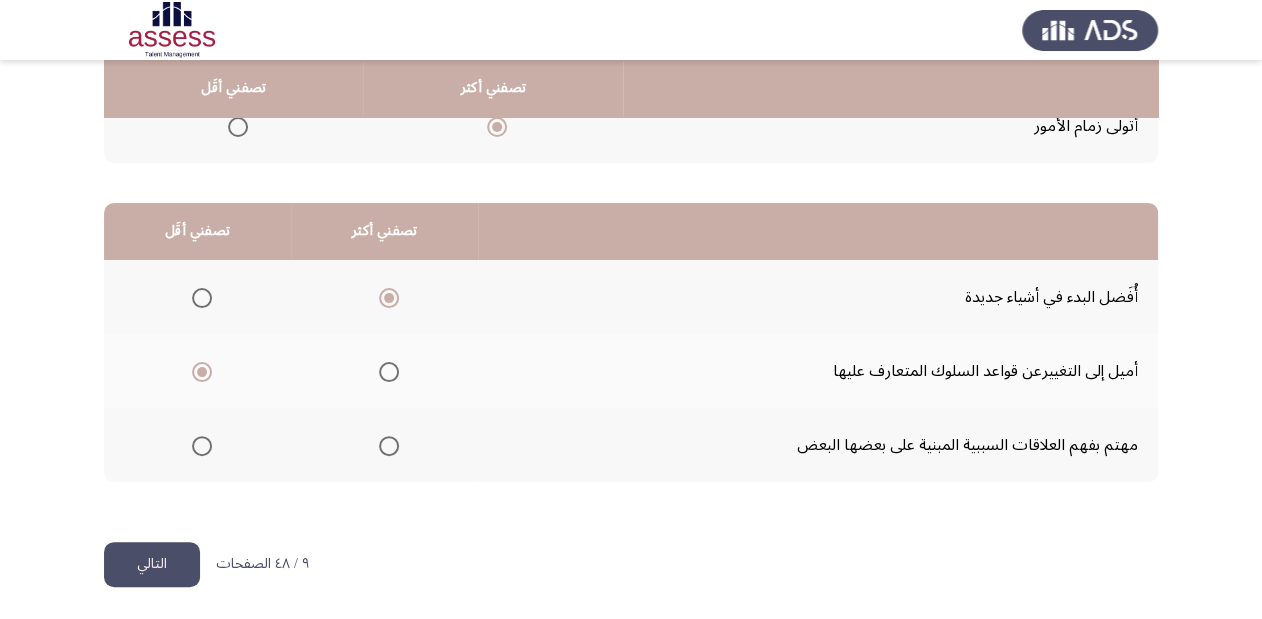 click on "التالي" 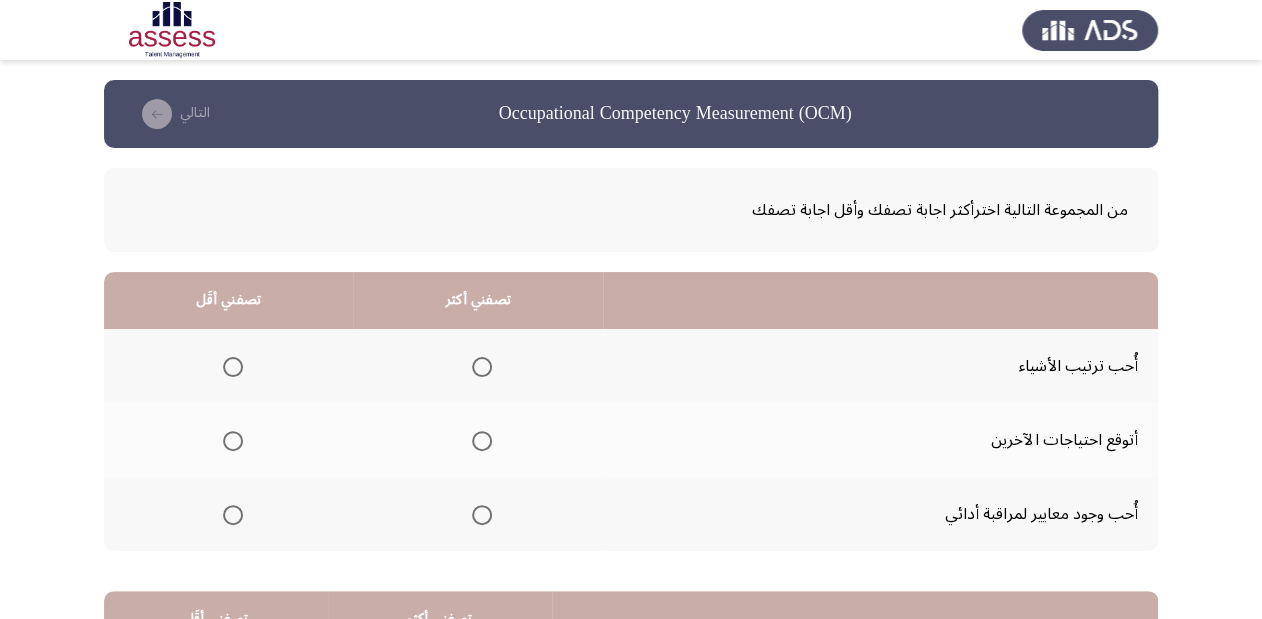 scroll, scrollTop: 80, scrollLeft: 0, axis: vertical 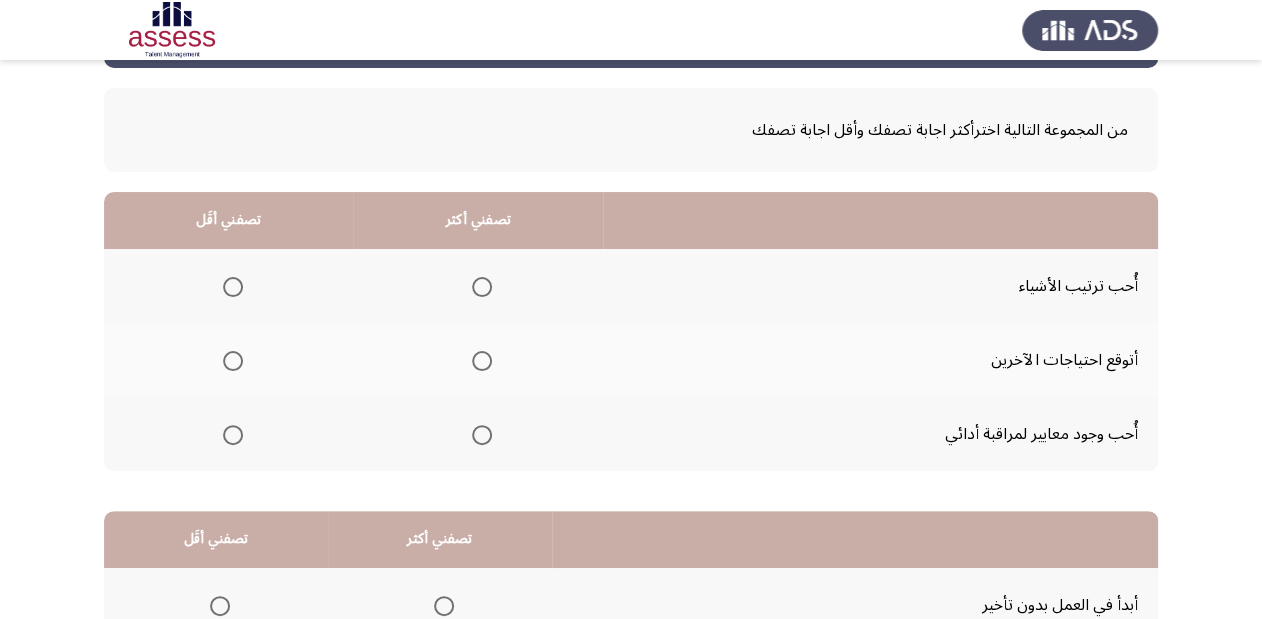 click at bounding box center [482, 287] 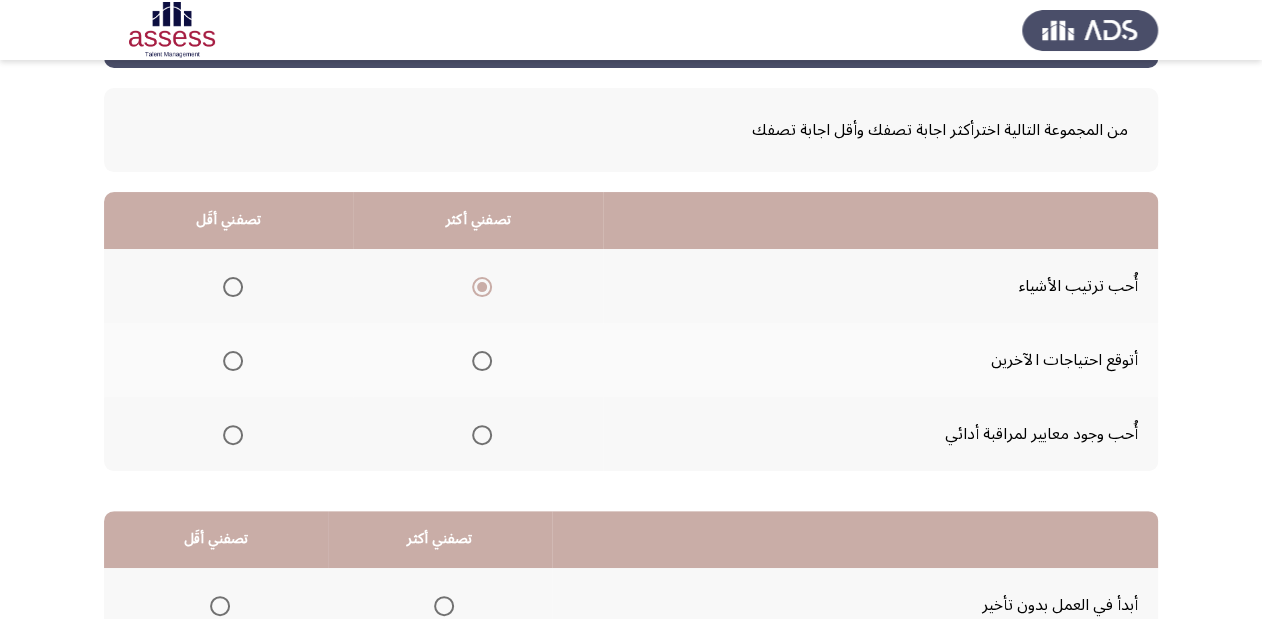 click at bounding box center (233, 435) 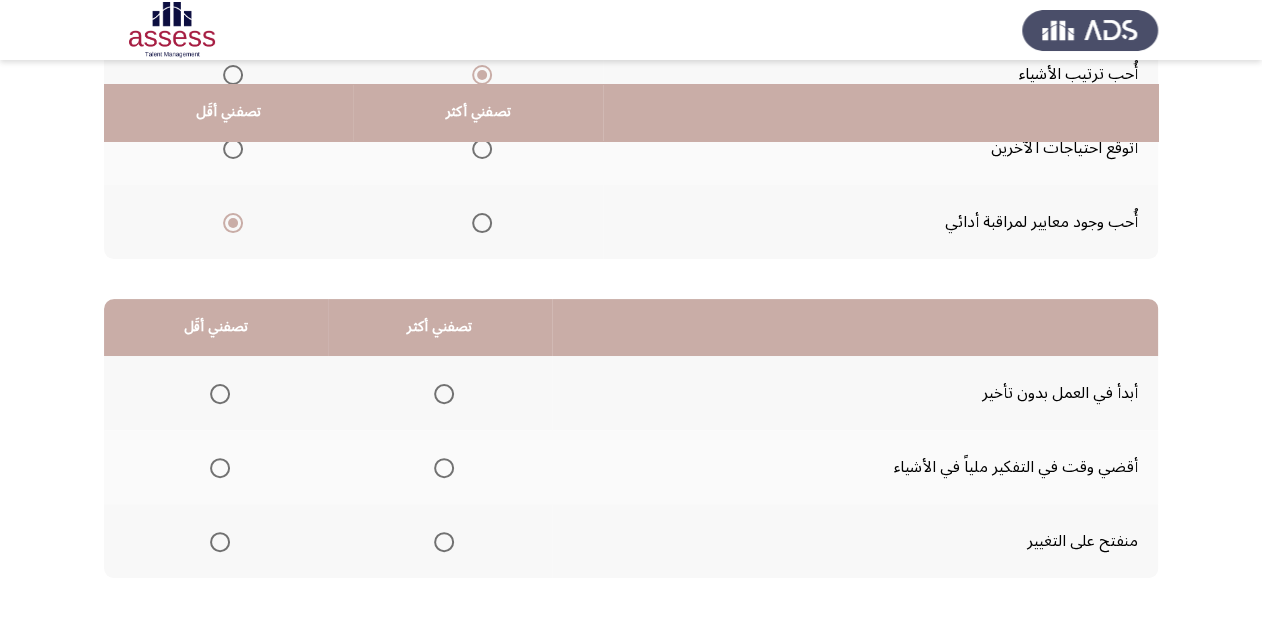 scroll, scrollTop: 320, scrollLeft: 0, axis: vertical 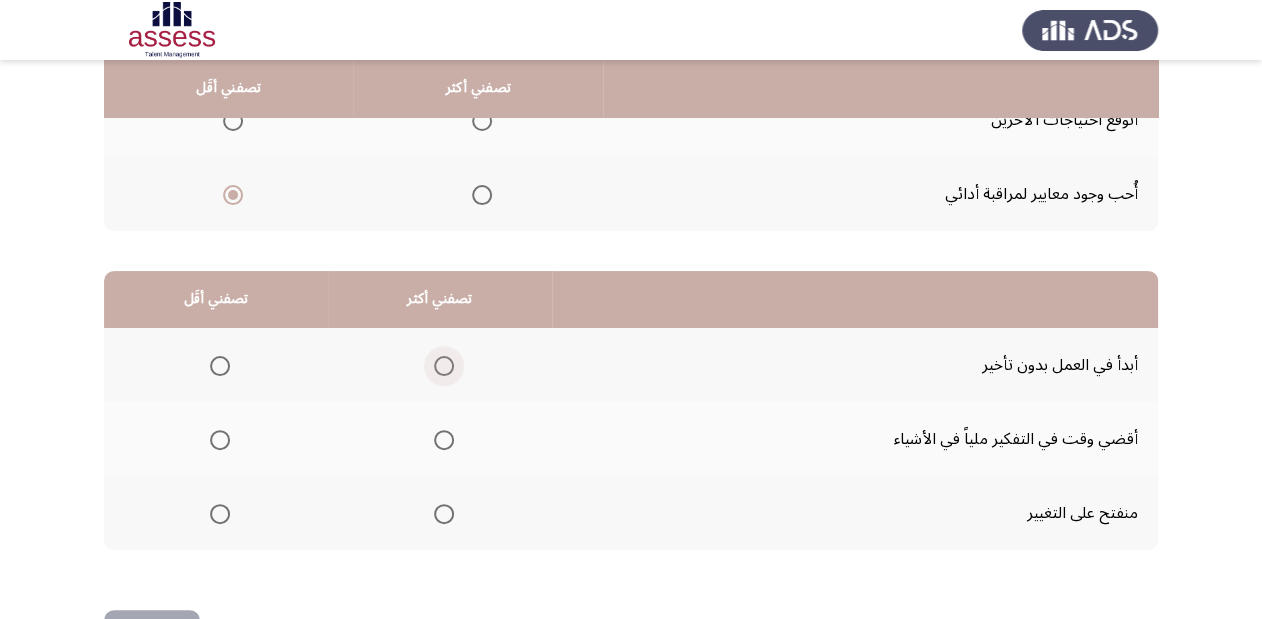 click at bounding box center (444, 366) 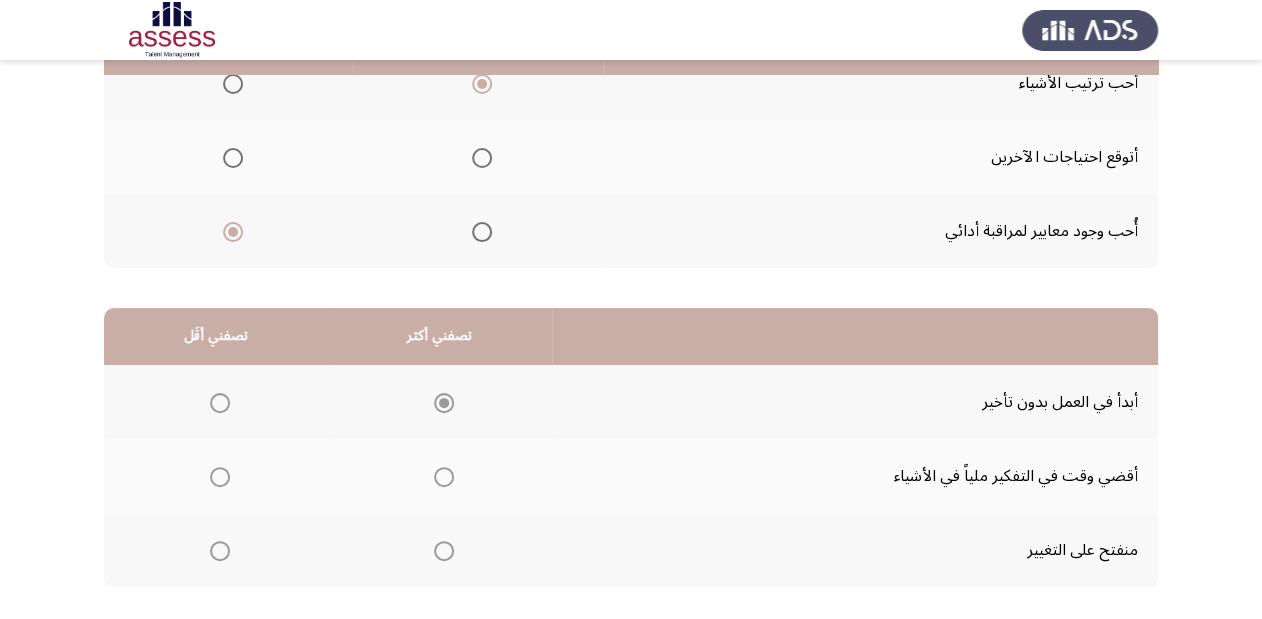 scroll, scrollTop: 320, scrollLeft: 0, axis: vertical 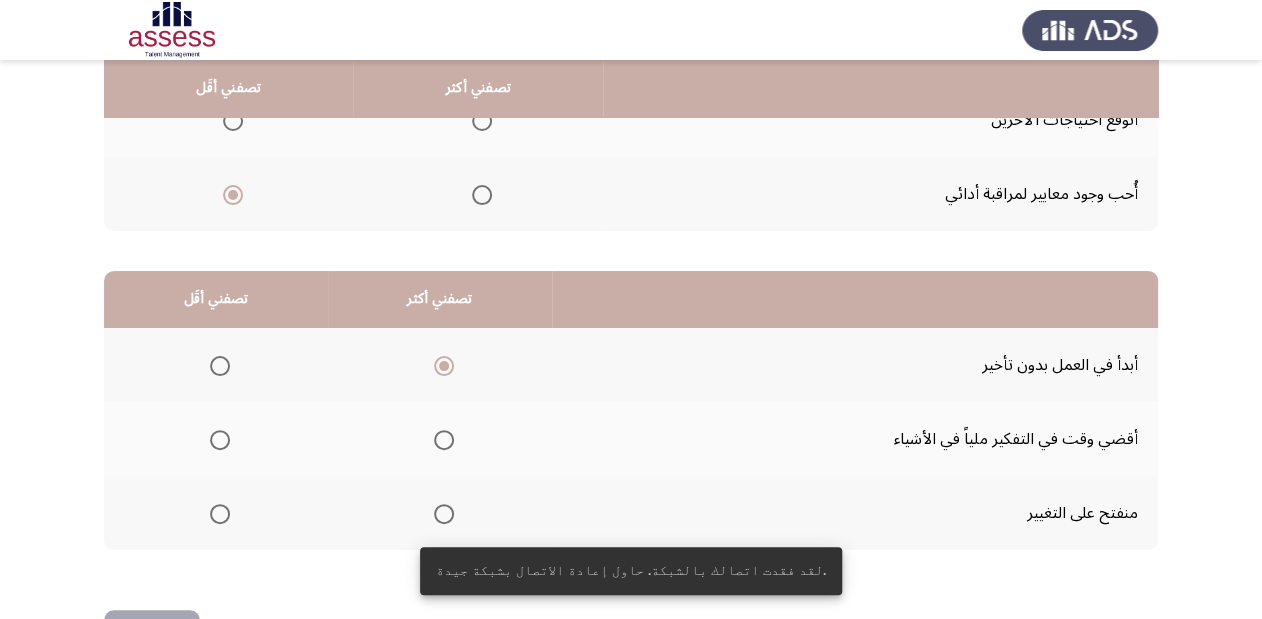 click at bounding box center [220, 440] 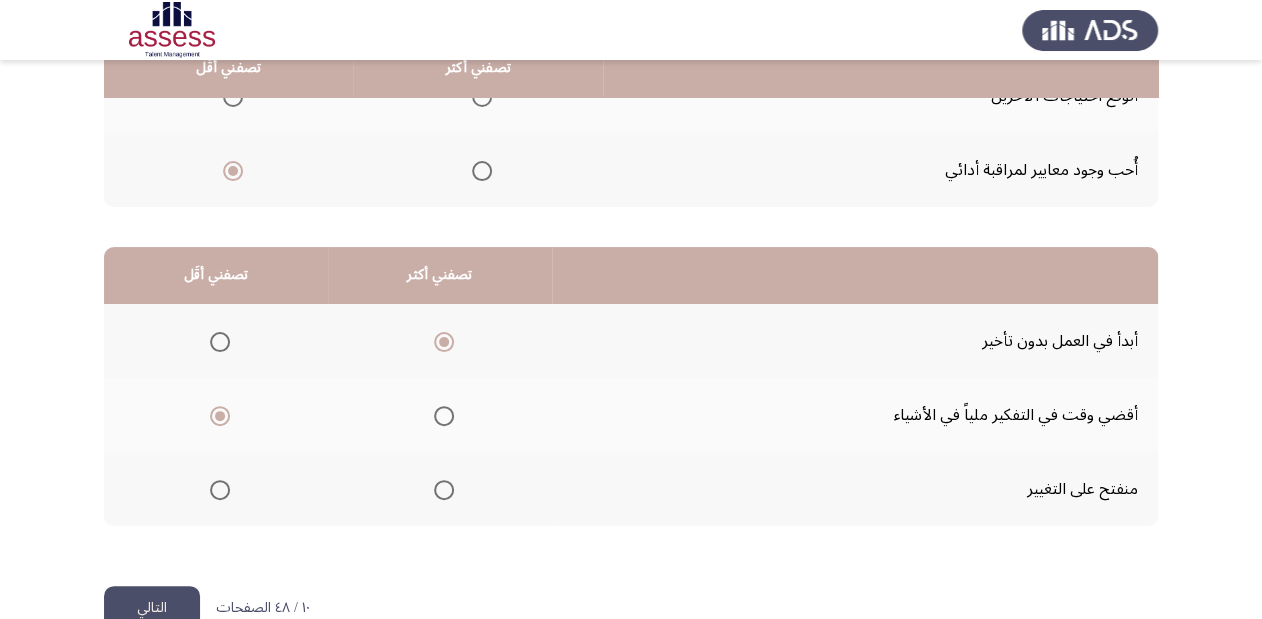 scroll, scrollTop: 388, scrollLeft: 0, axis: vertical 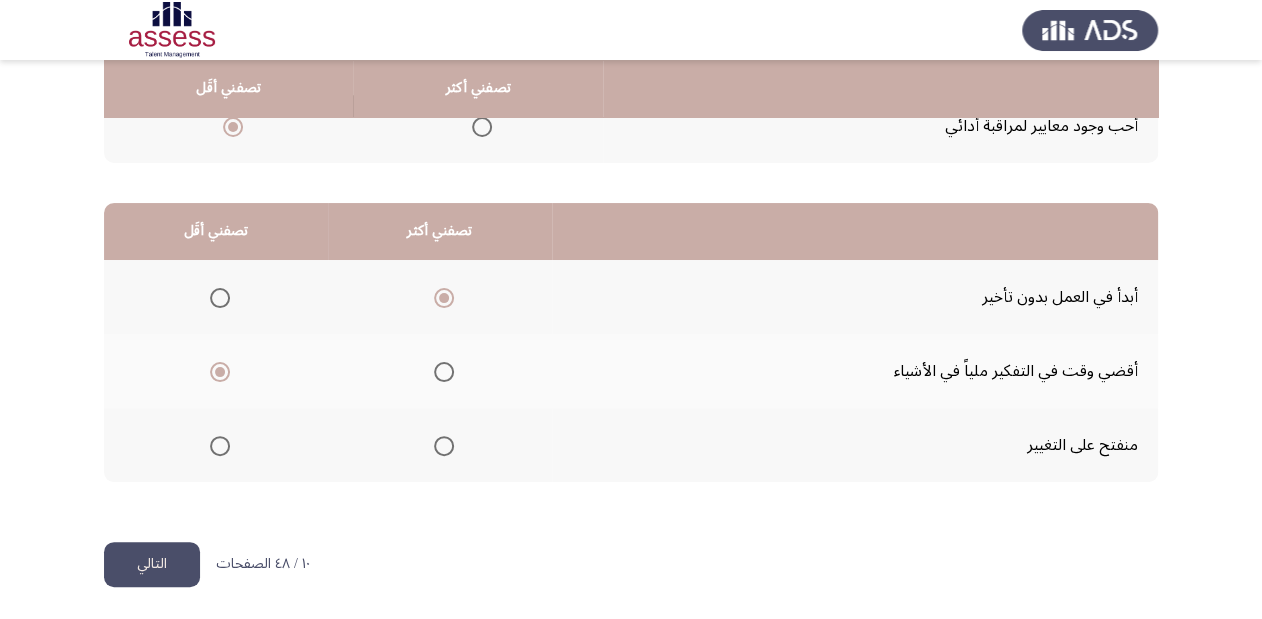 click on "التالي" 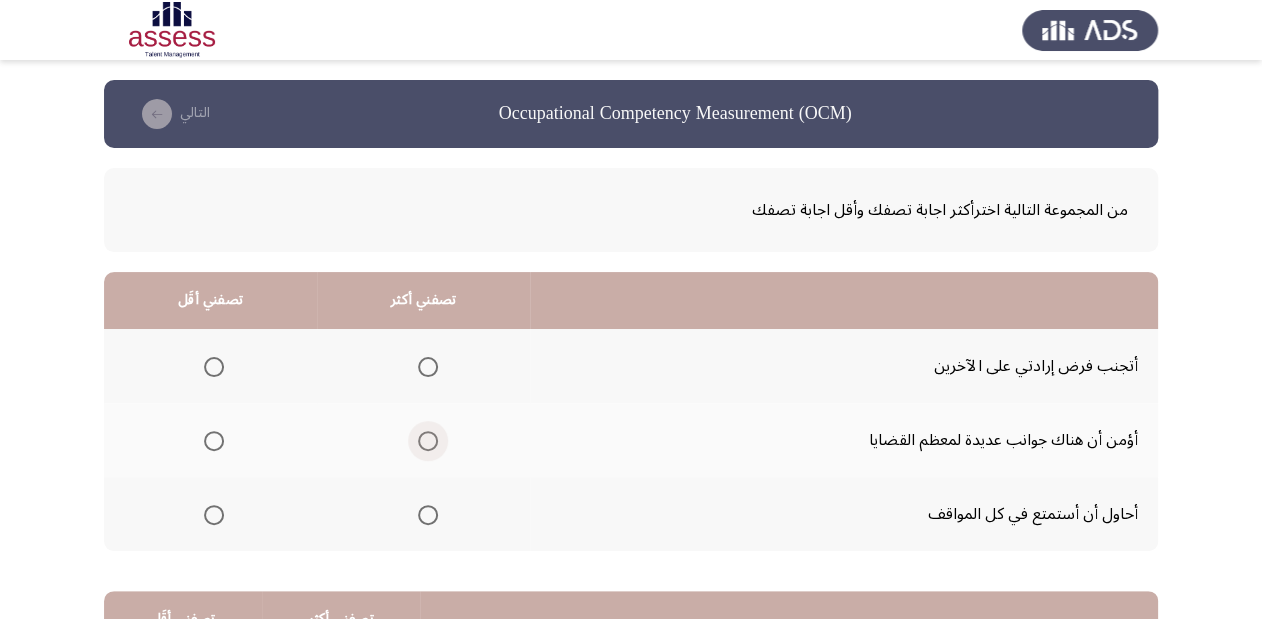 click at bounding box center (428, 441) 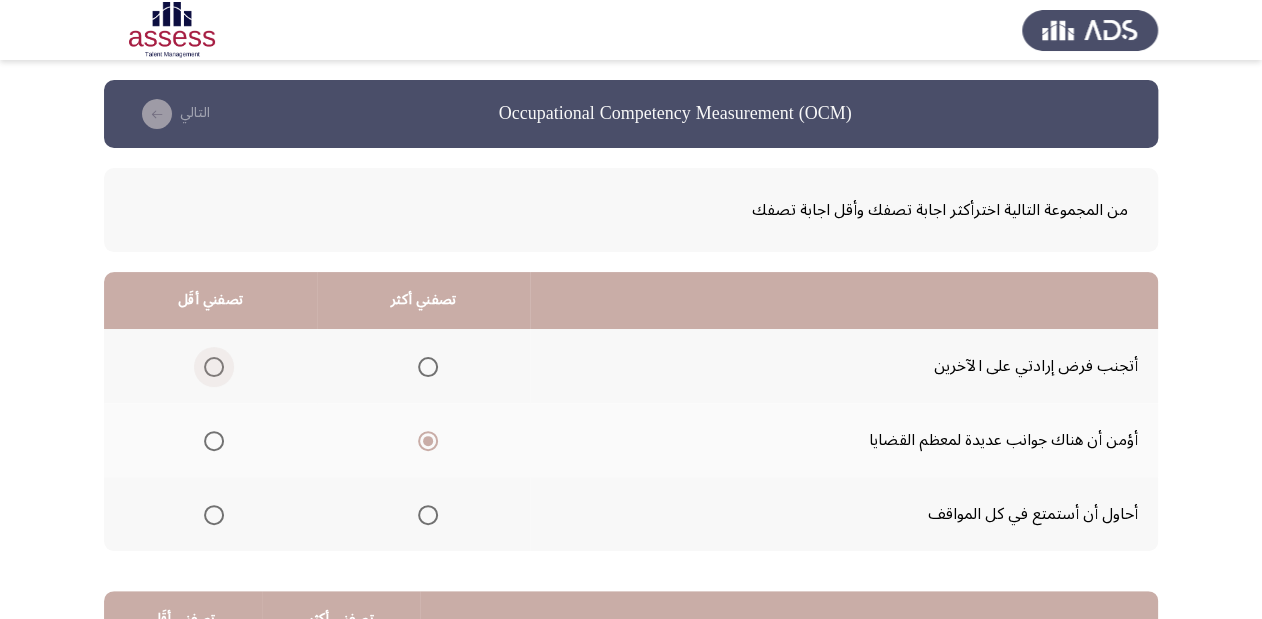 click at bounding box center (214, 367) 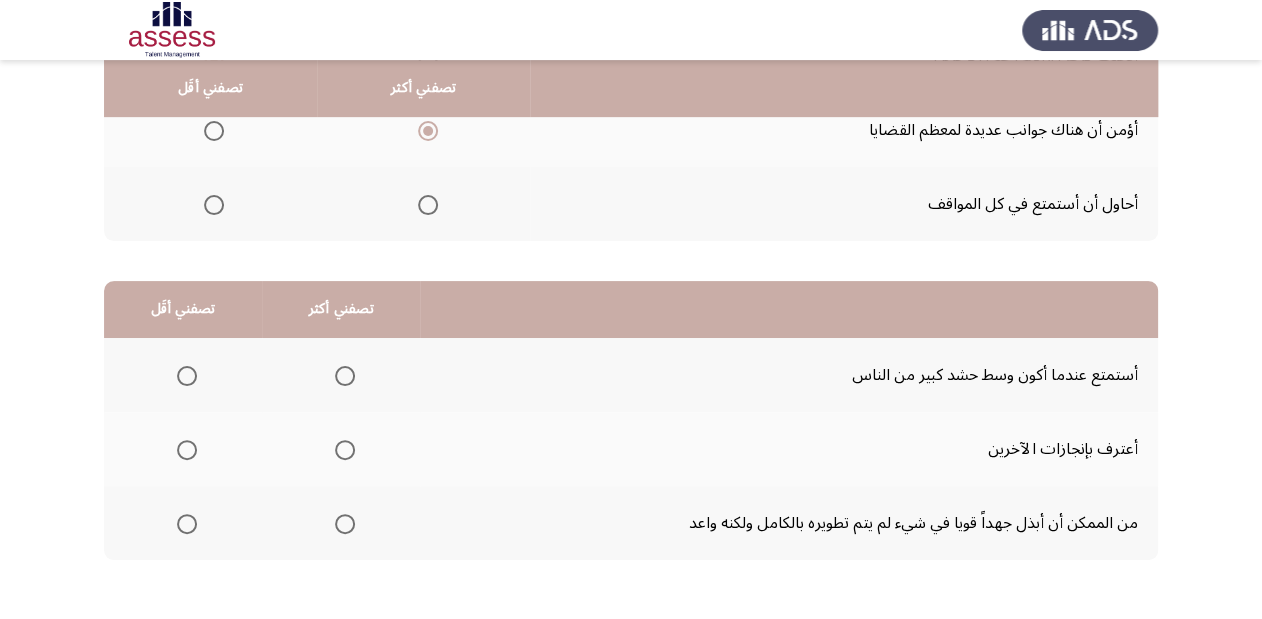 scroll, scrollTop: 320, scrollLeft: 0, axis: vertical 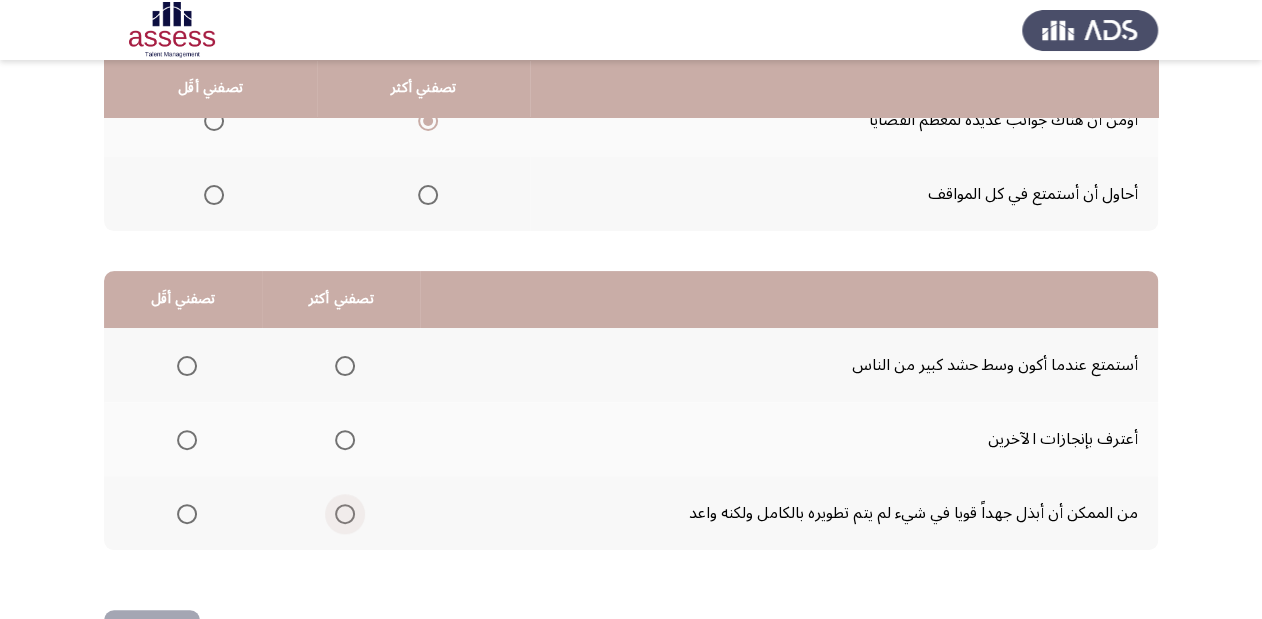 click at bounding box center (345, 514) 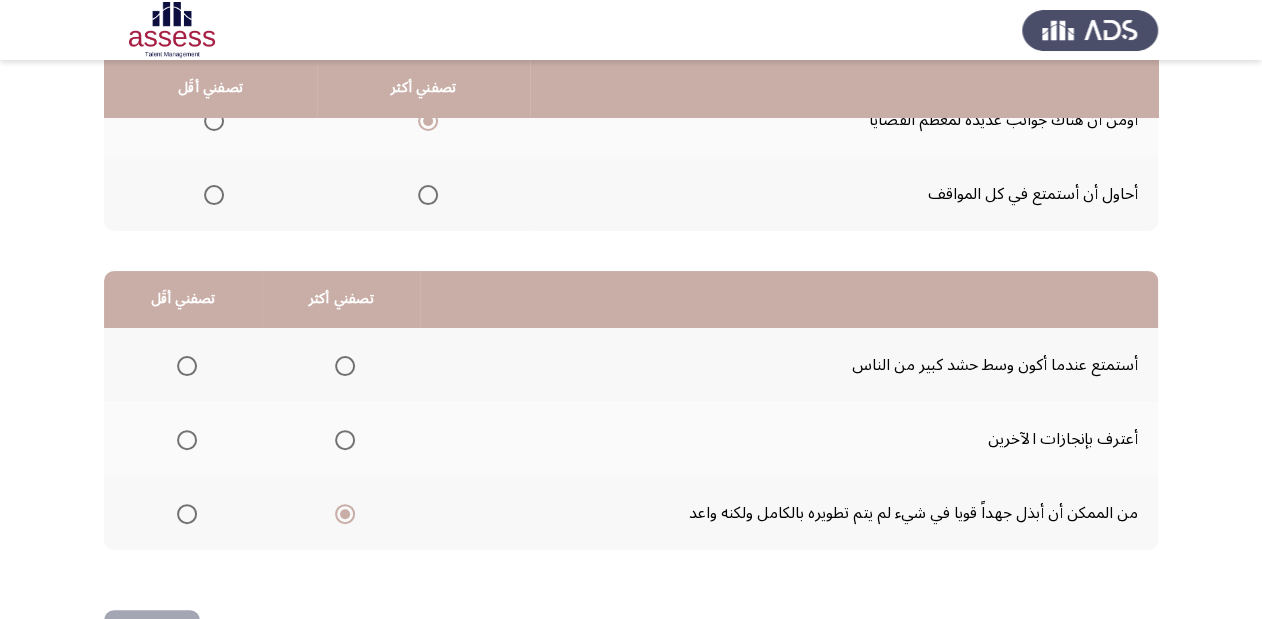 click at bounding box center [187, 366] 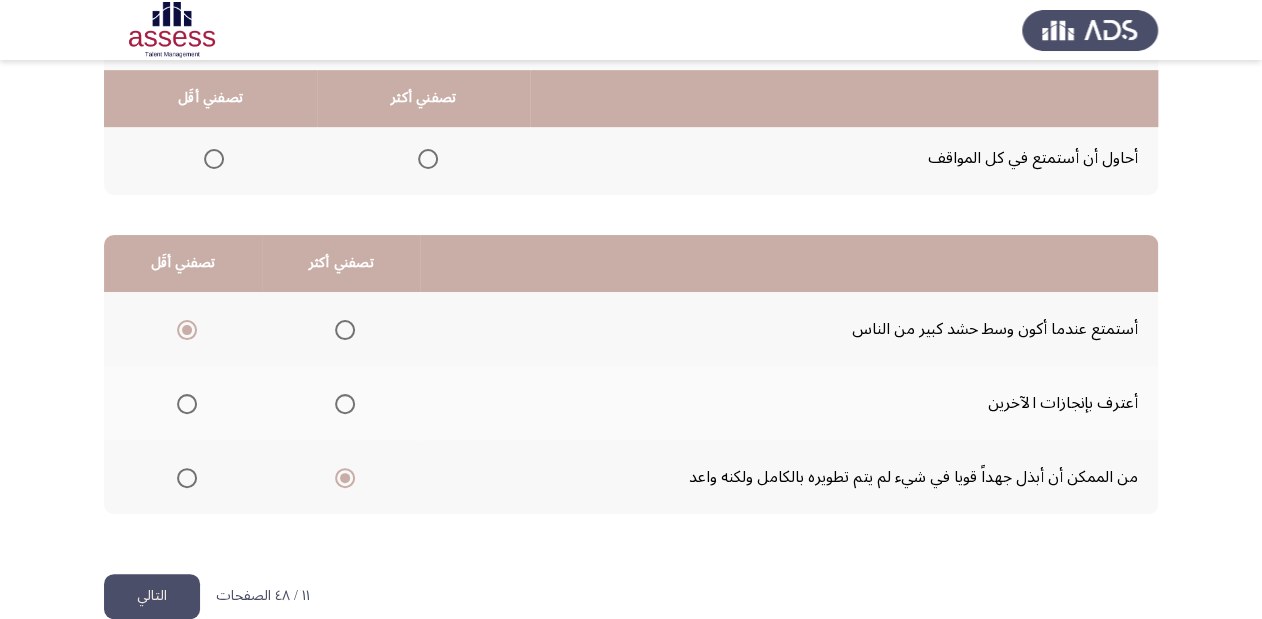 scroll, scrollTop: 388, scrollLeft: 0, axis: vertical 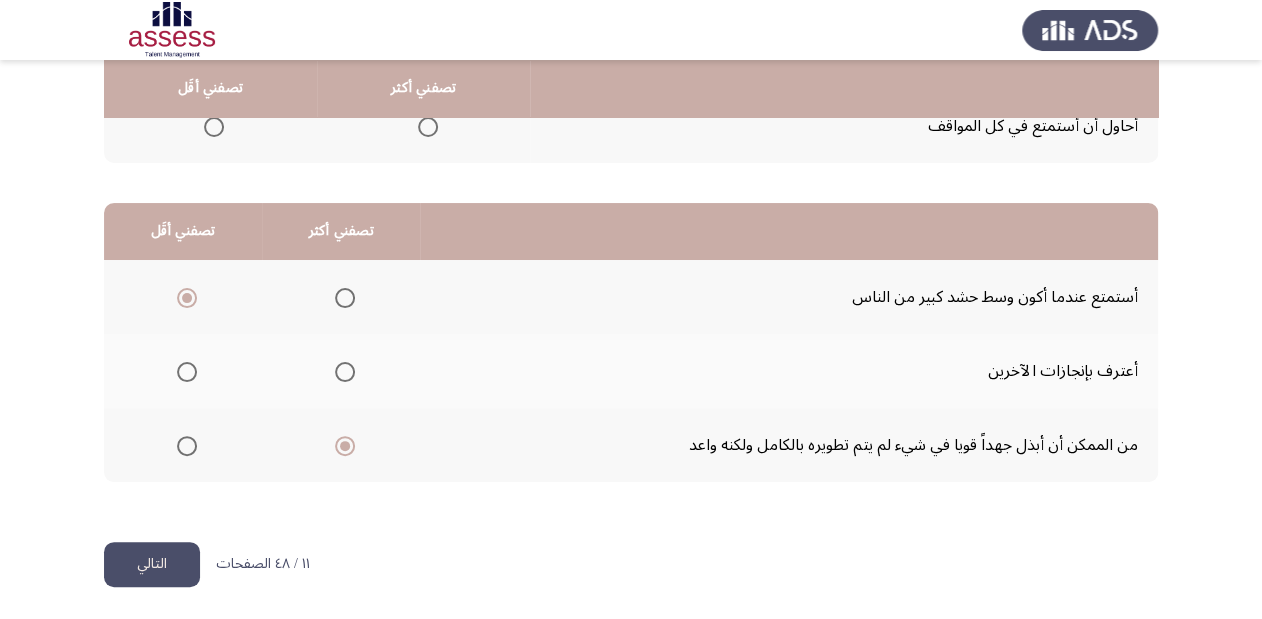 click on "التالي" 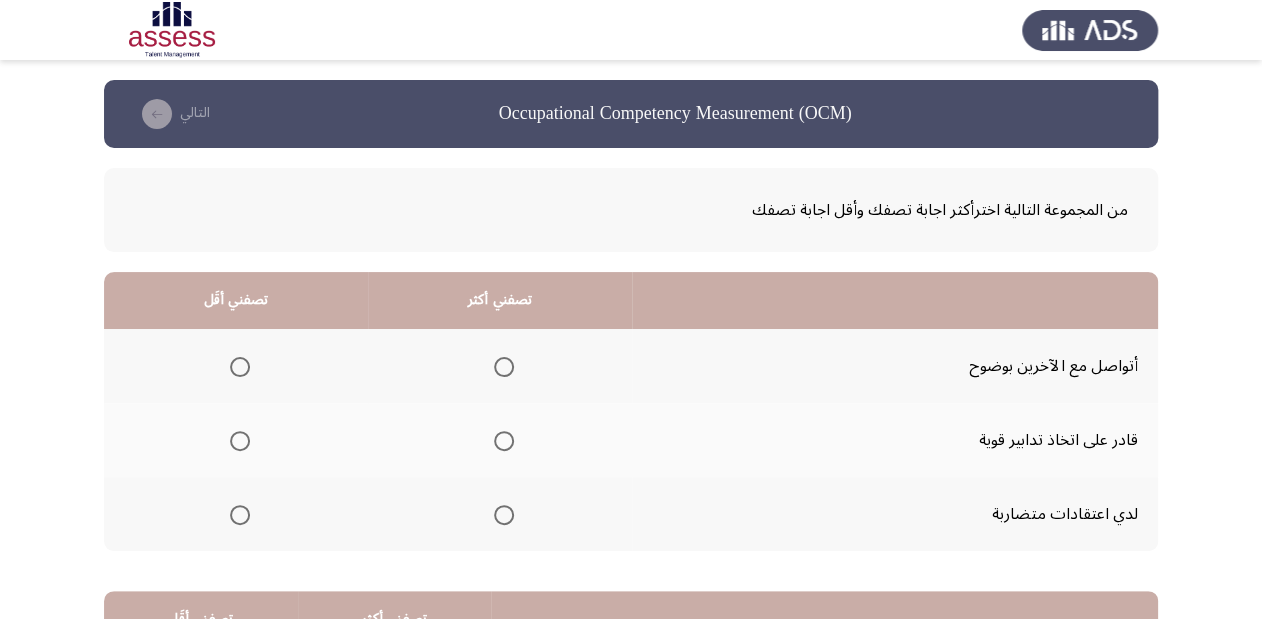 click at bounding box center [504, 367] 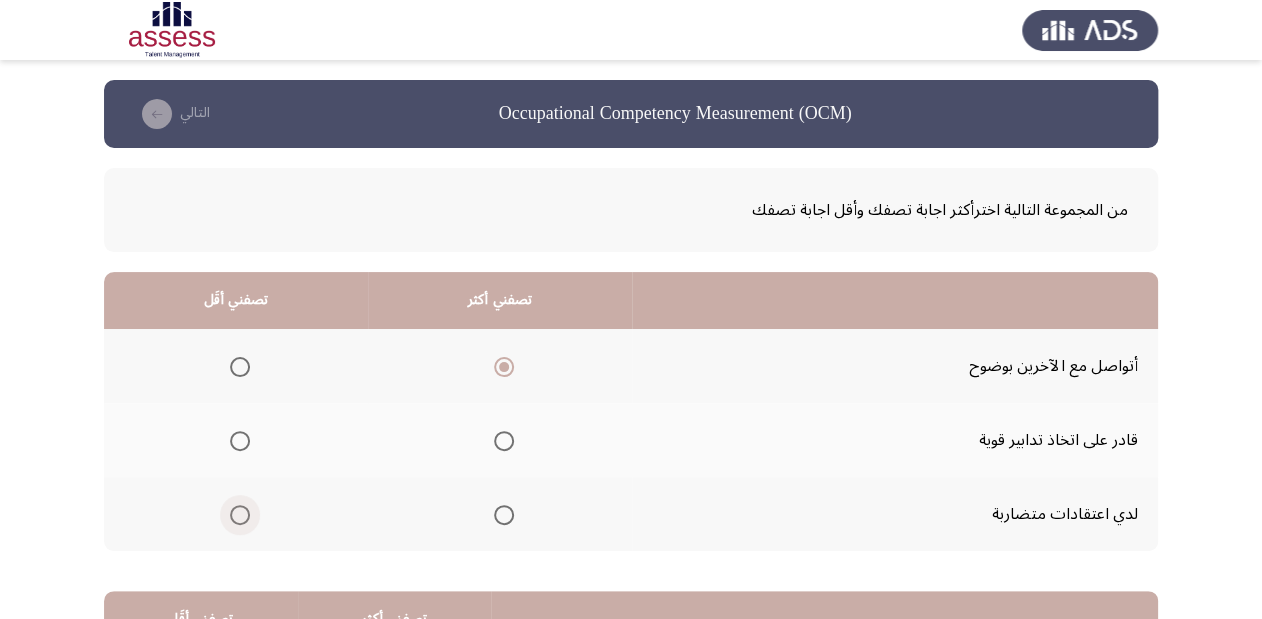 click at bounding box center (240, 515) 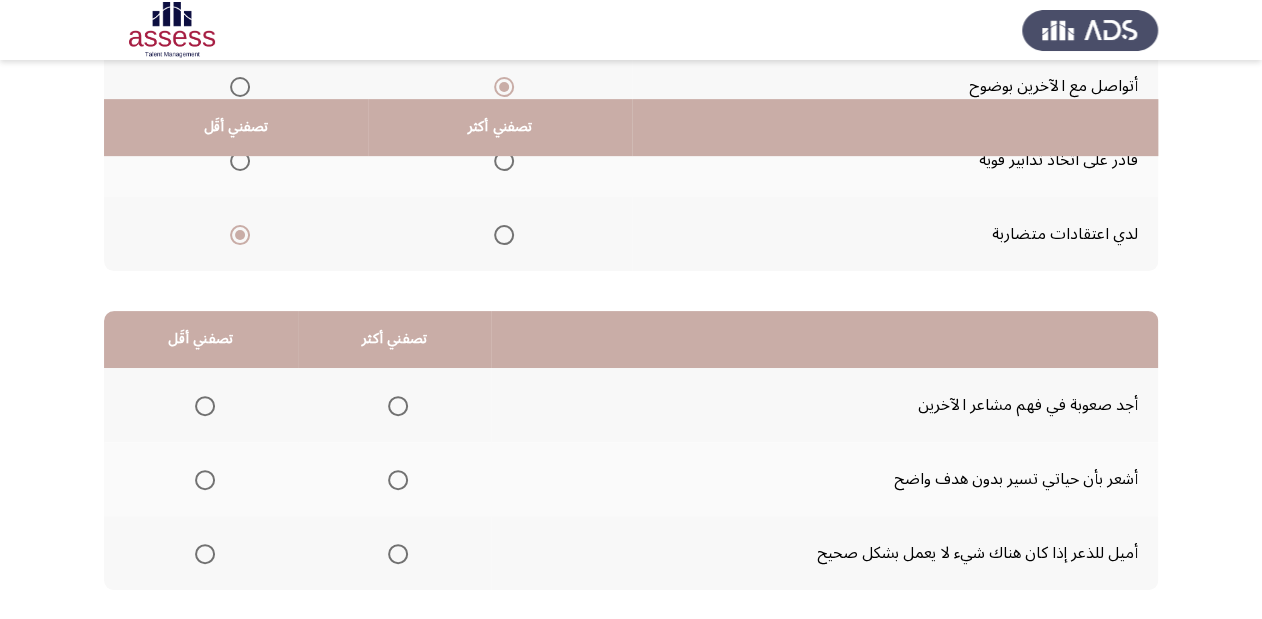scroll, scrollTop: 320, scrollLeft: 0, axis: vertical 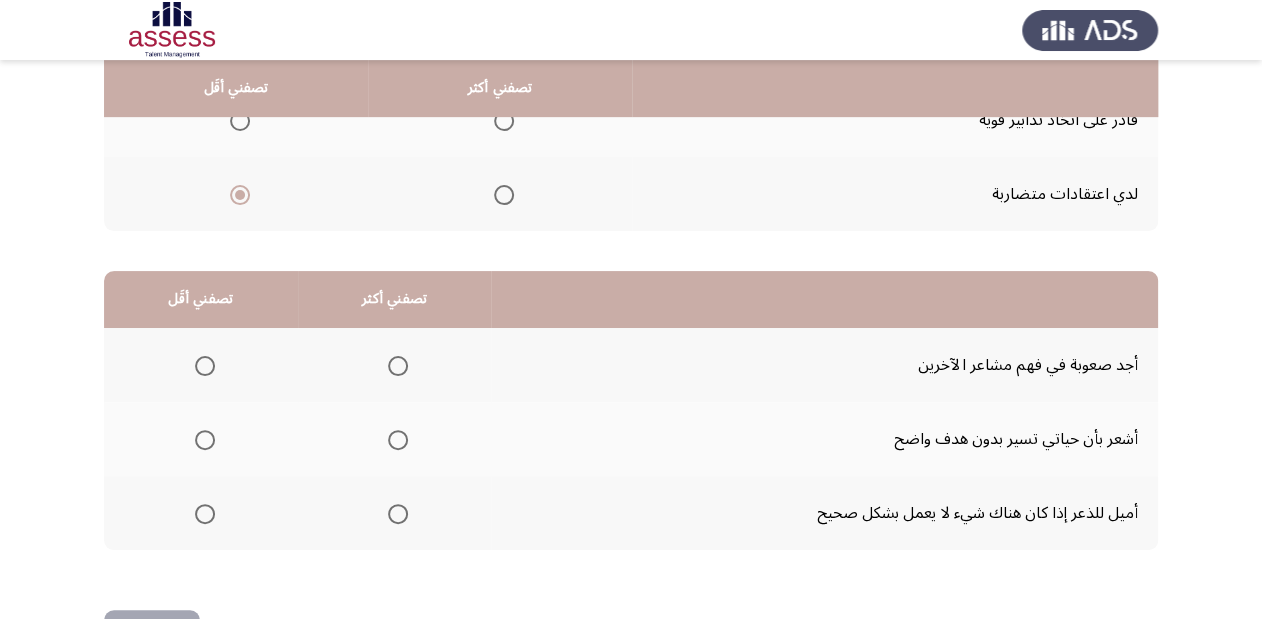 click at bounding box center [398, 366] 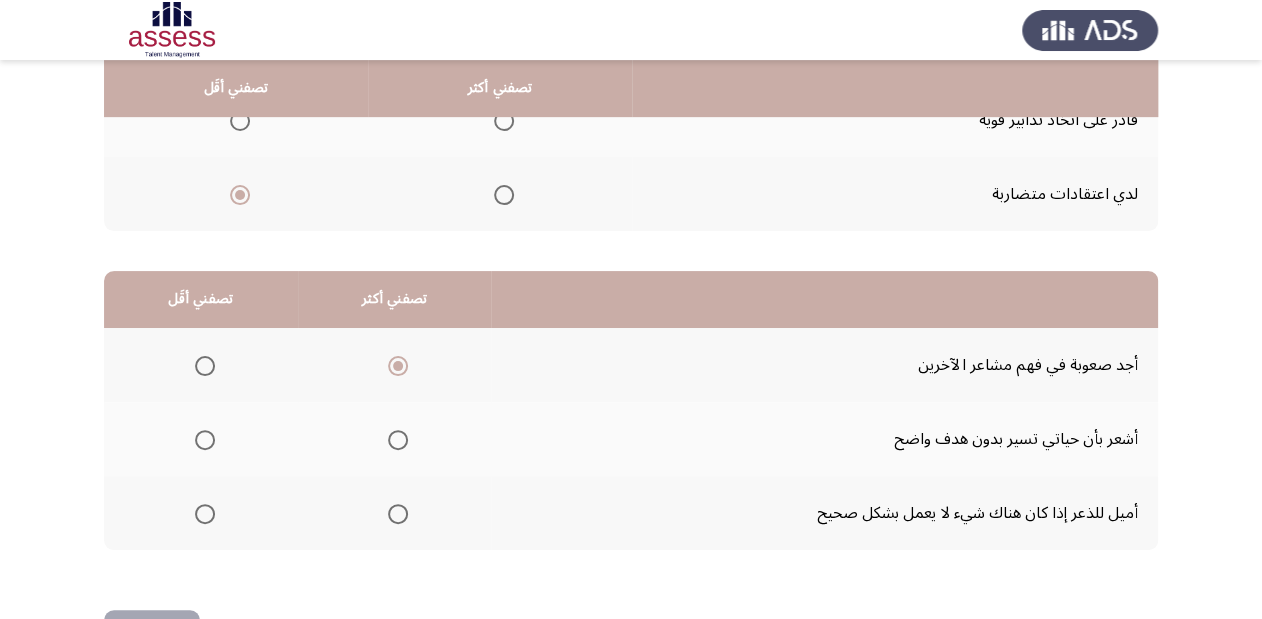 click at bounding box center [205, 440] 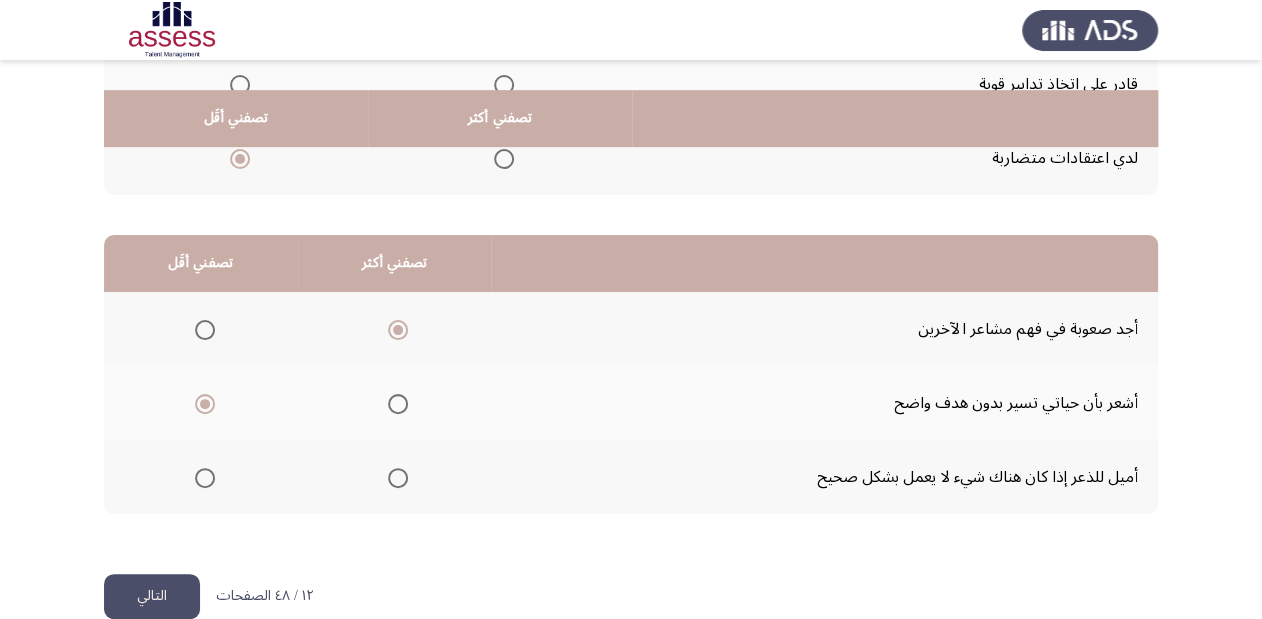 scroll, scrollTop: 388, scrollLeft: 0, axis: vertical 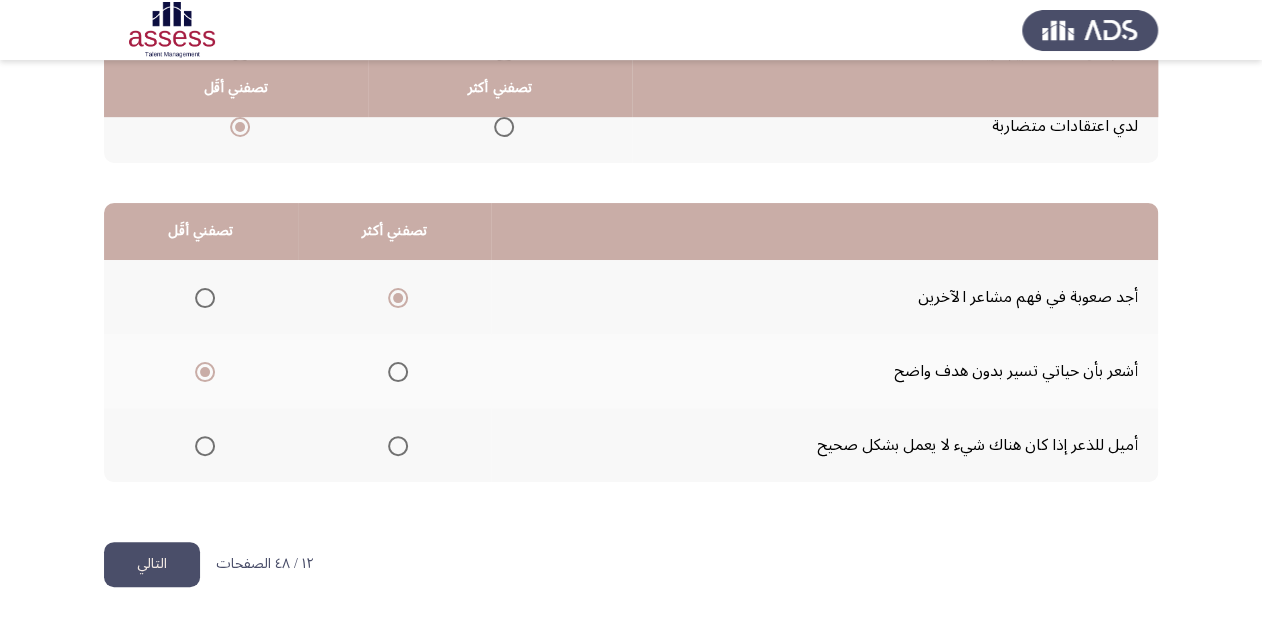 click on "التالي" 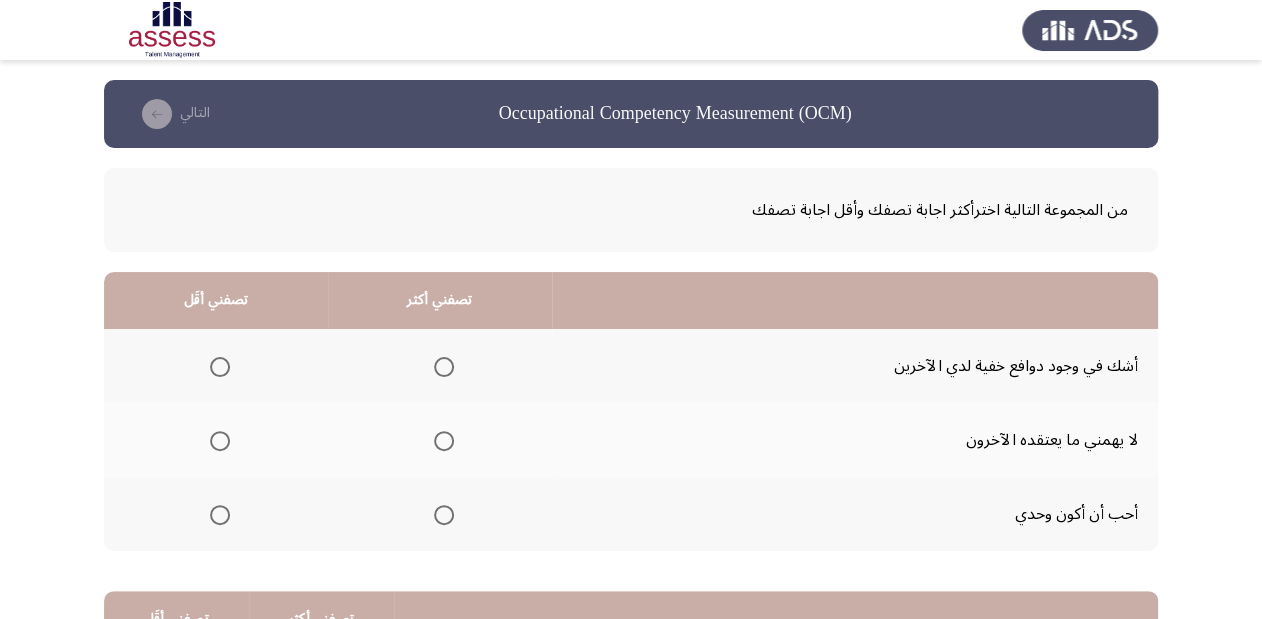 scroll, scrollTop: 80, scrollLeft: 0, axis: vertical 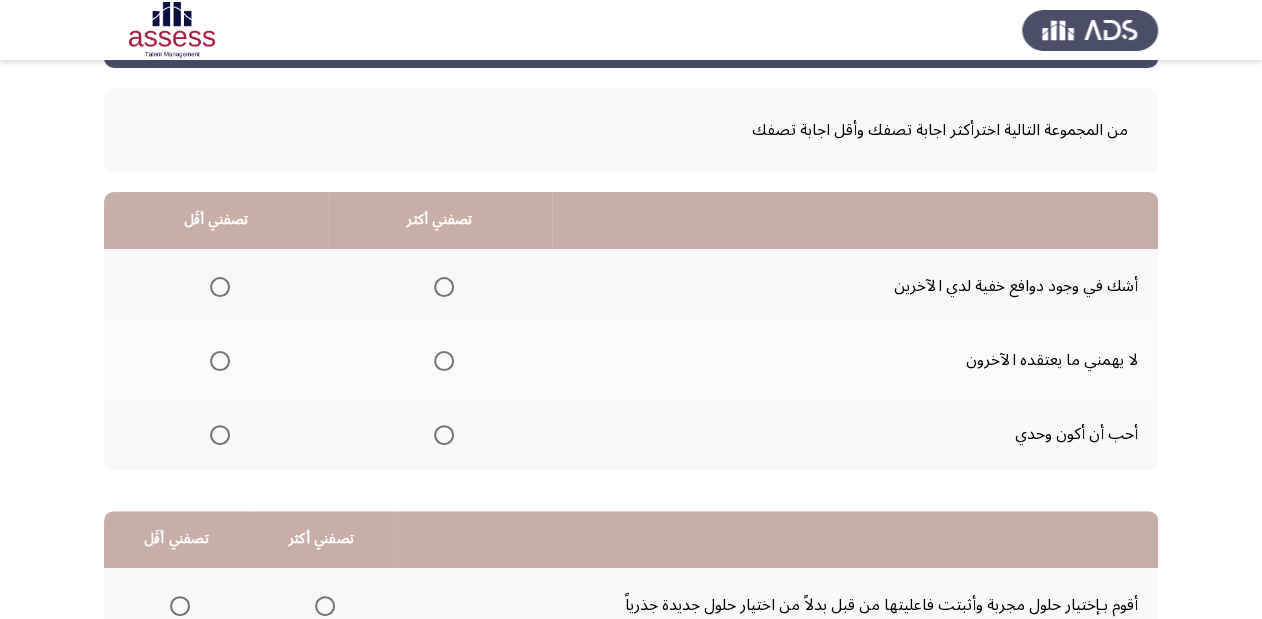 click at bounding box center [444, 361] 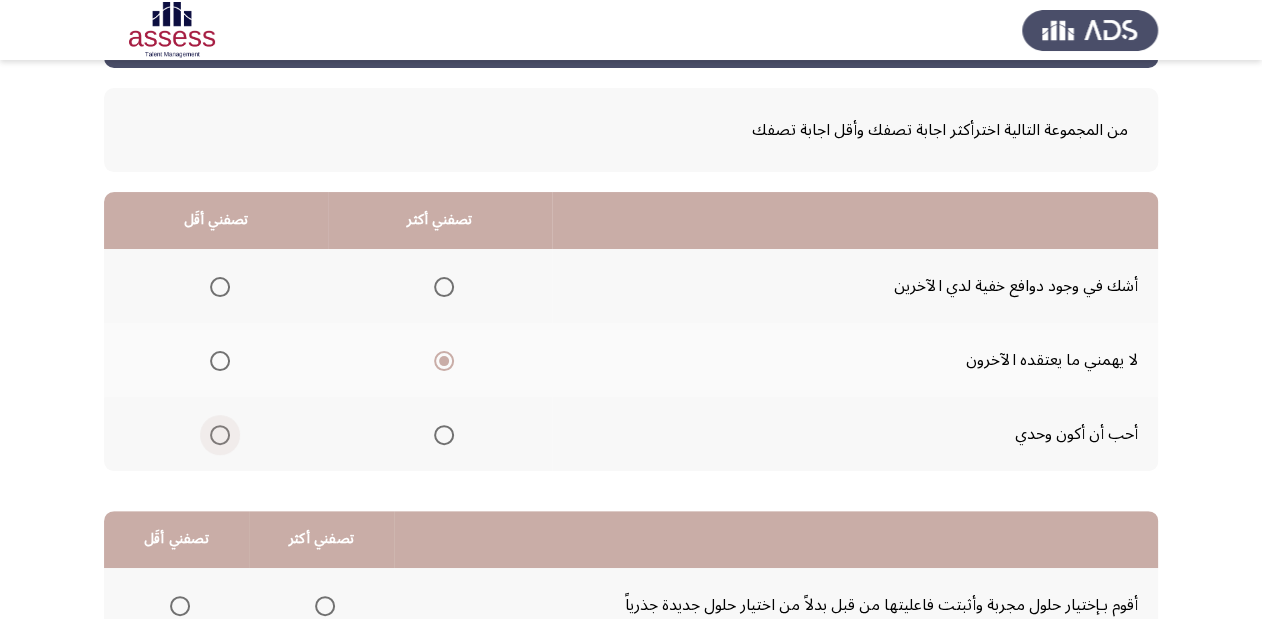 click at bounding box center [220, 435] 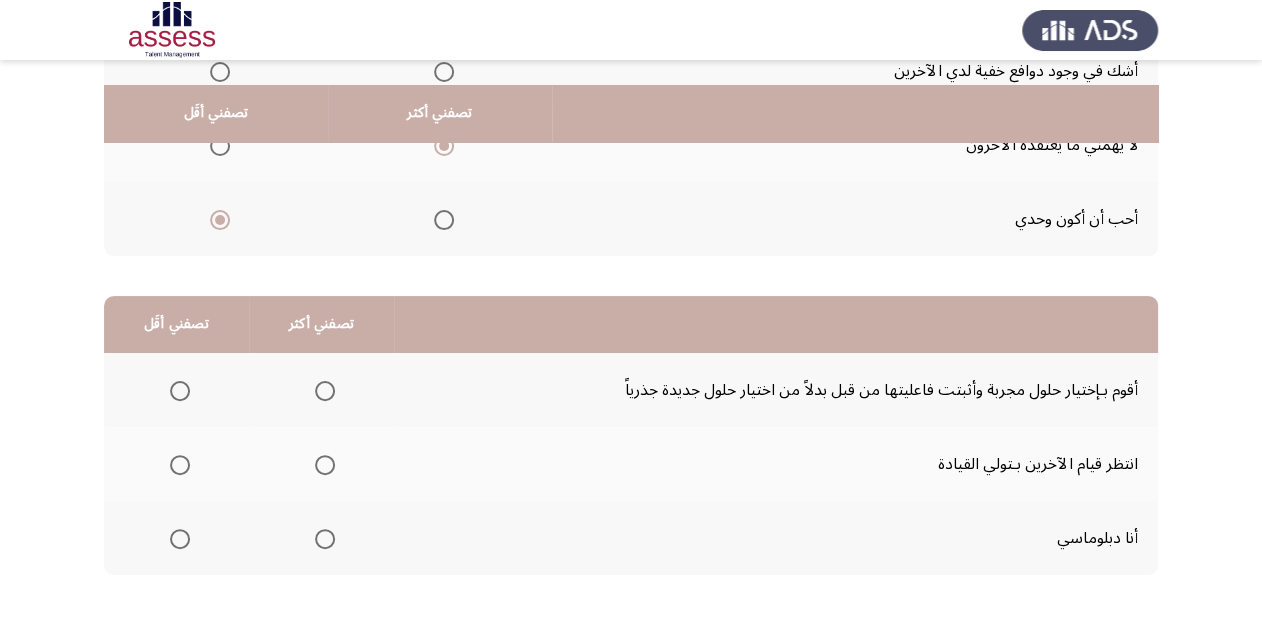 scroll, scrollTop: 320, scrollLeft: 0, axis: vertical 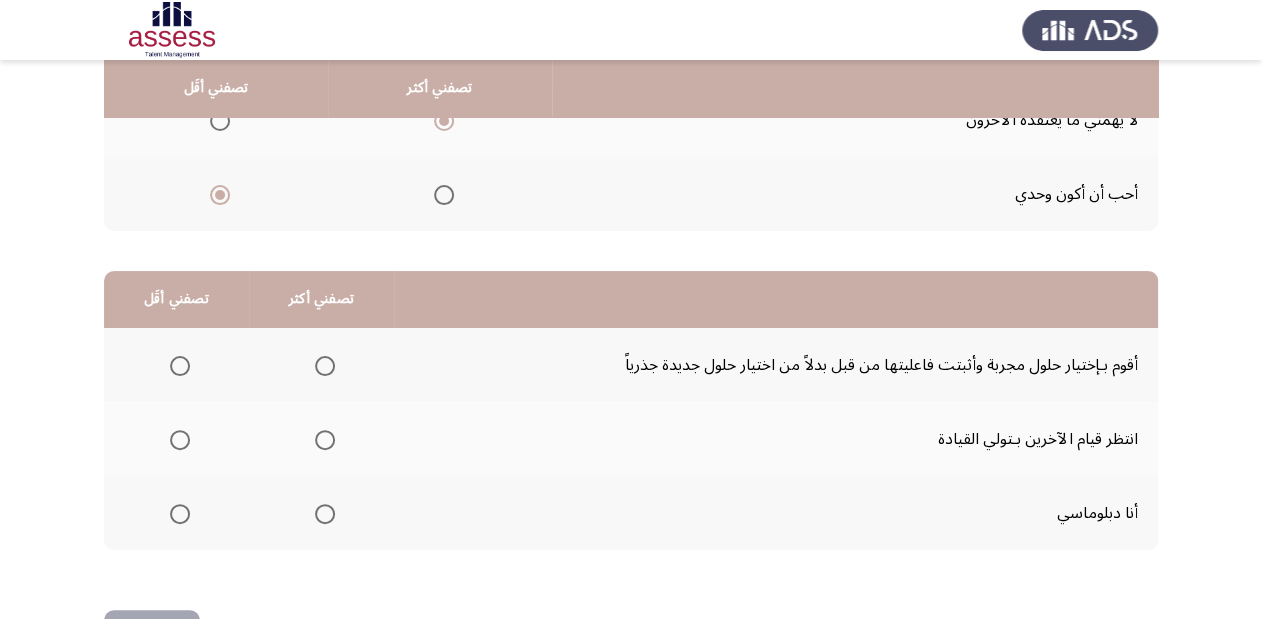 click at bounding box center (180, 366) 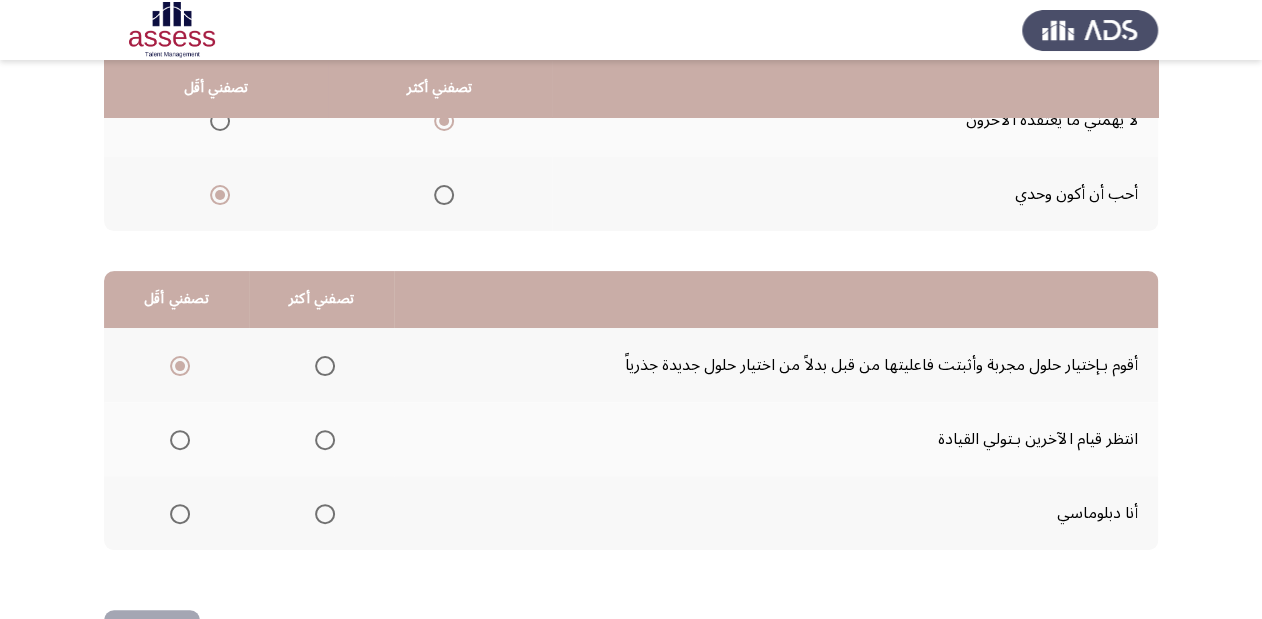 click at bounding box center [325, 514] 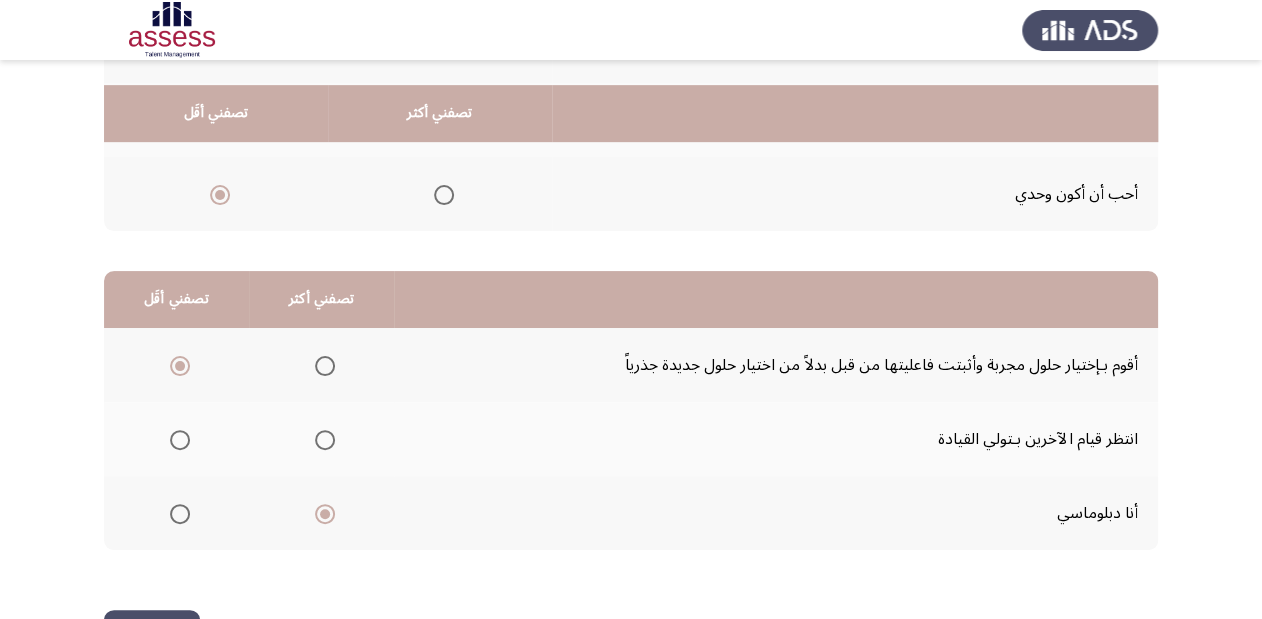 scroll, scrollTop: 388, scrollLeft: 0, axis: vertical 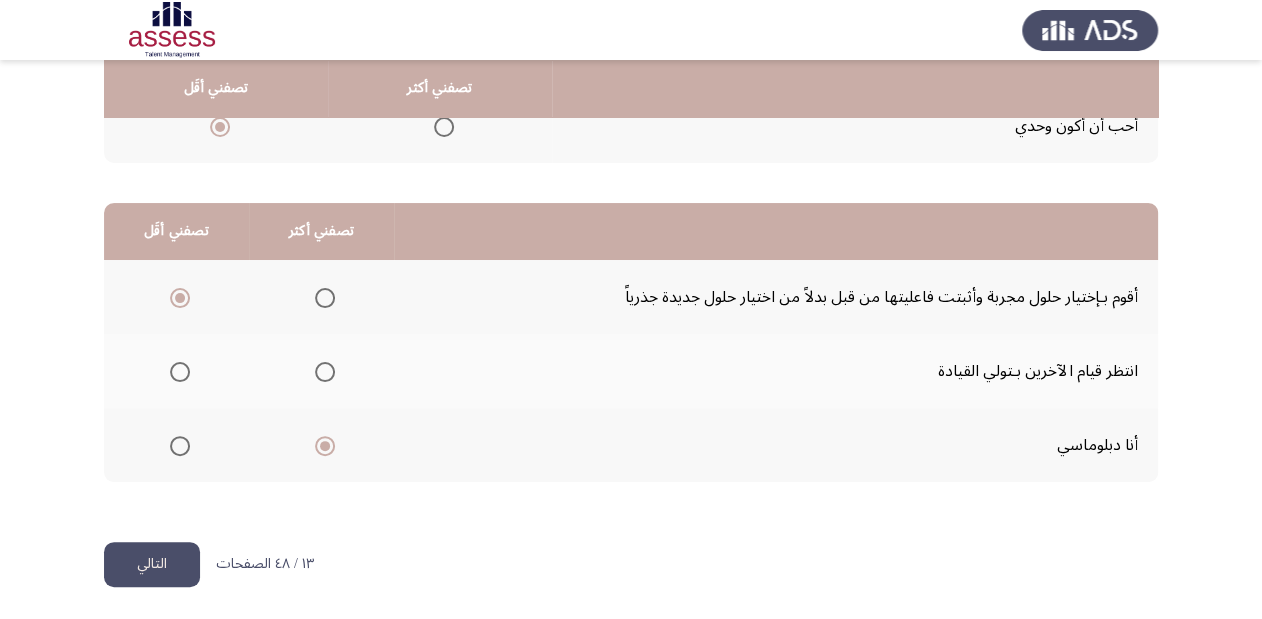 click on "التالي" 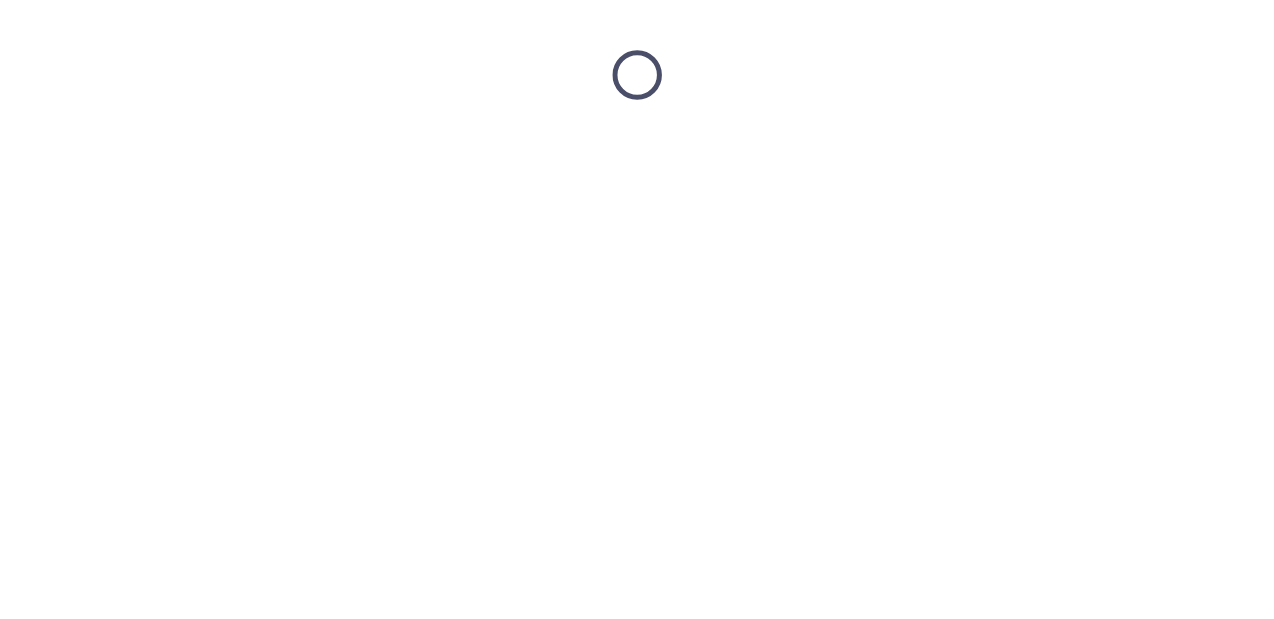 scroll, scrollTop: 0, scrollLeft: 0, axis: both 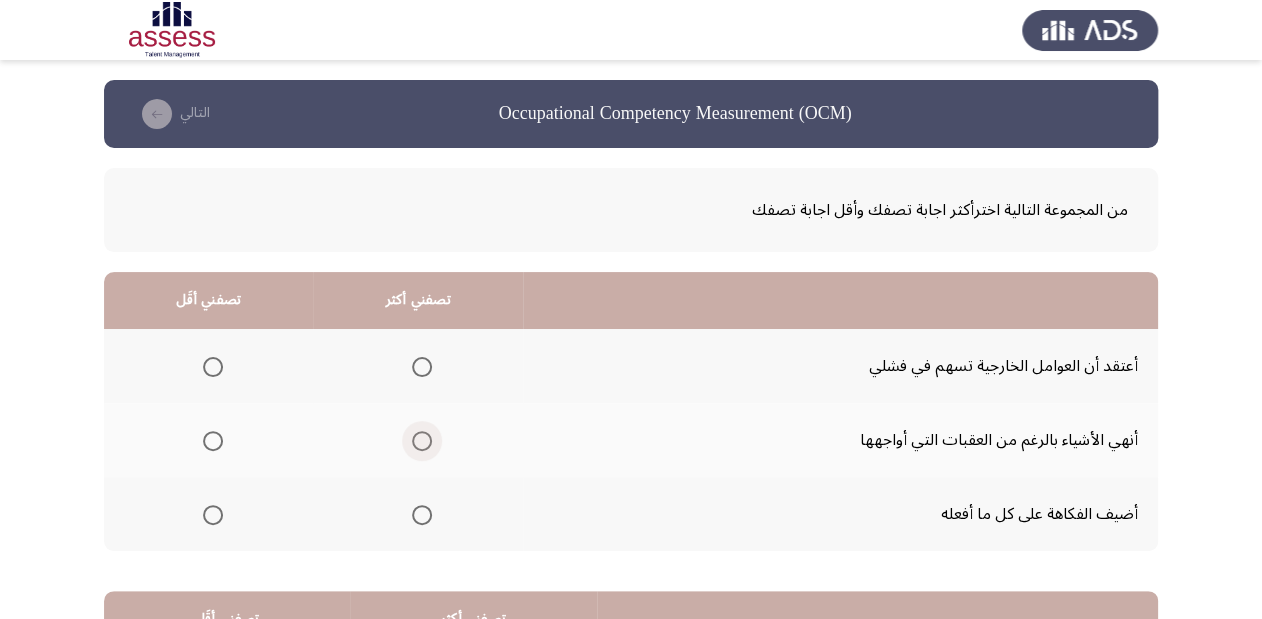 click at bounding box center (422, 441) 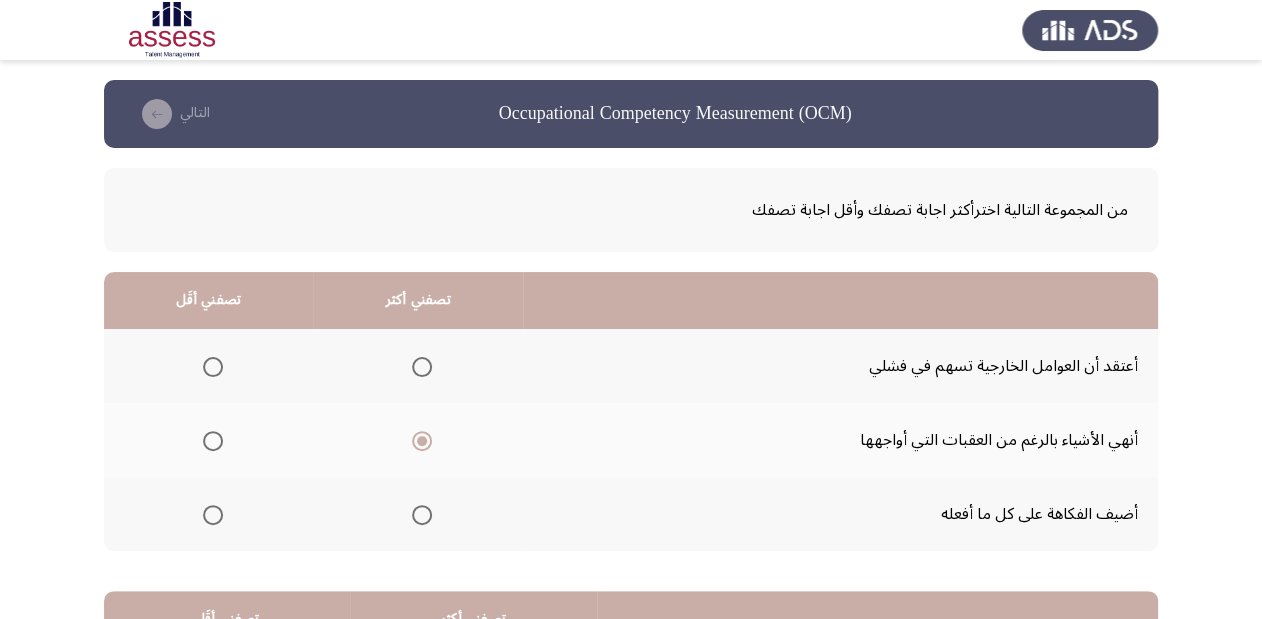 click at bounding box center [213, 515] 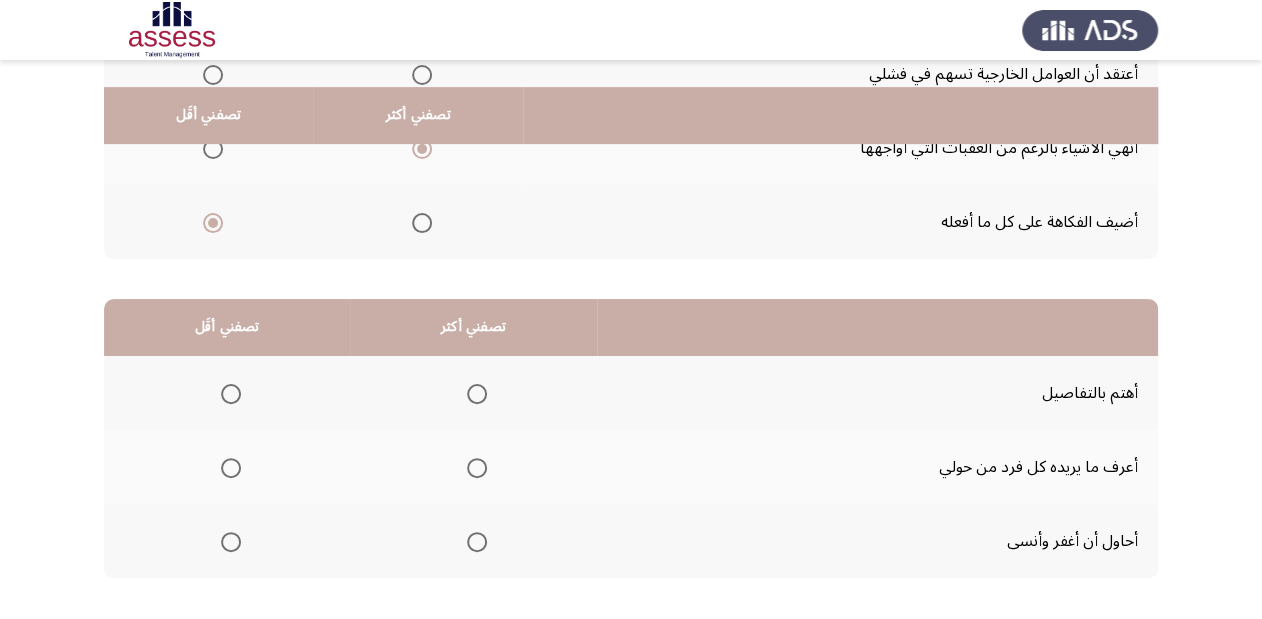 scroll, scrollTop: 320, scrollLeft: 0, axis: vertical 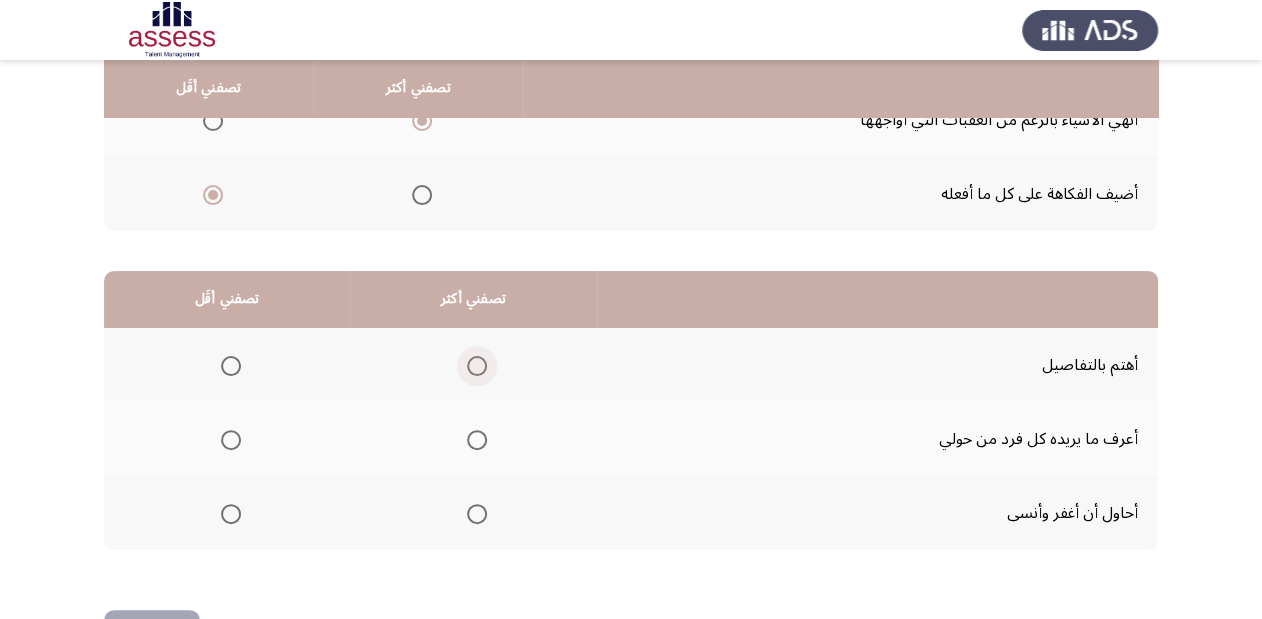 click at bounding box center [477, 366] 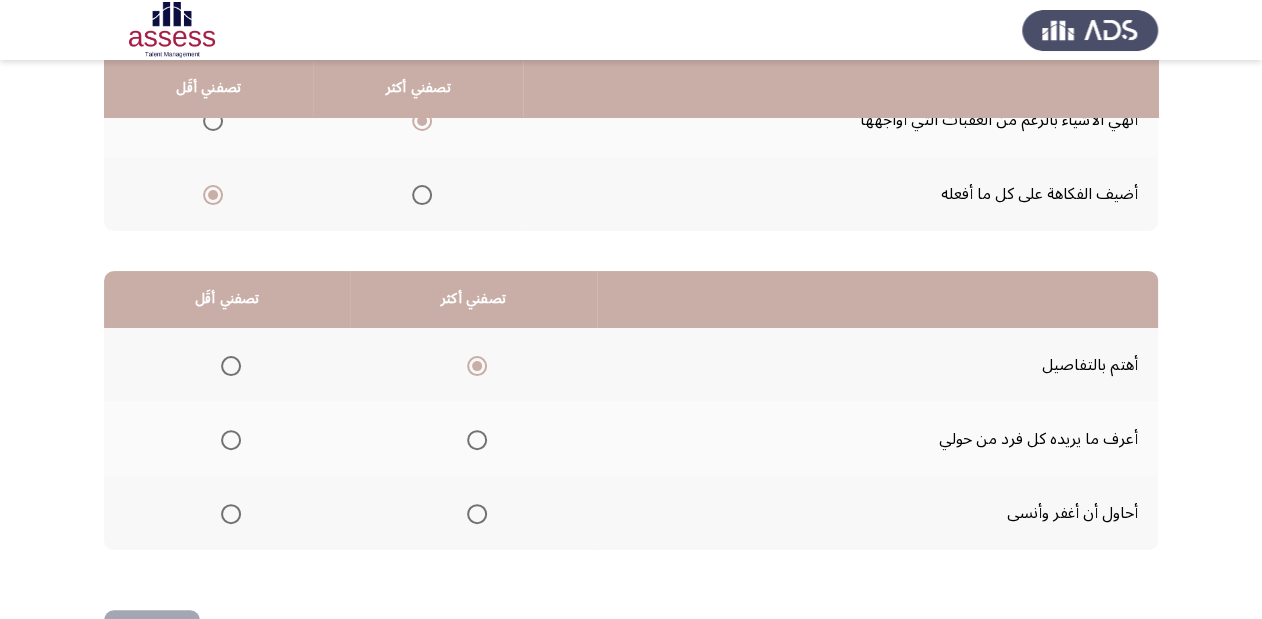 click at bounding box center (231, 514) 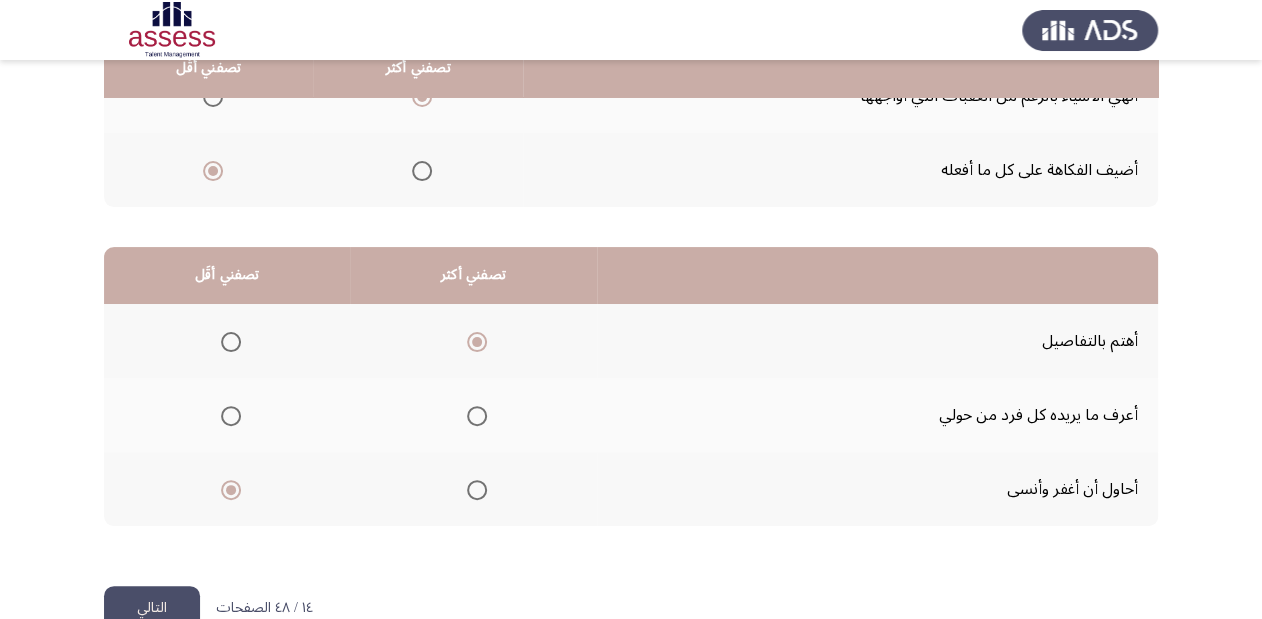 scroll, scrollTop: 388, scrollLeft: 0, axis: vertical 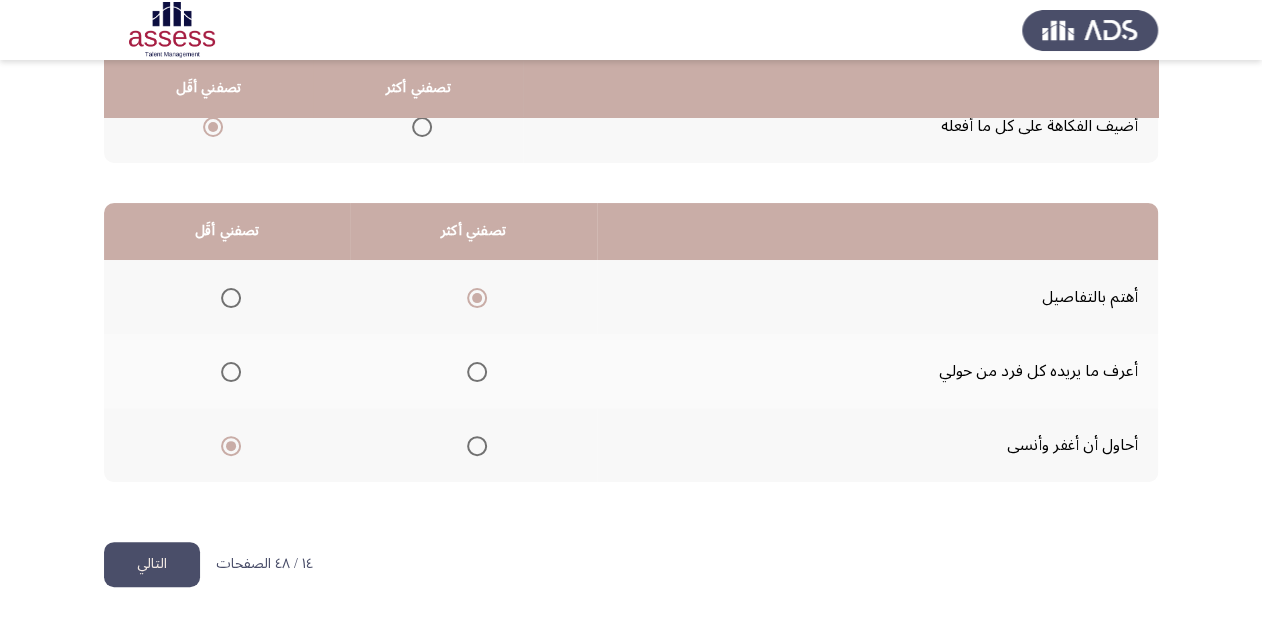 click on "التالي" 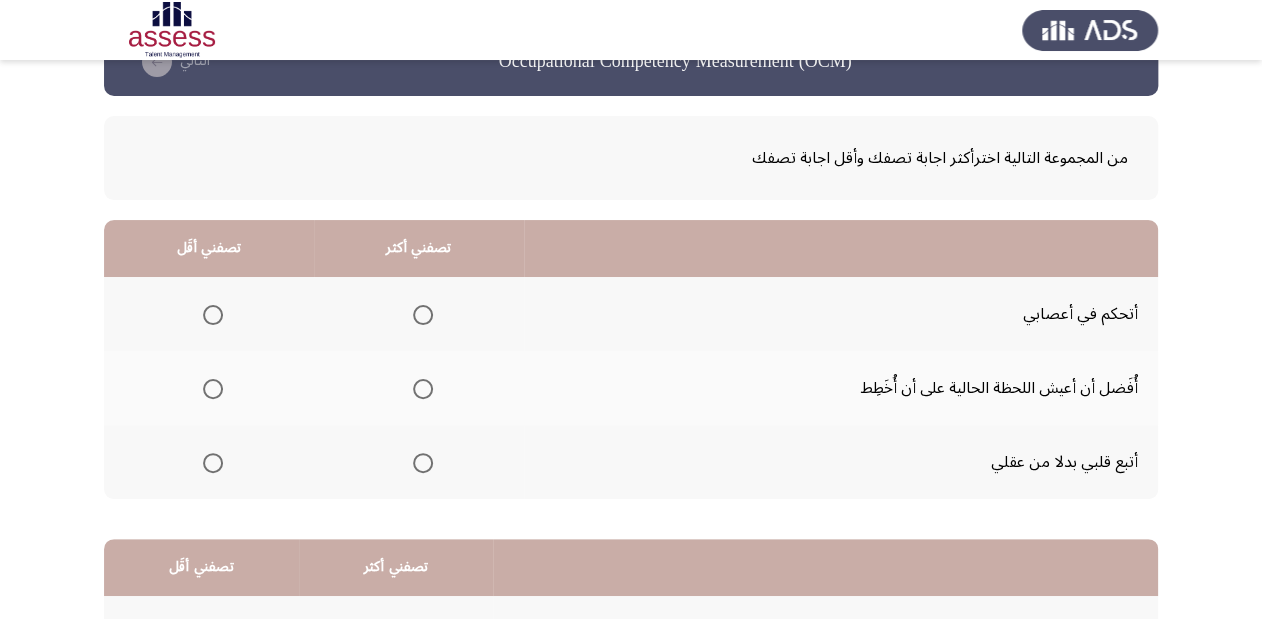 scroll, scrollTop: 80, scrollLeft: 0, axis: vertical 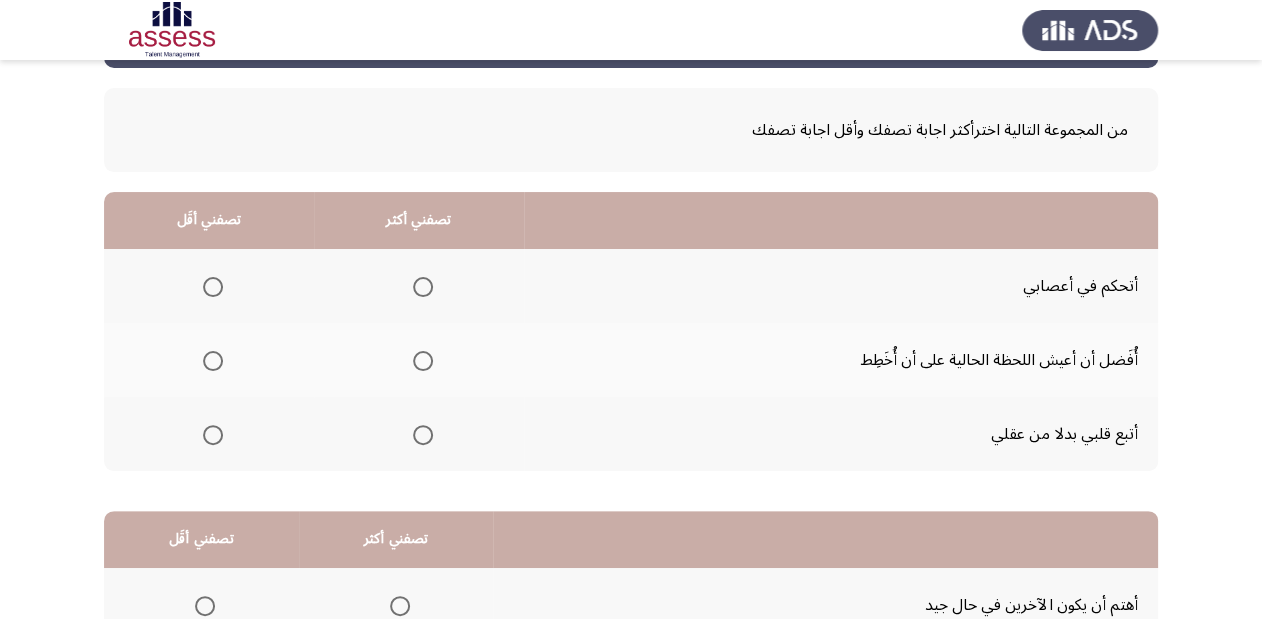 click at bounding box center [213, 435] 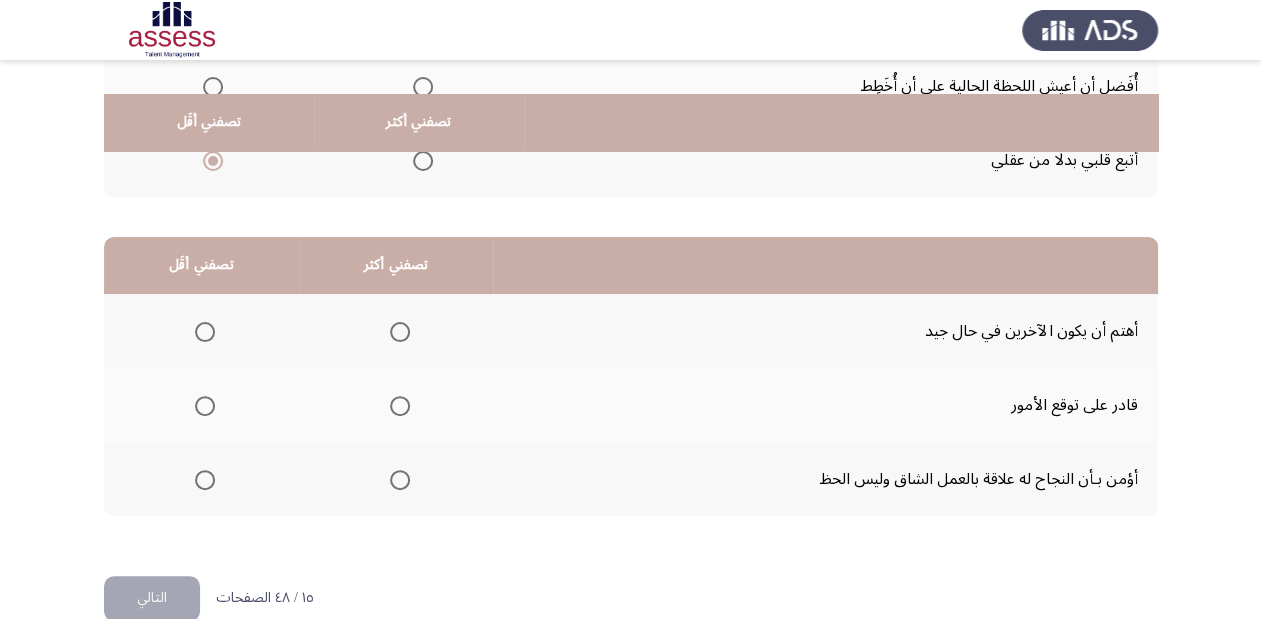scroll, scrollTop: 388, scrollLeft: 0, axis: vertical 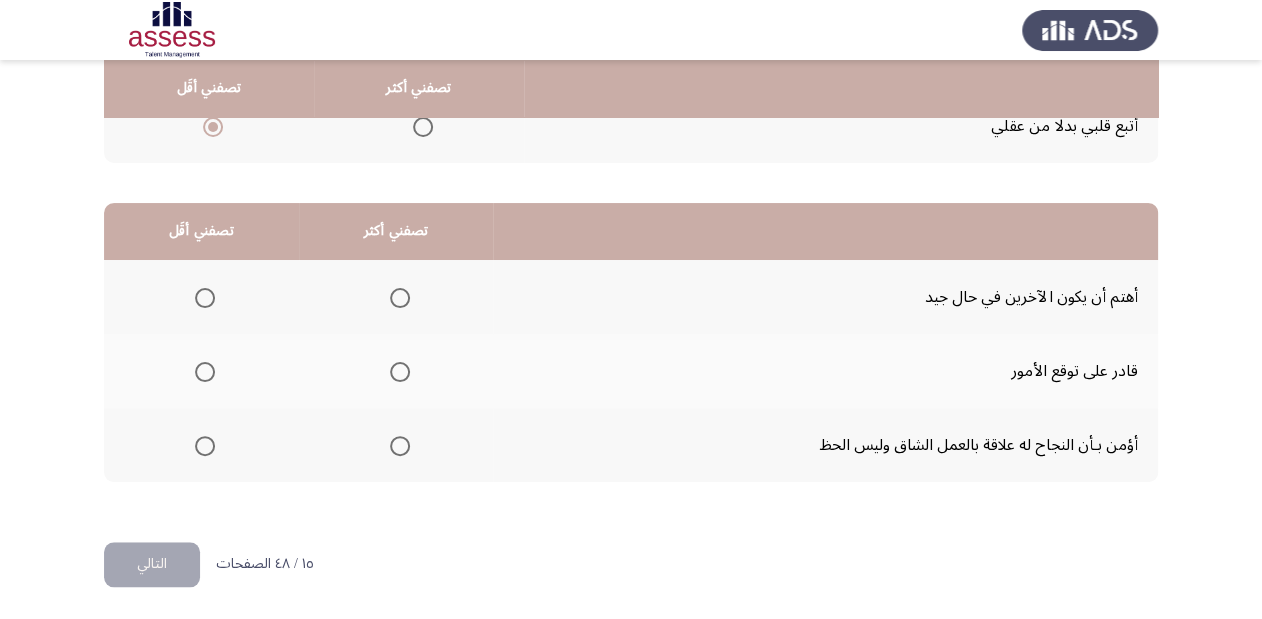 click at bounding box center (400, 446) 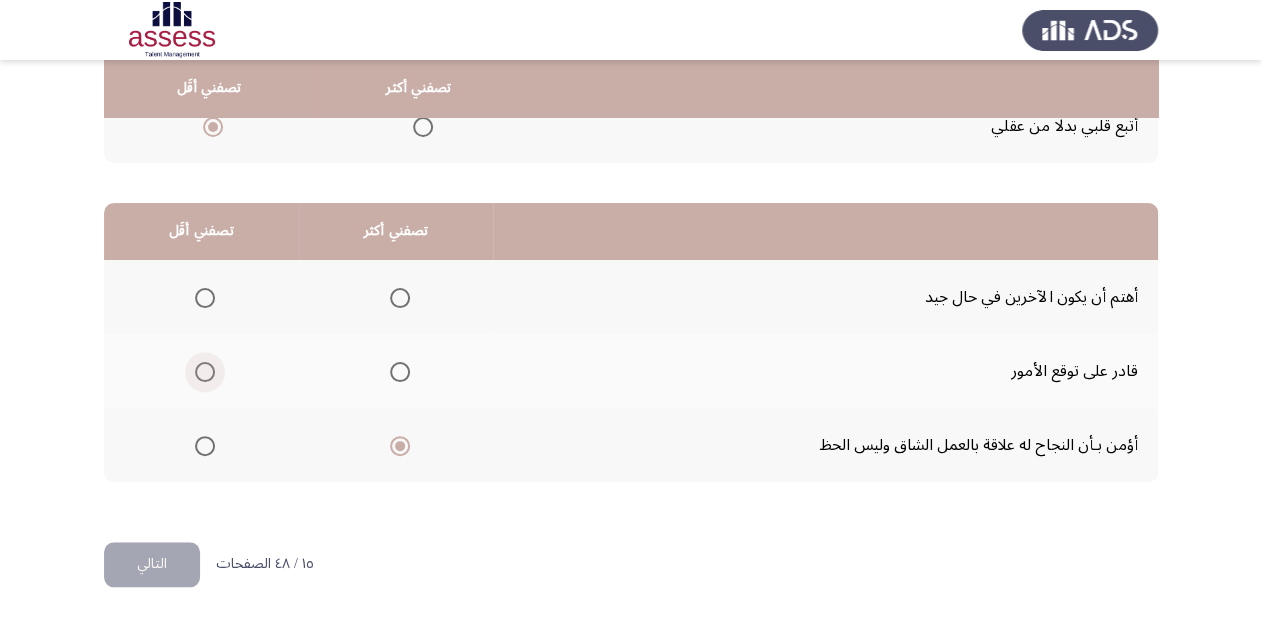 click at bounding box center (205, 372) 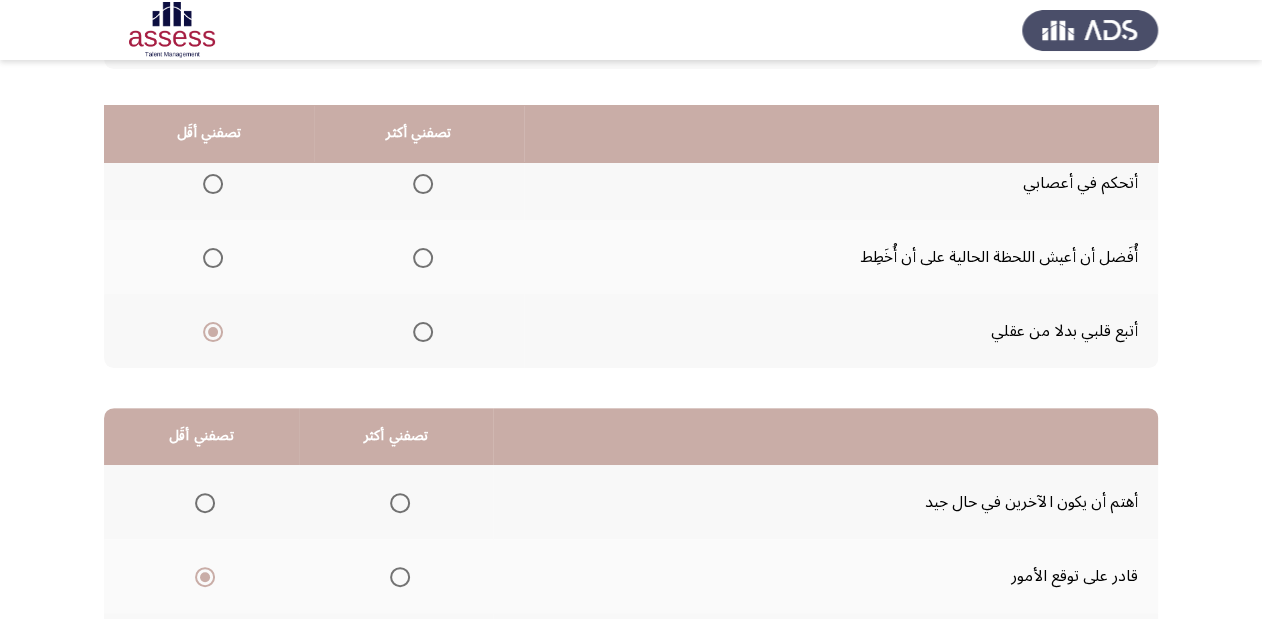 scroll, scrollTop: 148, scrollLeft: 0, axis: vertical 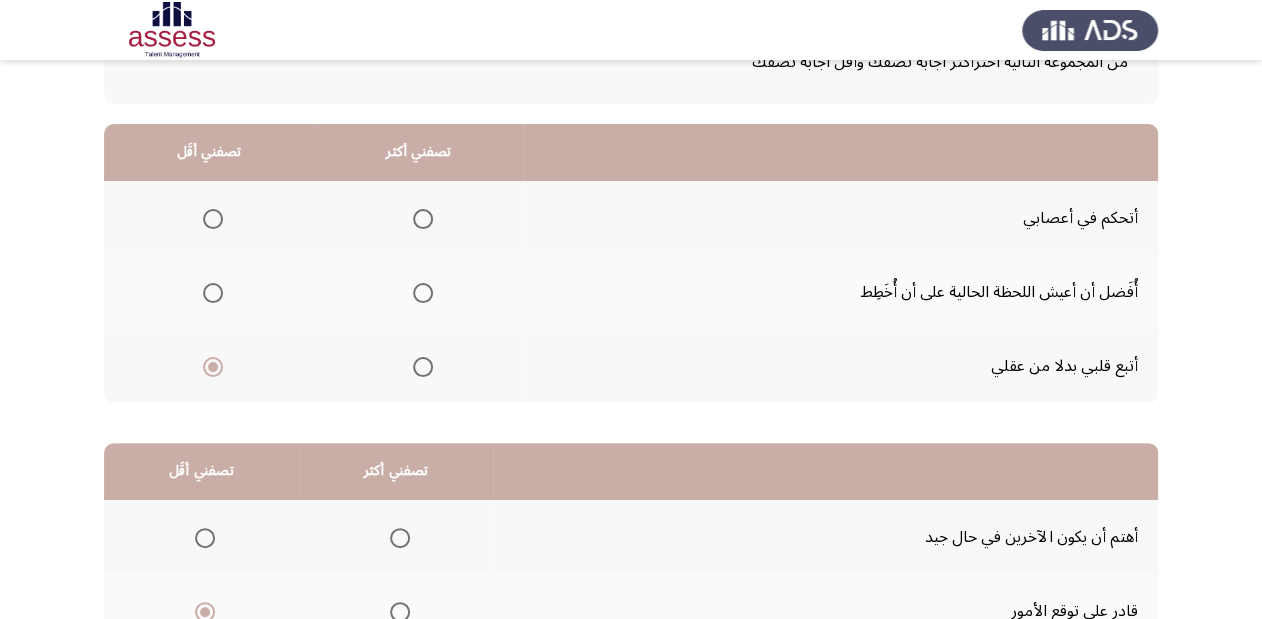 click at bounding box center (423, 219) 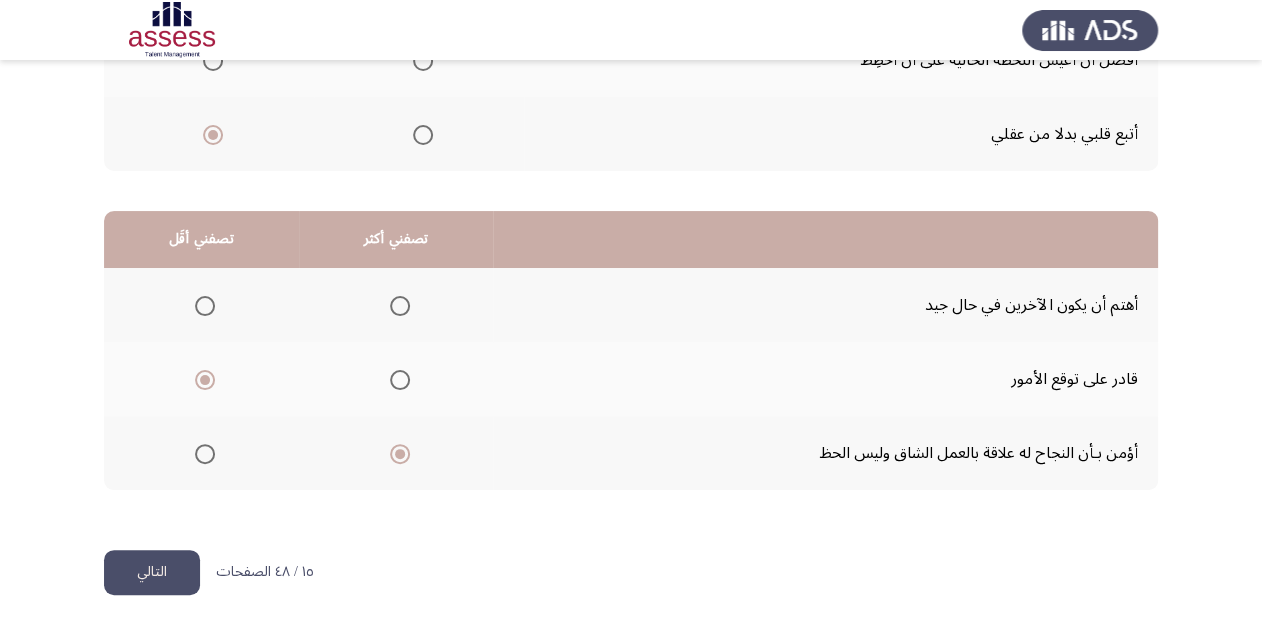 scroll, scrollTop: 388, scrollLeft: 0, axis: vertical 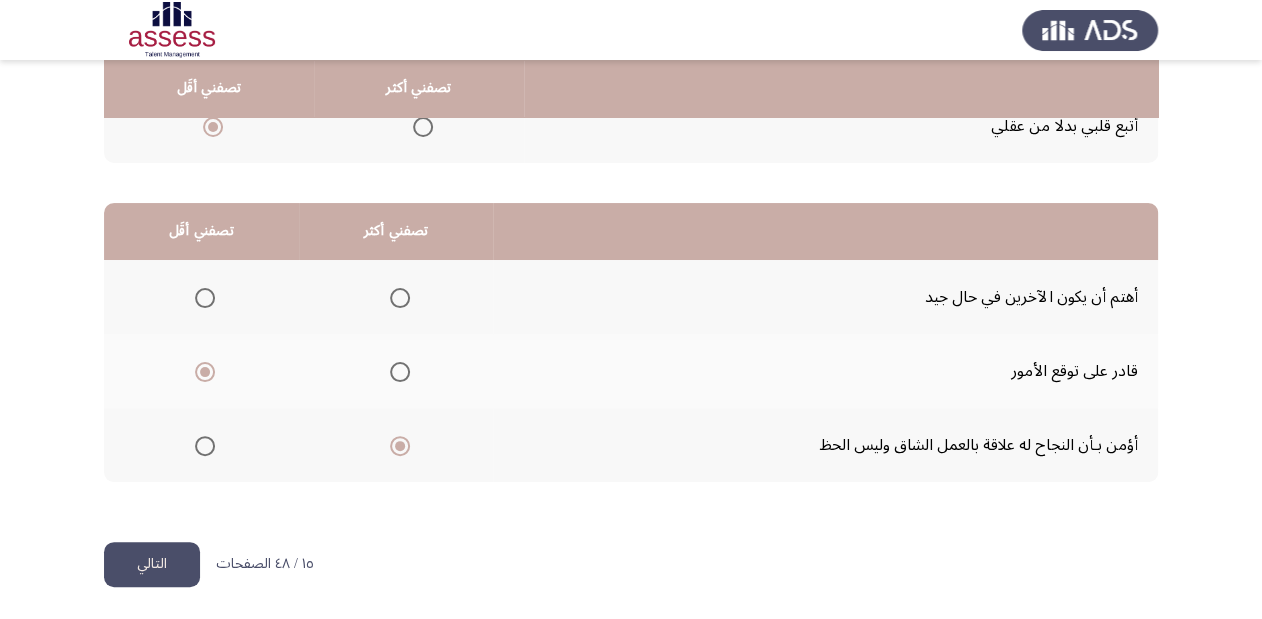click on "التالي" 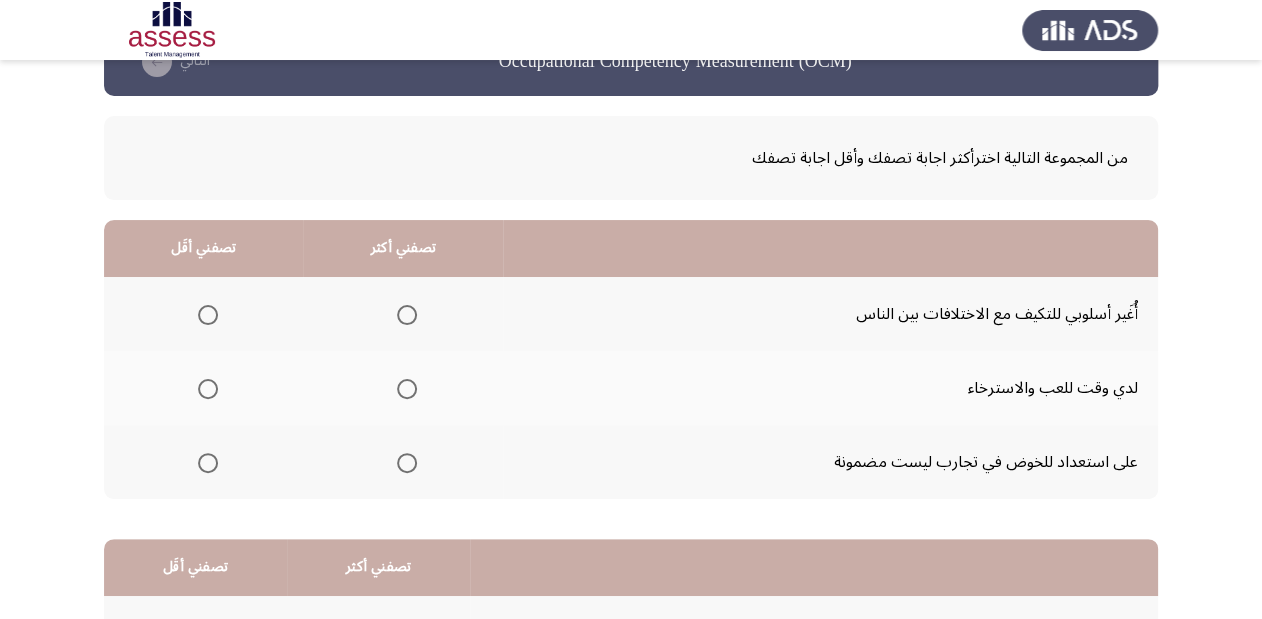 scroll, scrollTop: 80, scrollLeft: 0, axis: vertical 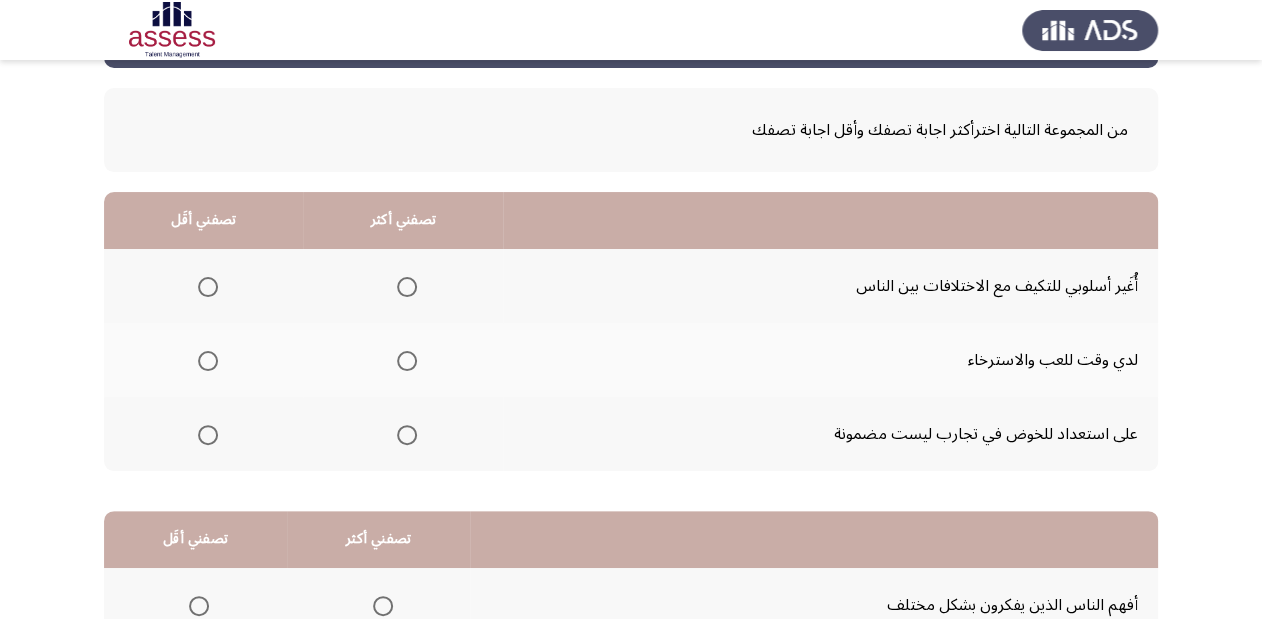 click at bounding box center (407, 287) 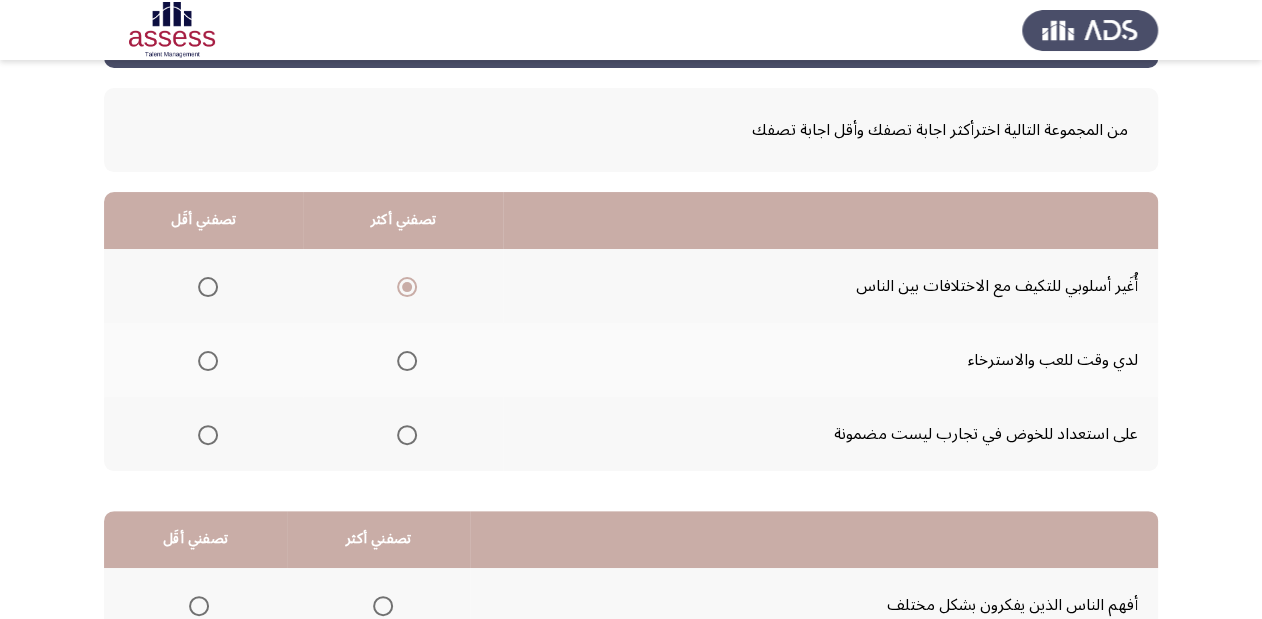 click at bounding box center [208, 361] 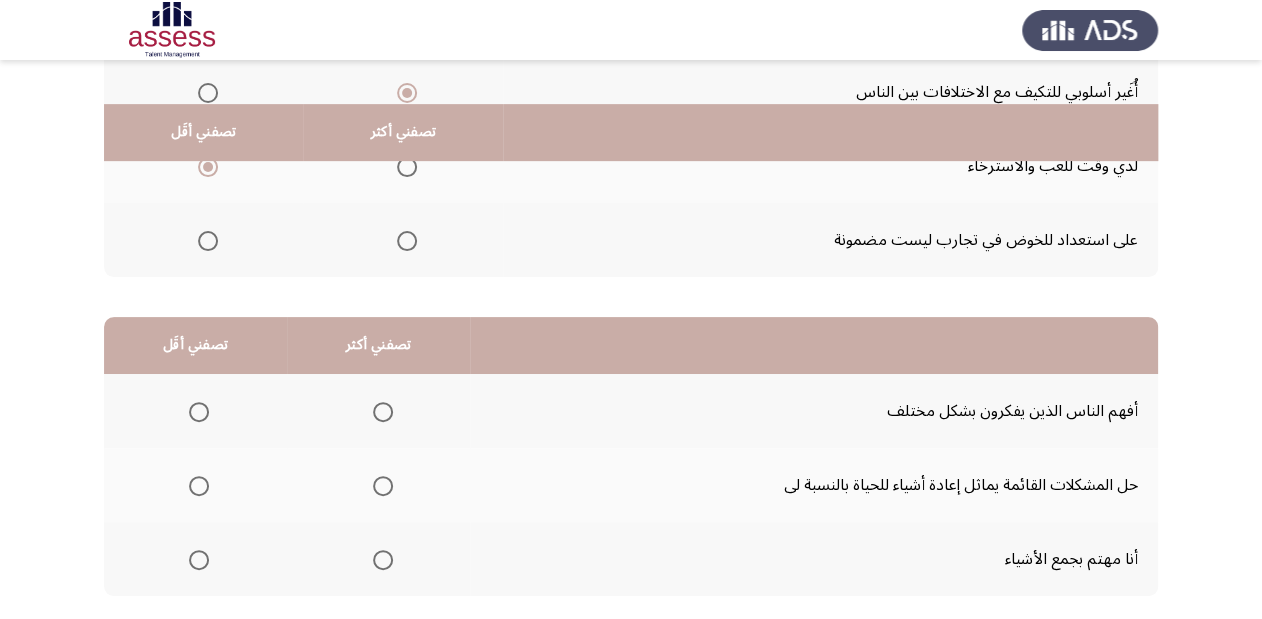 scroll, scrollTop: 320, scrollLeft: 0, axis: vertical 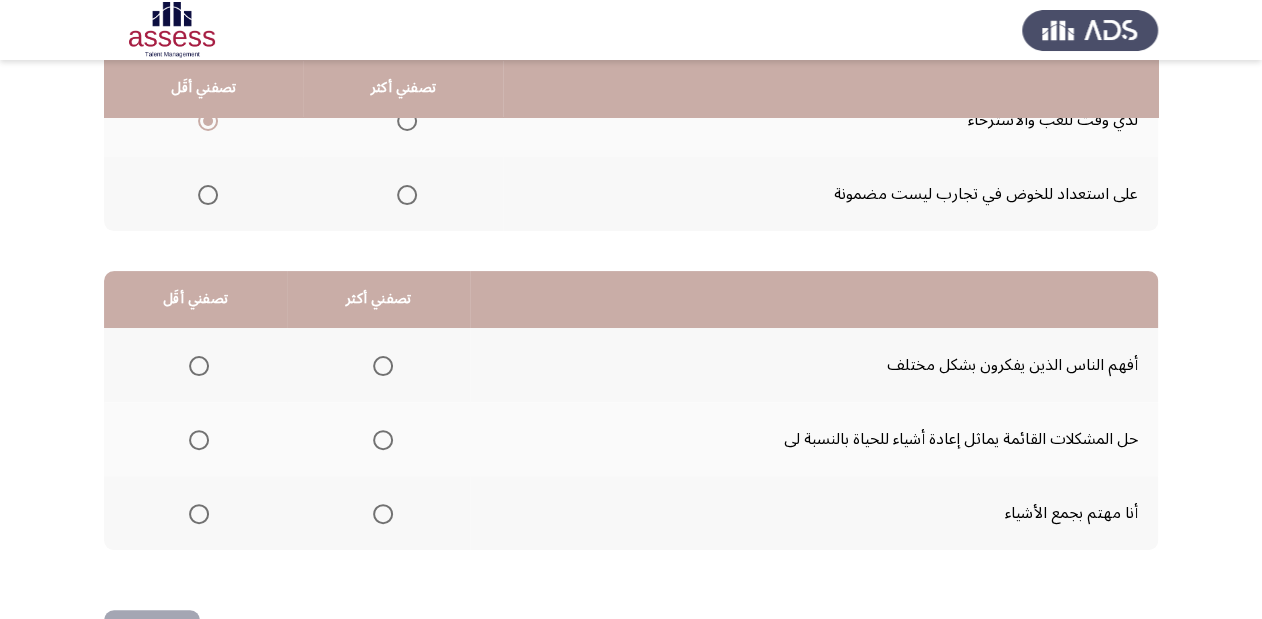 click at bounding box center [383, 514] 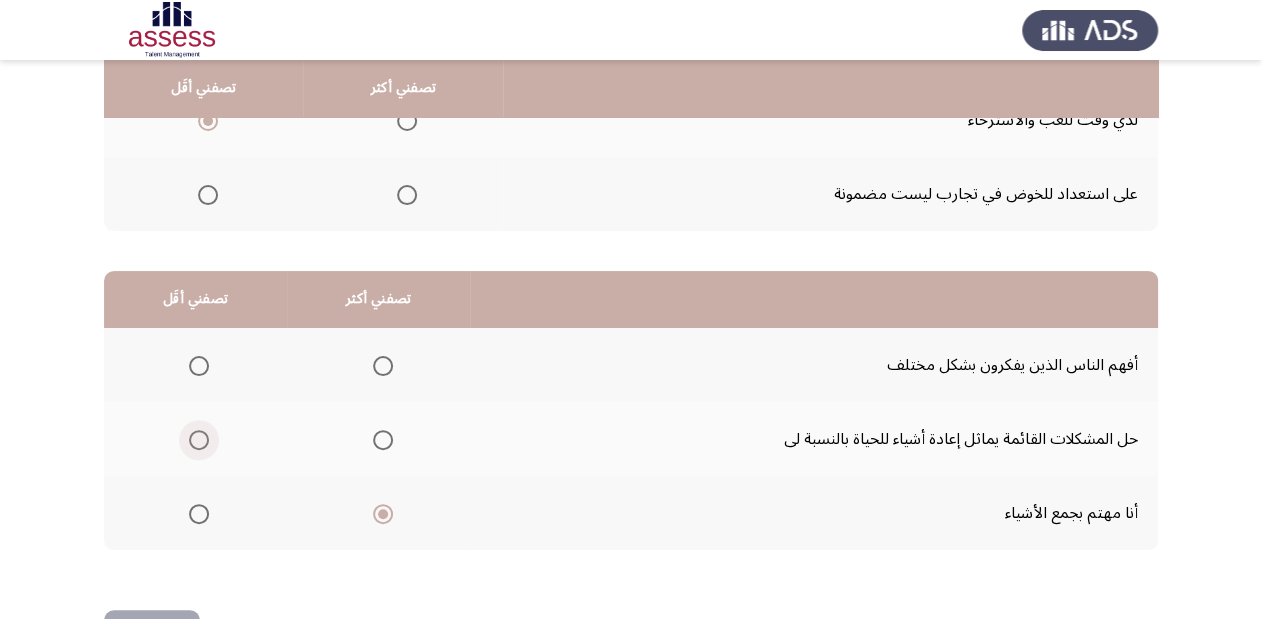 click at bounding box center (199, 440) 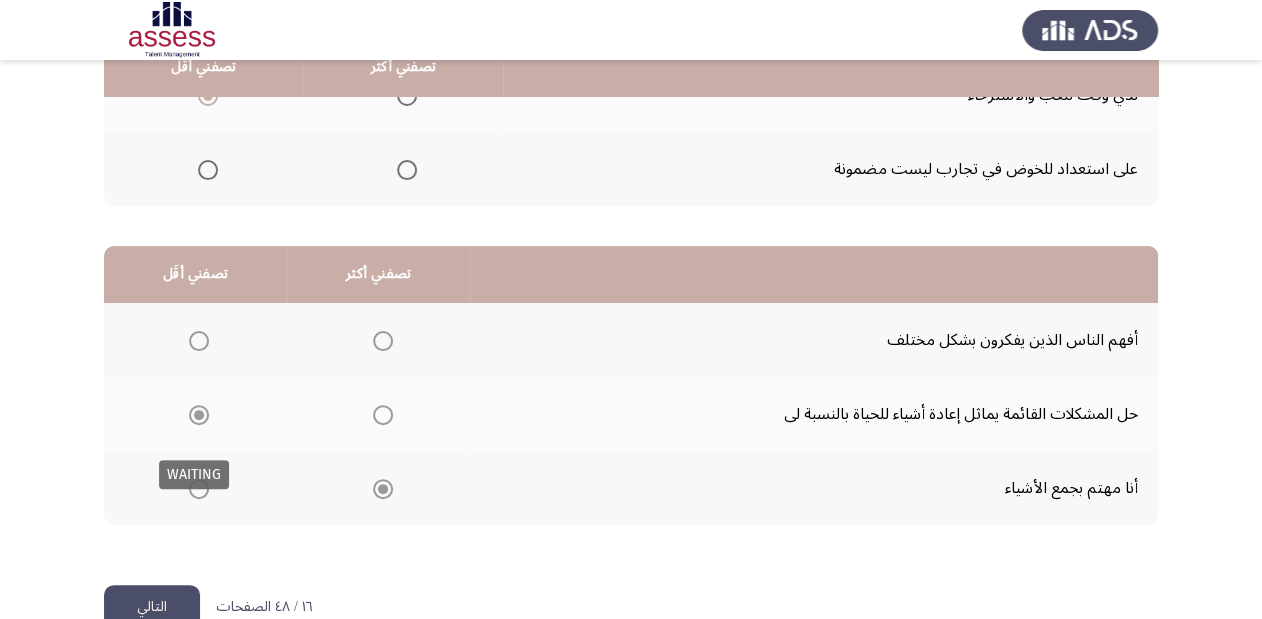 scroll, scrollTop: 388, scrollLeft: 0, axis: vertical 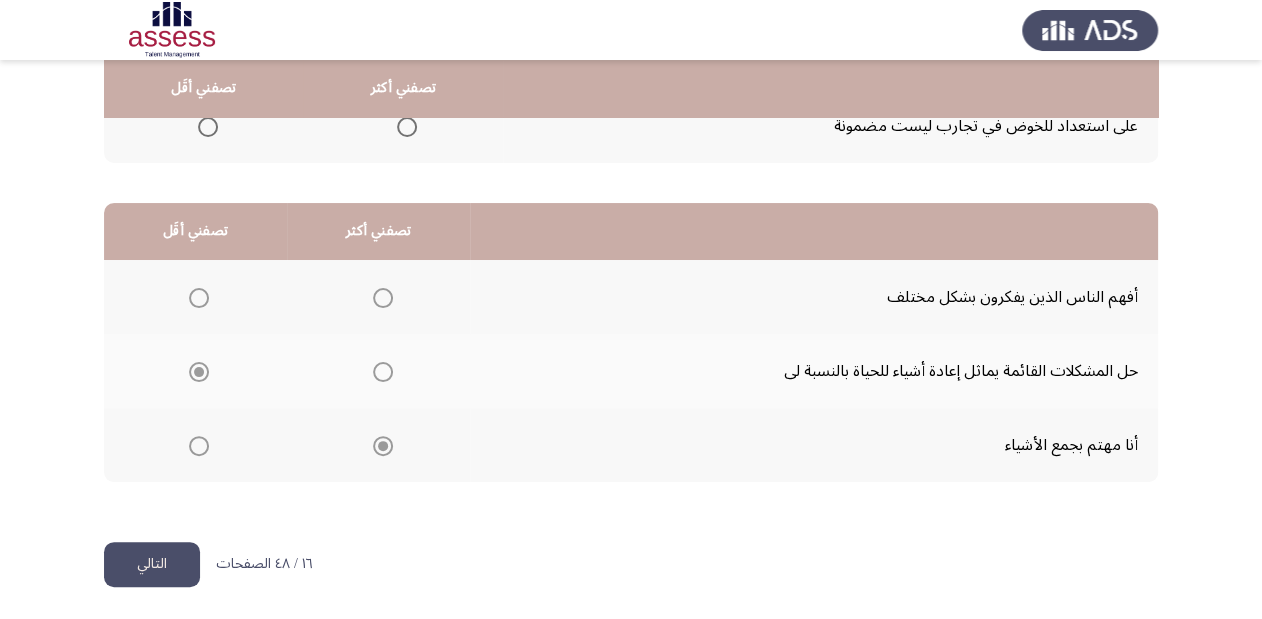click on "التالي" 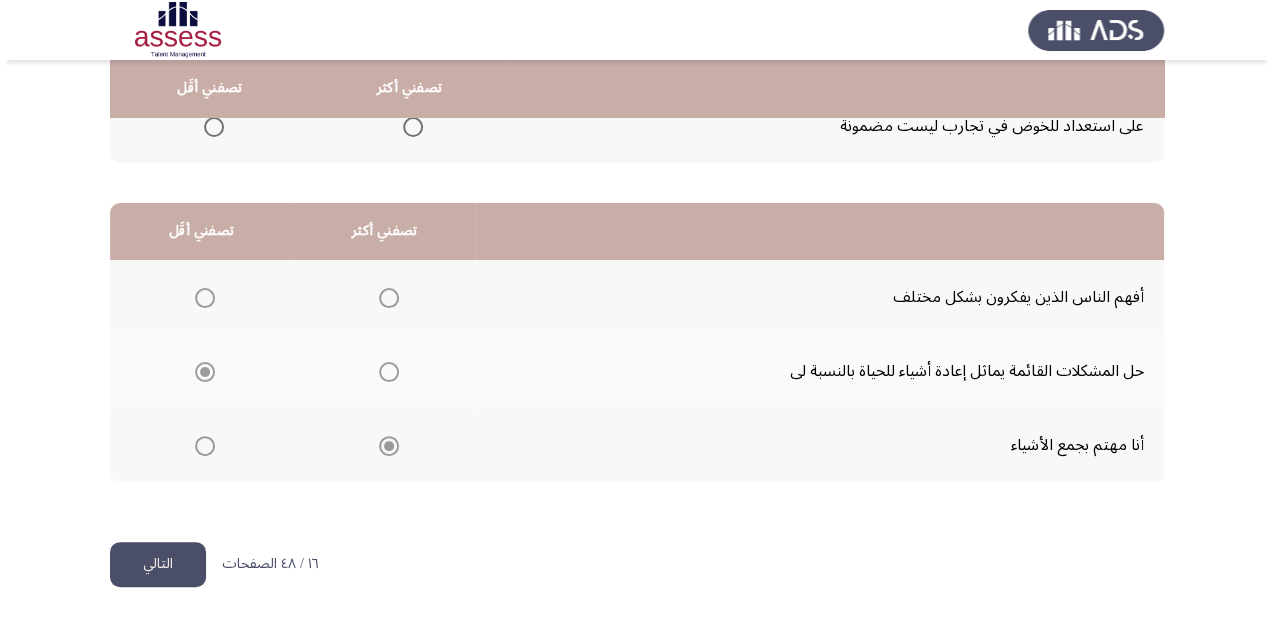 scroll, scrollTop: 0, scrollLeft: 0, axis: both 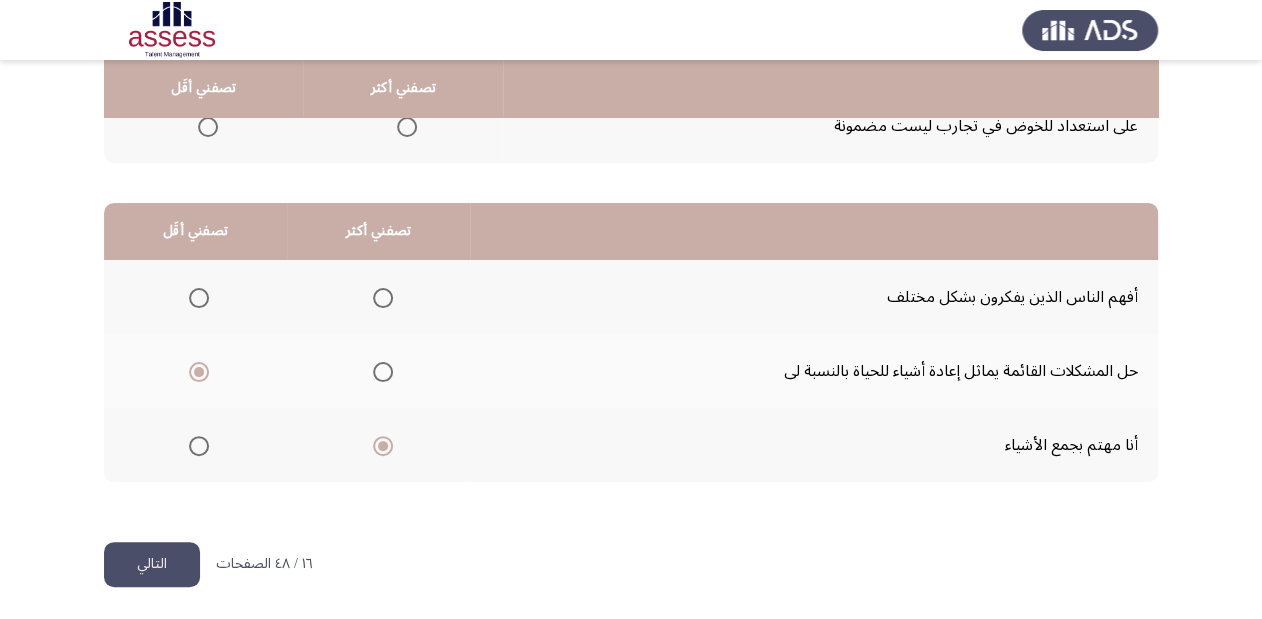 click on "التالي" 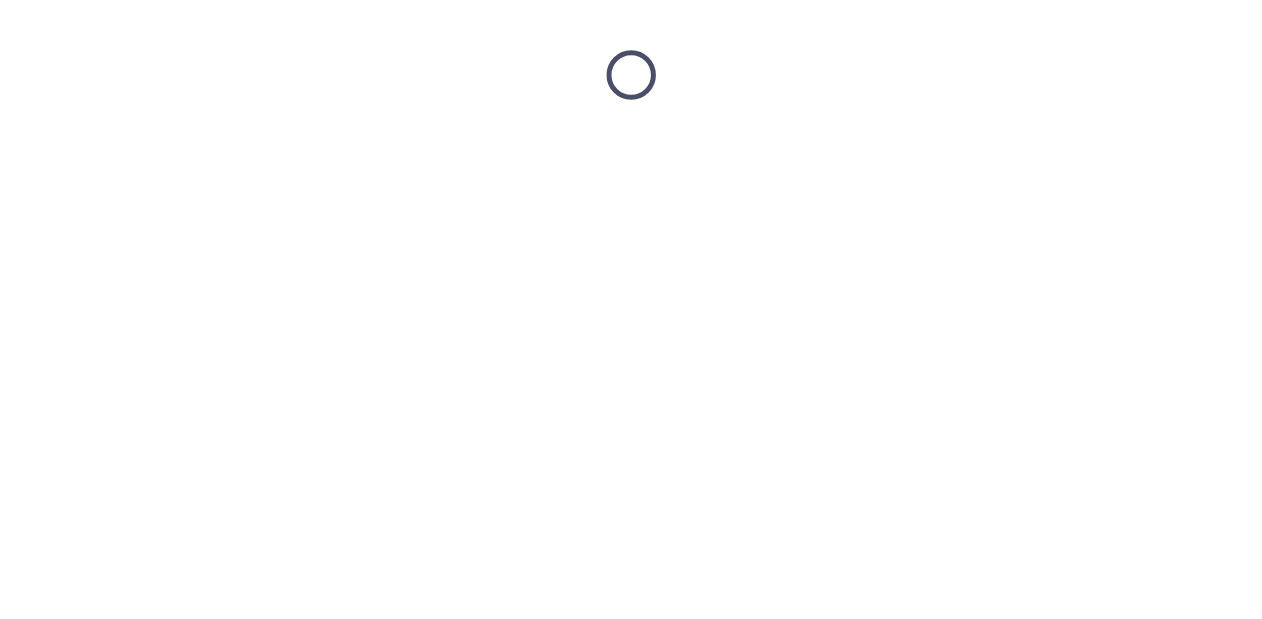 scroll, scrollTop: 0, scrollLeft: 0, axis: both 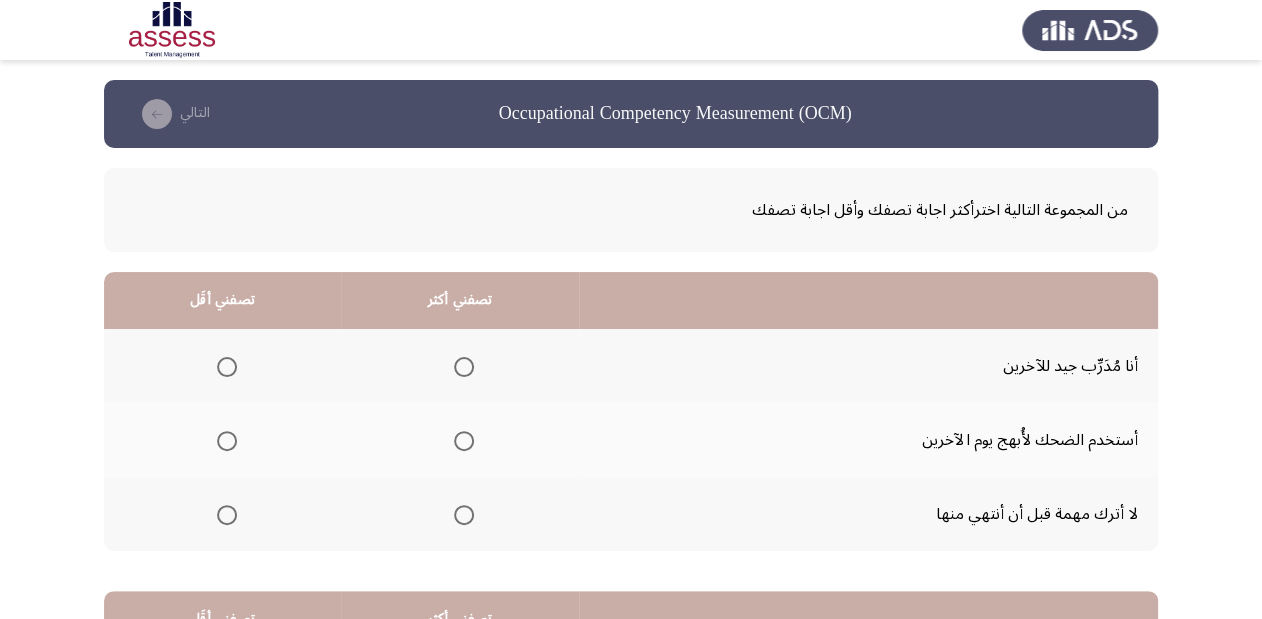 click at bounding box center [464, 515] 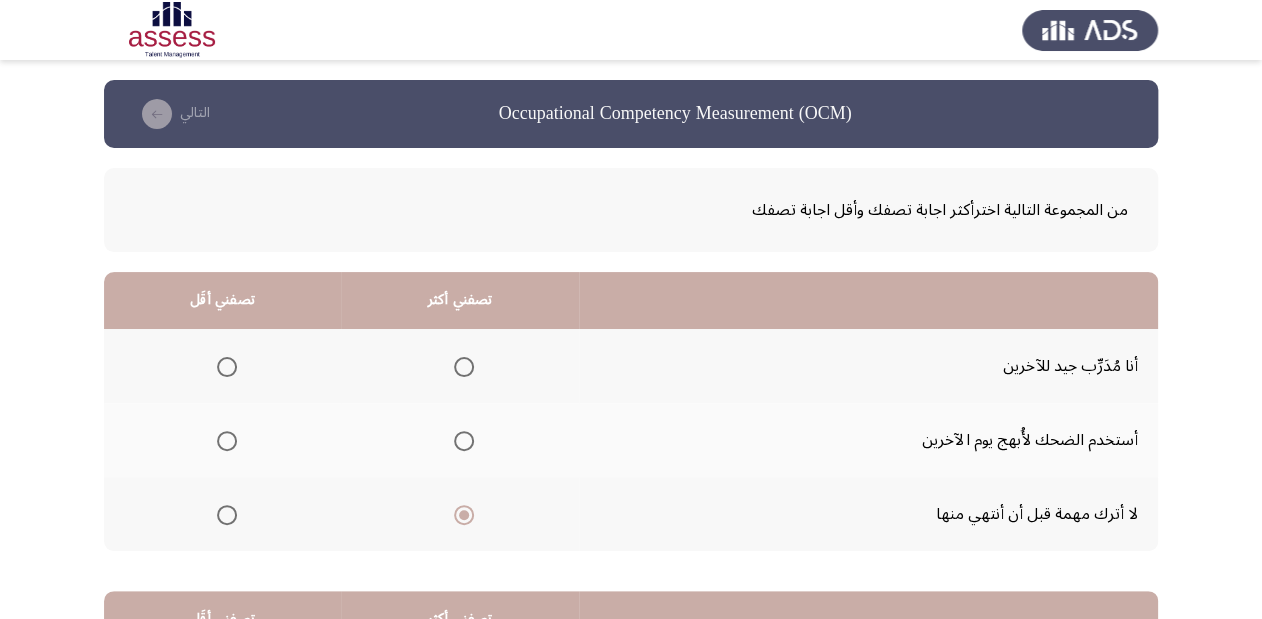 click at bounding box center [227, 441] 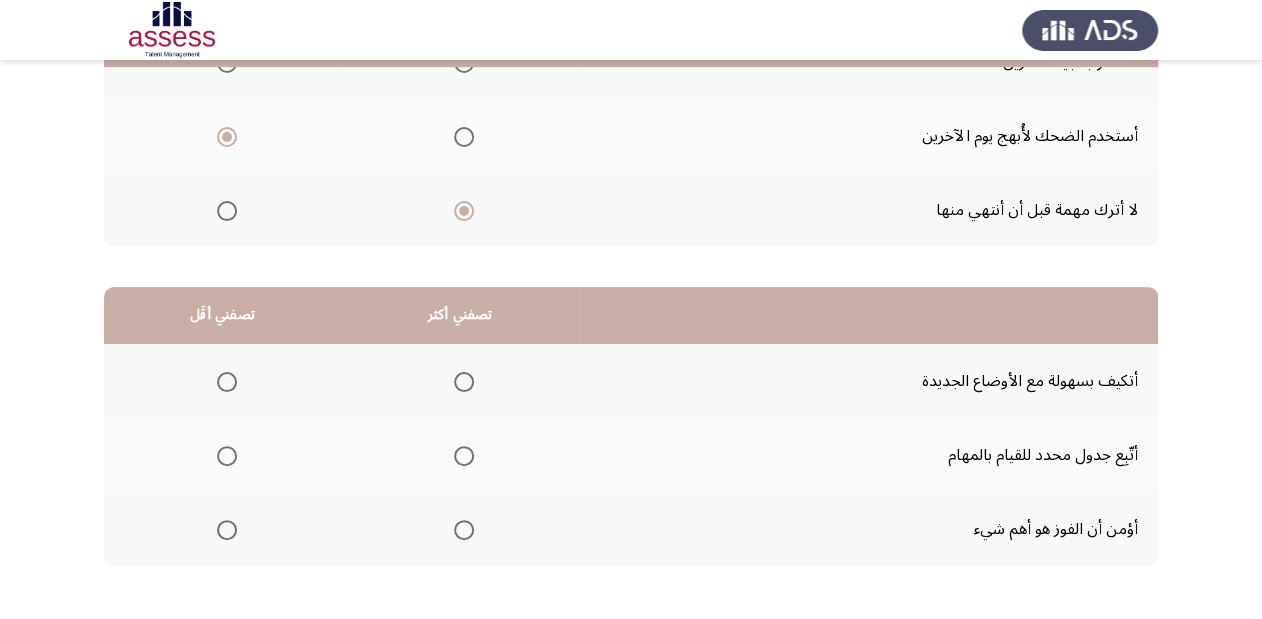 scroll, scrollTop: 320, scrollLeft: 0, axis: vertical 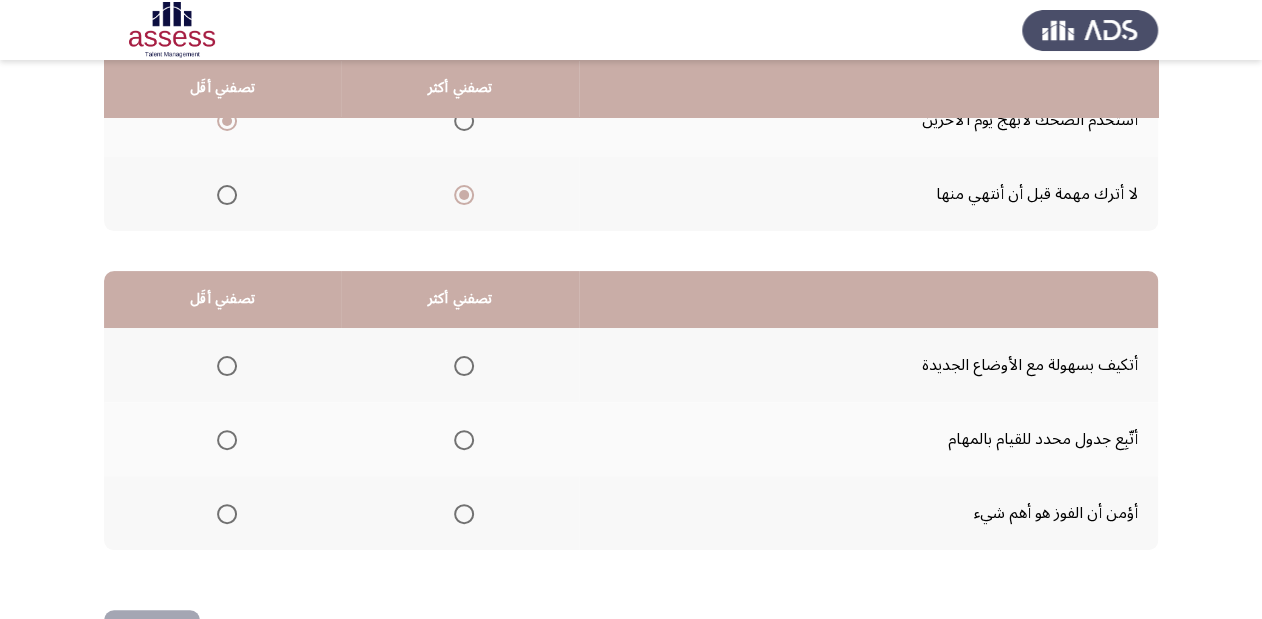 click at bounding box center [464, 440] 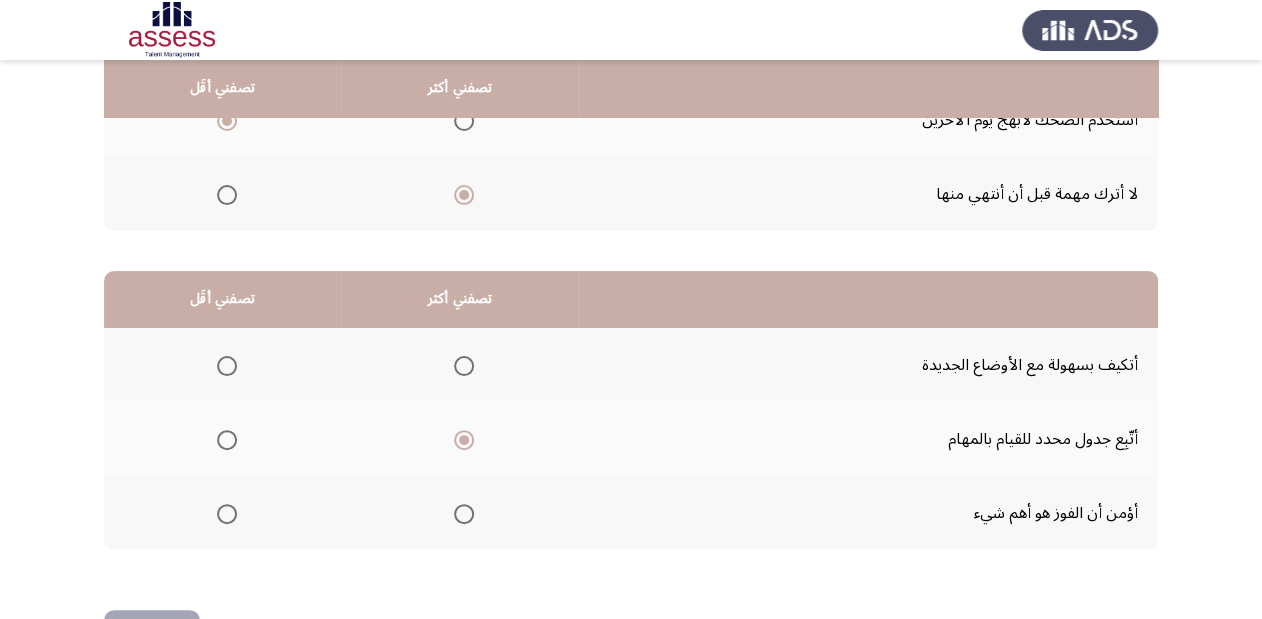 click at bounding box center [464, 514] 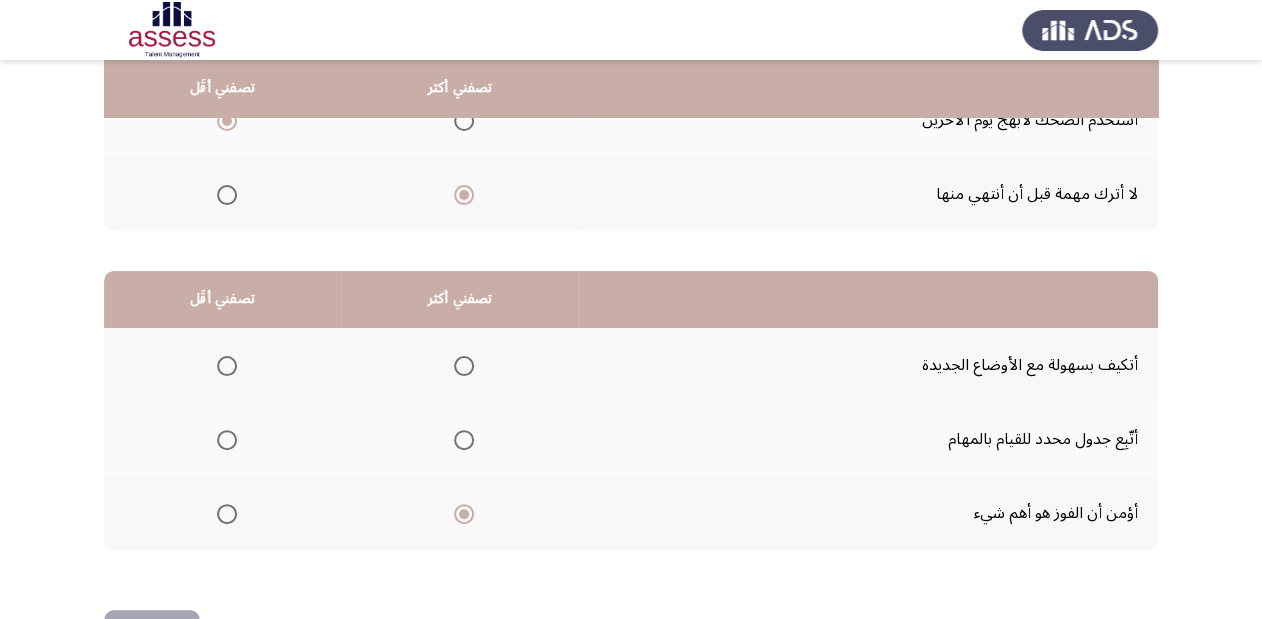 click at bounding box center (227, 366) 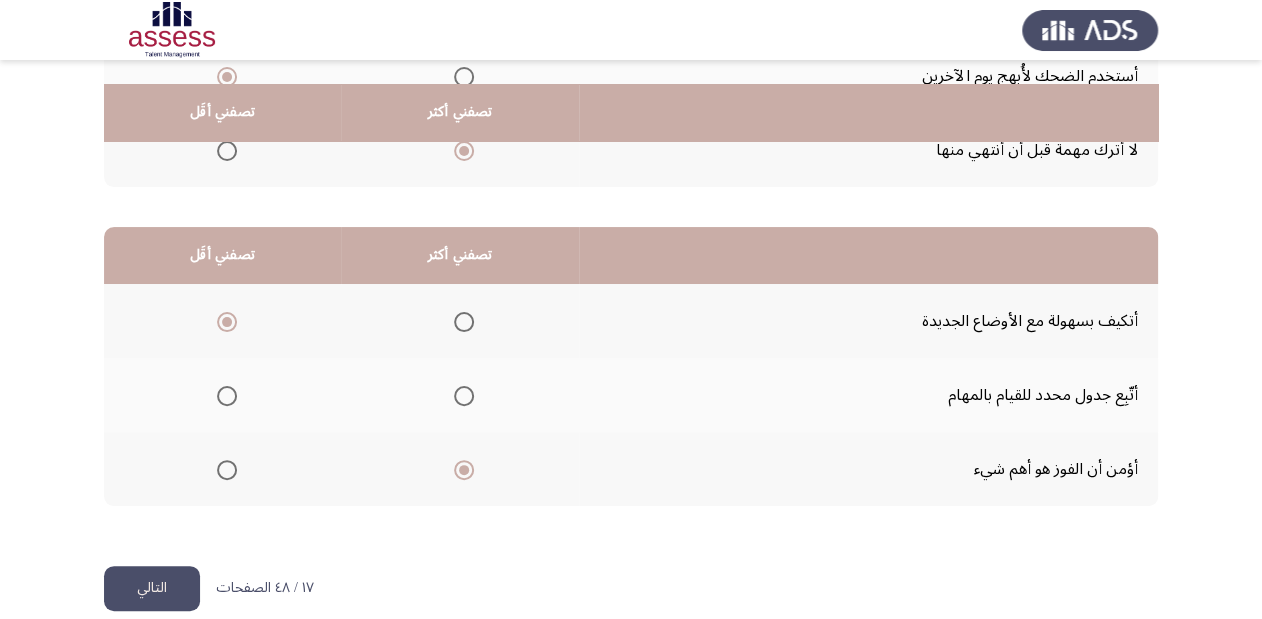 scroll, scrollTop: 388, scrollLeft: 0, axis: vertical 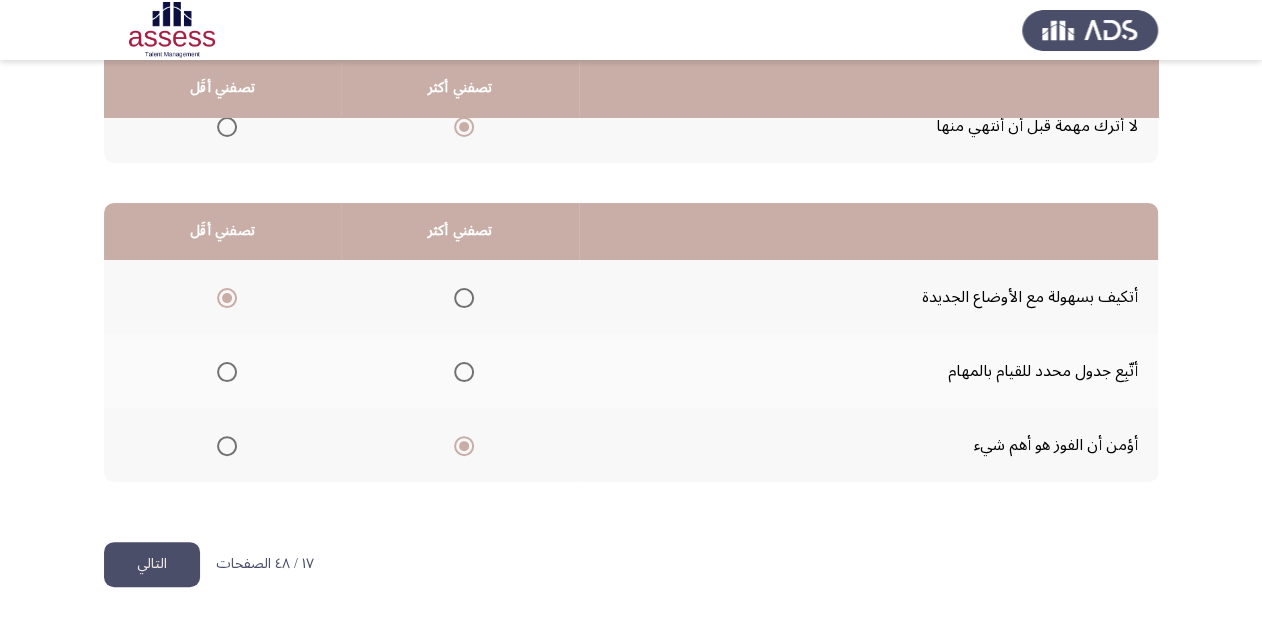 click on "التالي" 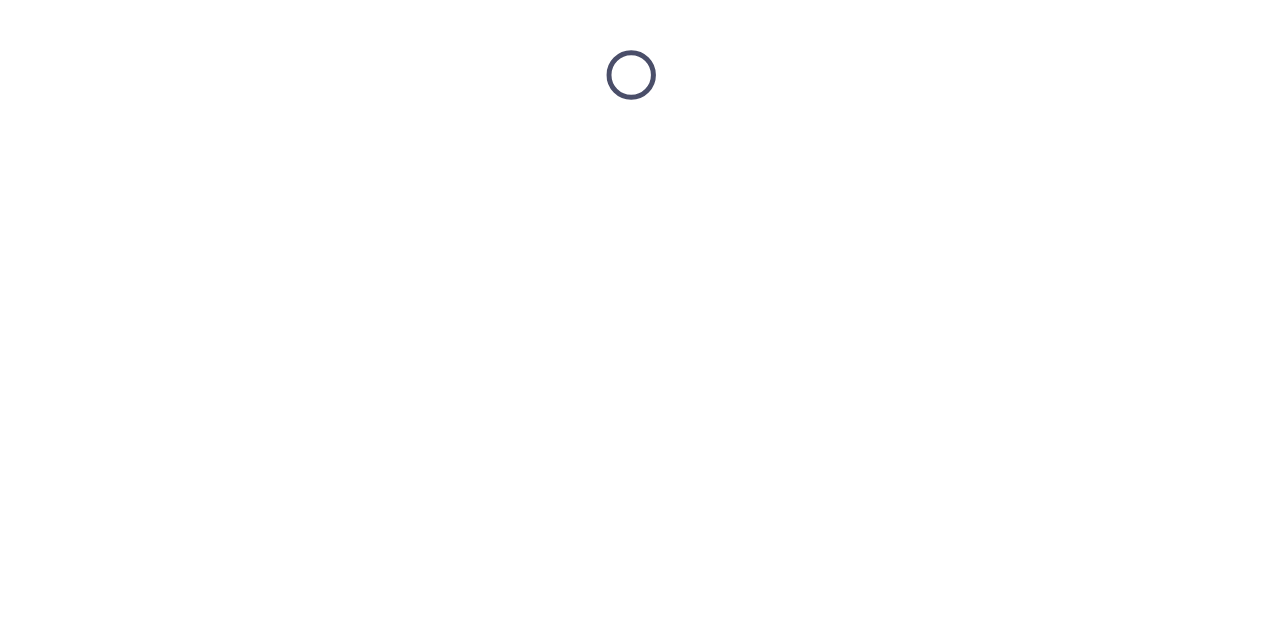 scroll, scrollTop: 0, scrollLeft: 0, axis: both 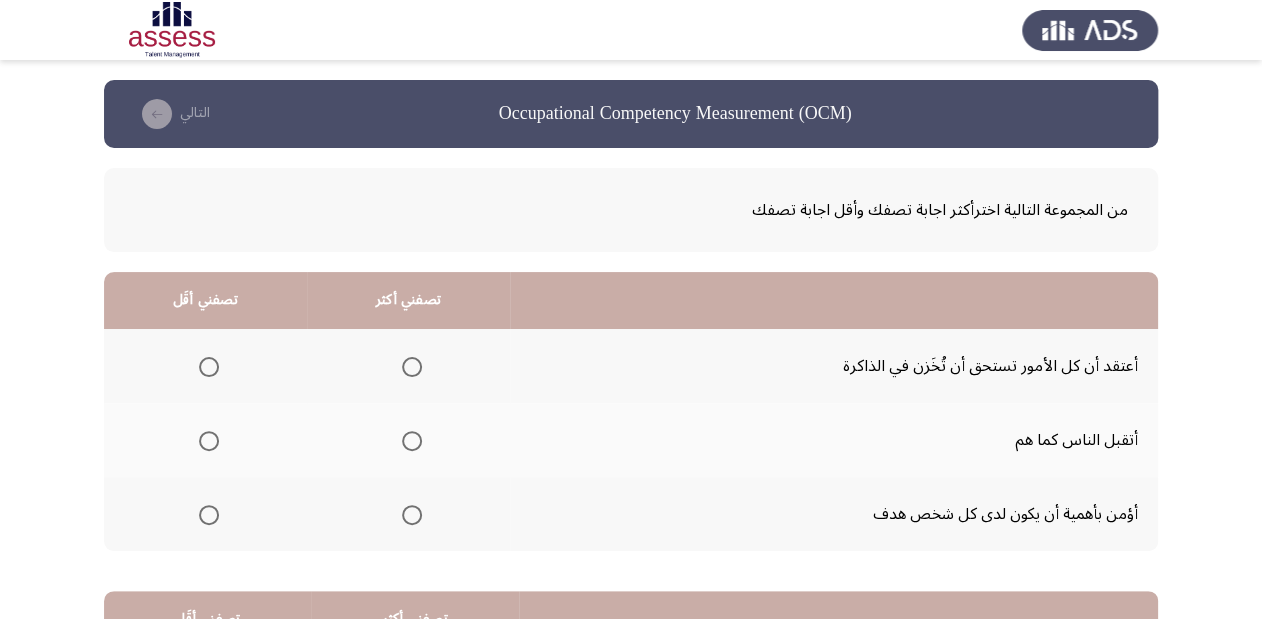 click at bounding box center [209, 441] 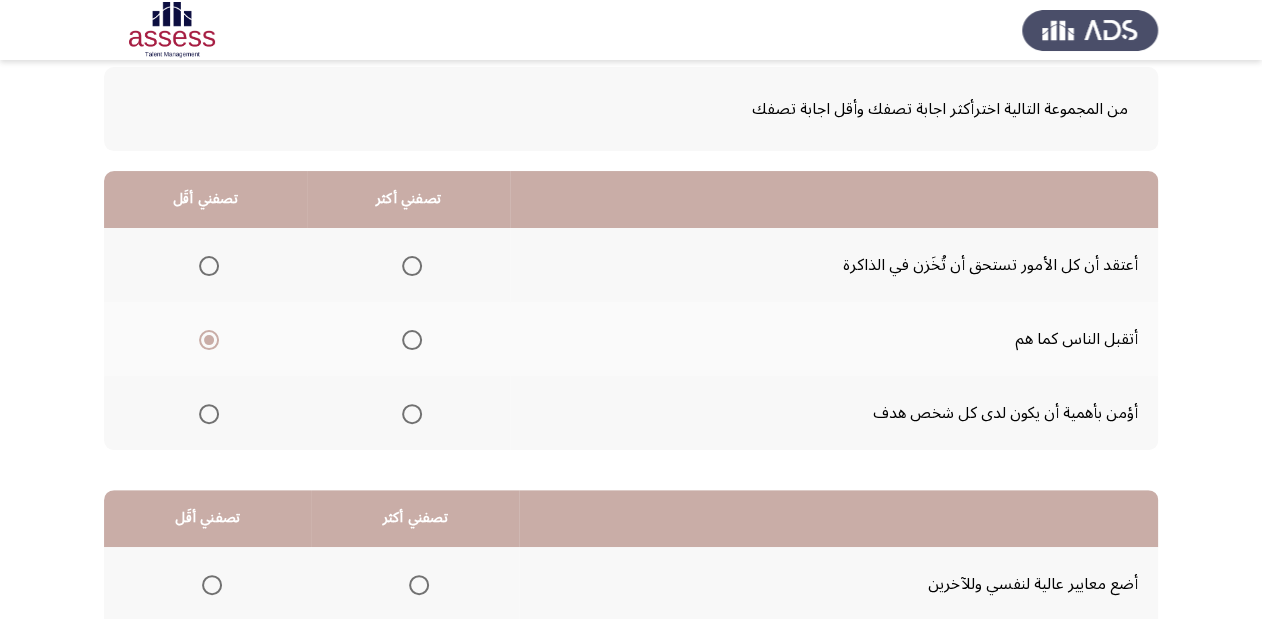 scroll, scrollTop: 80, scrollLeft: 0, axis: vertical 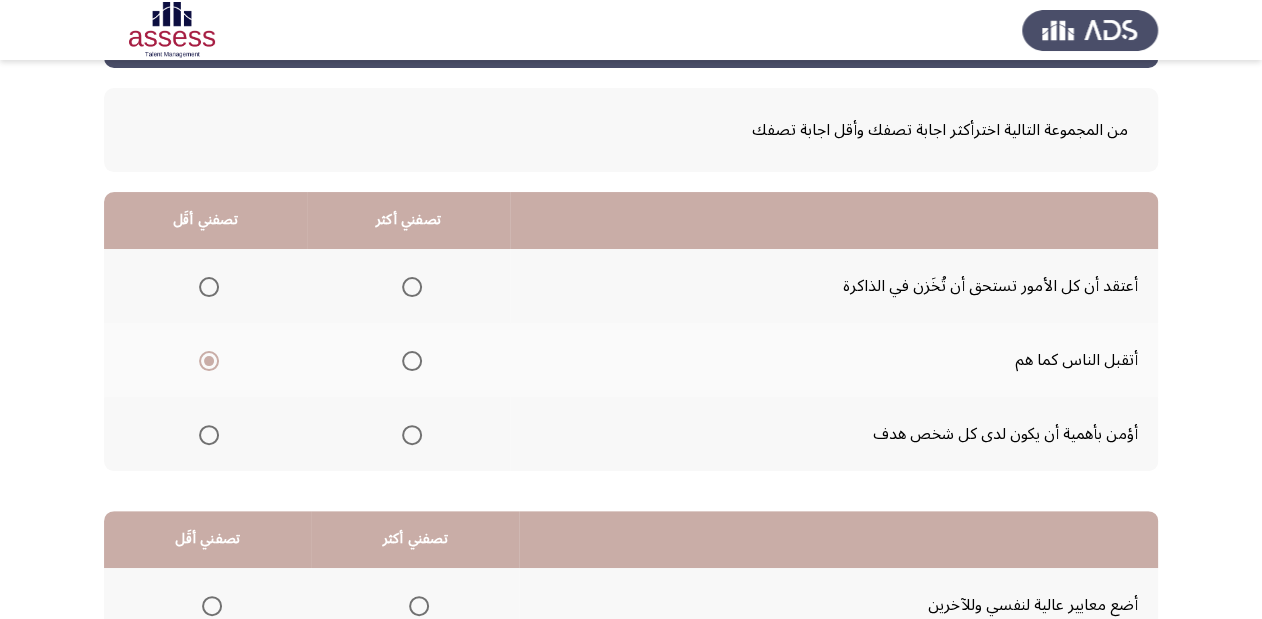 click at bounding box center [412, 435] 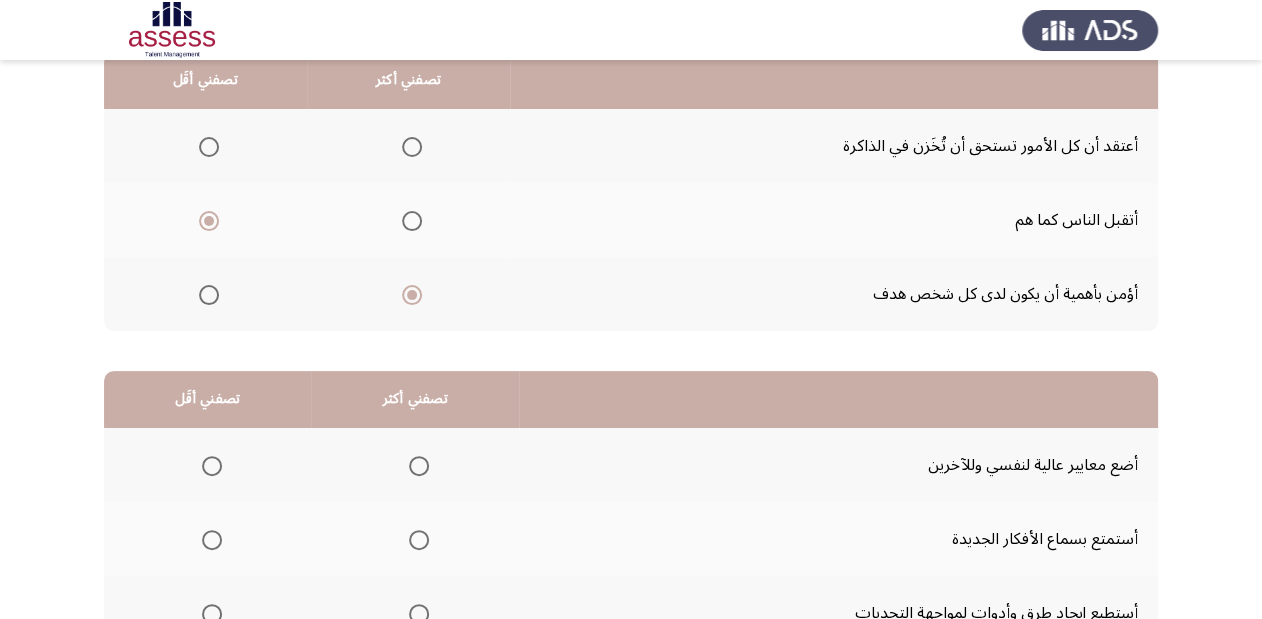 scroll, scrollTop: 320, scrollLeft: 0, axis: vertical 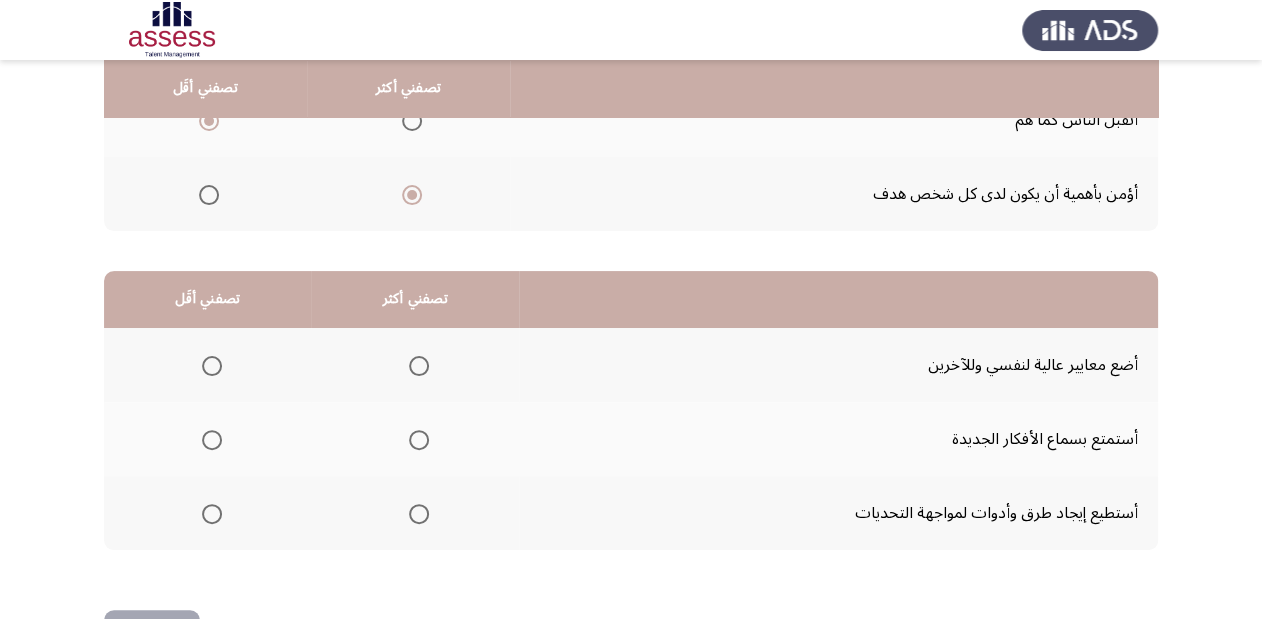 click at bounding box center (419, 514) 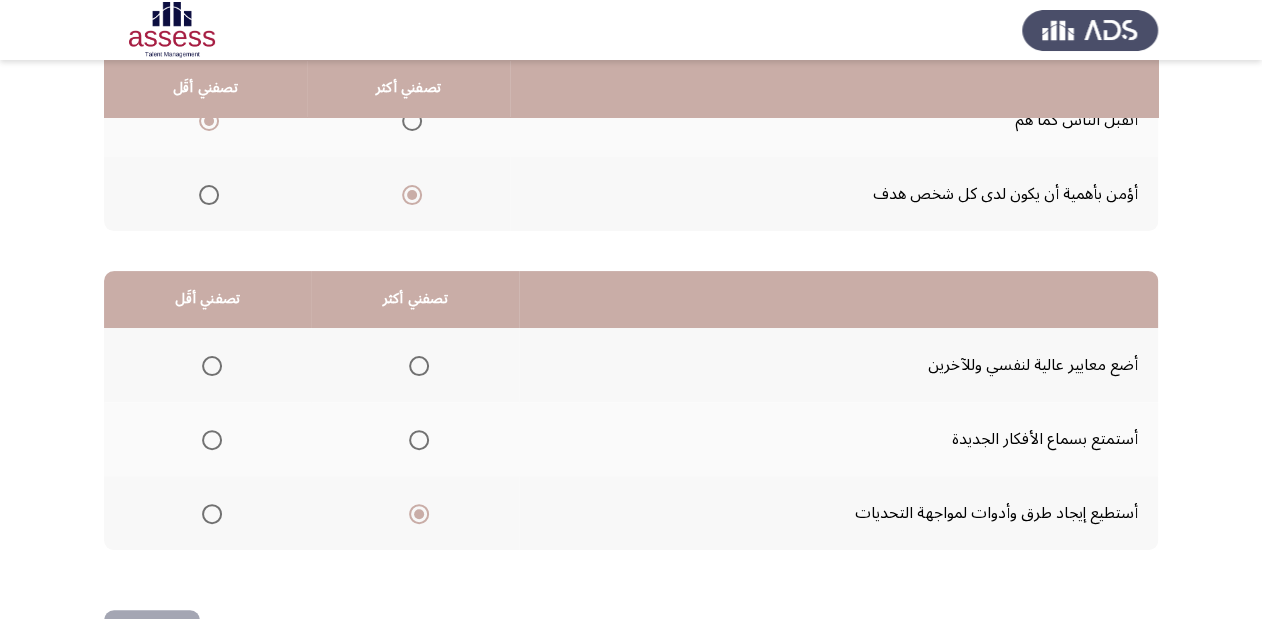 click at bounding box center (212, 366) 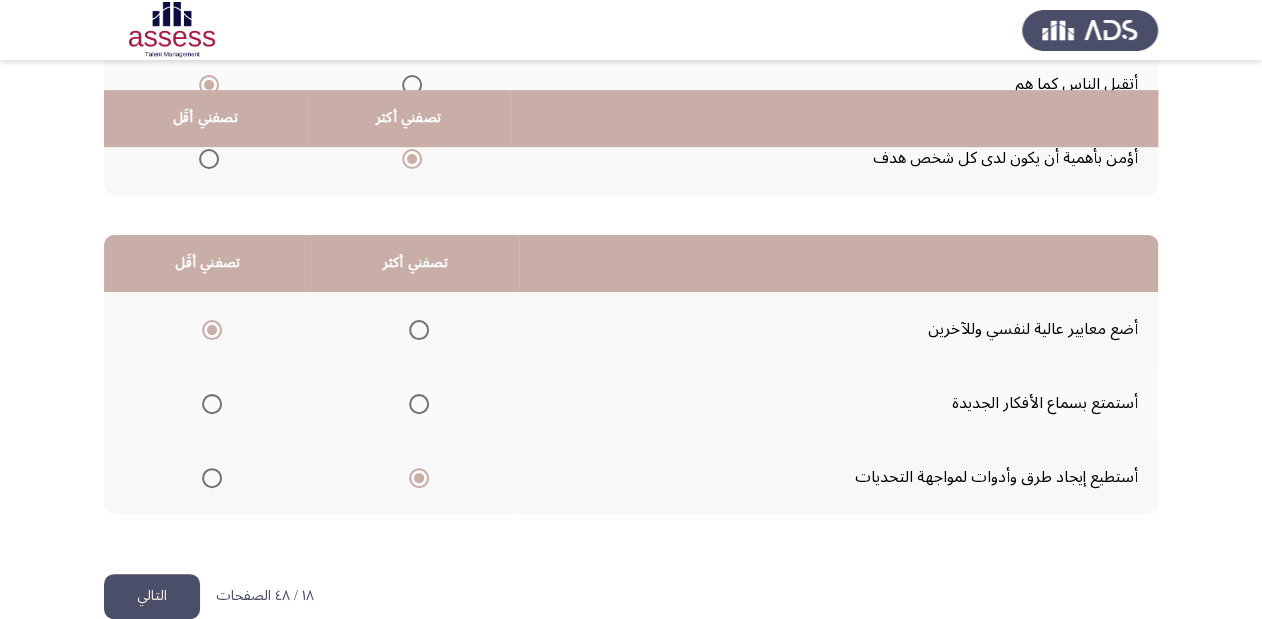 scroll, scrollTop: 388, scrollLeft: 0, axis: vertical 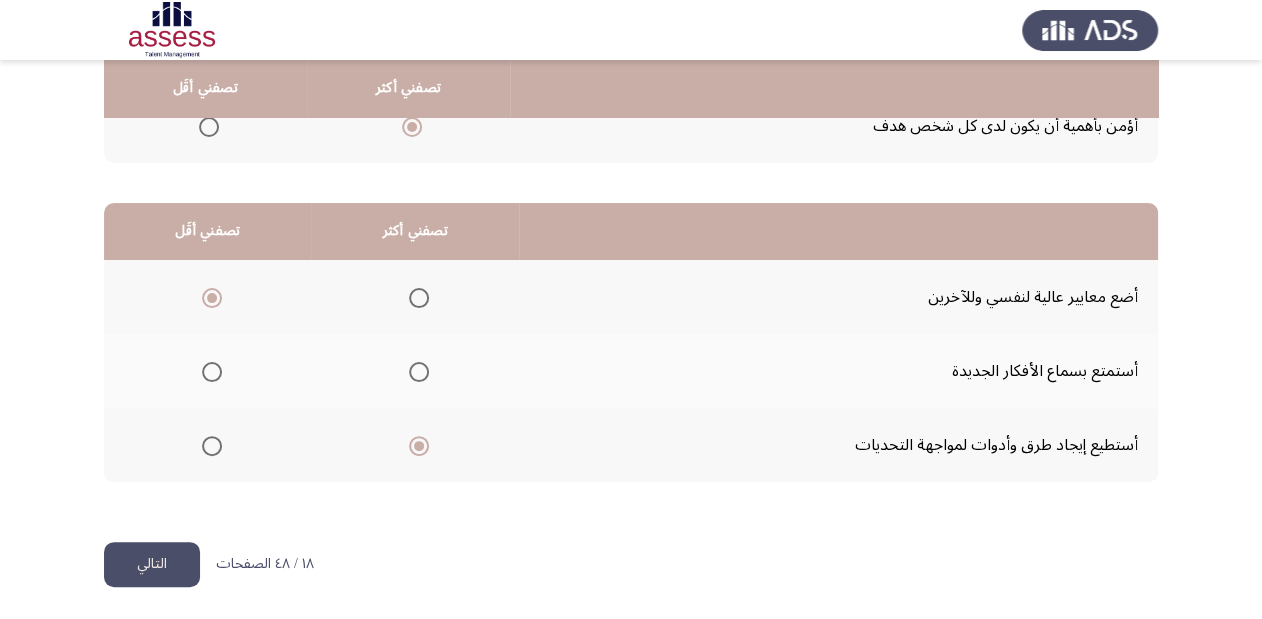 click on "التالي" 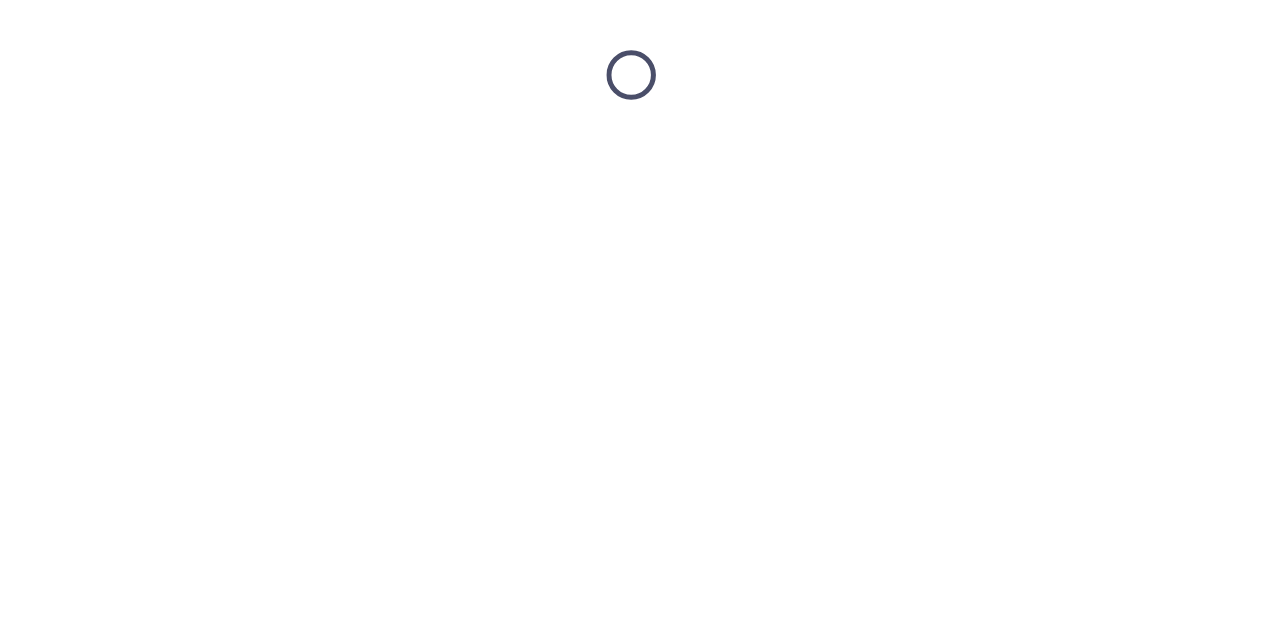 scroll, scrollTop: 0, scrollLeft: 0, axis: both 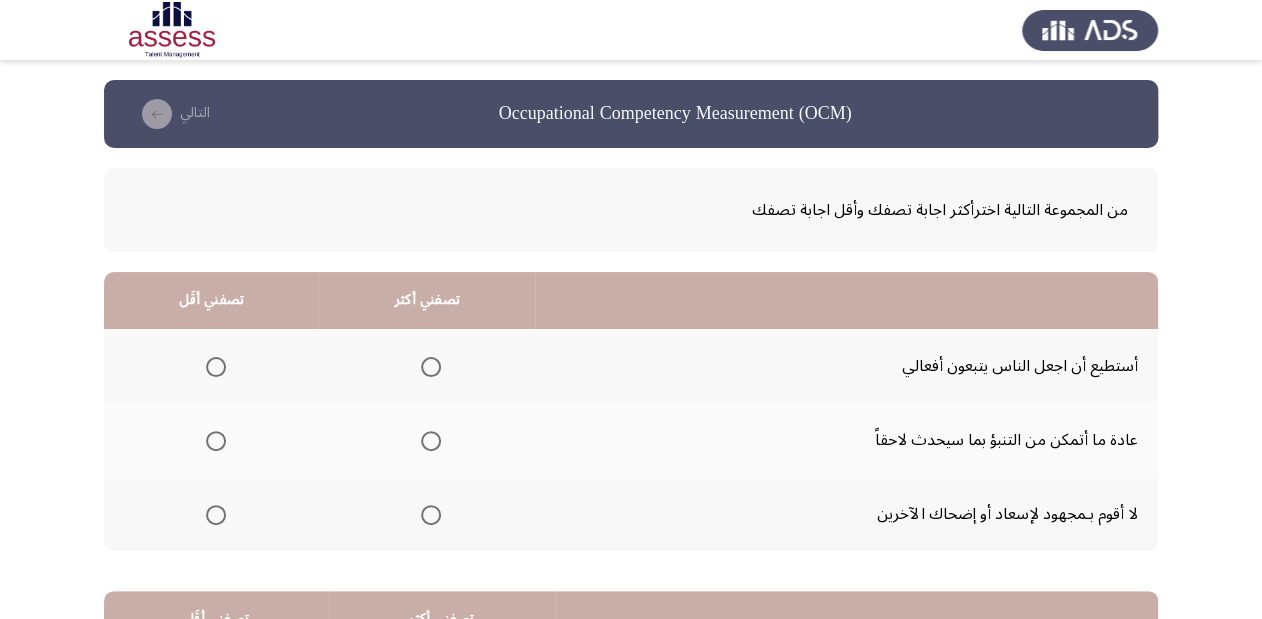 click at bounding box center (431, 441) 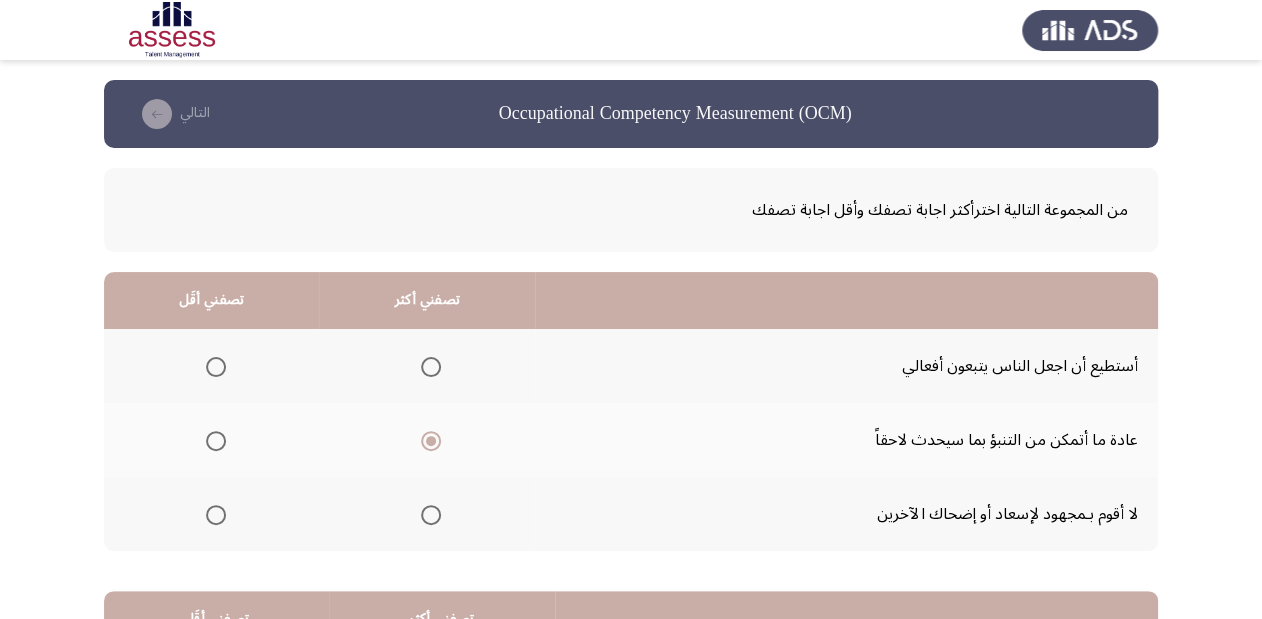 click at bounding box center (216, 515) 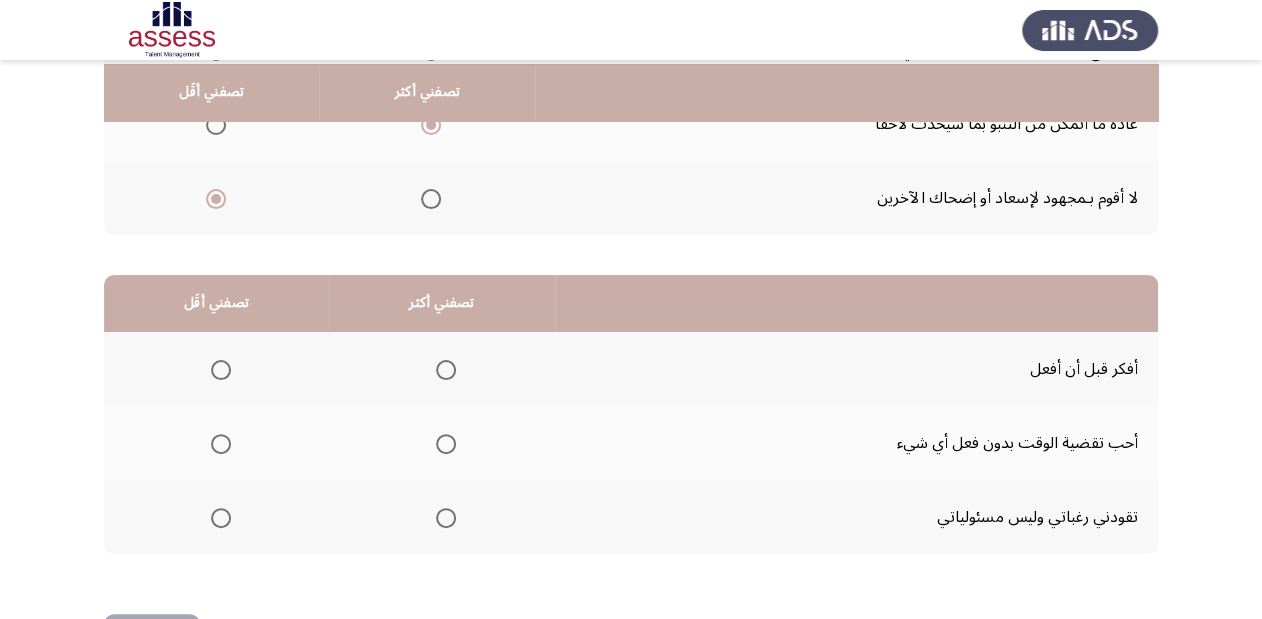 scroll, scrollTop: 320, scrollLeft: 0, axis: vertical 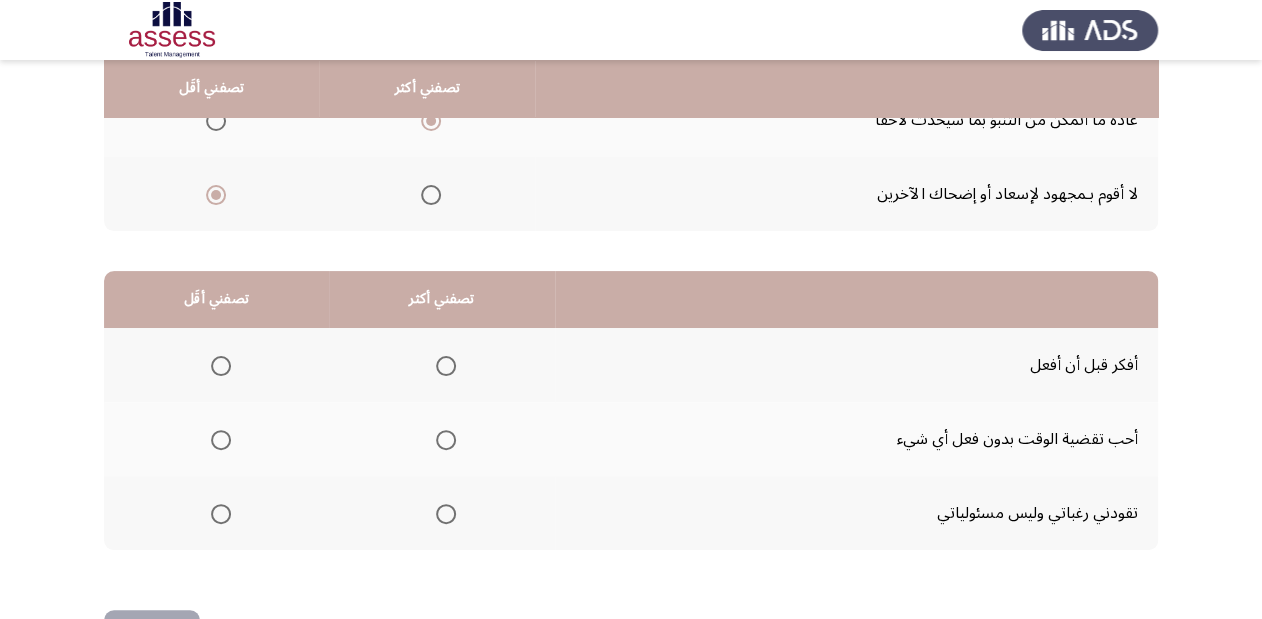 click at bounding box center (446, 366) 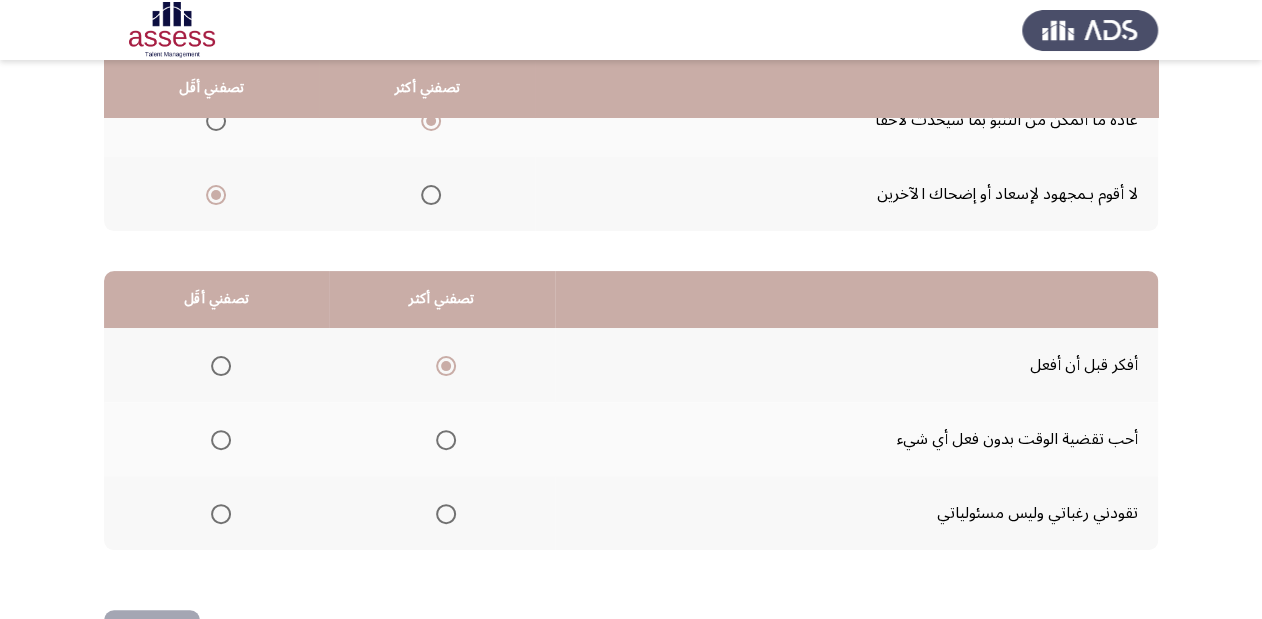 click at bounding box center [221, 440] 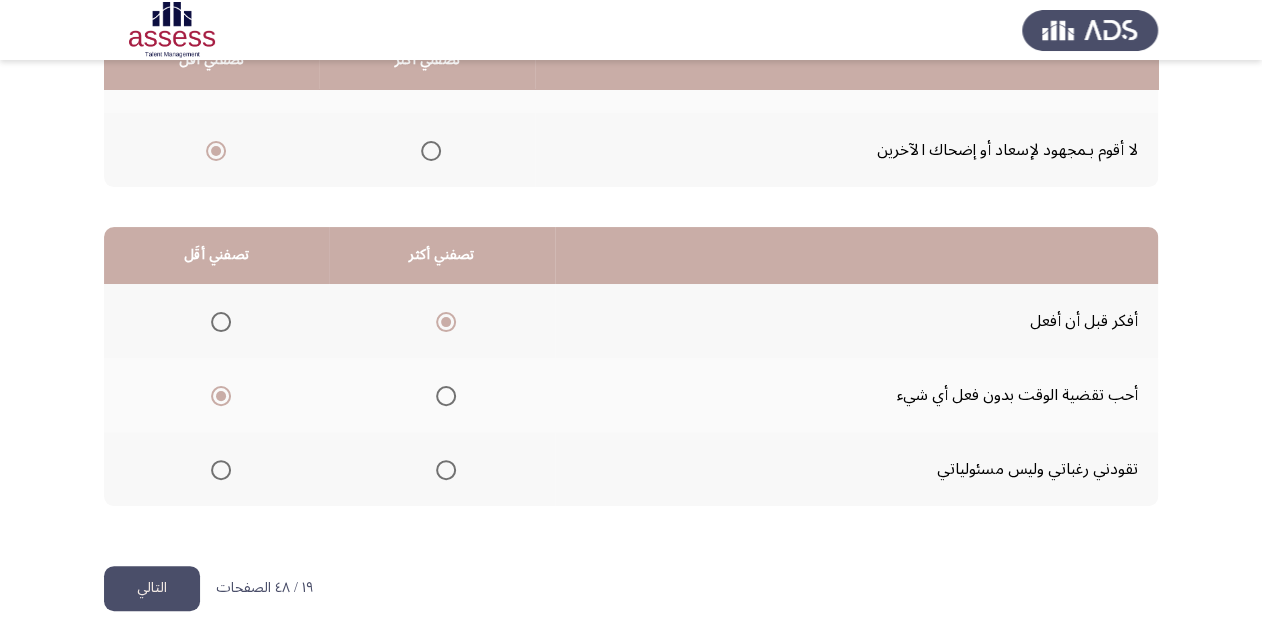 scroll, scrollTop: 388, scrollLeft: 0, axis: vertical 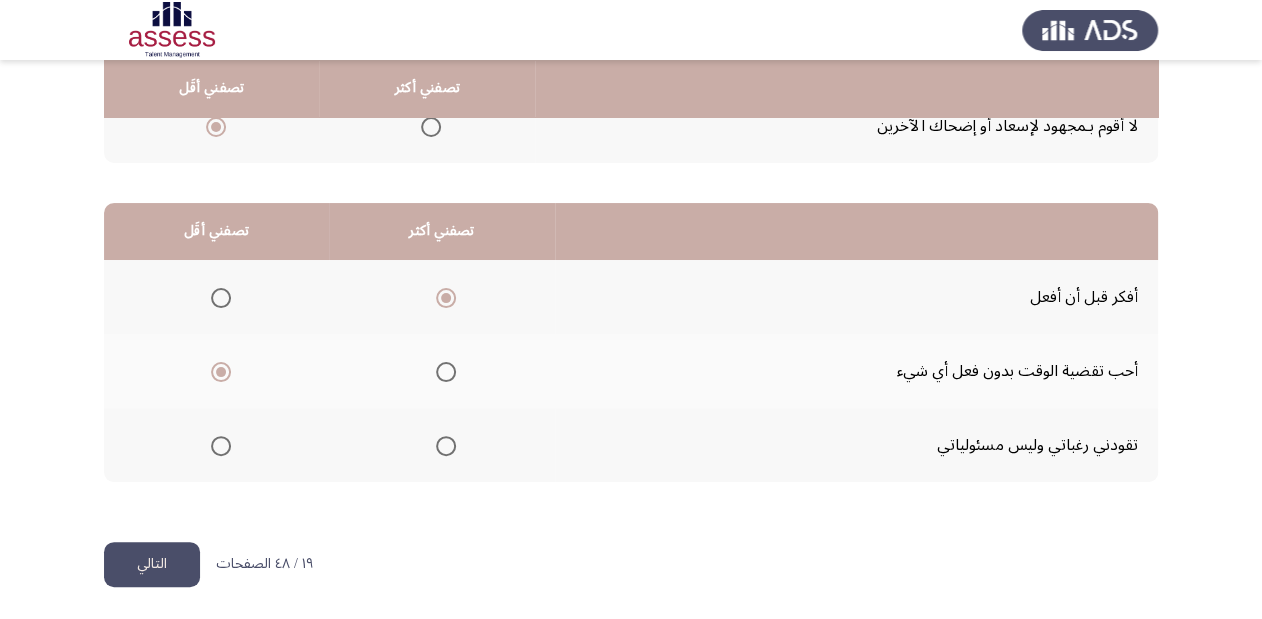 click on "التالي" 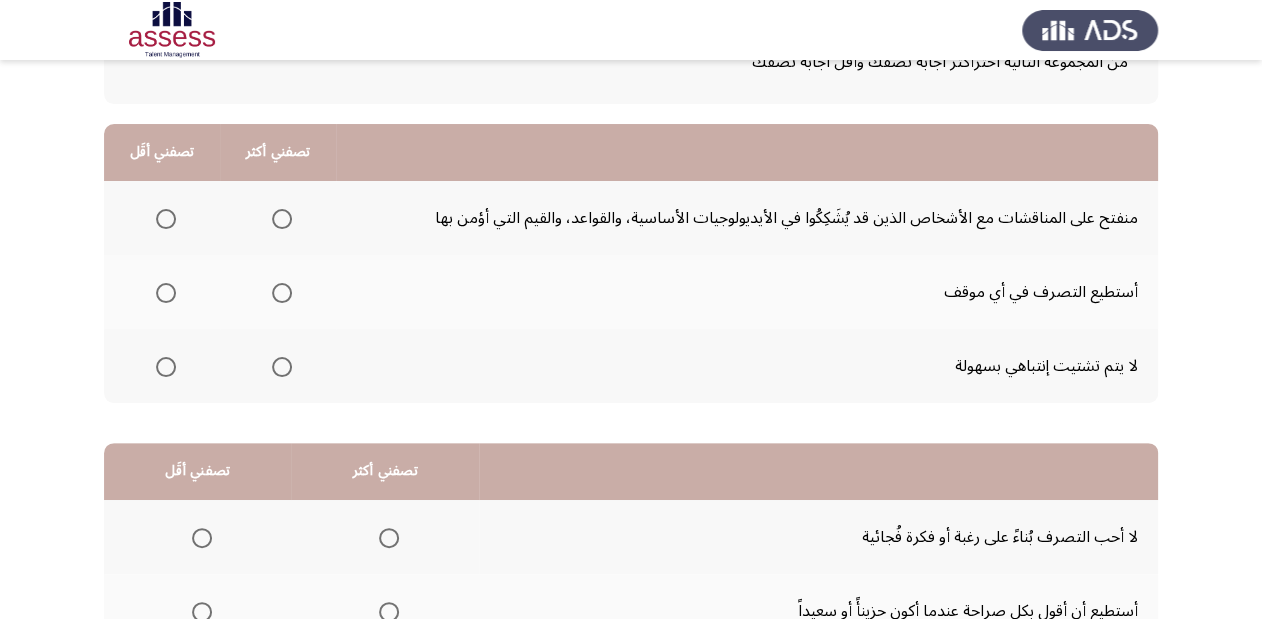 scroll, scrollTop: 68, scrollLeft: 0, axis: vertical 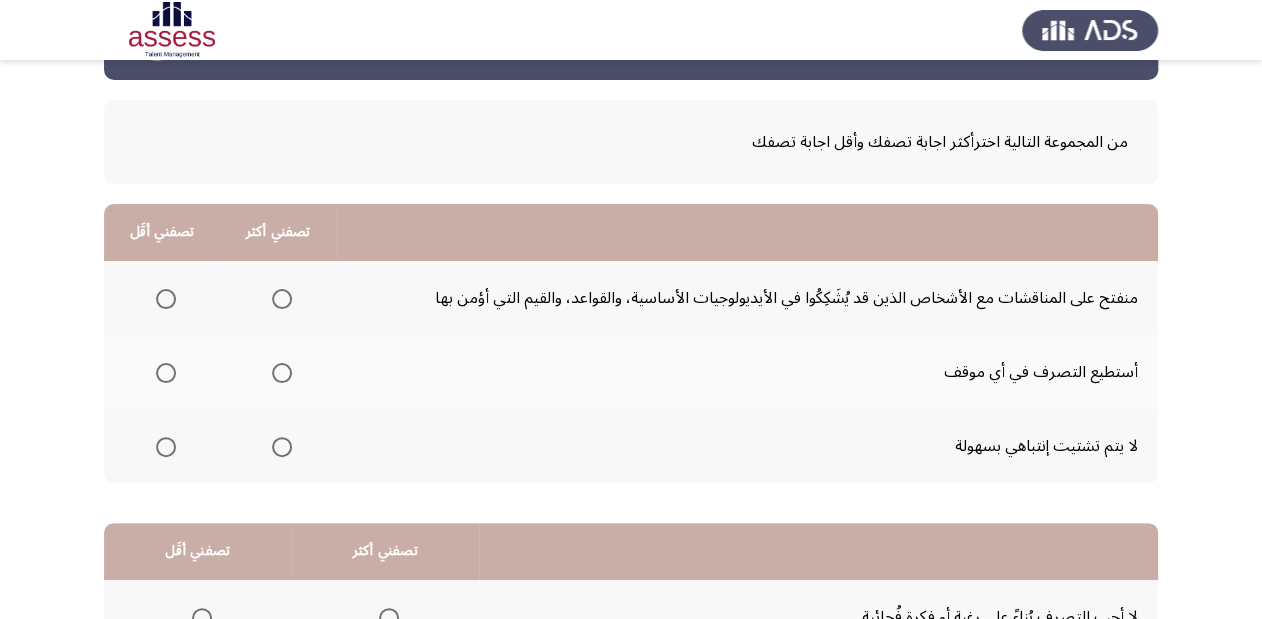 click at bounding box center (282, 373) 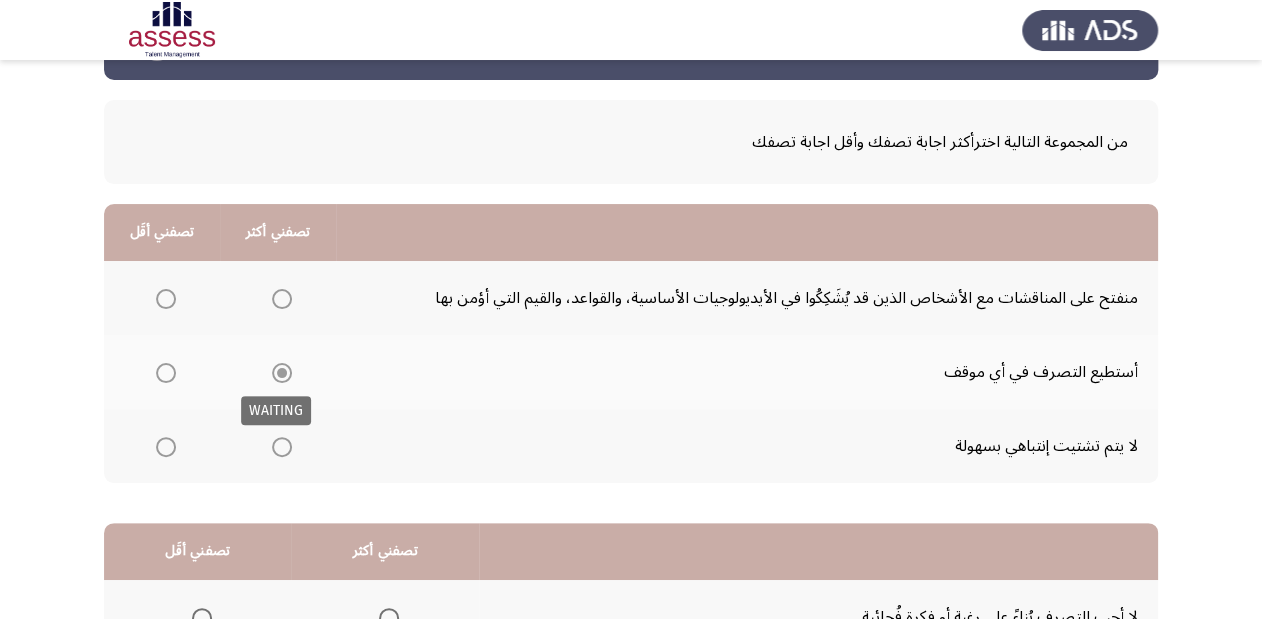 click at bounding box center [282, 373] 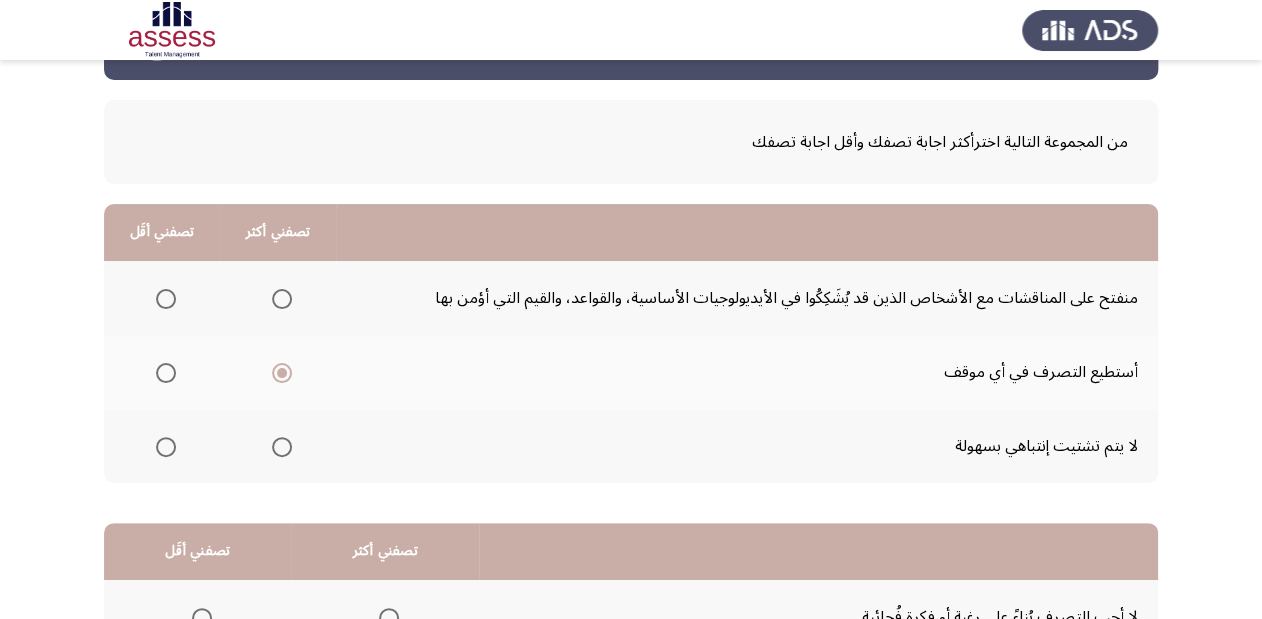 click at bounding box center (166, 447) 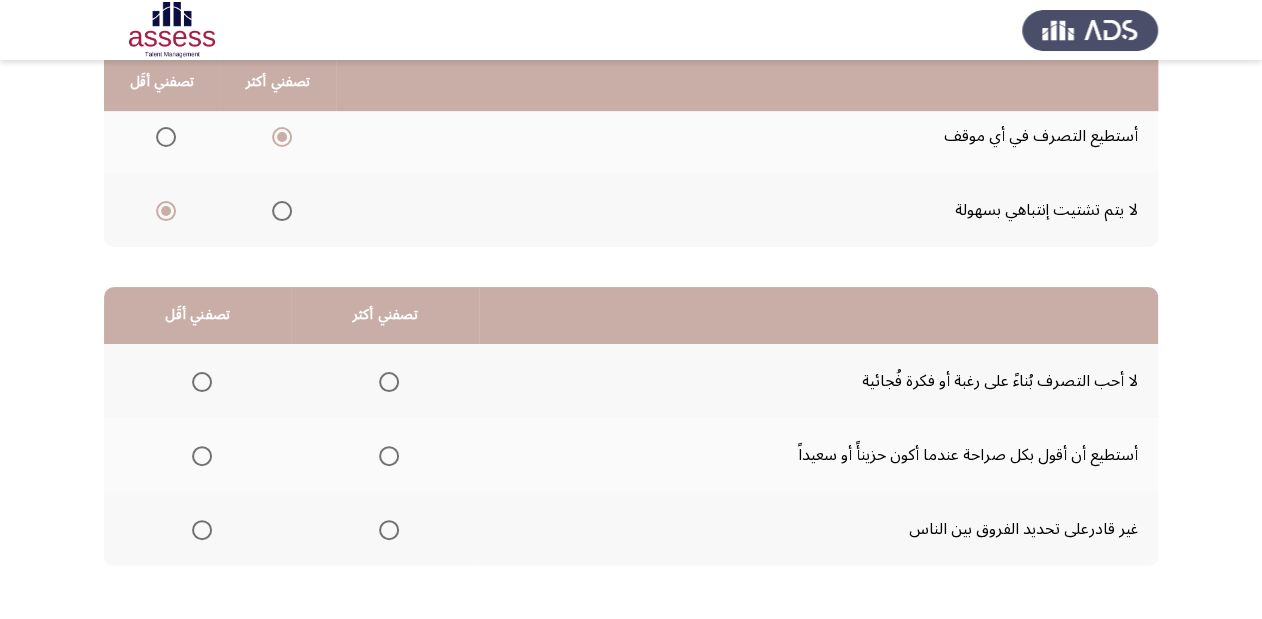 scroll, scrollTop: 308, scrollLeft: 0, axis: vertical 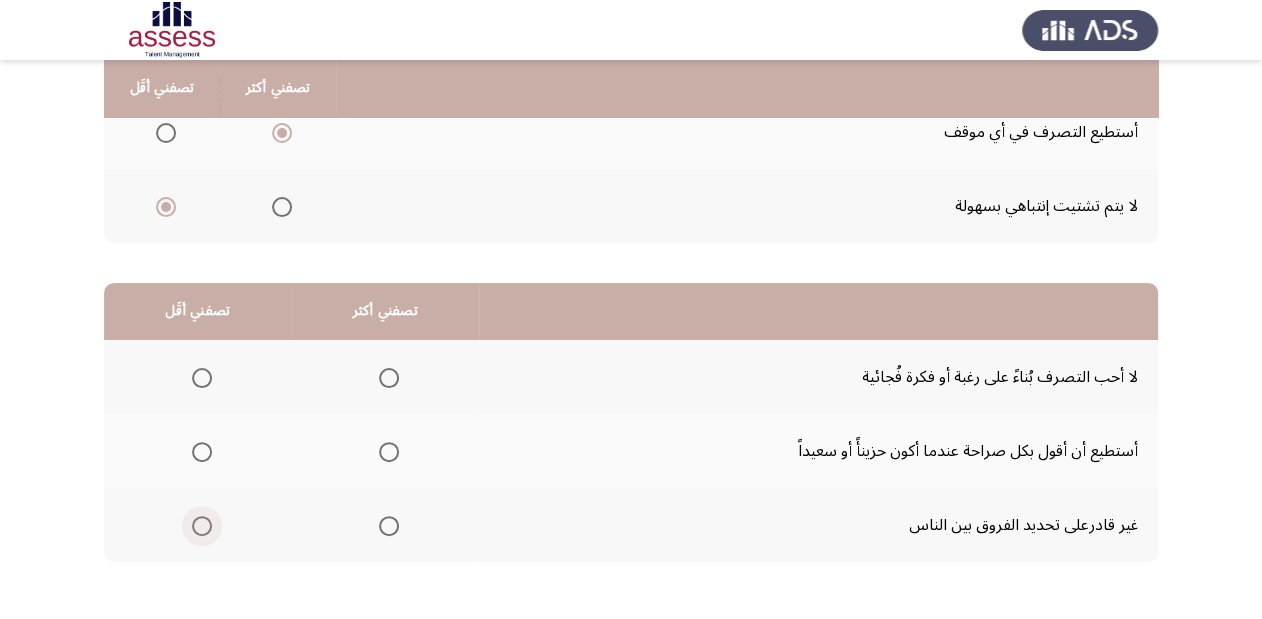 click at bounding box center [202, 526] 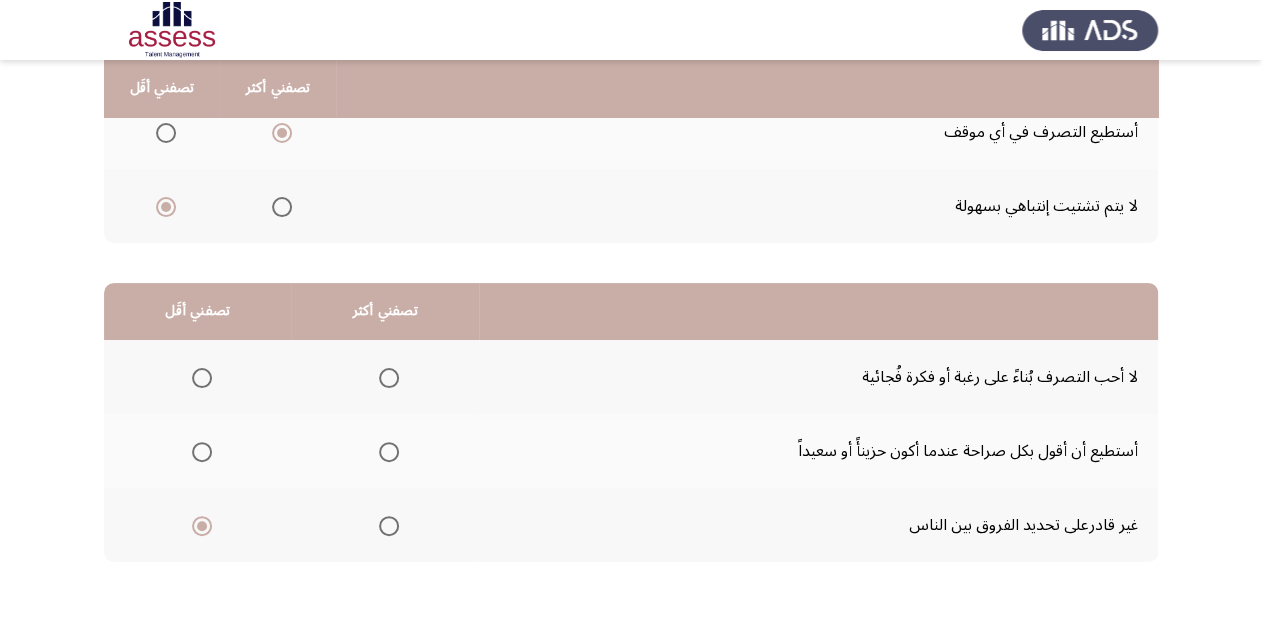 click at bounding box center (389, 378) 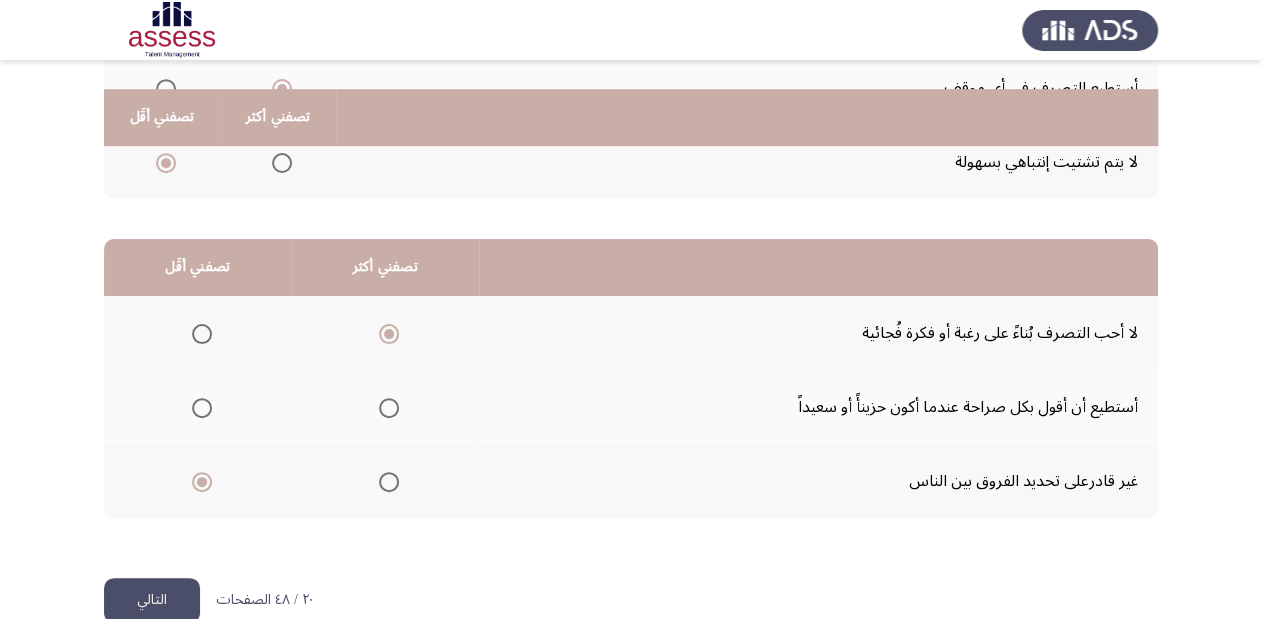 scroll, scrollTop: 388, scrollLeft: 0, axis: vertical 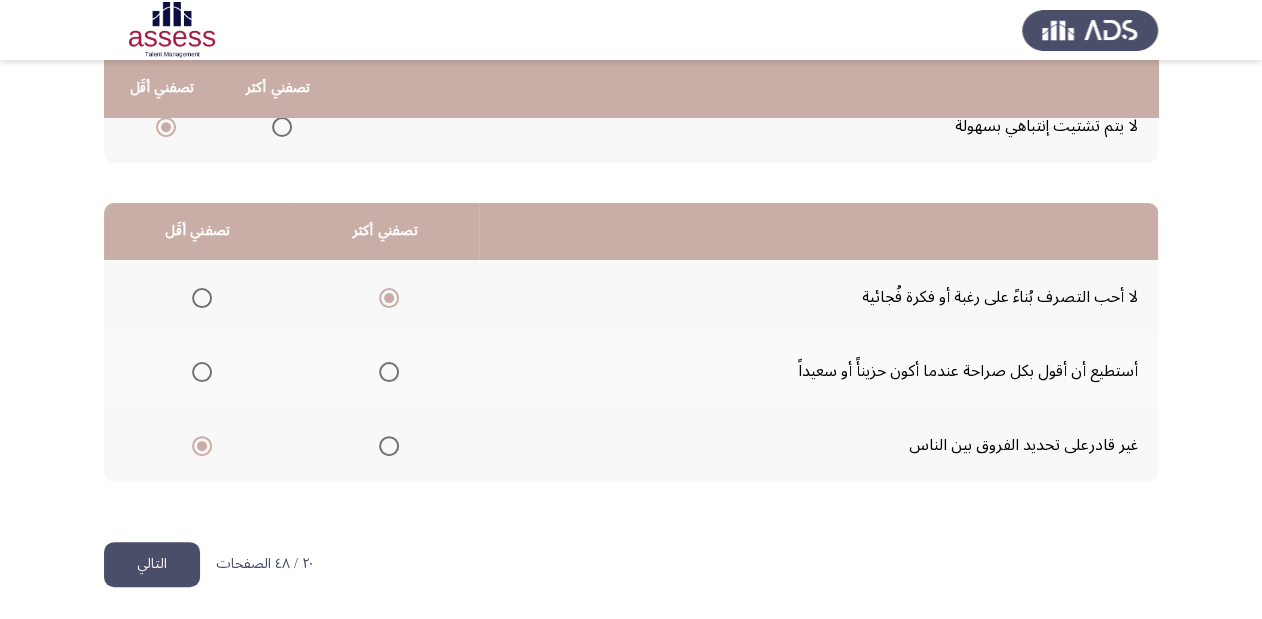 click on "التالي" 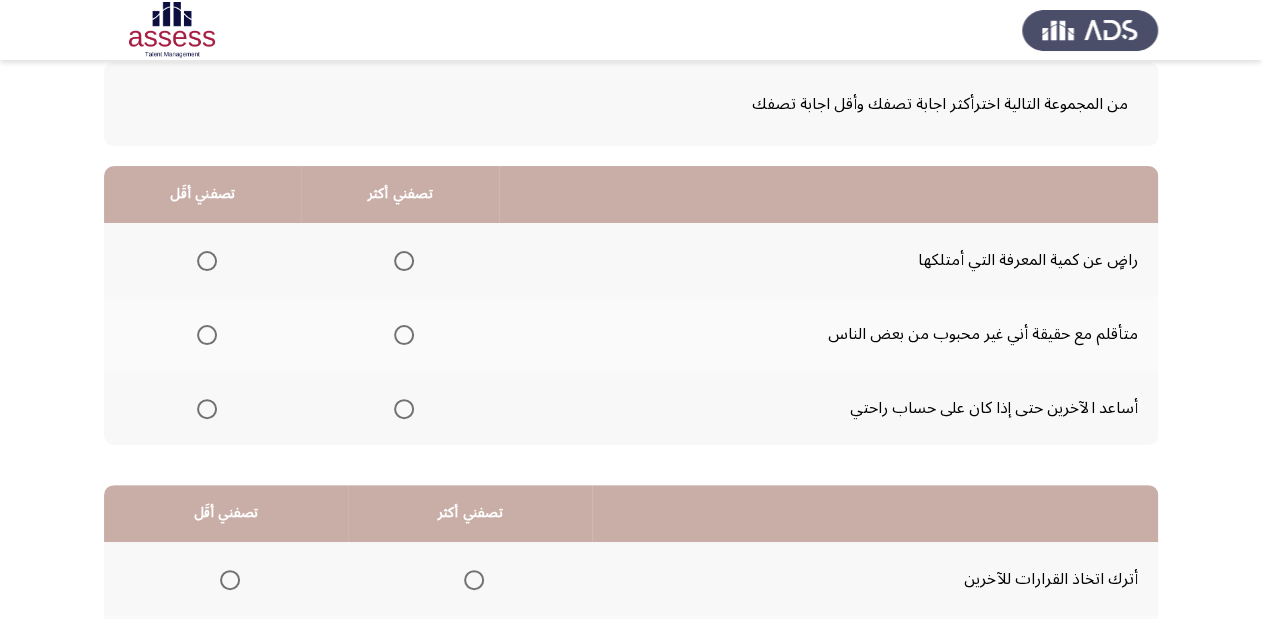 scroll, scrollTop: 68, scrollLeft: 0, axis: vertical 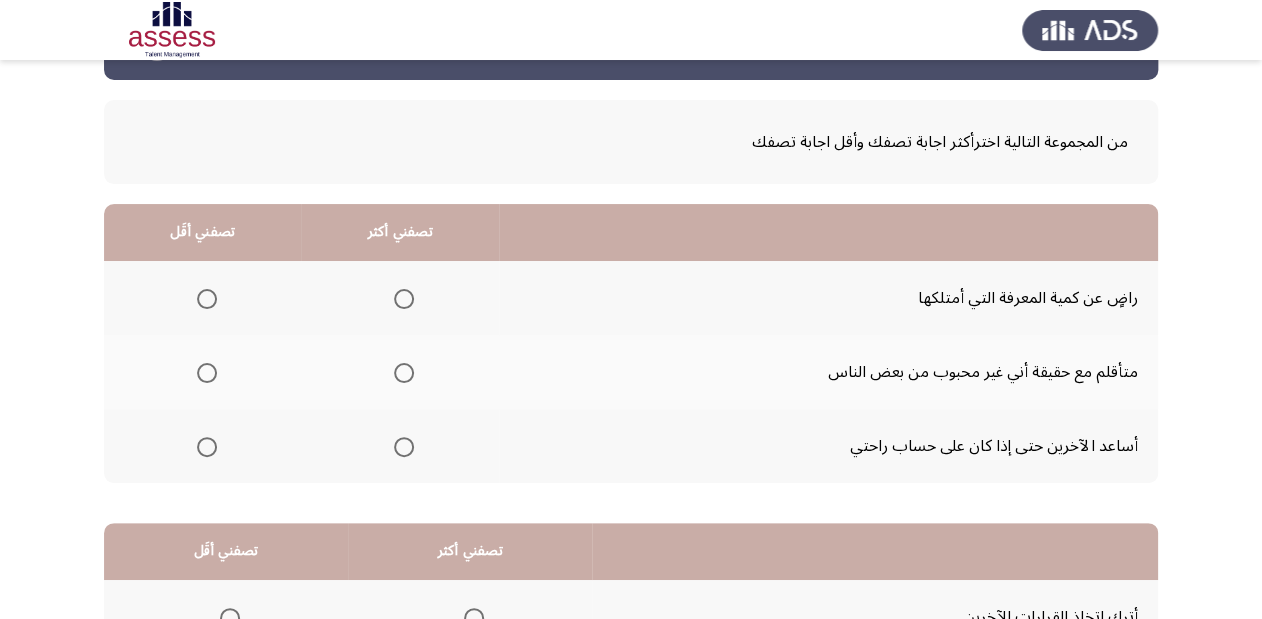click at bounding box center (404, 299) 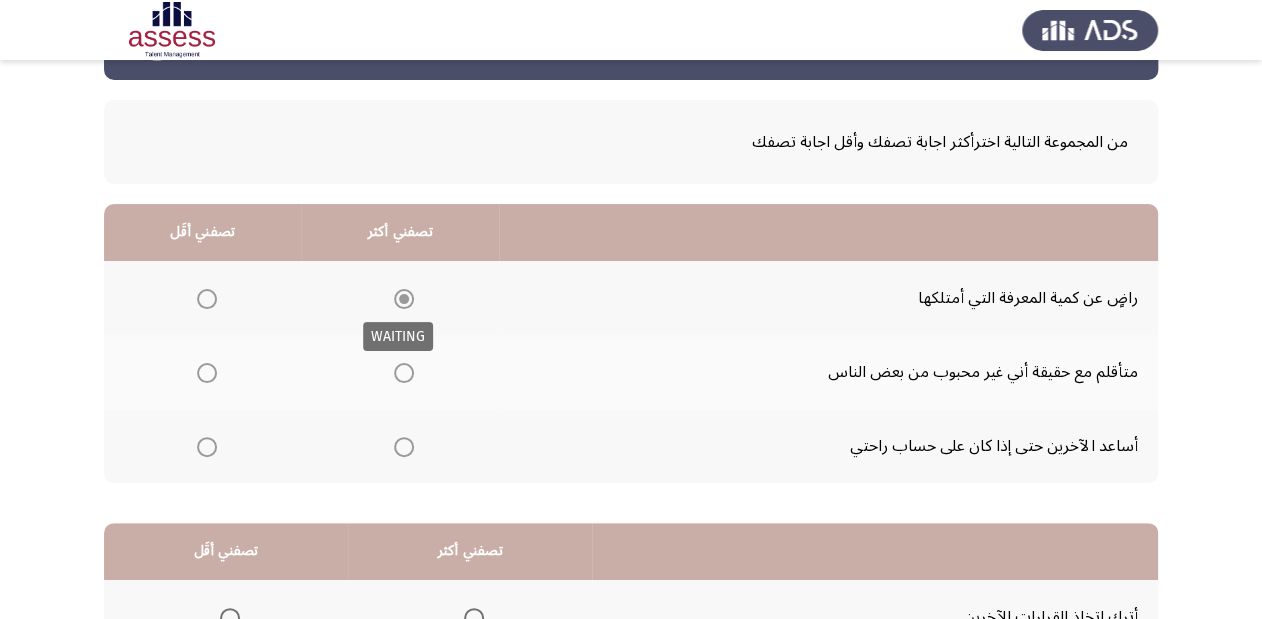 click at bounding box center (404, 299) 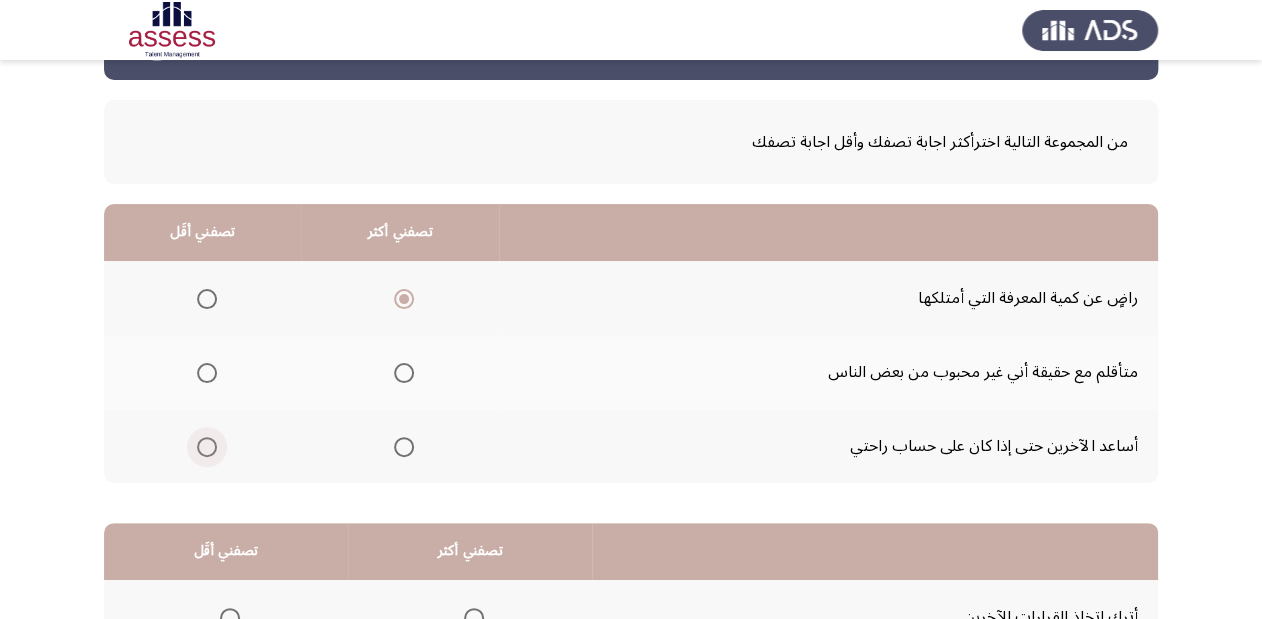 click at bounding box center [207, 447] 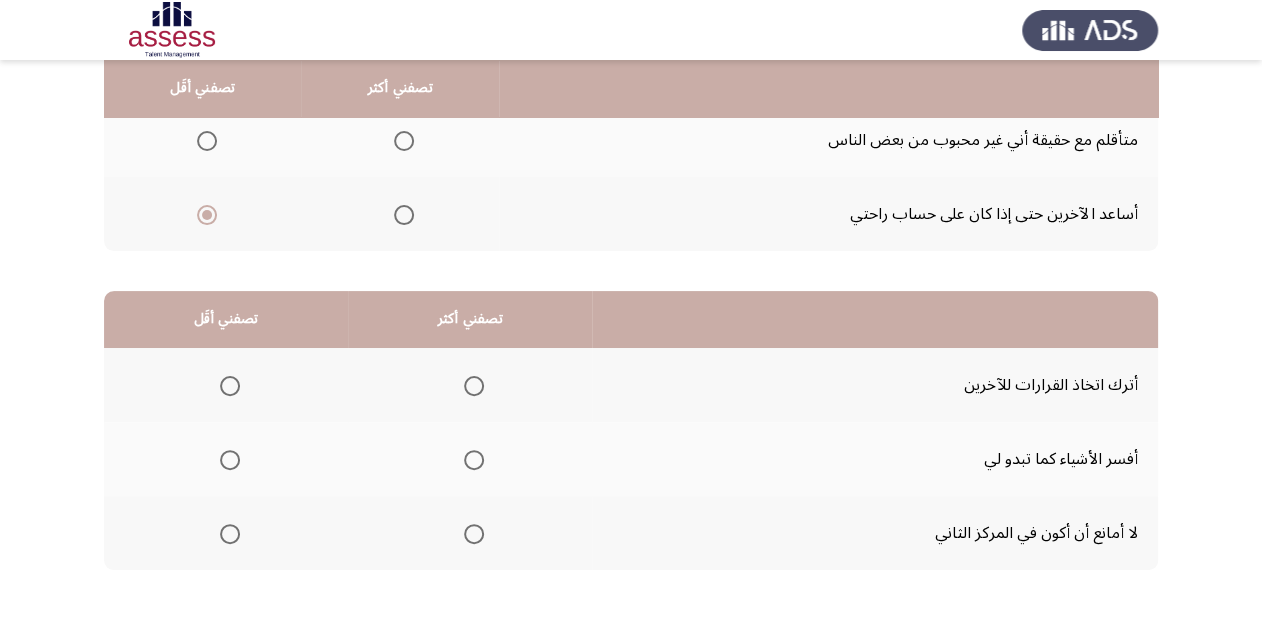 scroll, scrollTop: 308, scrollLeft: 0, axis: vertical 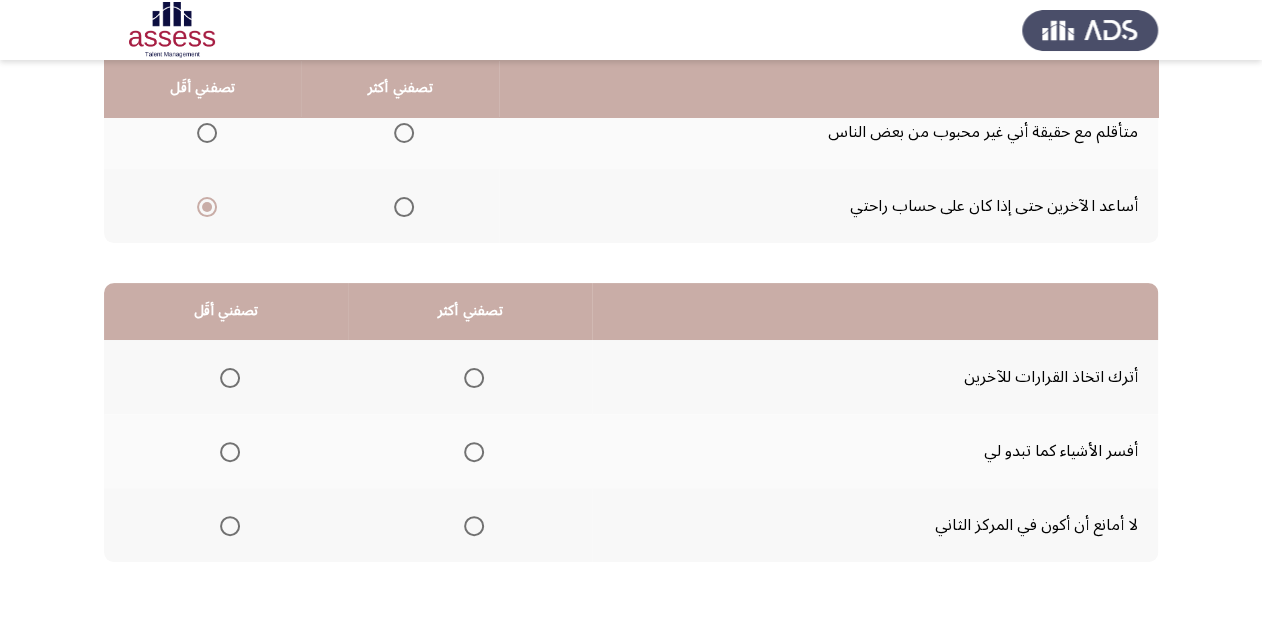 click at bounding box center (230, 526) 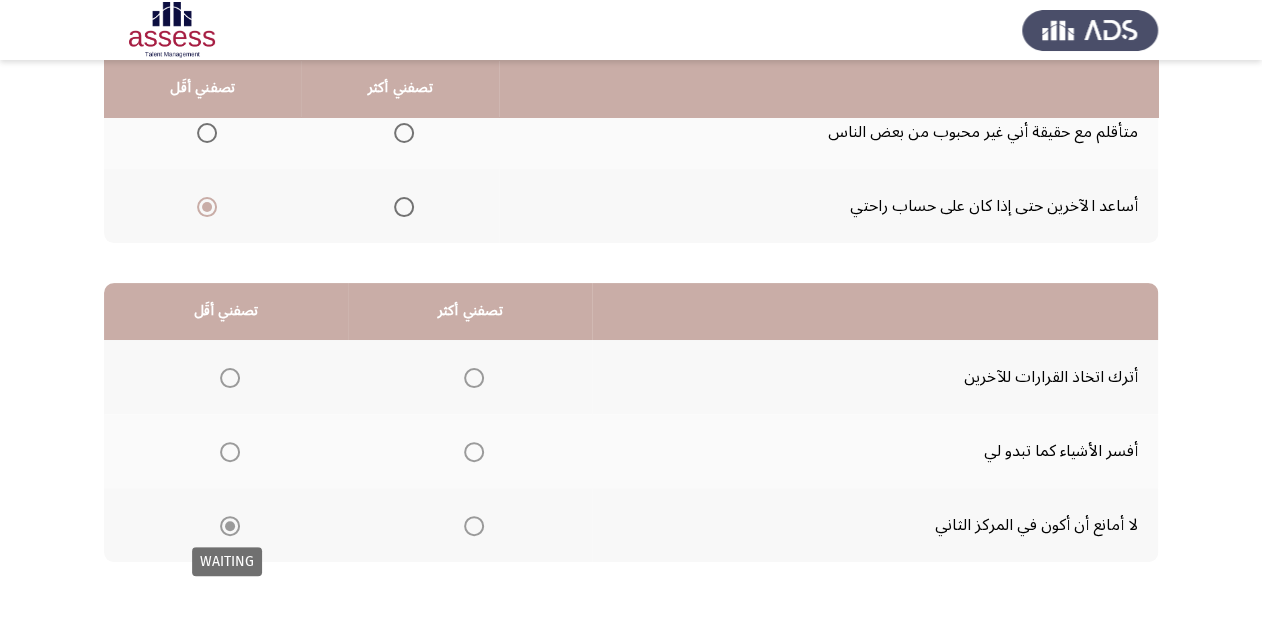 click at bounding box center (230, 526) 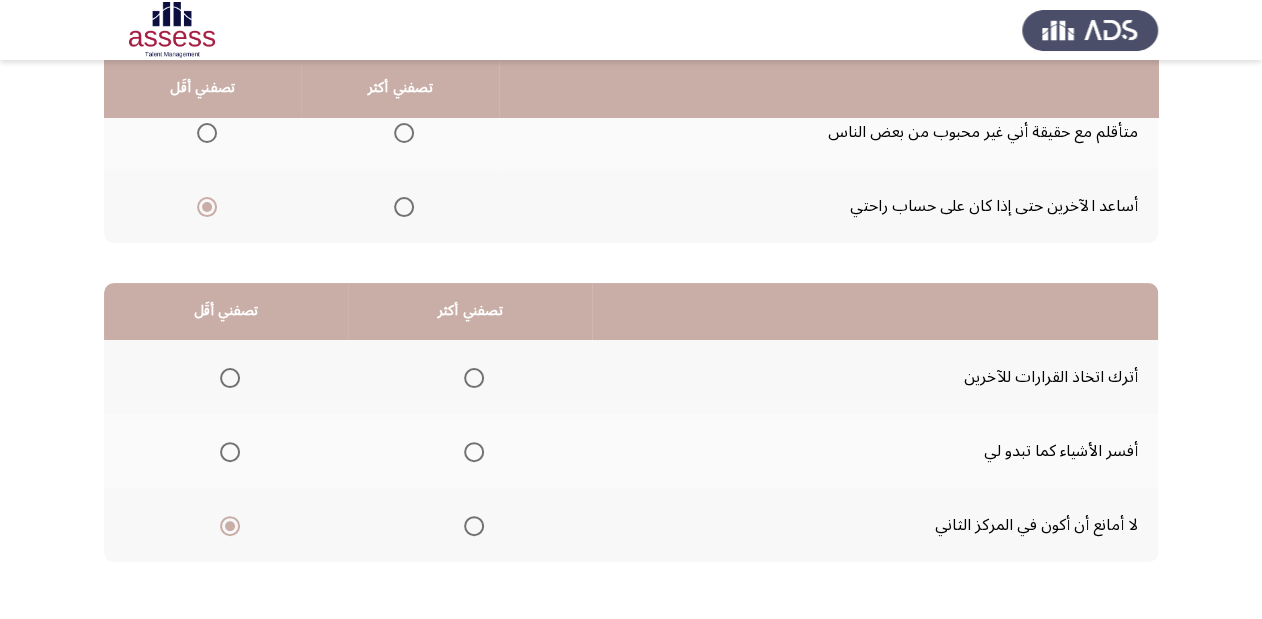 click at bounding box center (230, 378) 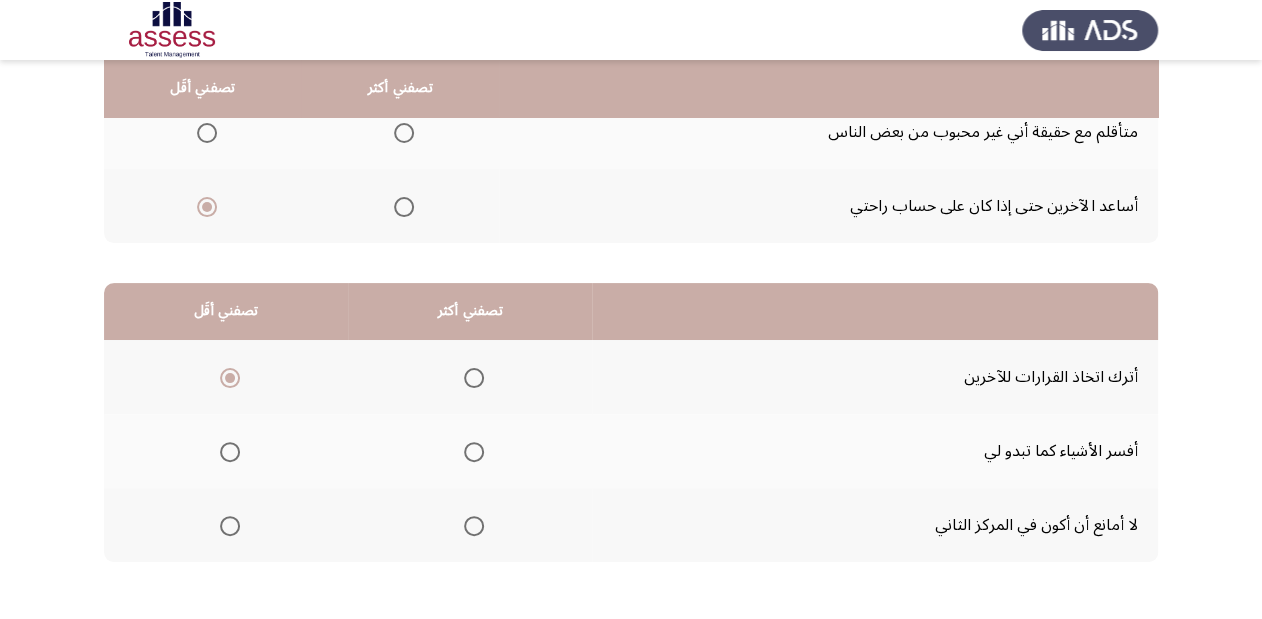 click at bounding box center [230, 526] 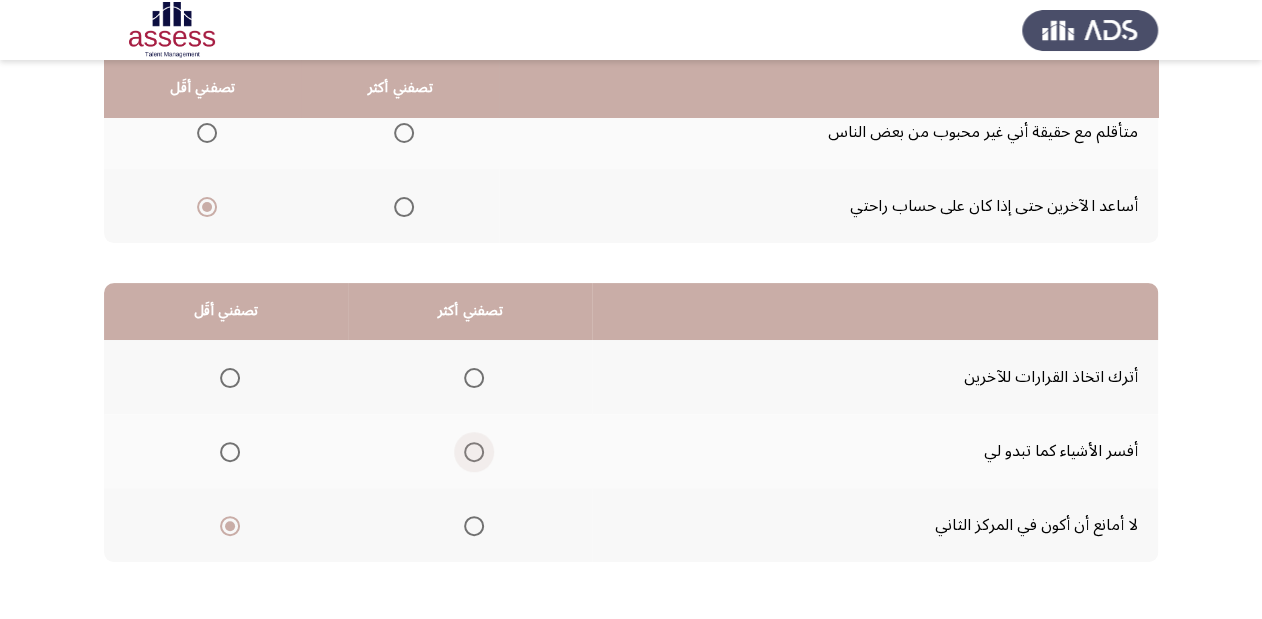 click at bounding box center [474, 452] 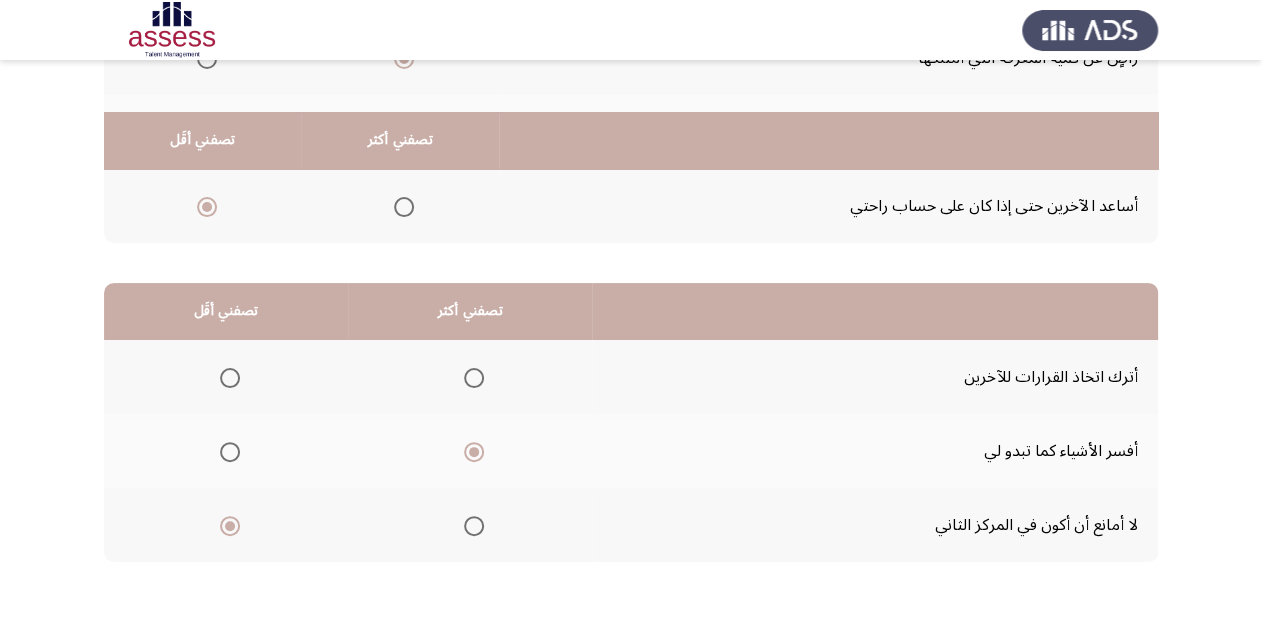 scroll, scrollTop: 388, scrollLeft: 0, axis: vertical 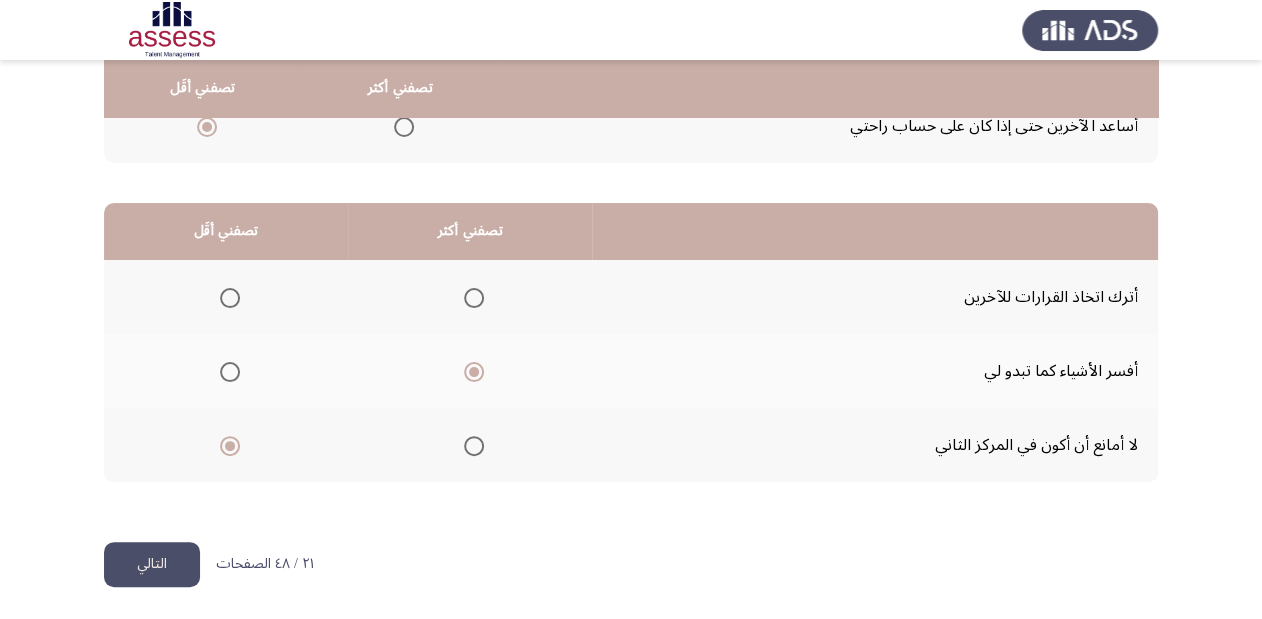 click on "التالي" 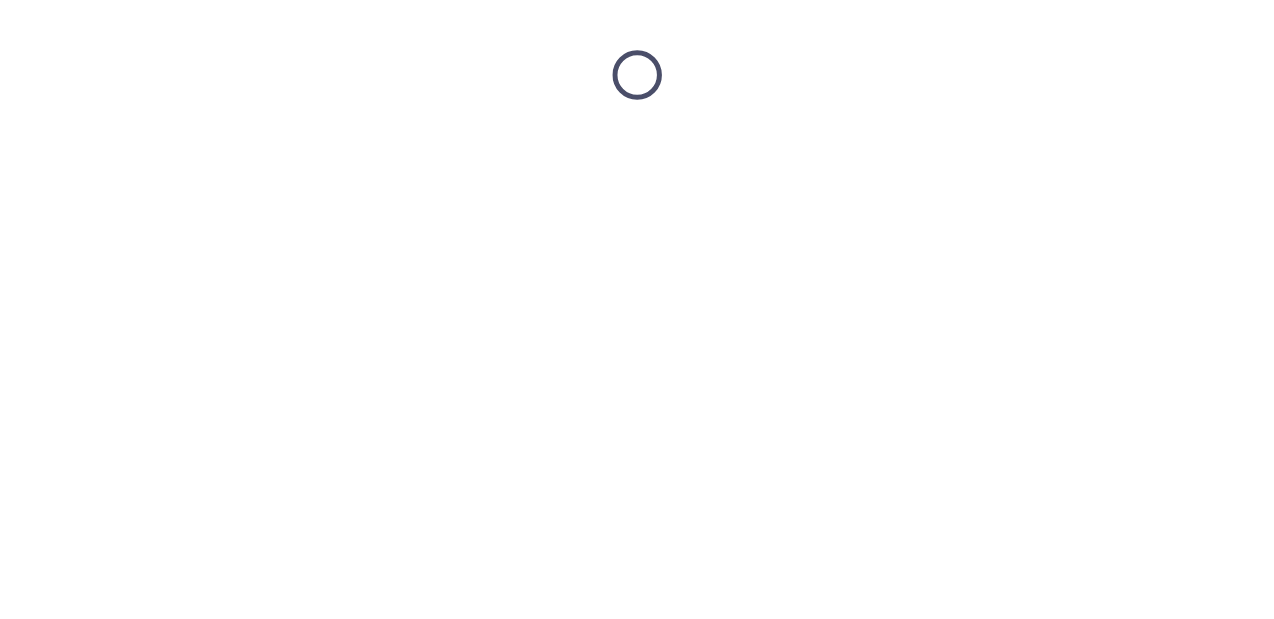 scroll, scrollTop: 0, scrollLeft: 0, axis: both 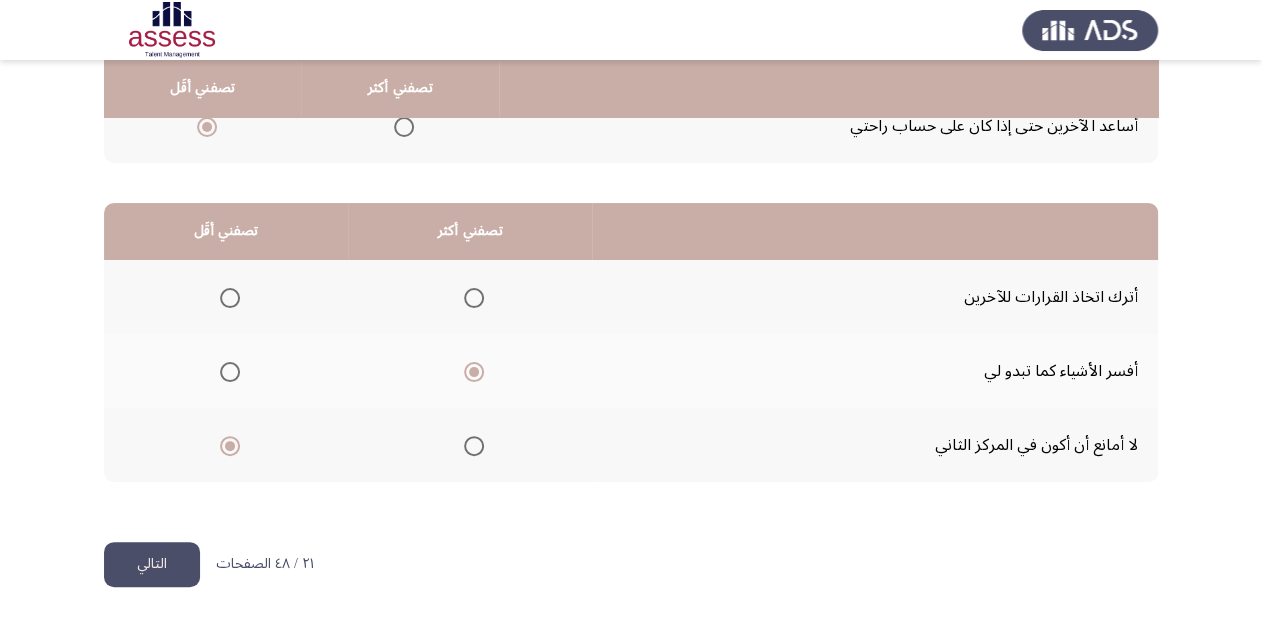 click on "التالي" 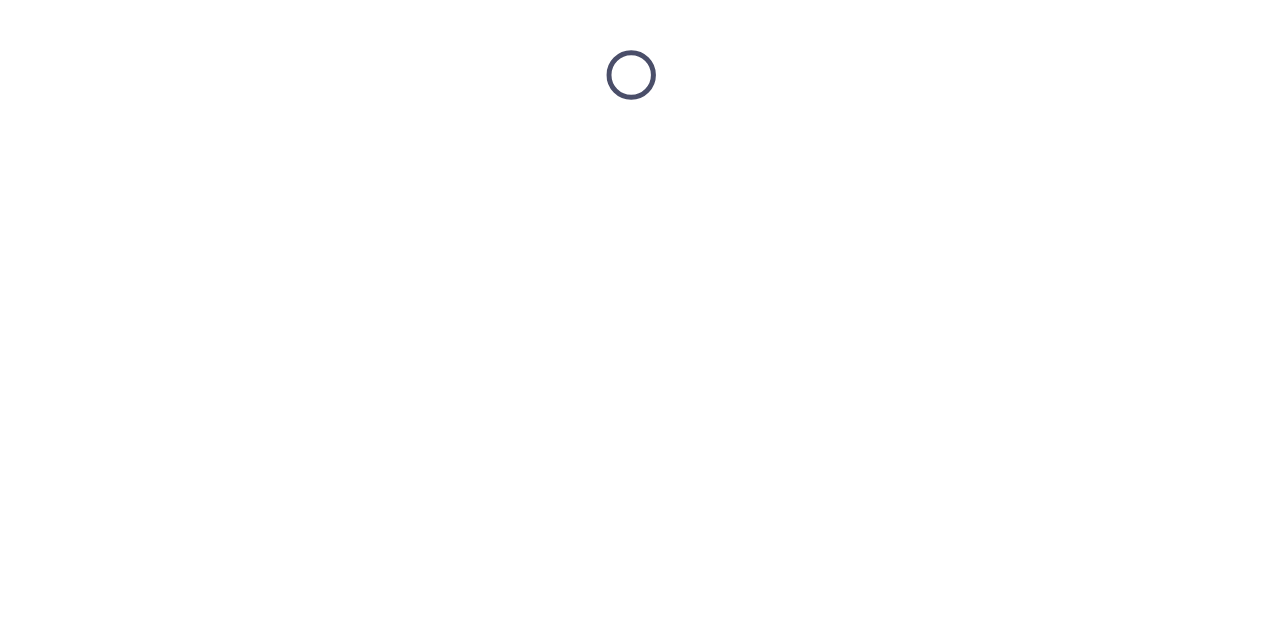 scroll, scrollTop: 0, scrollLeft: 0, axis: both 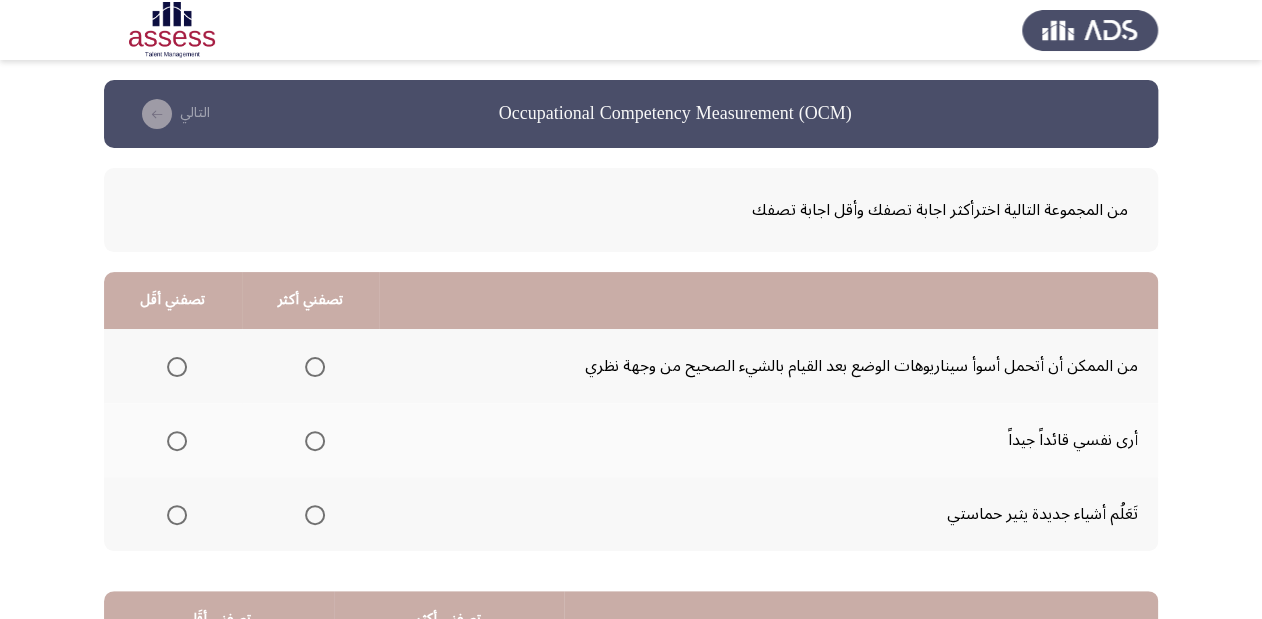 click at bounding box center (315, 515) 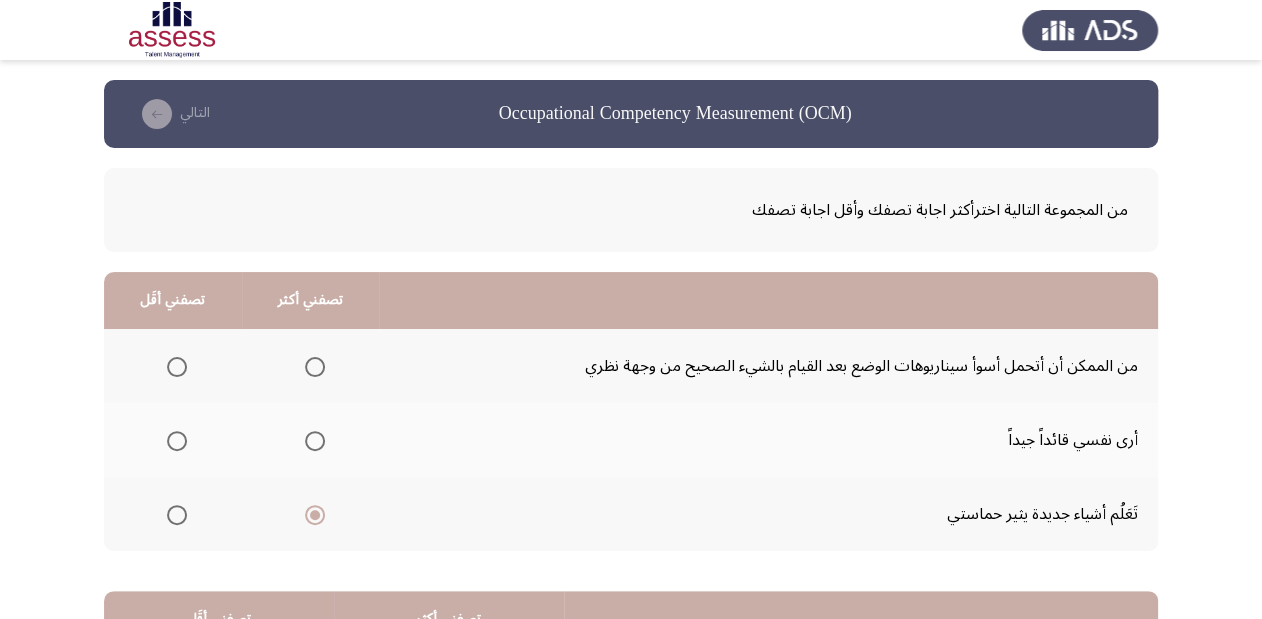 click at bounding box center (177, 367) 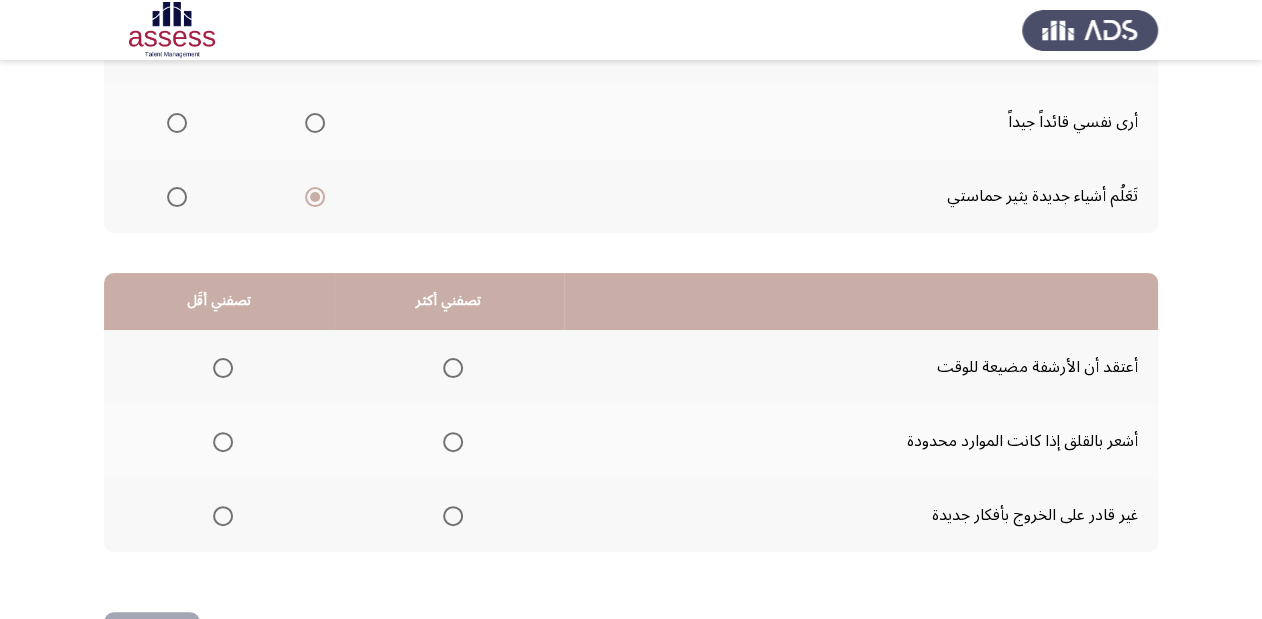 scroll, scrollTop: 320, scrollLeft: 0, axis: vertical 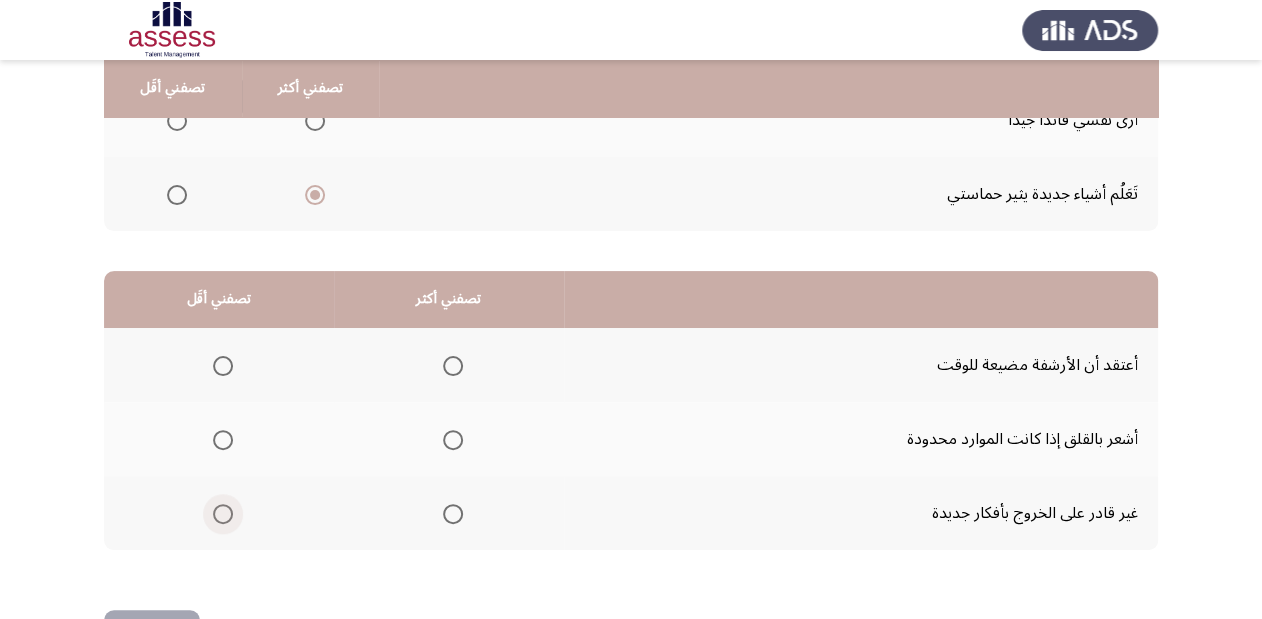 click at bounding box center [223, 514] 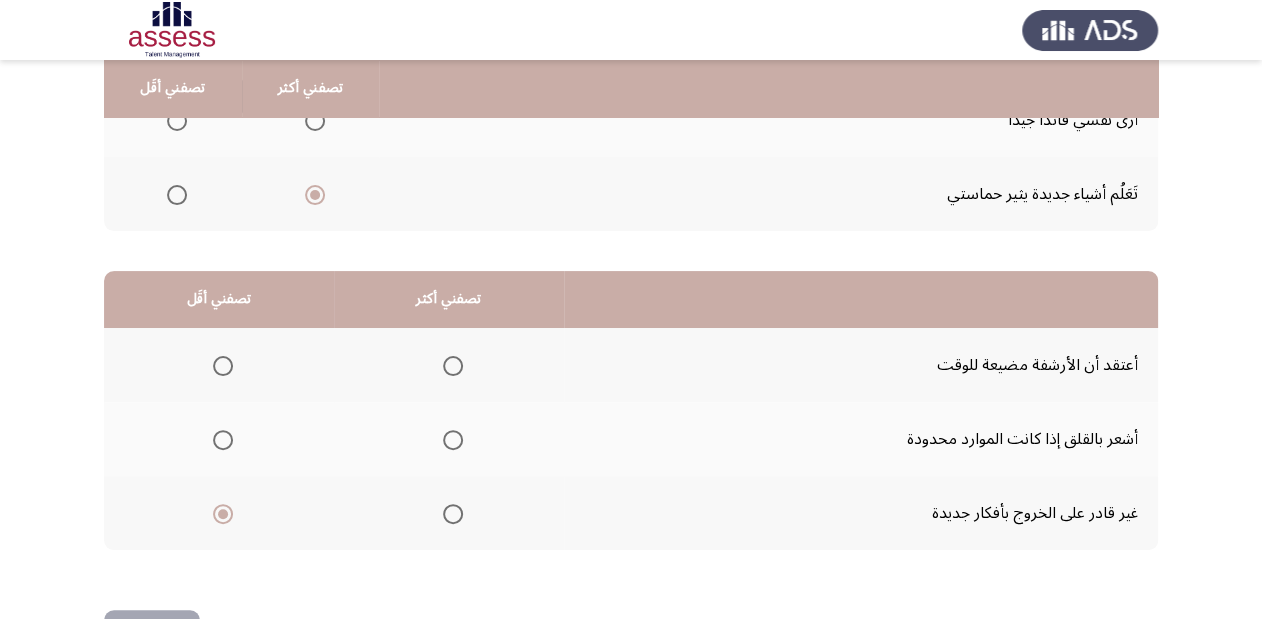 click at bounding box center [453, 440] 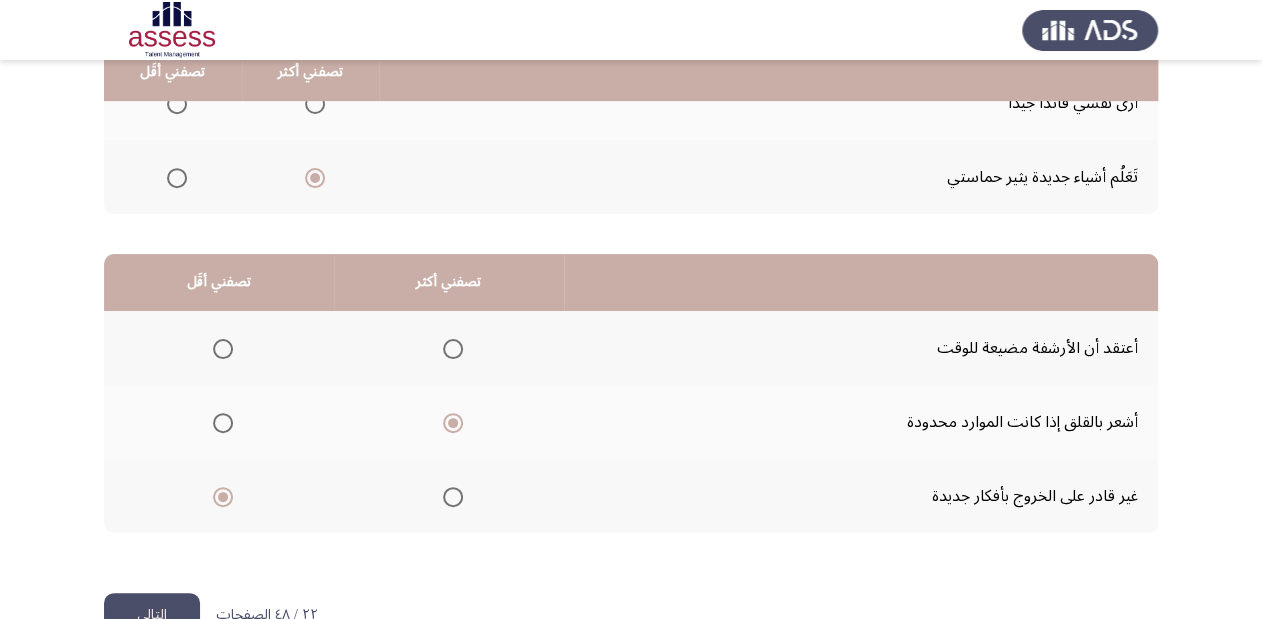 scroll, scrollTop: 388, scrollLeft: 0, axis: vertical 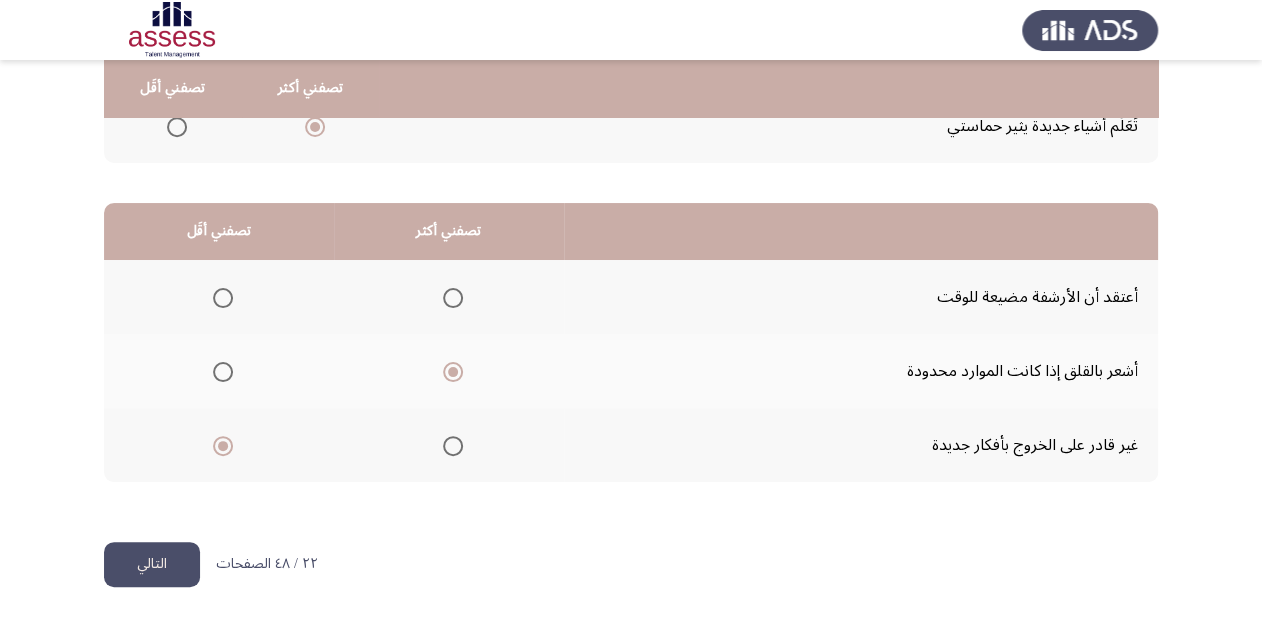 click on "التالي" 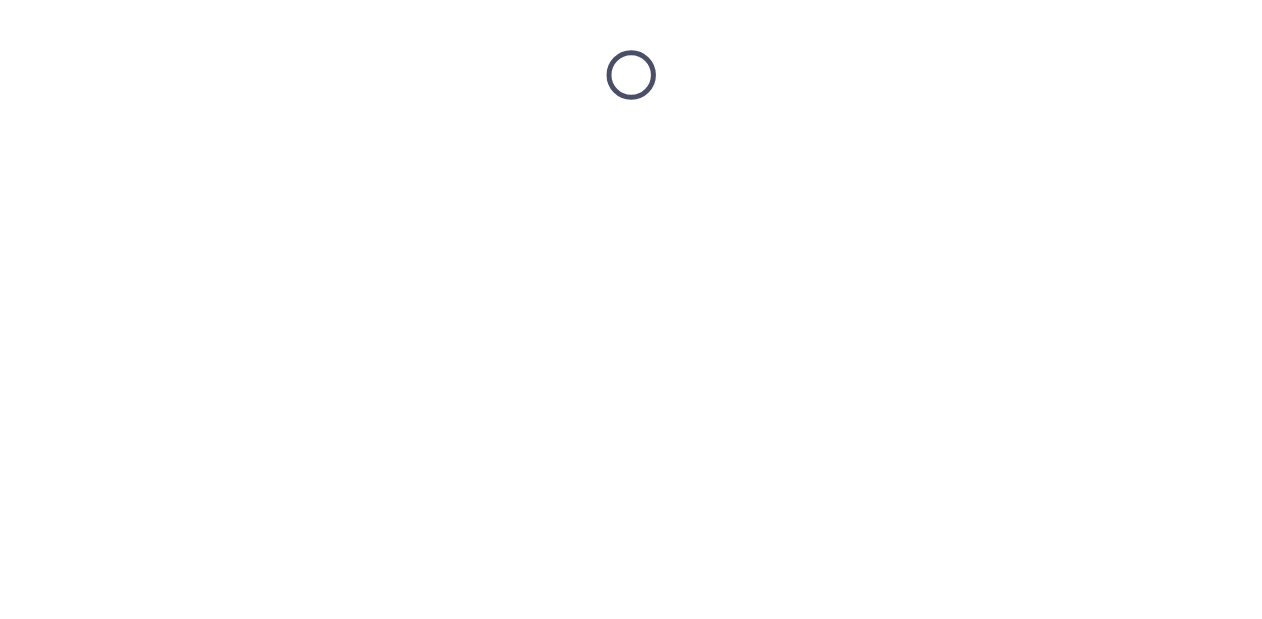 scroll, scrollTop: 0, scrollLeft: 0, axis: both 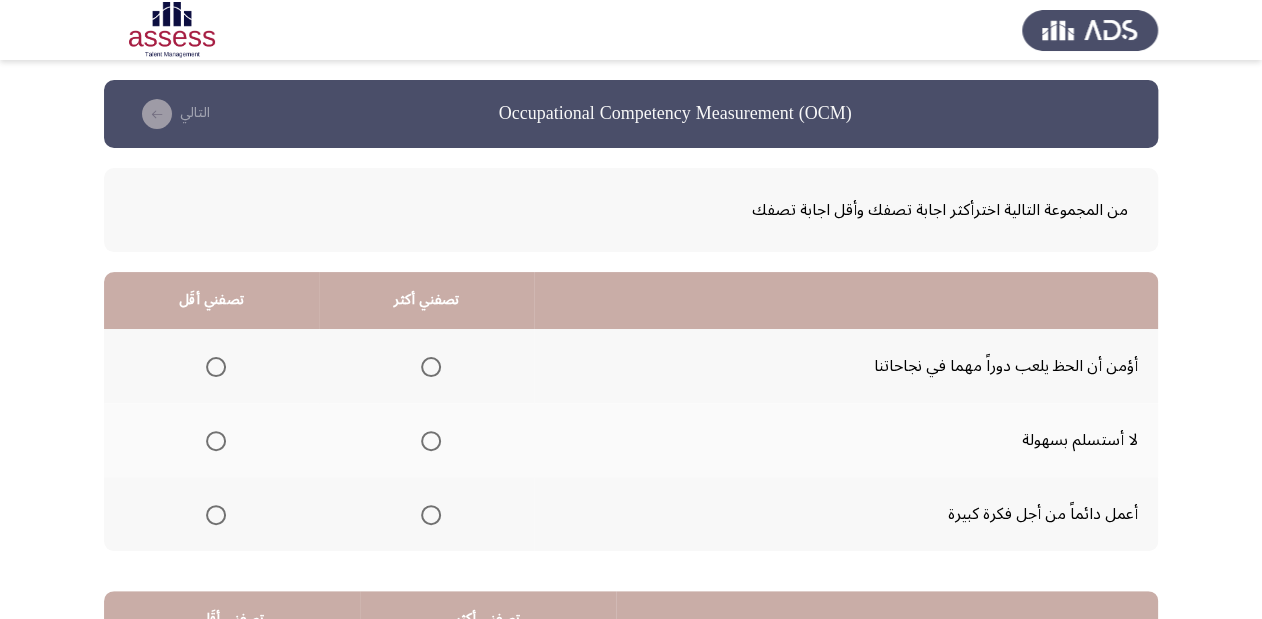 click at bounding box center [431, 441] 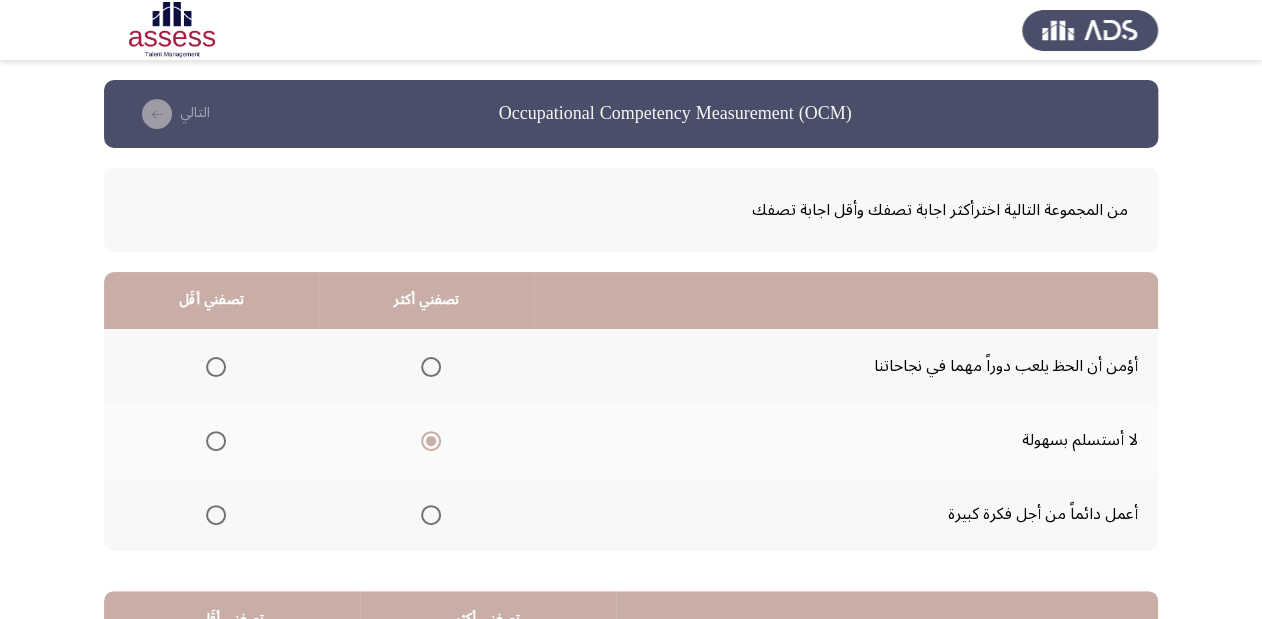 click at bounding box center (216, 367) 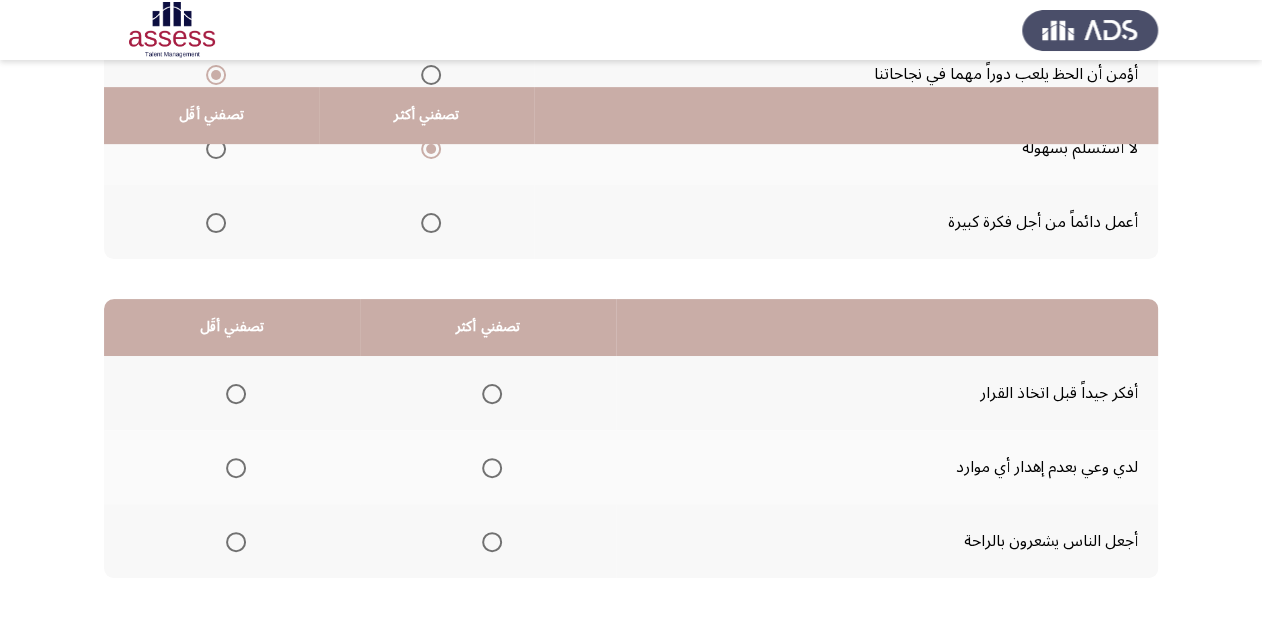 scroll, scrollTop: 320, scrollLeft: 0, axis: vertical 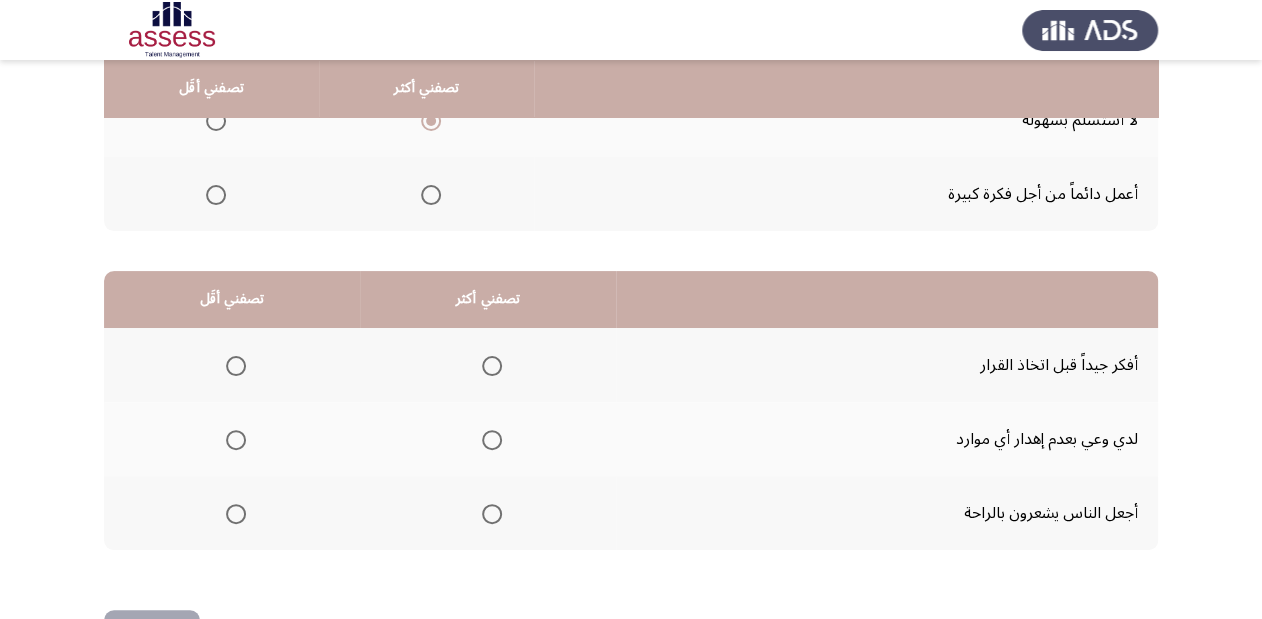 click at bounding box center [492, 366] 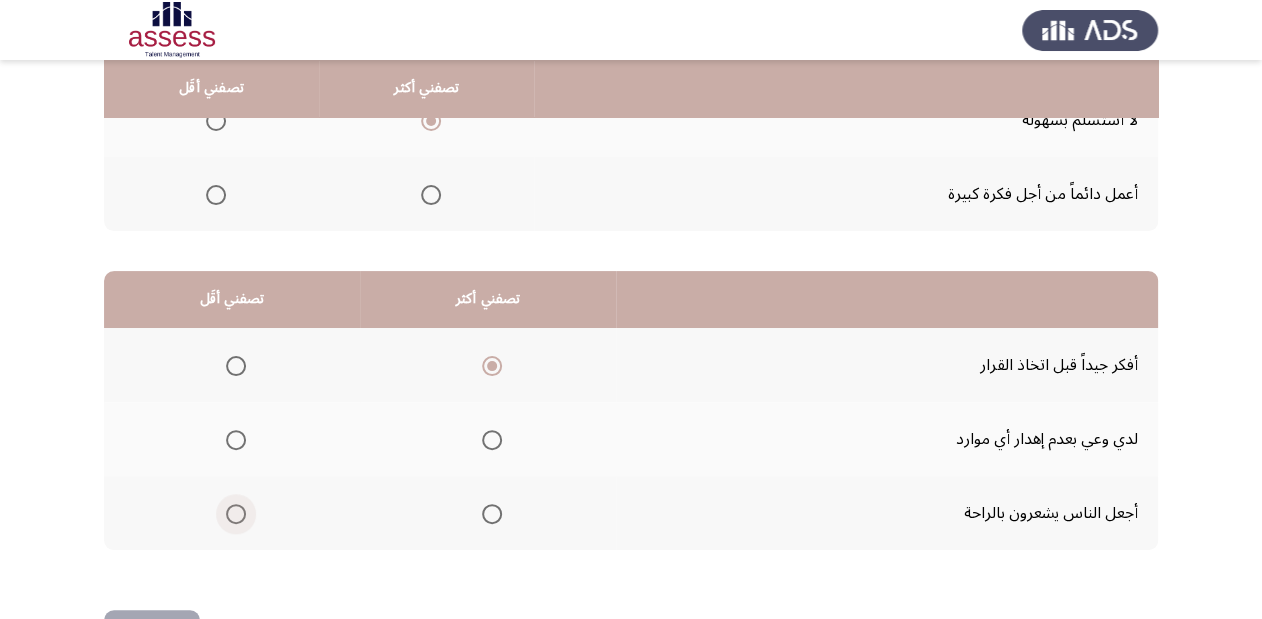 click at bounding box center [236, 514] 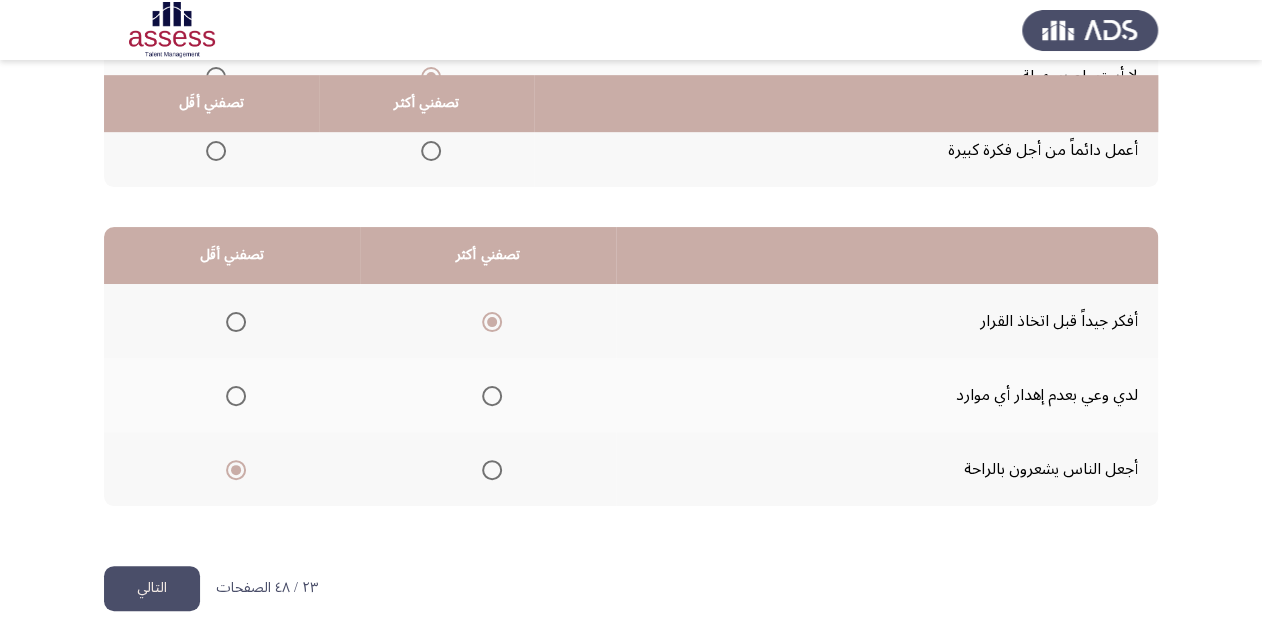scroll, scrollTop: 388, scrollLeft: 0, axis: vertical 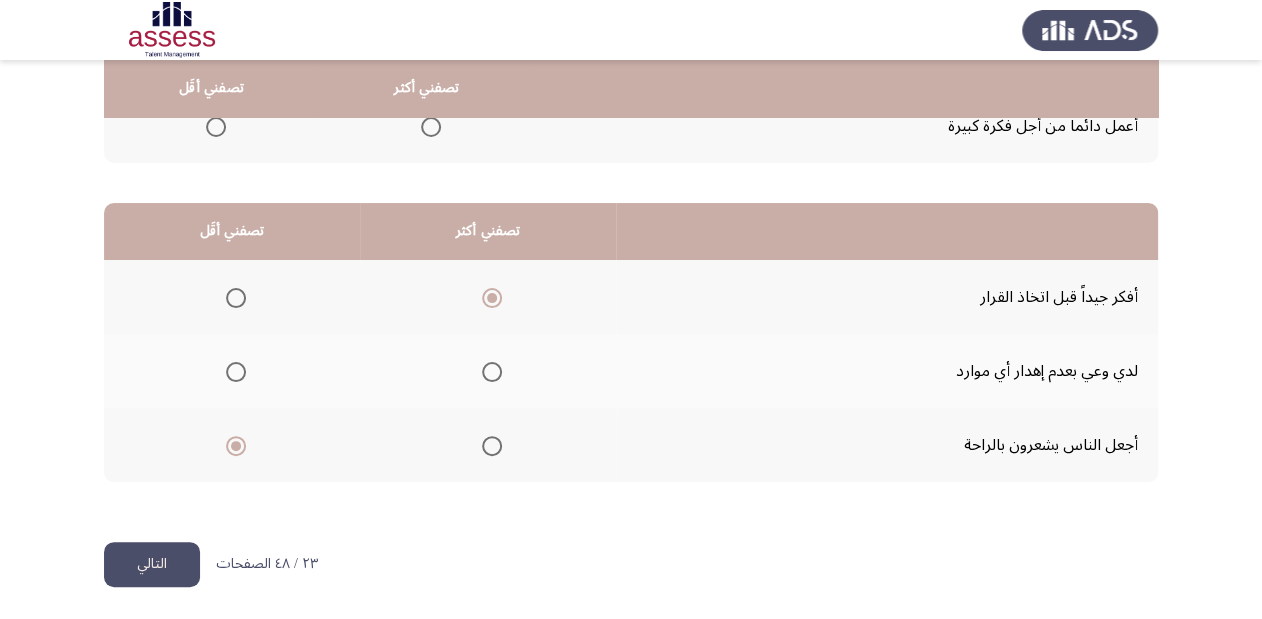 click on "التالي" 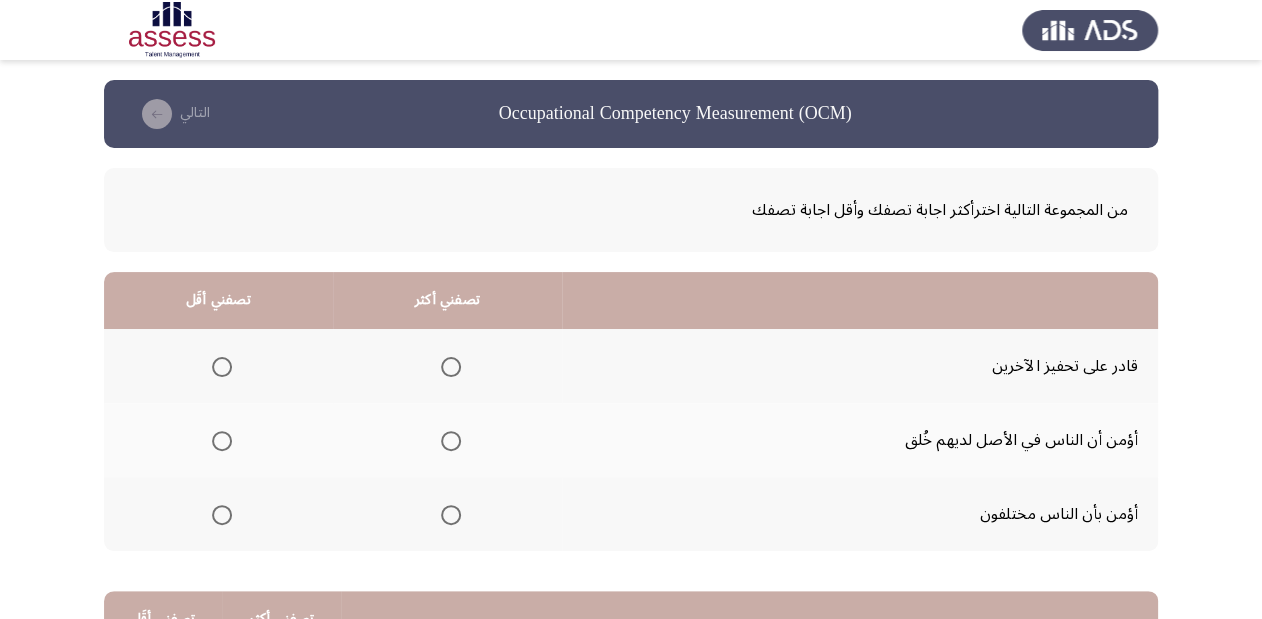 click at bounding box center (451, 367) 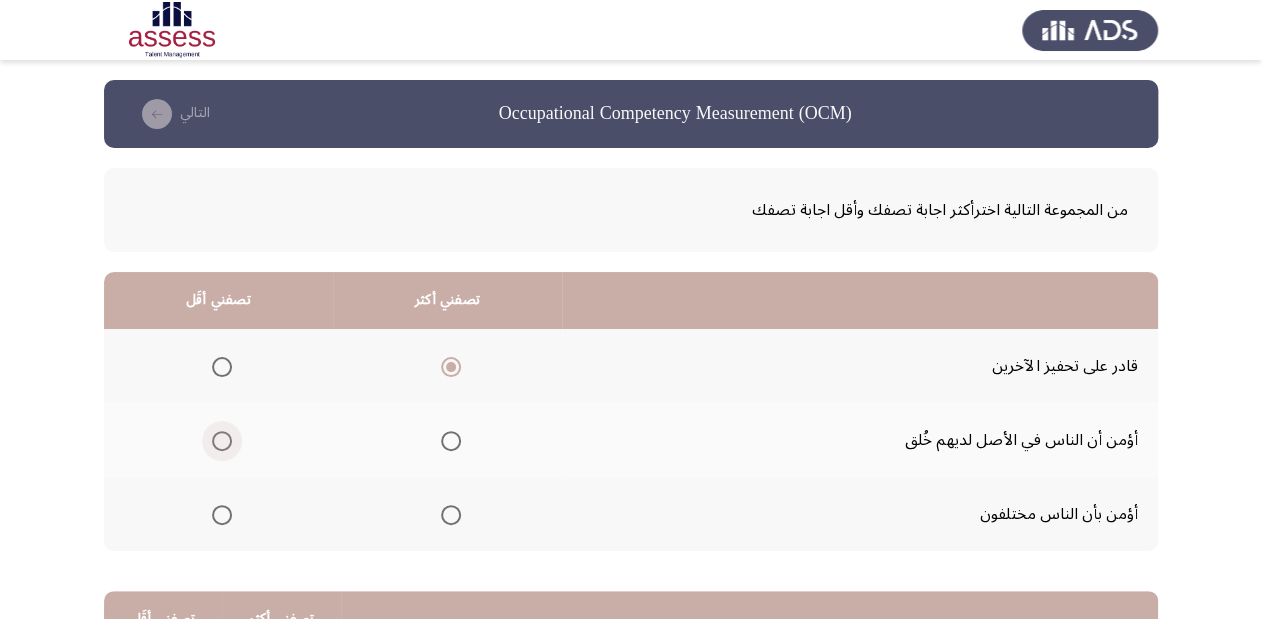 click at bounding box center [222, 441] 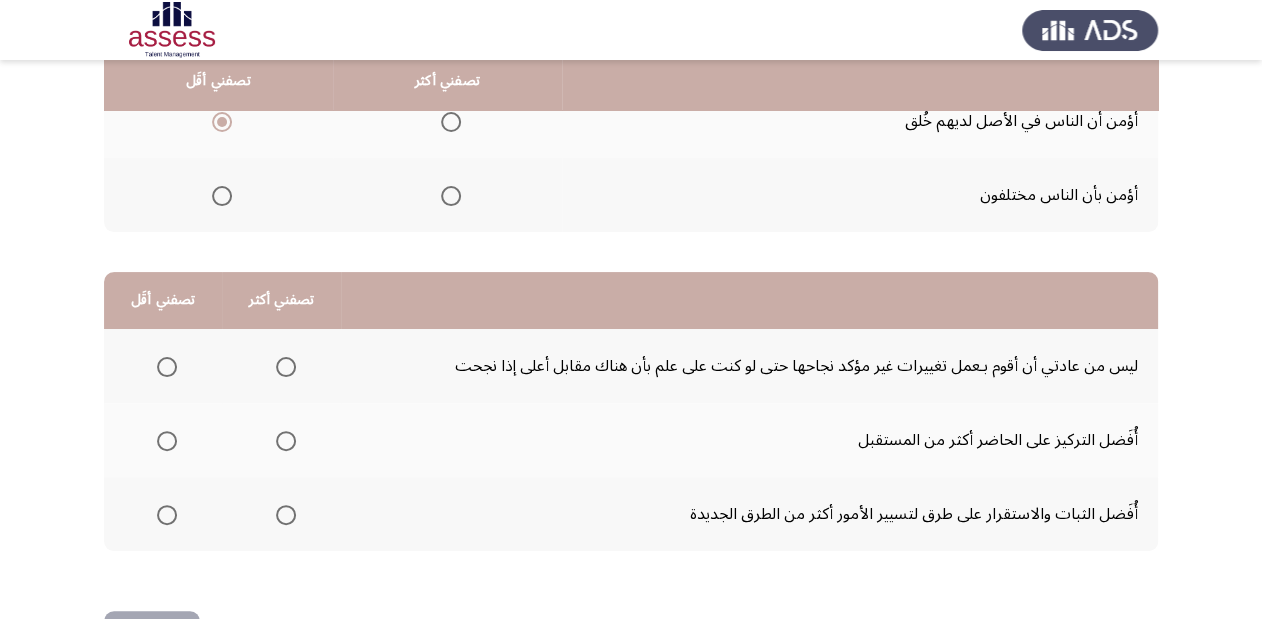 scroll, scrollTop: 320, scrollLeft: 0, axis: vertical 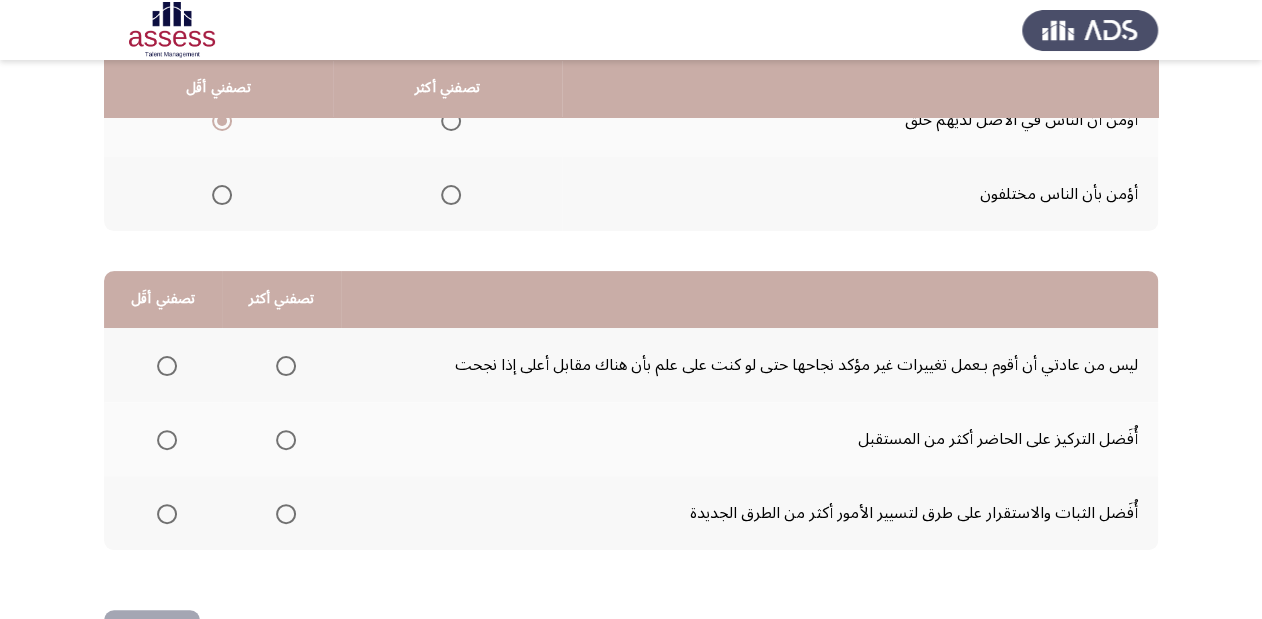 click at bounding box center (167, 514) 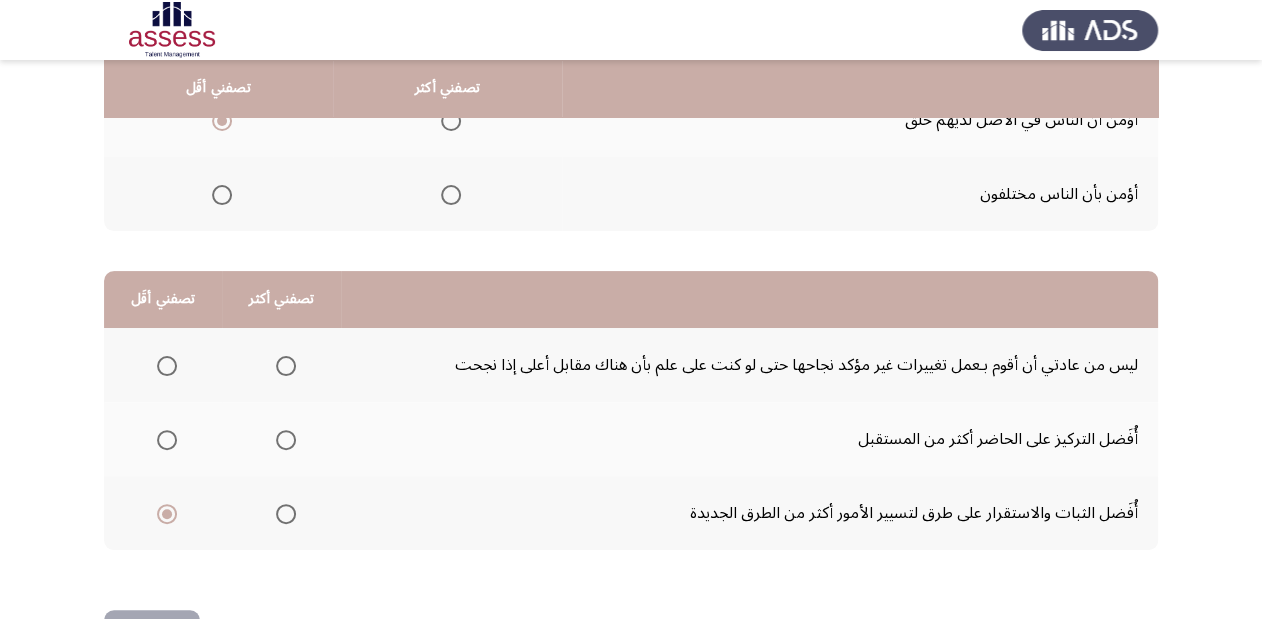 click at bounding box center (286, 366) 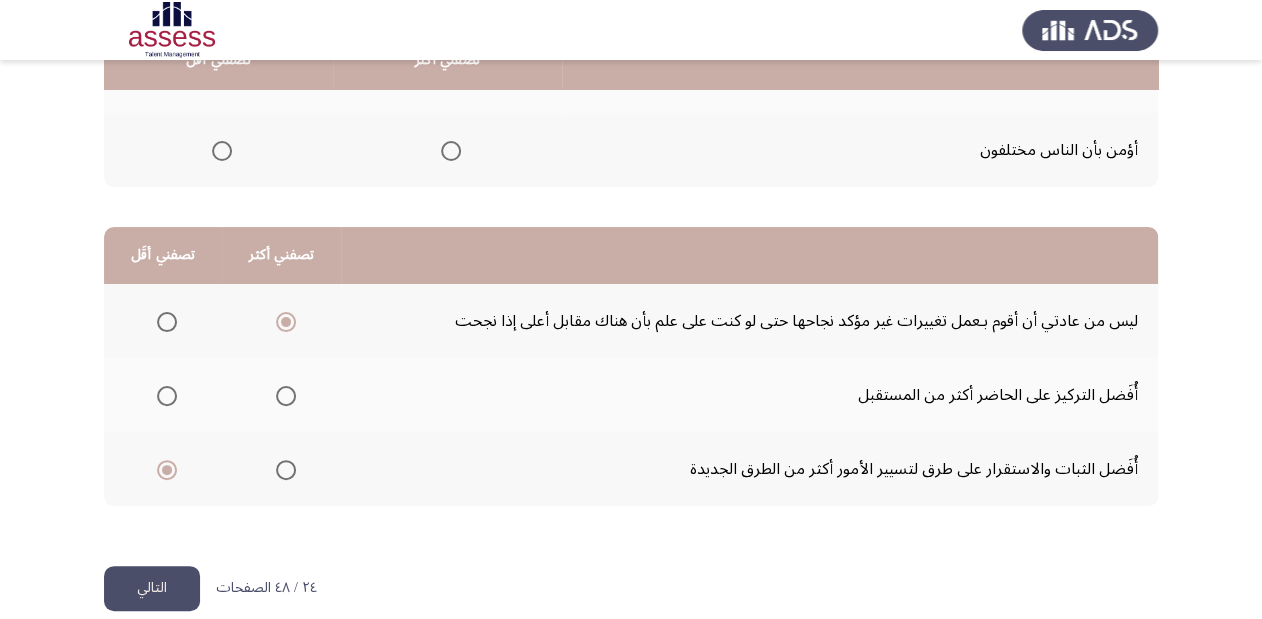 scroll, scrollTop: 388, scrollLeft: 0, axis: vertical 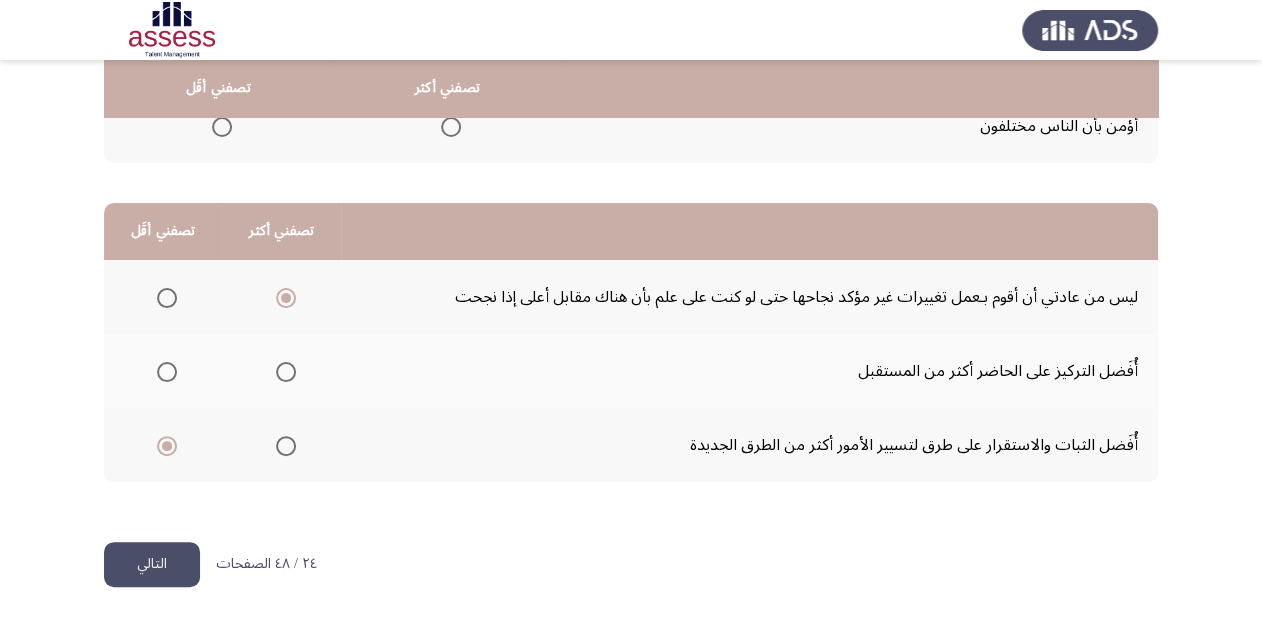 click on "التالي" 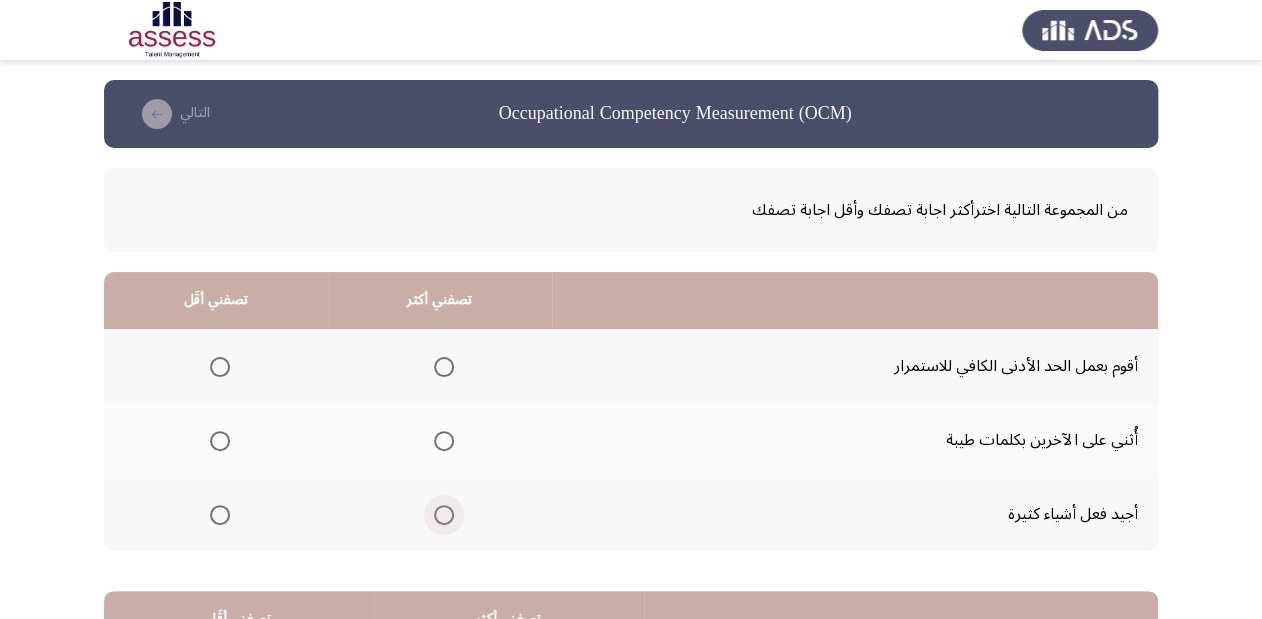 click at bounding box center [444, 515] 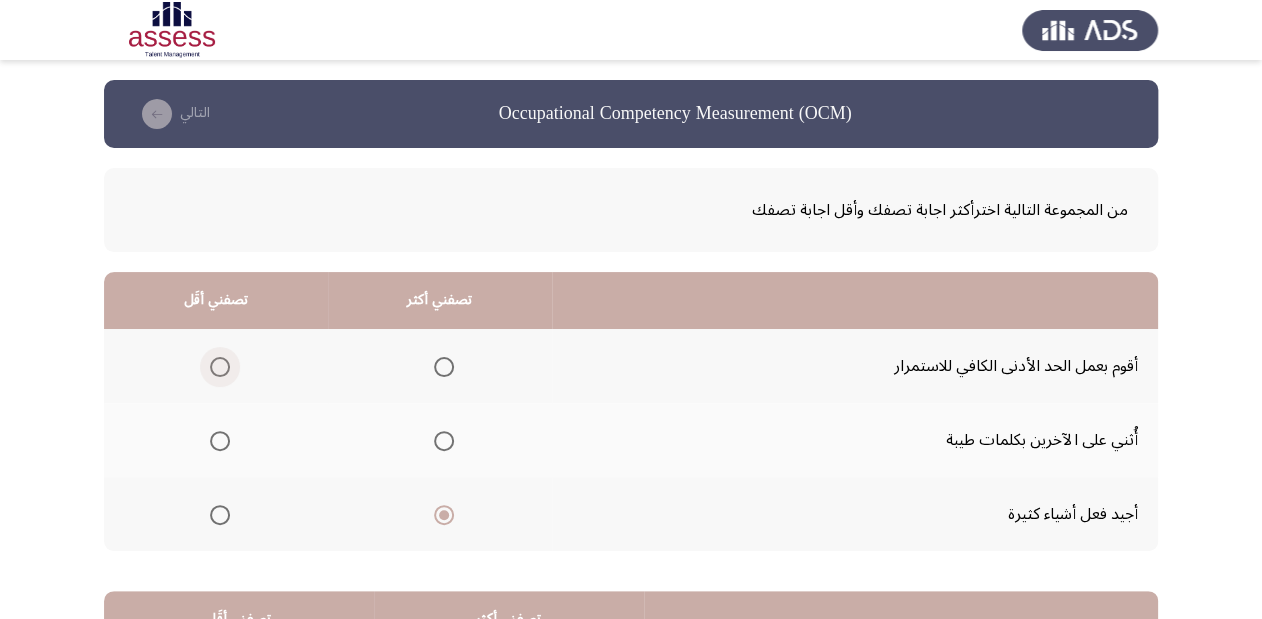 click at bounding box center (220, 367) 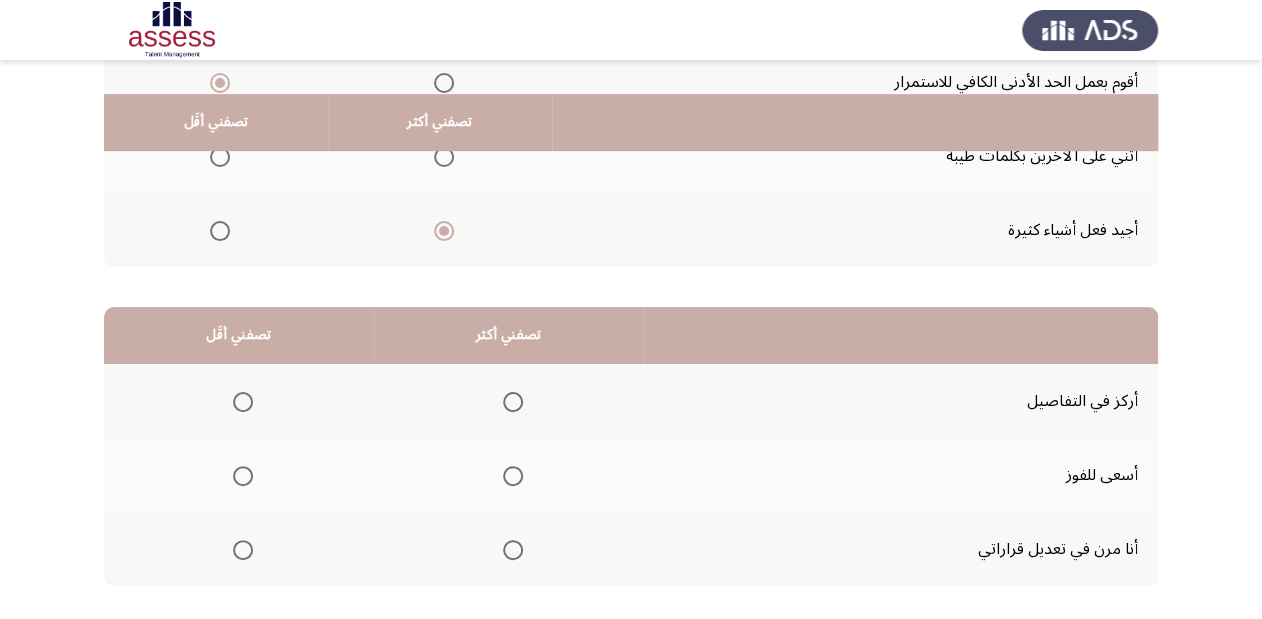 scroll, scrollTop: 320, scrollLeft: 0, axis: vertical 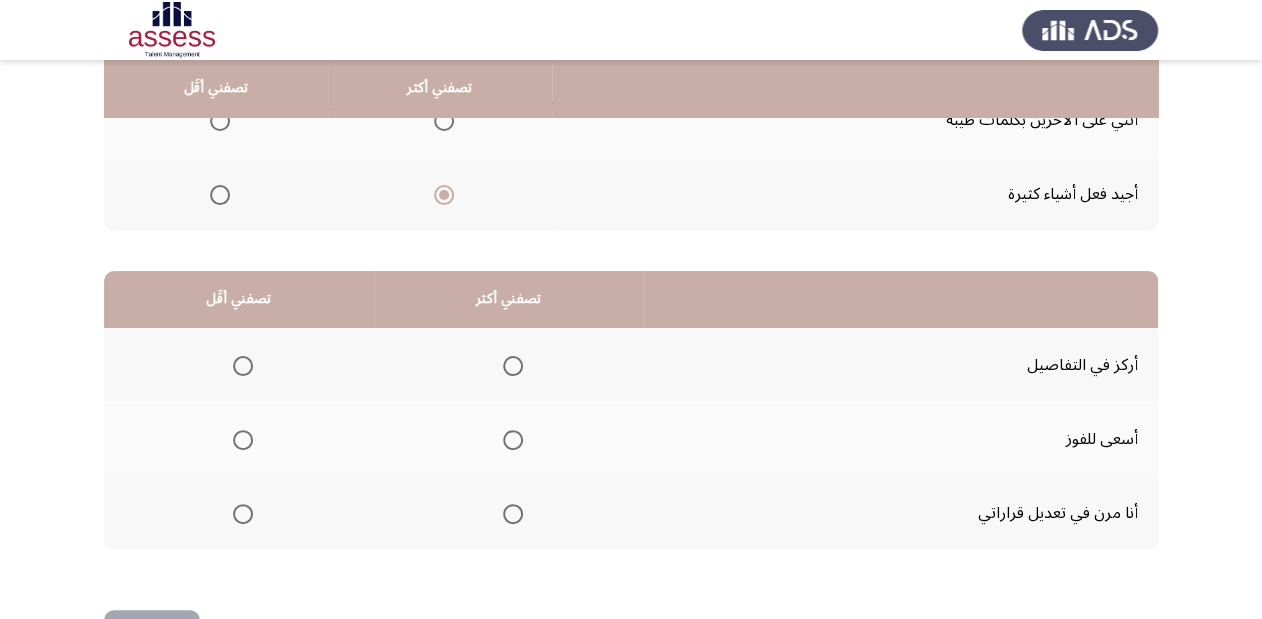 click at bounding box center (513, 440) 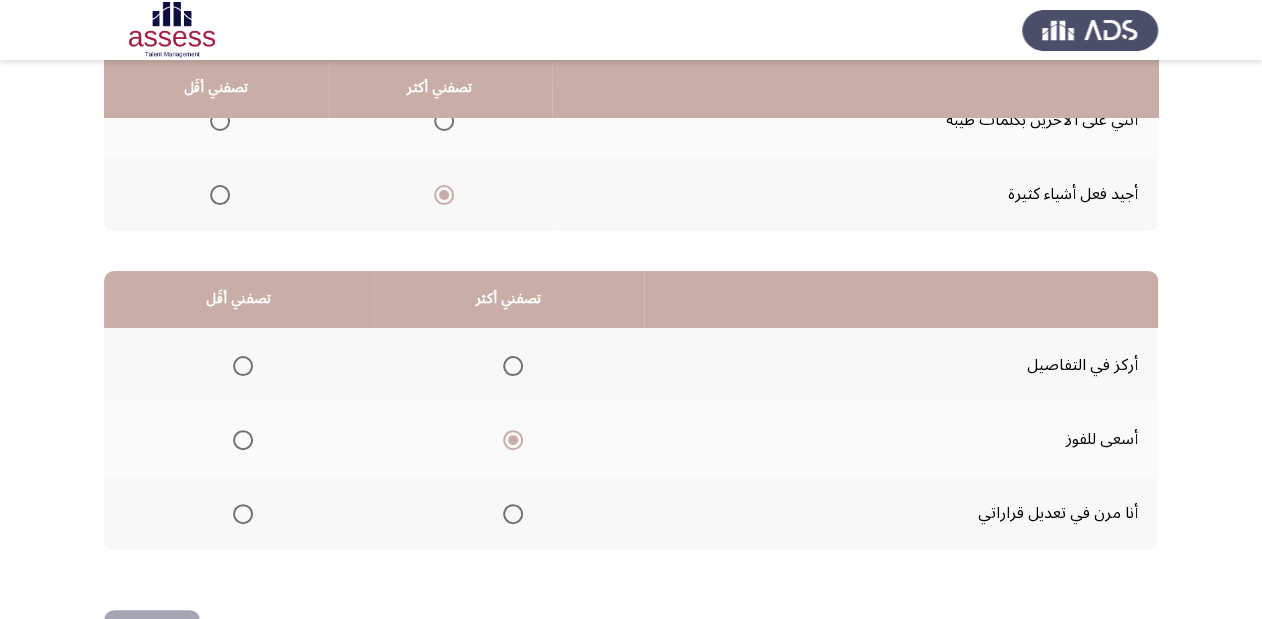 click at bounding box center (243, 514) 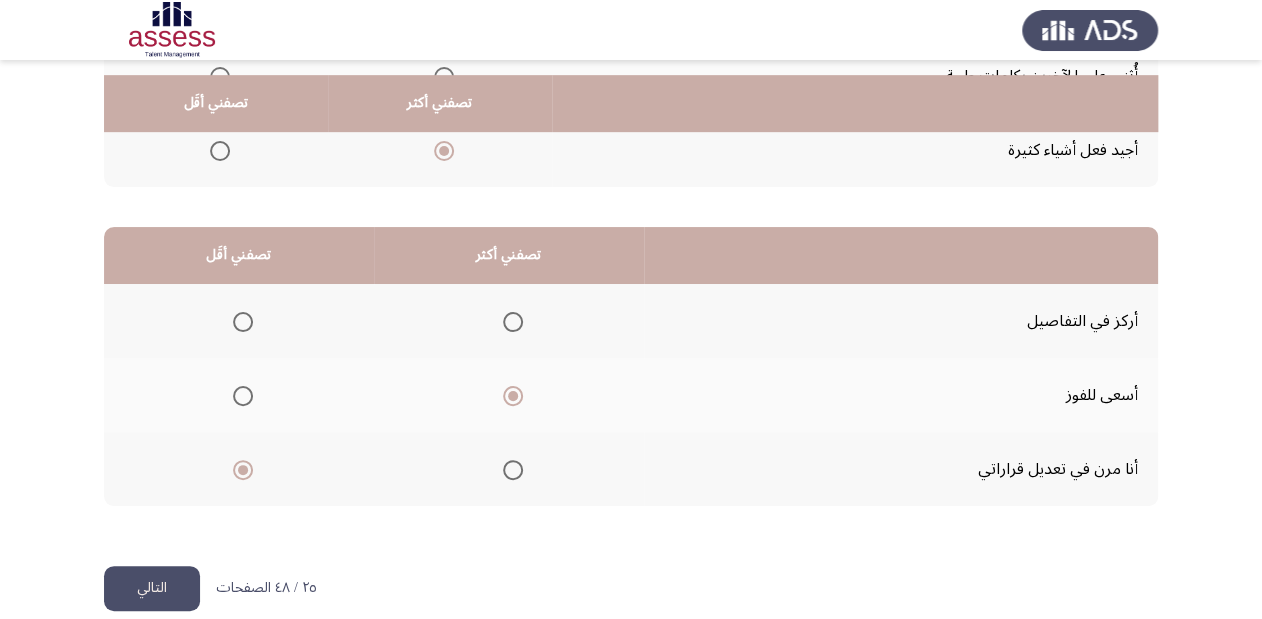 scroll, scrollTop: 388, scrollLeft: 0, axis: vertical 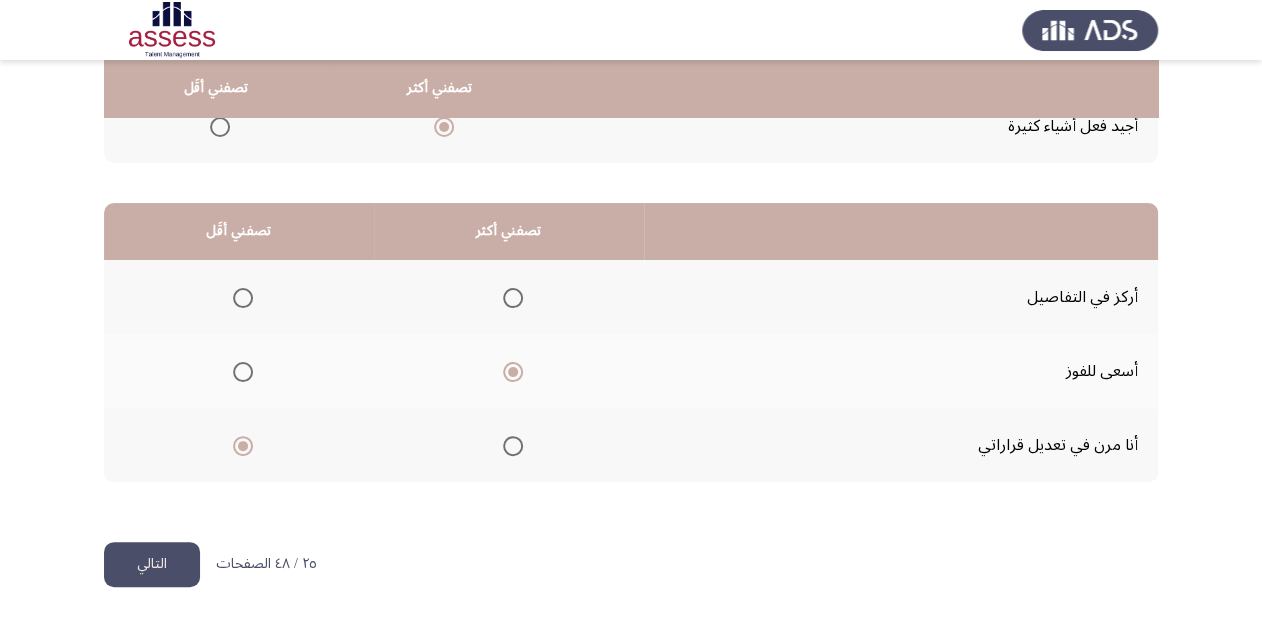 click on "التالي" 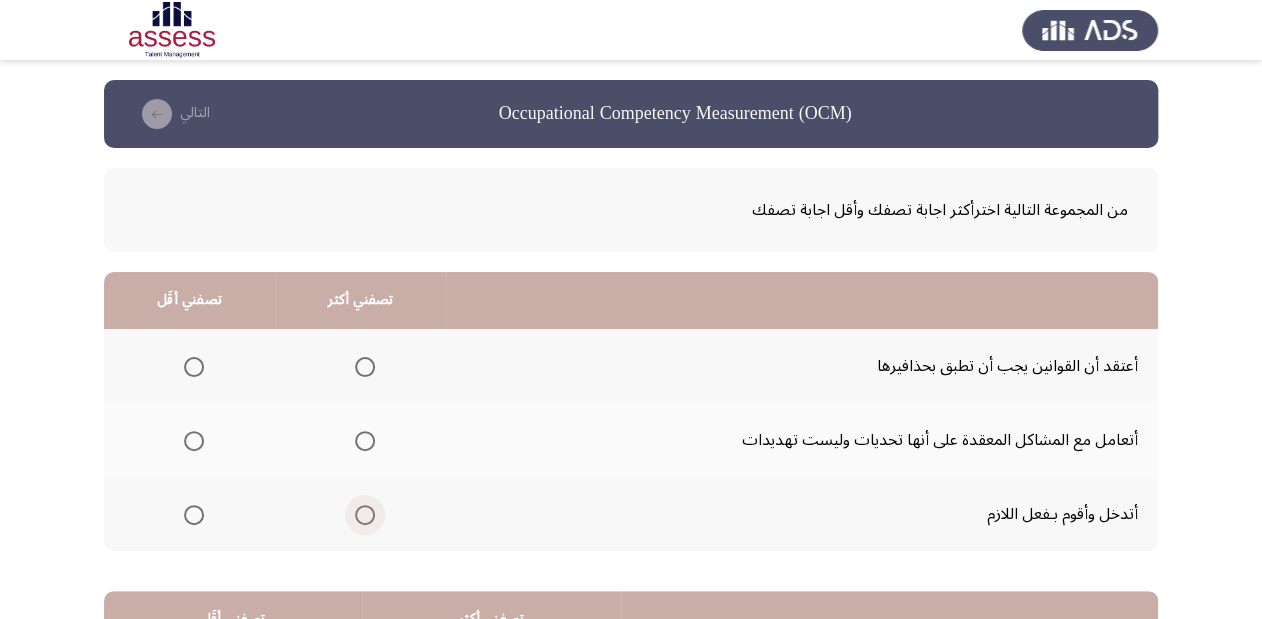 click at bounding box center (365, 515) 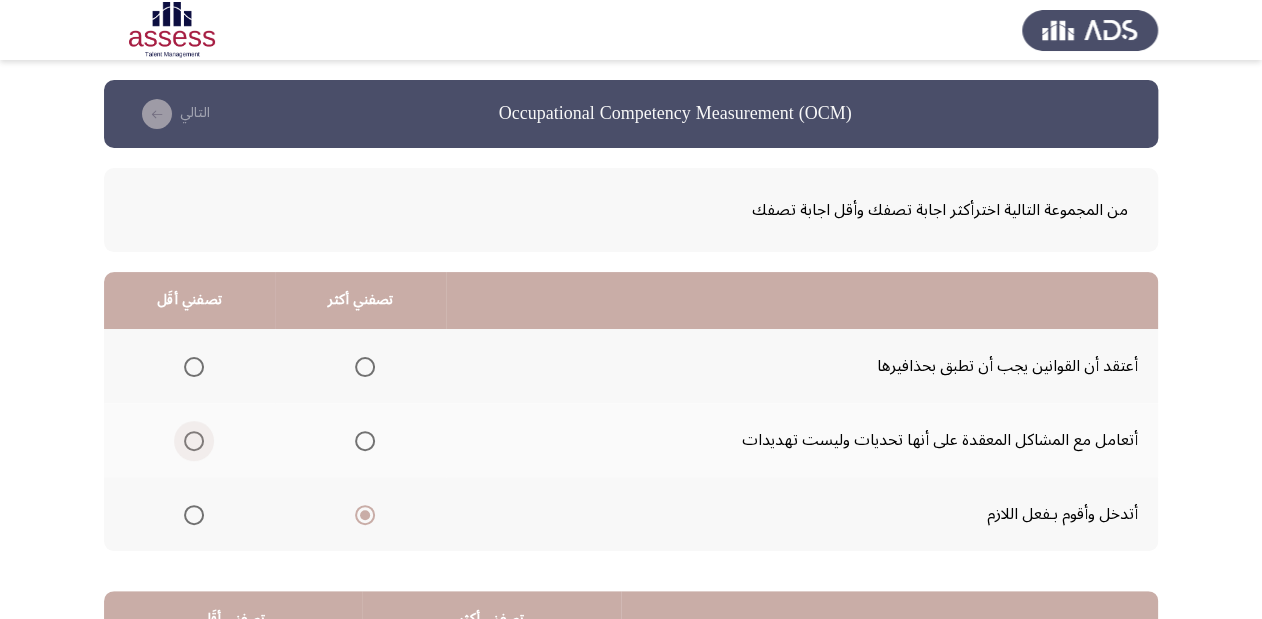 click at bounding box center (194, 441) 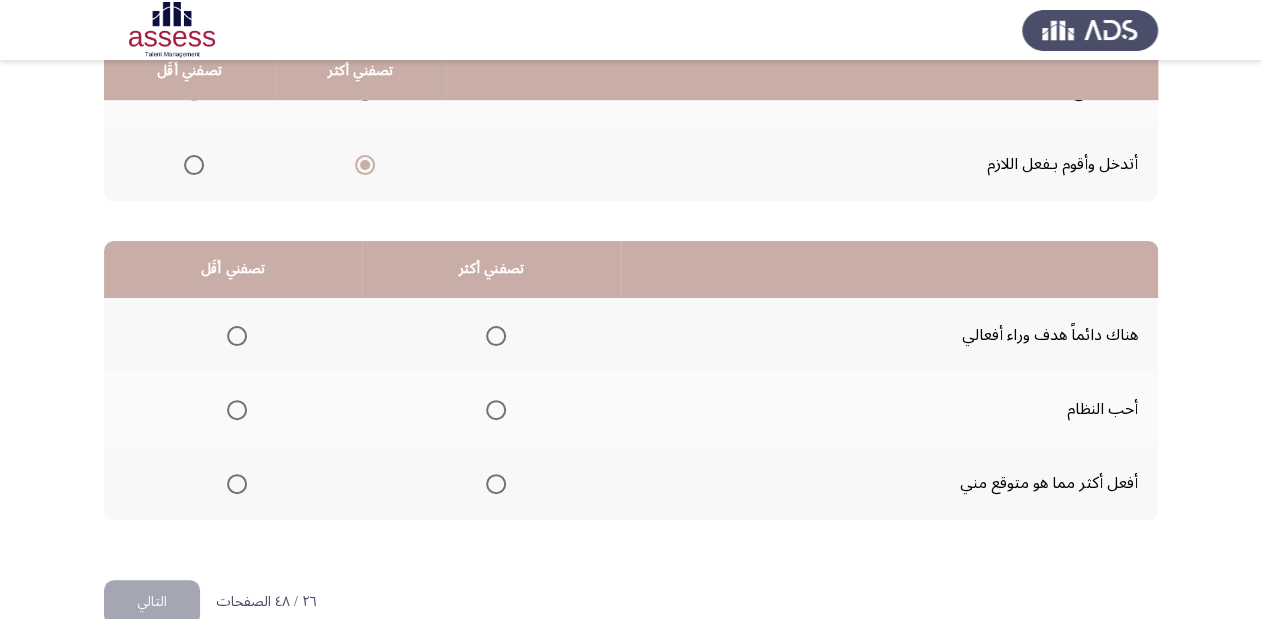 scroll, scrollTop: 388, scrollLeft: 0, axis: vertical 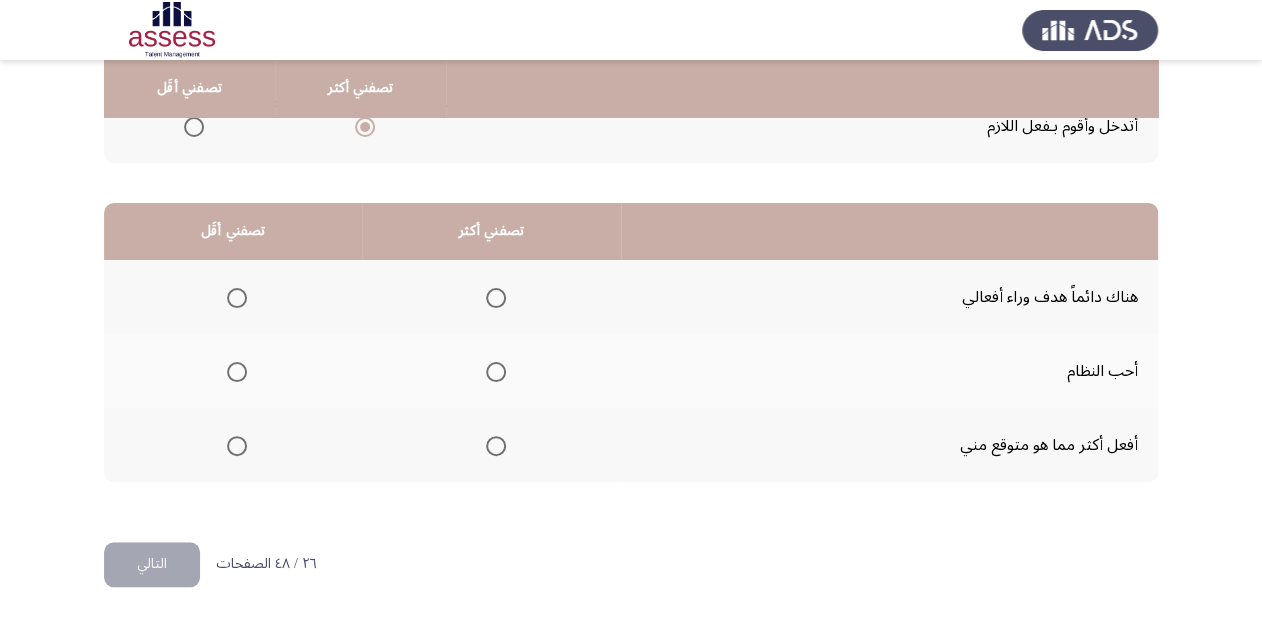 click at bounding box center [496, 372] 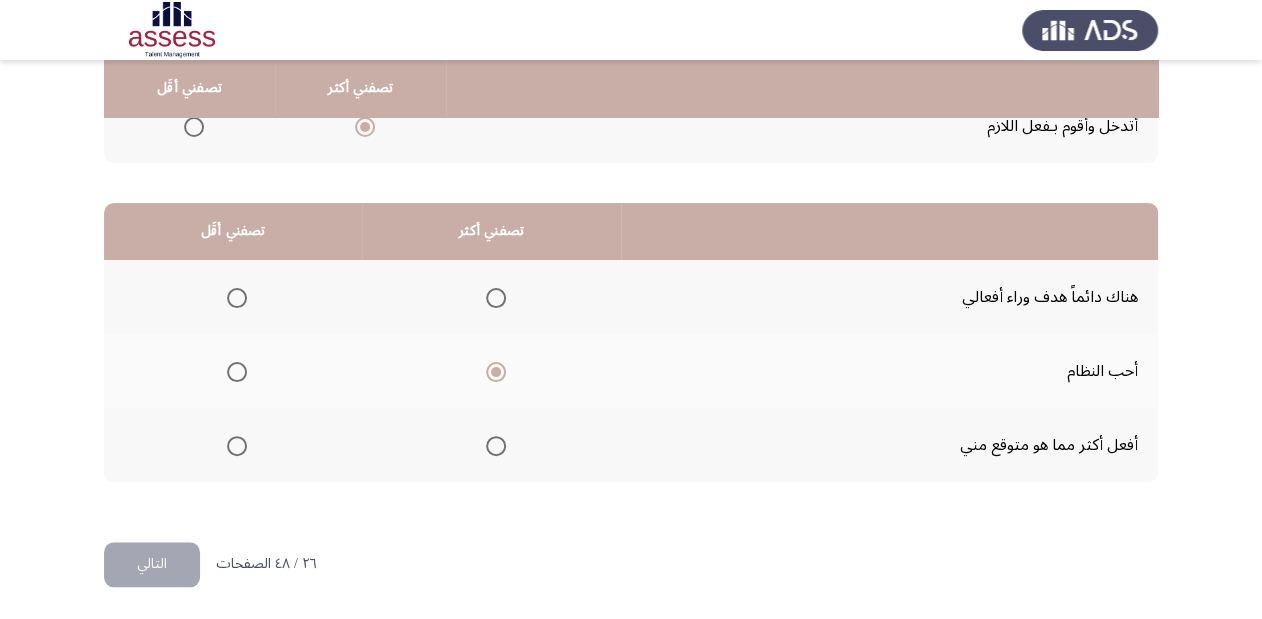 click at bounding box center [237, 298] 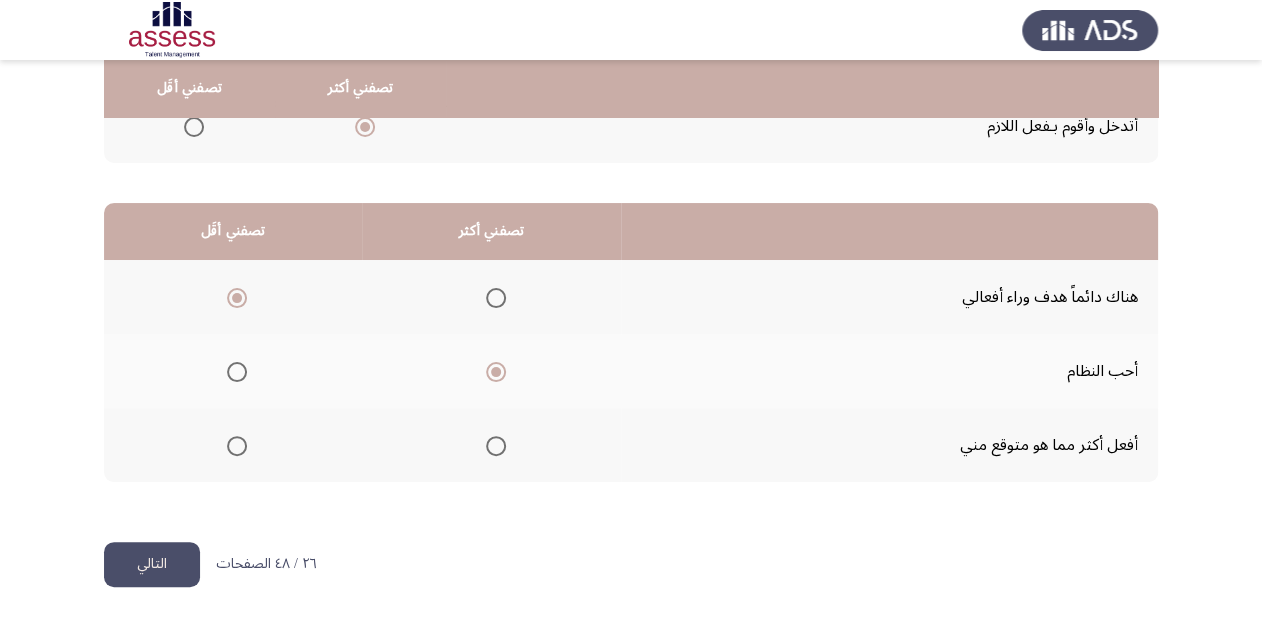 click on "التالي" 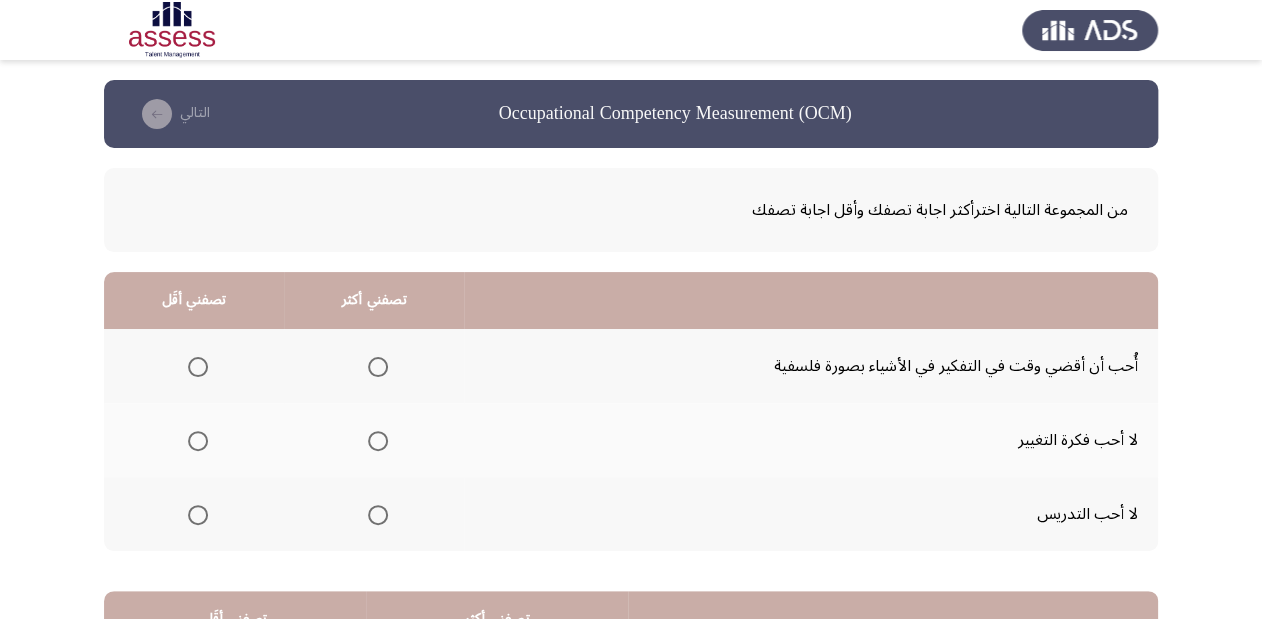 scroll, scrollTop: 80, scrollLeft: 0, axis: vertical 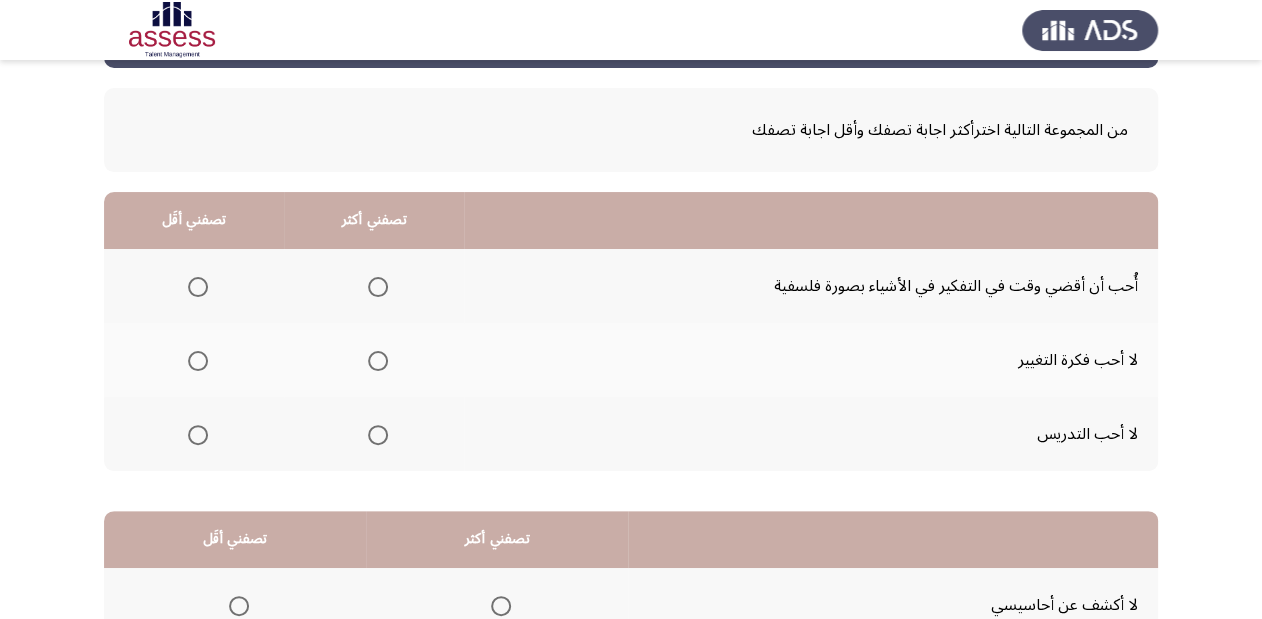 click at bounding box center [198, 361] 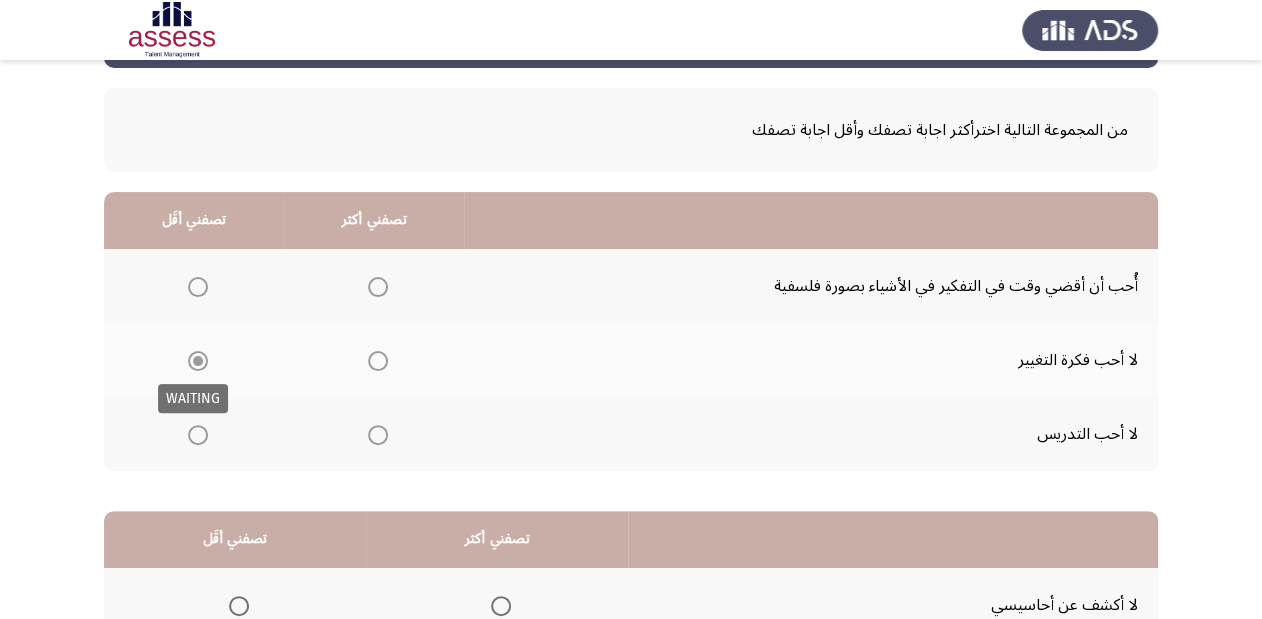 click at bounding box center (198, 361) 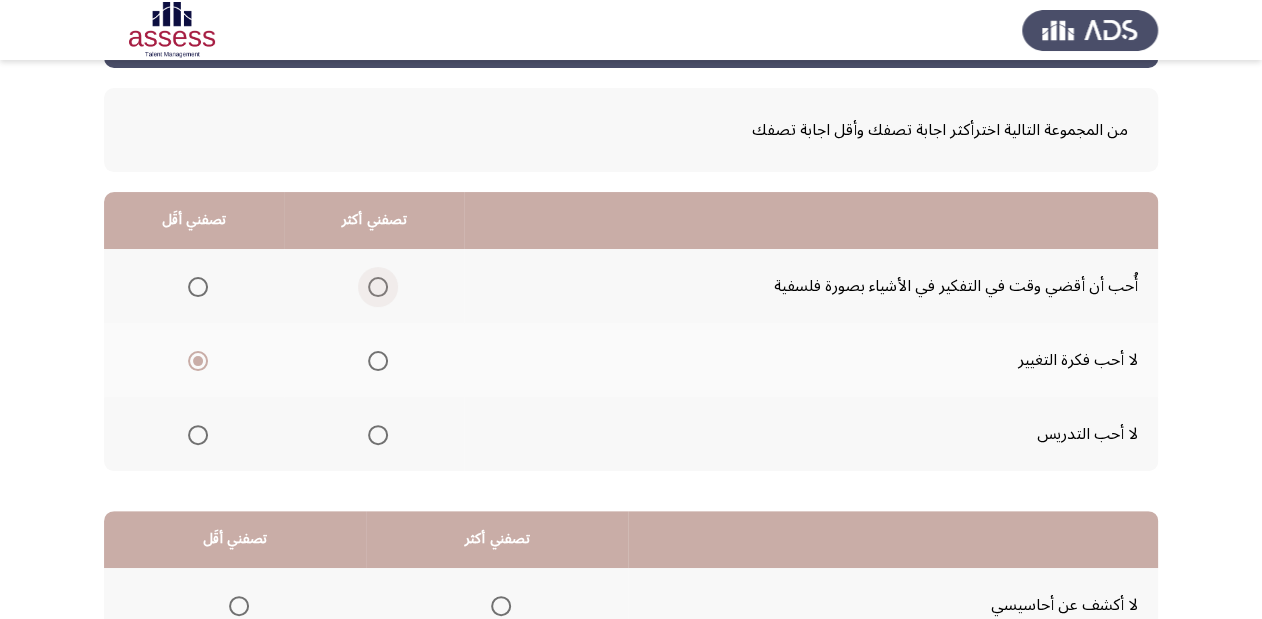 click at bounding box center [378, 287] 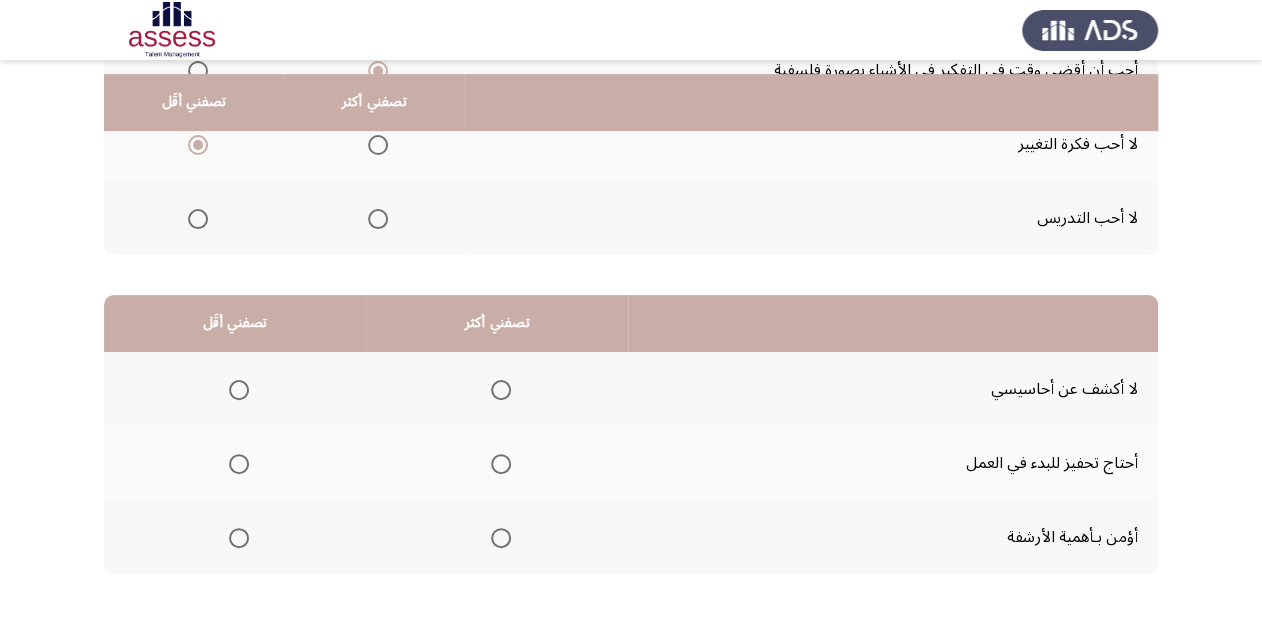 scroll, scrollTop: 320, scrollLeft: 0, axis: vertical 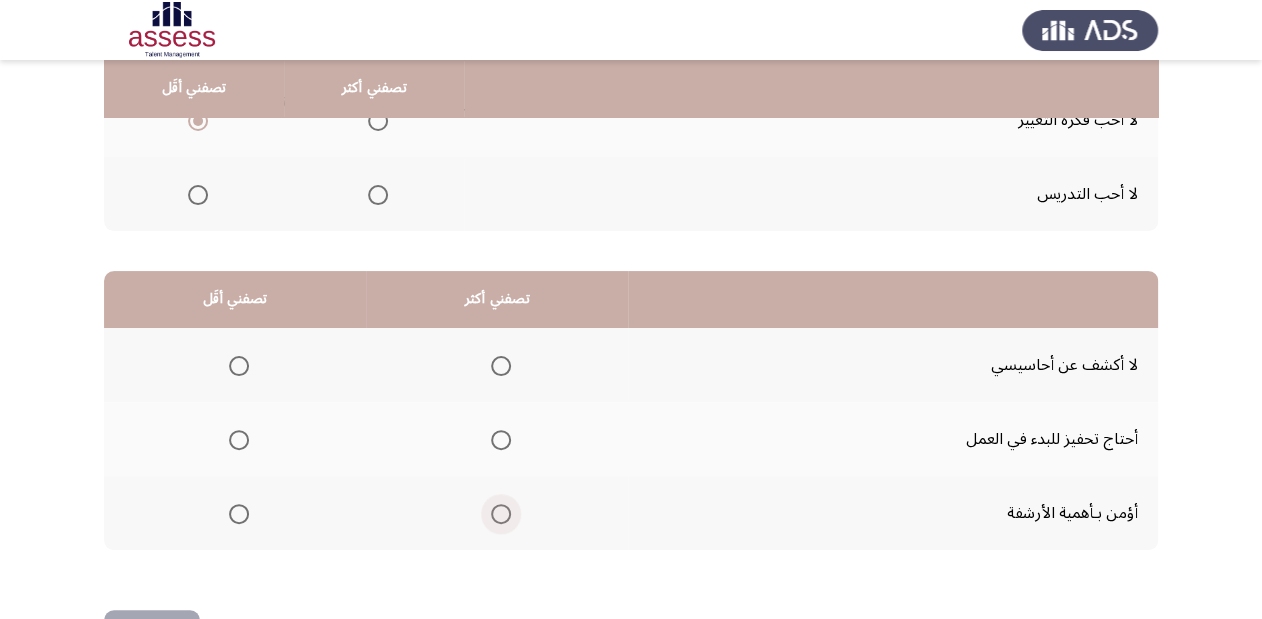 click at bounding box center [501, 514] 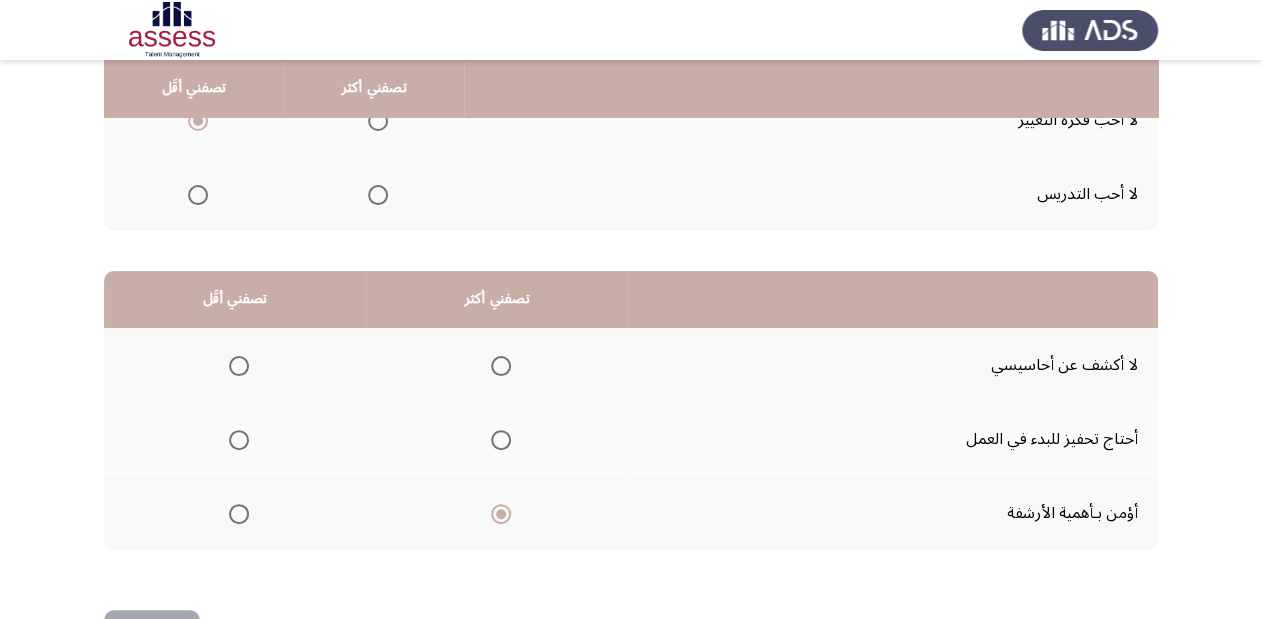 click at bounding box center (239, 440) 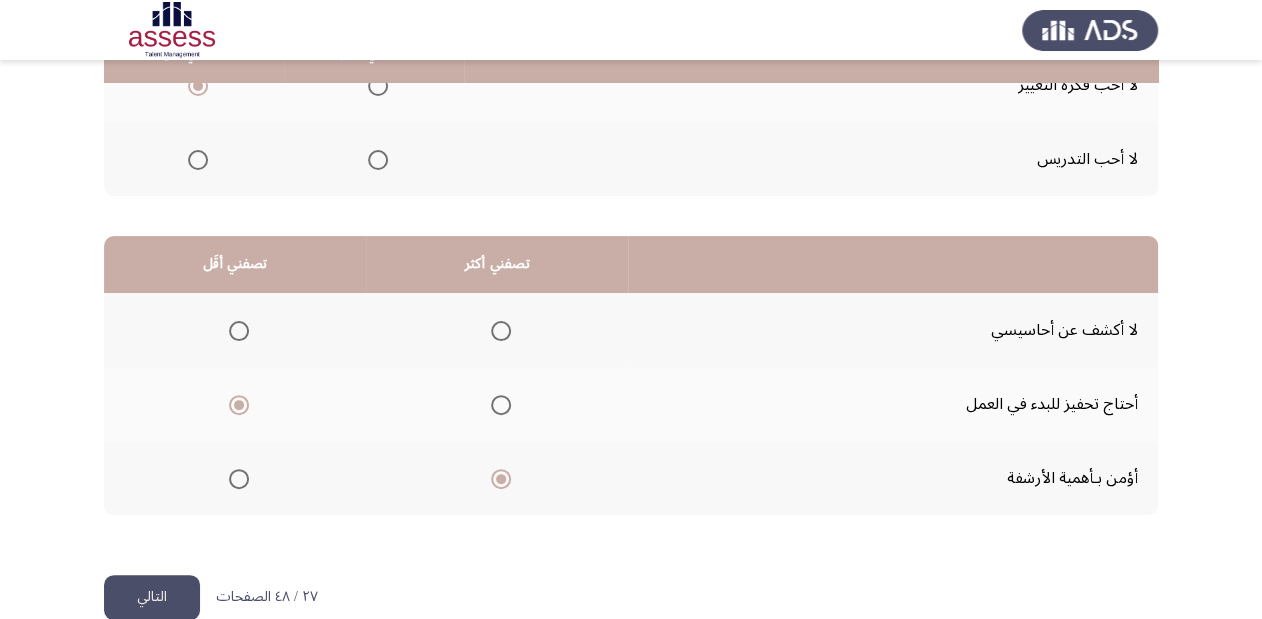 scroll, scrollTop: 388, scrollLeft: 0, axis: vertical 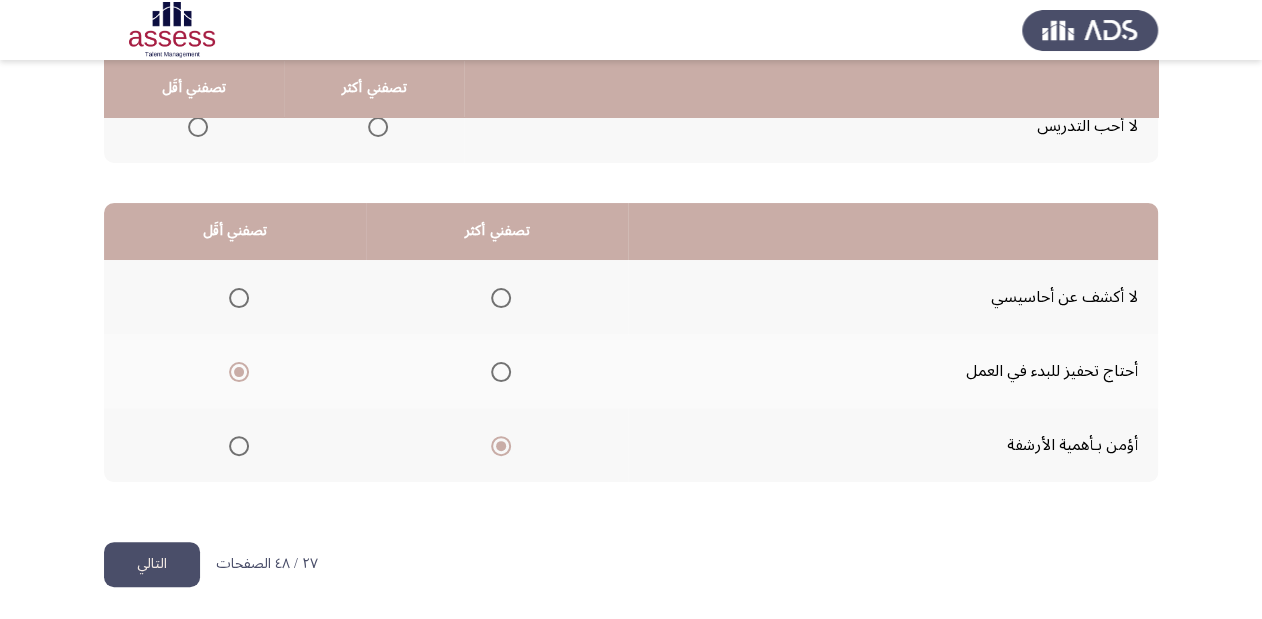 click on "التالي" 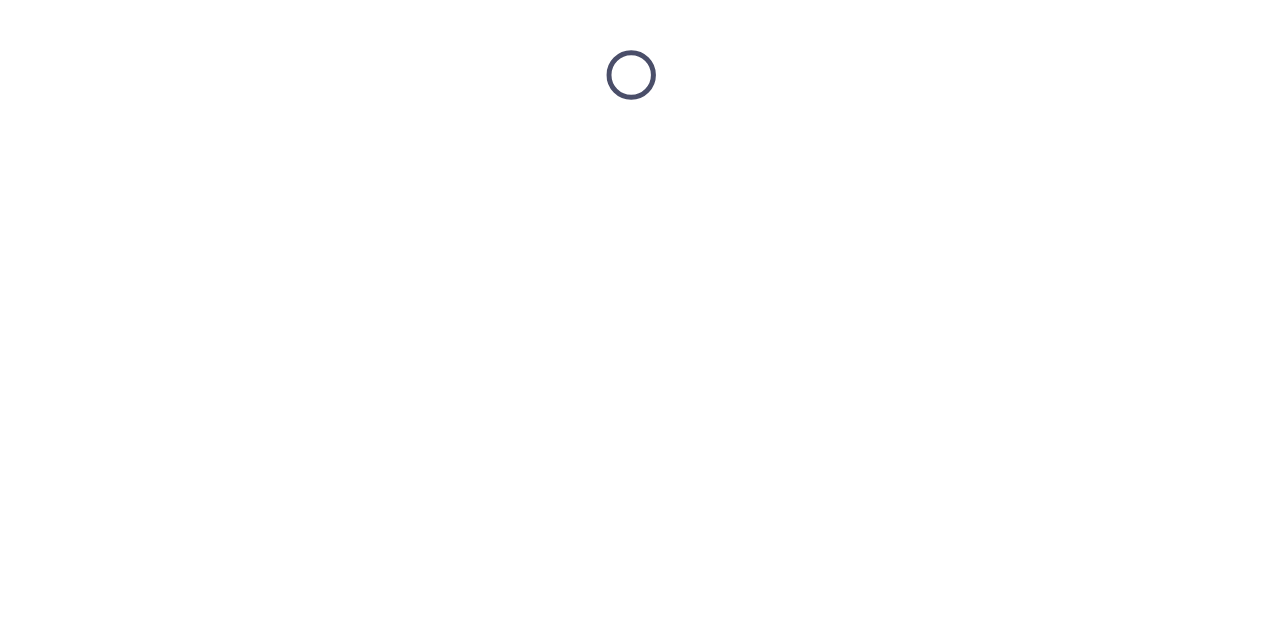scroll, scrollTop: 0, scrollLeft: 0, axis: both 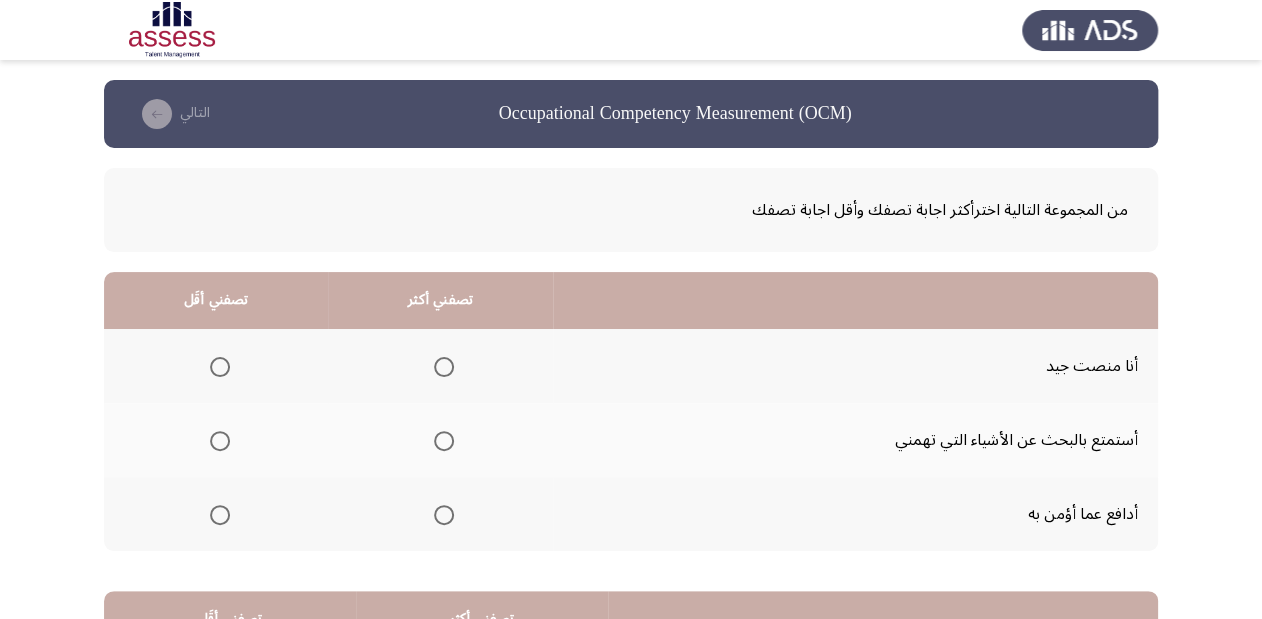 click at bounding box center (444, 515) 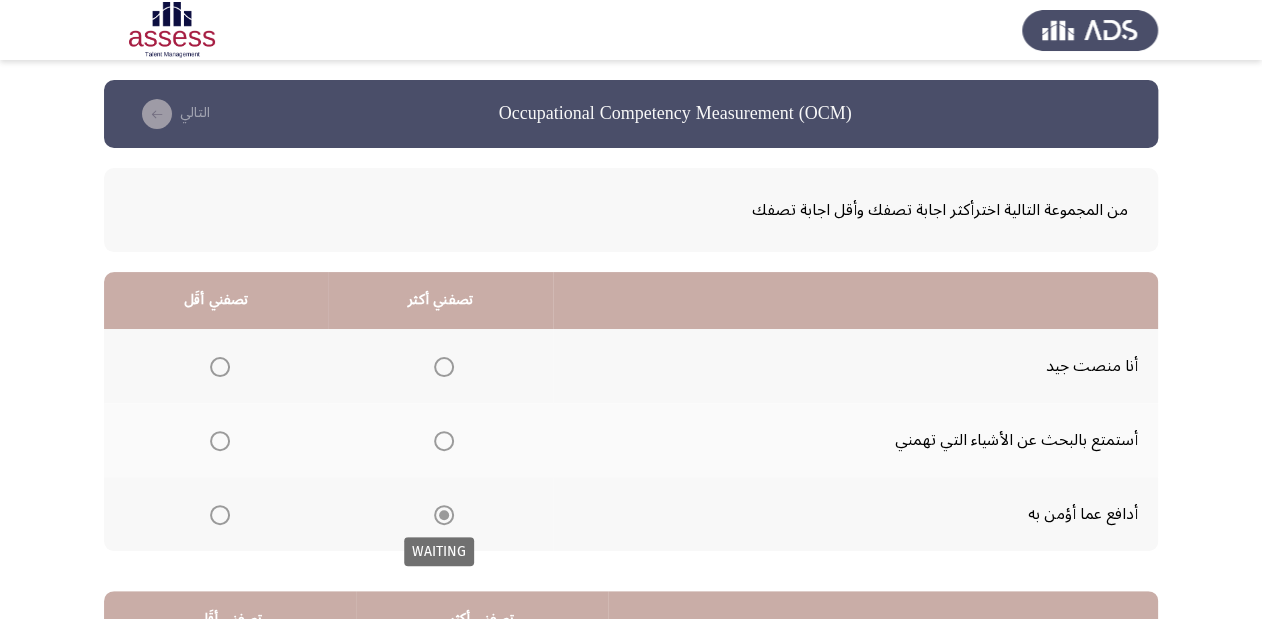 click at bounding box center (444, 515) 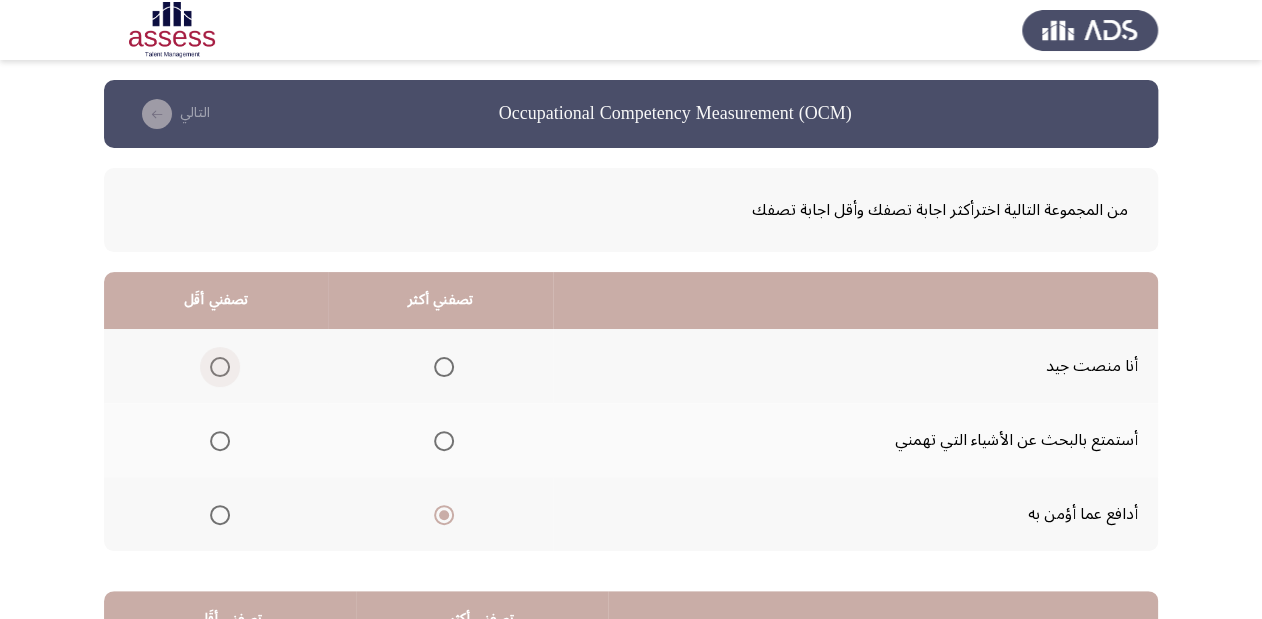 click at bounding box center [220, 367] 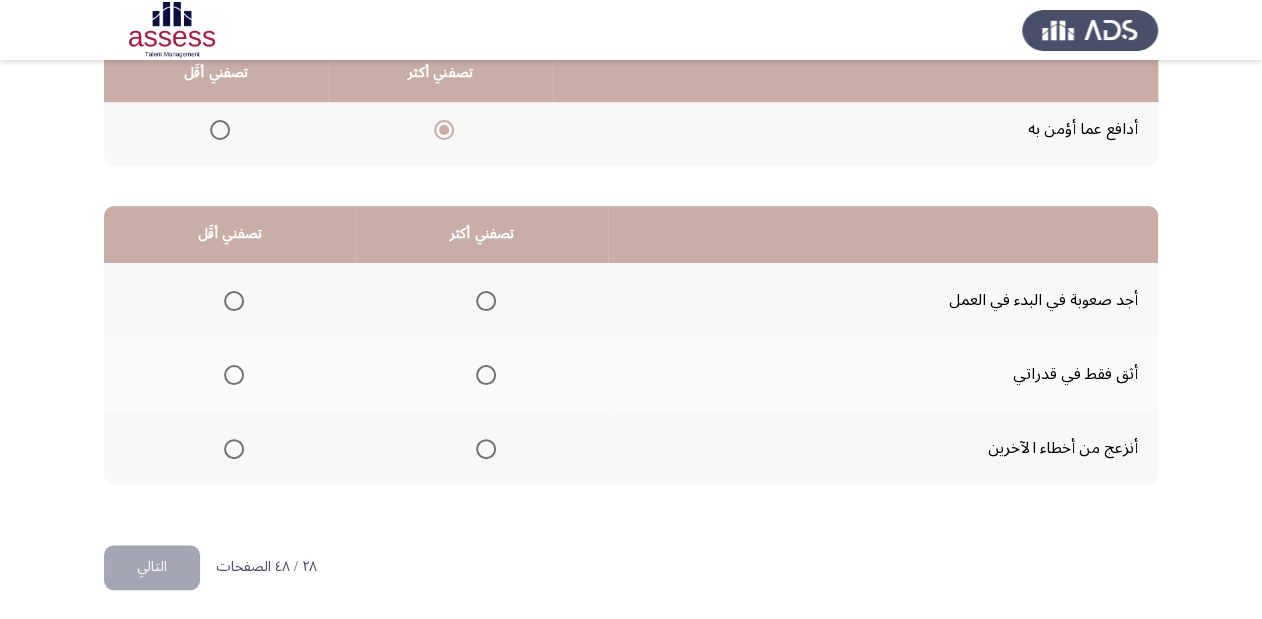scroll, scrollTop: 388, scrollLeft: 0, axis: vertical 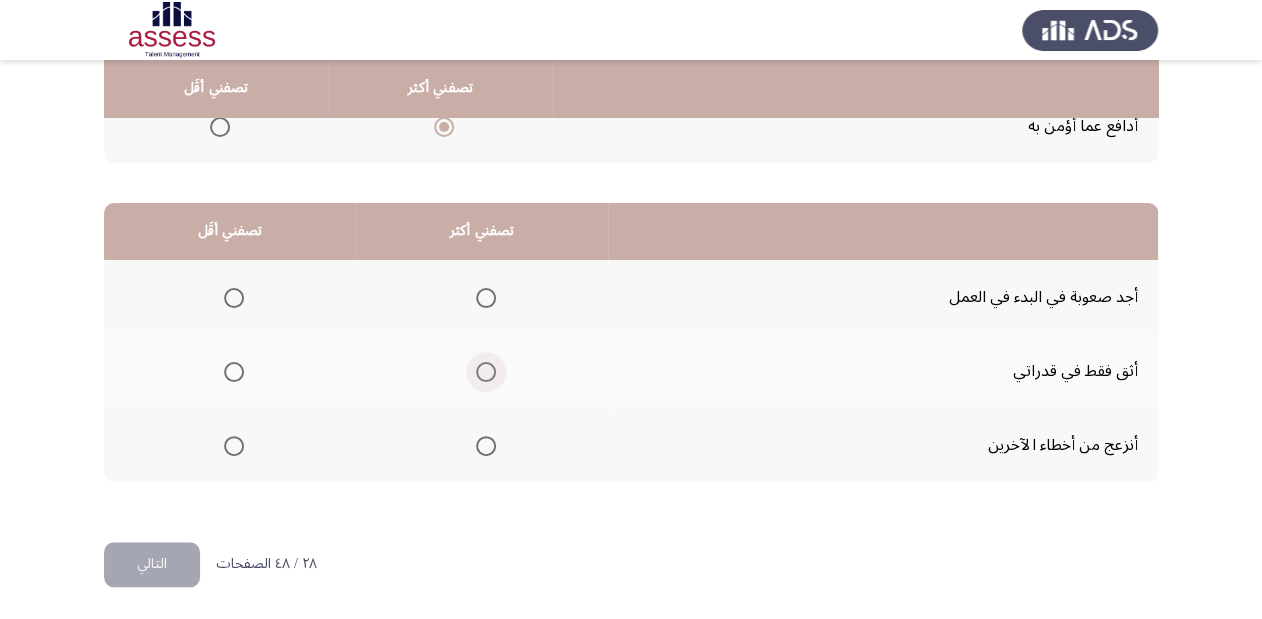 click at bounding box center [486, 372] 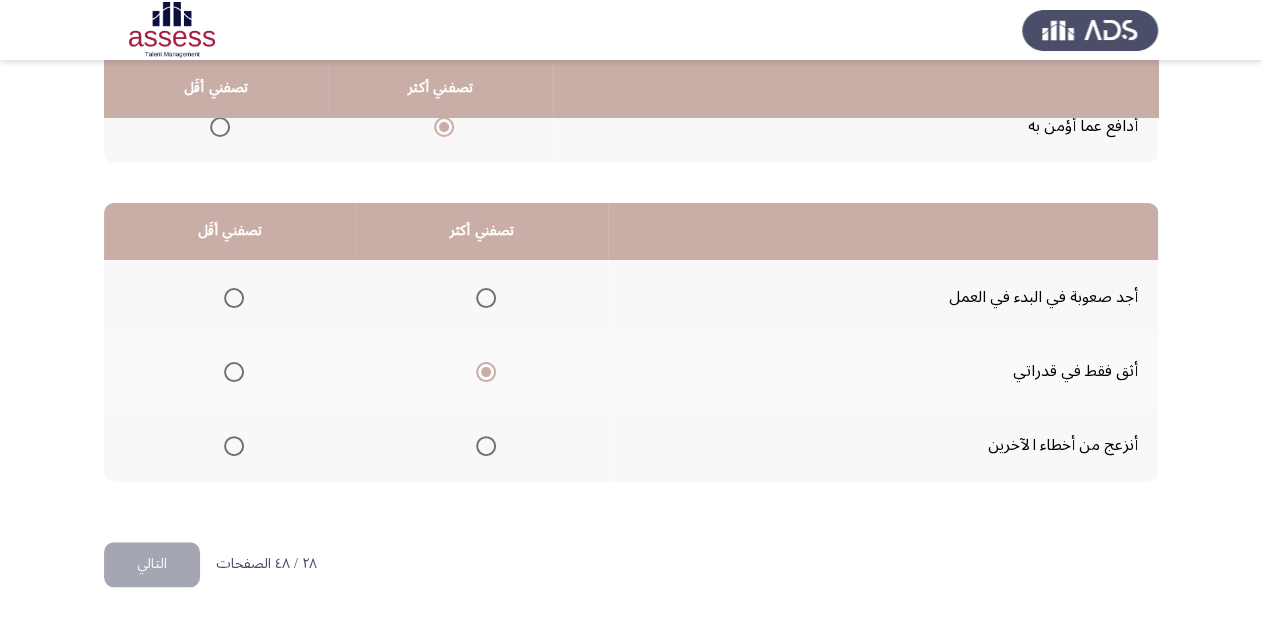 click at bounding box center [234, 298] 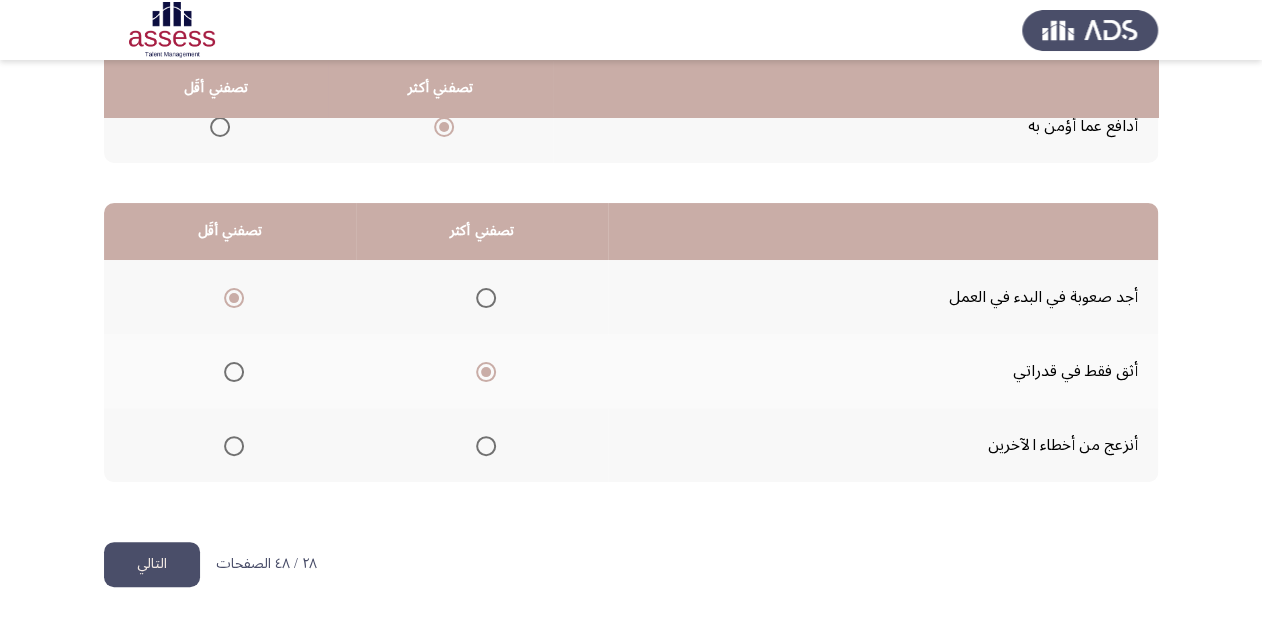 click on "التالي" 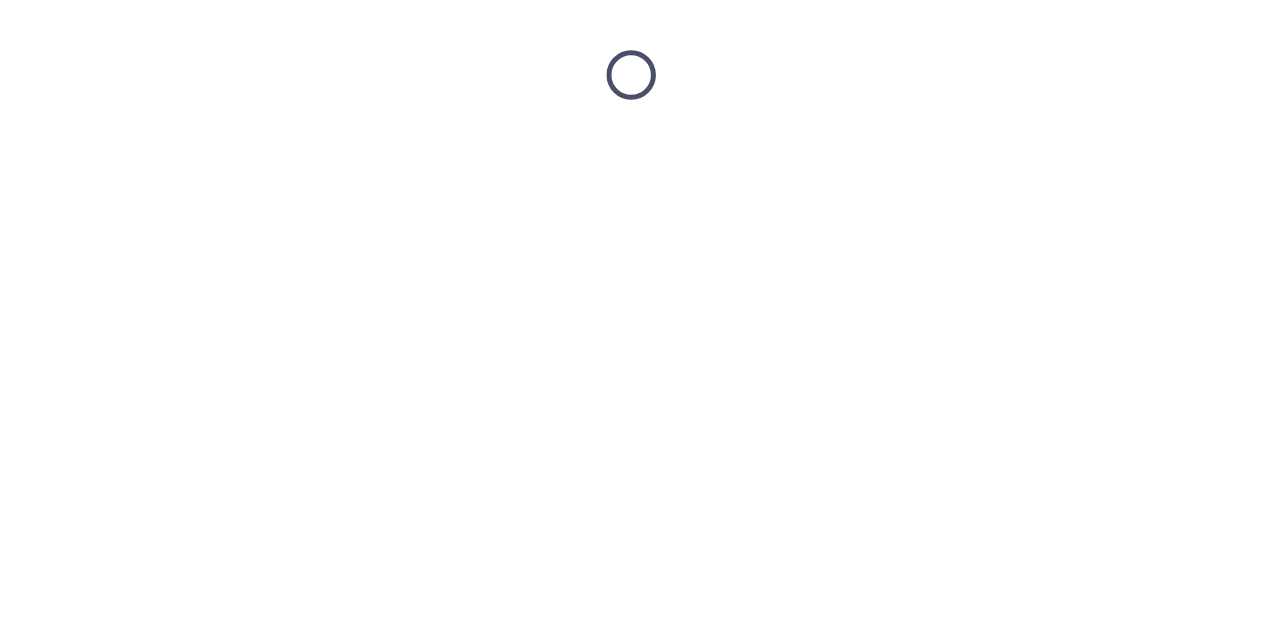 scroll, scrollTop: 0, scrollLeft: 0, axis: both 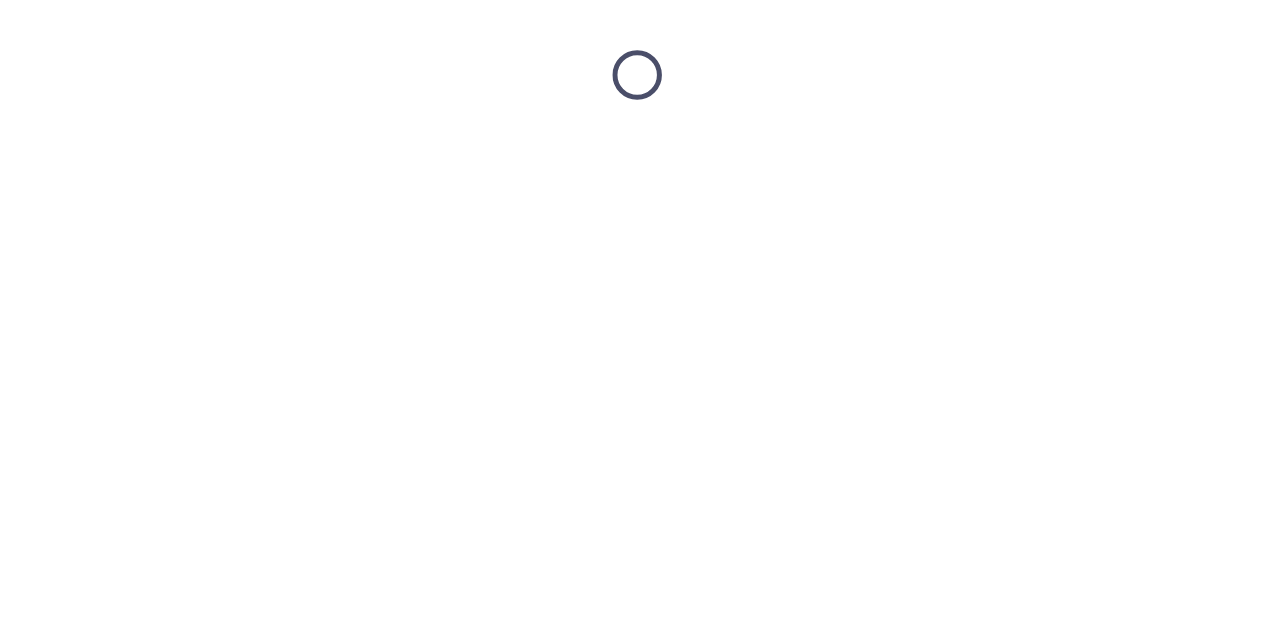 click at bounding box center [637, 75] 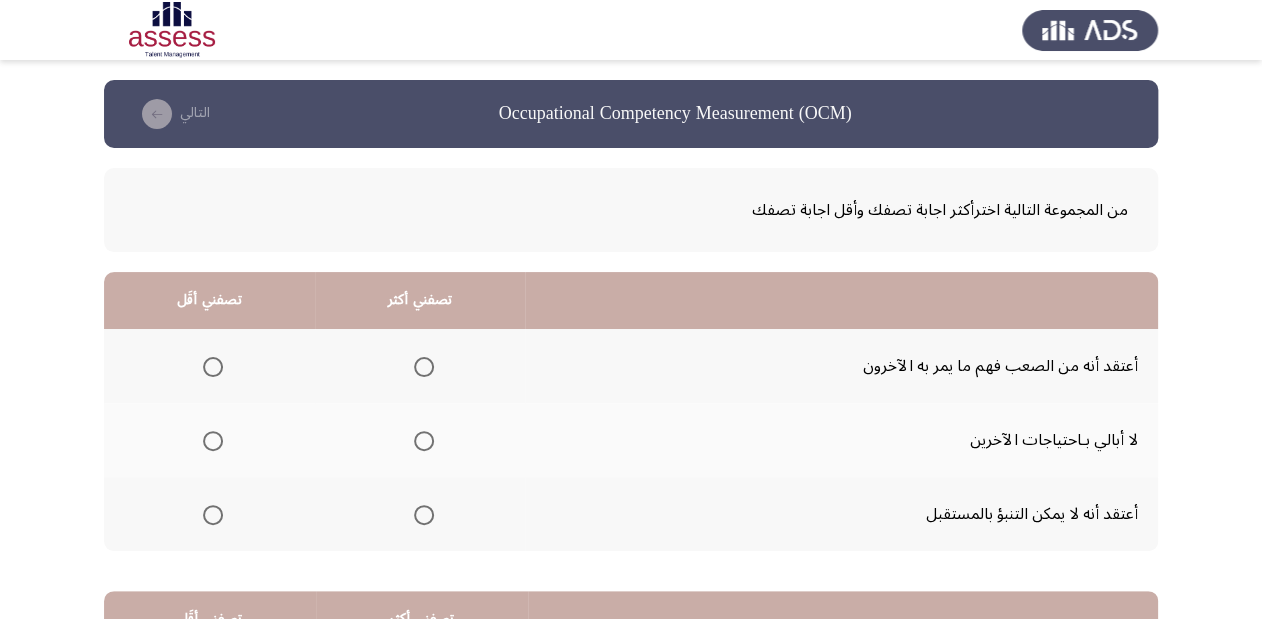 click at bounding box center (213, 515) 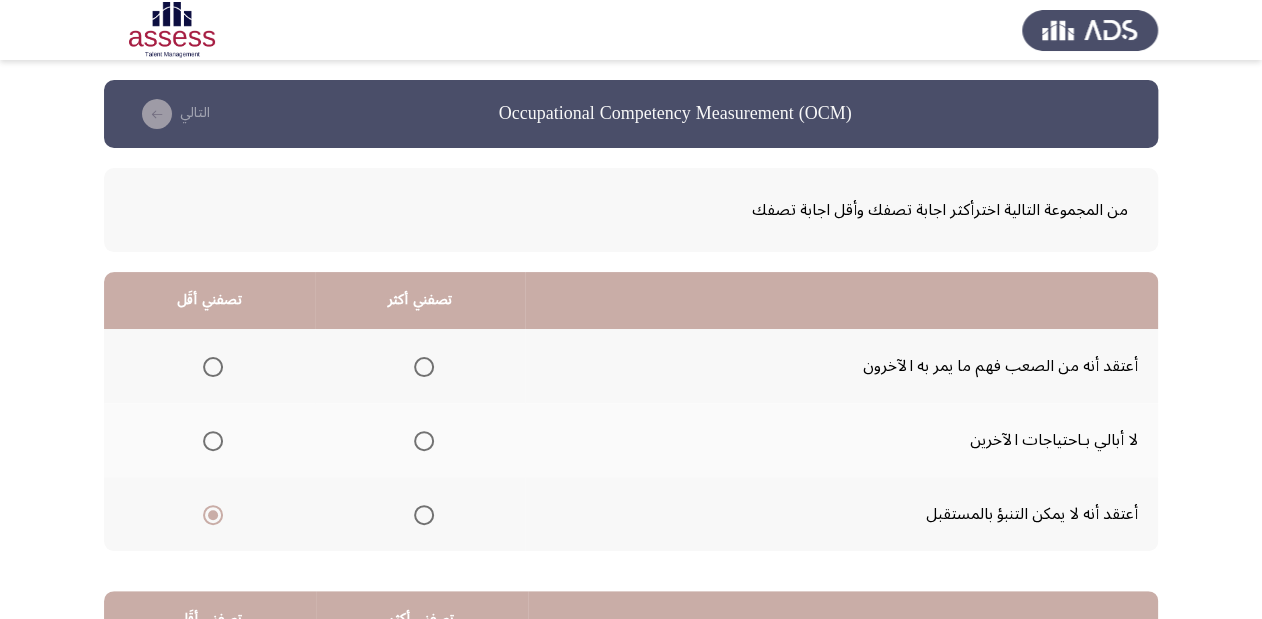 click at bounding box center (424, 367) 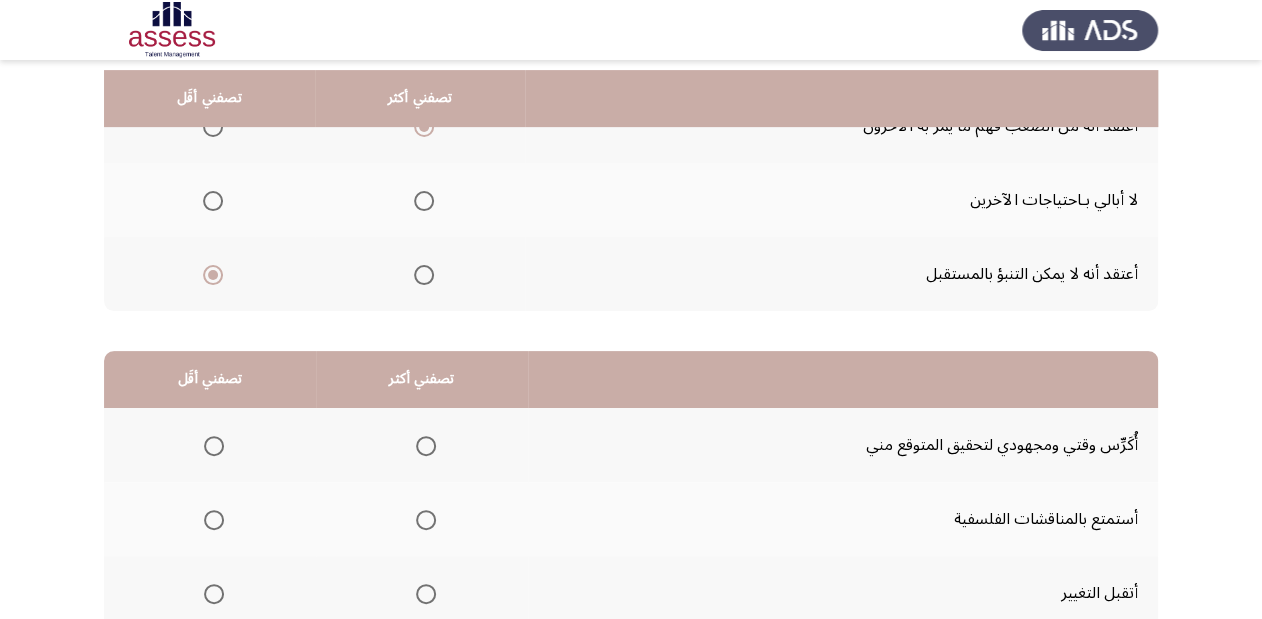 scroll, scrollTop: 320, scrollLeft: 0, axis: vertical 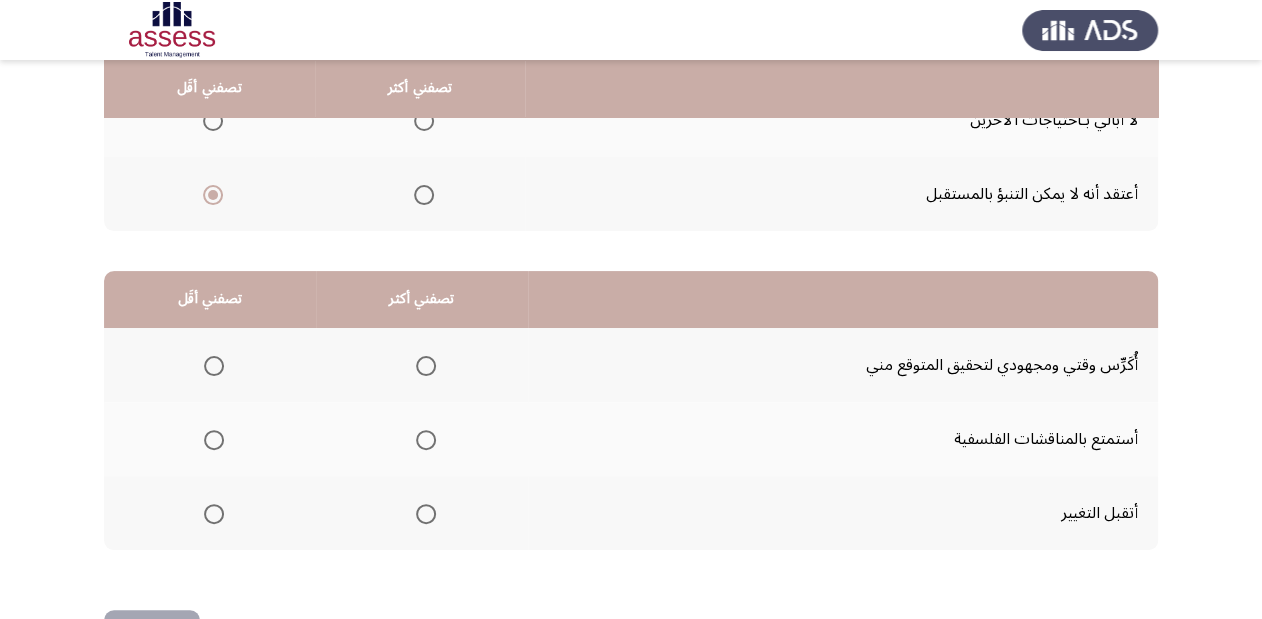 click at bounding box center [426, 366] 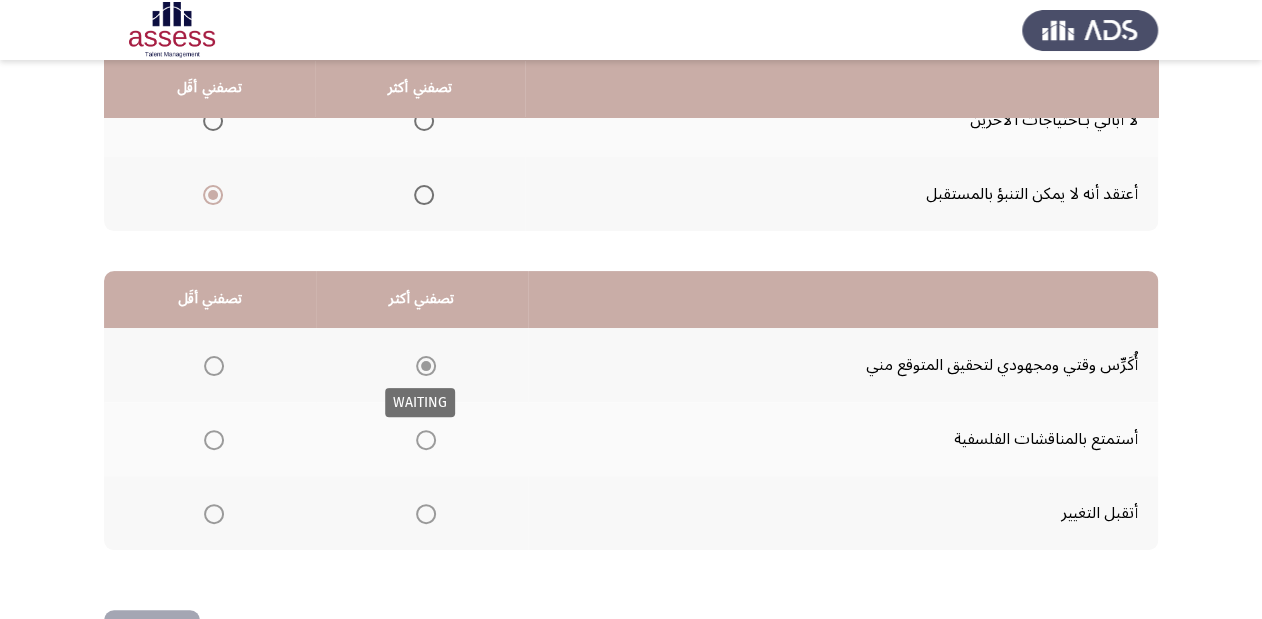 click at bounding box center (426, 366) 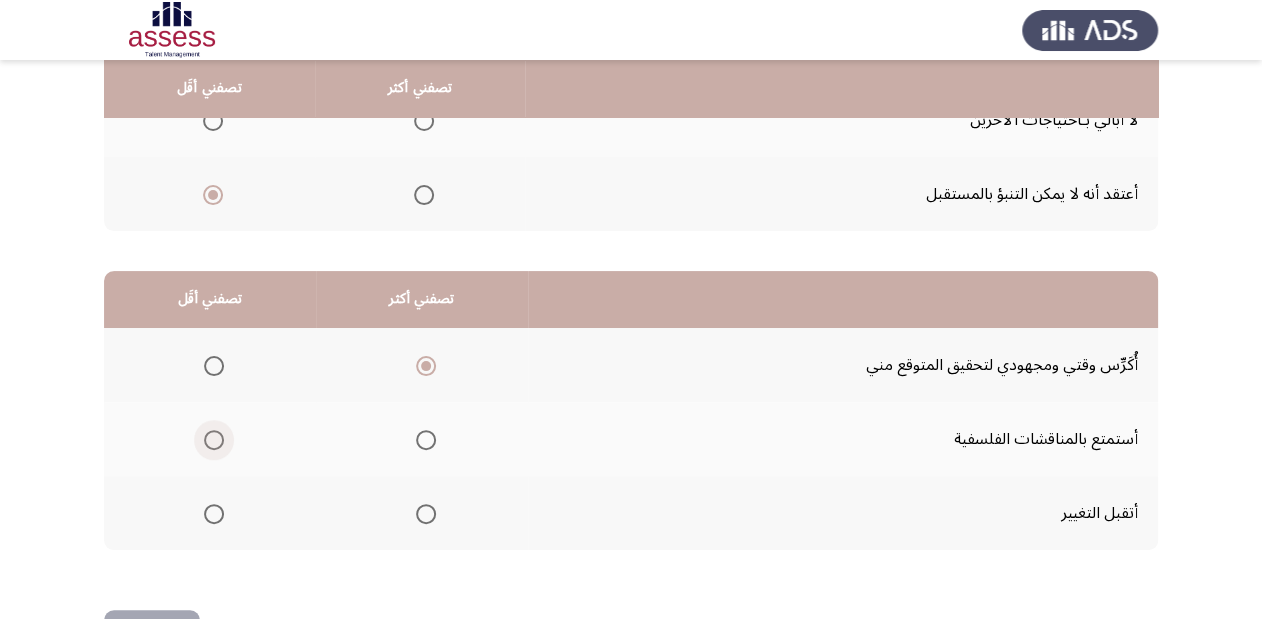 click at bounding box center [214, 440] 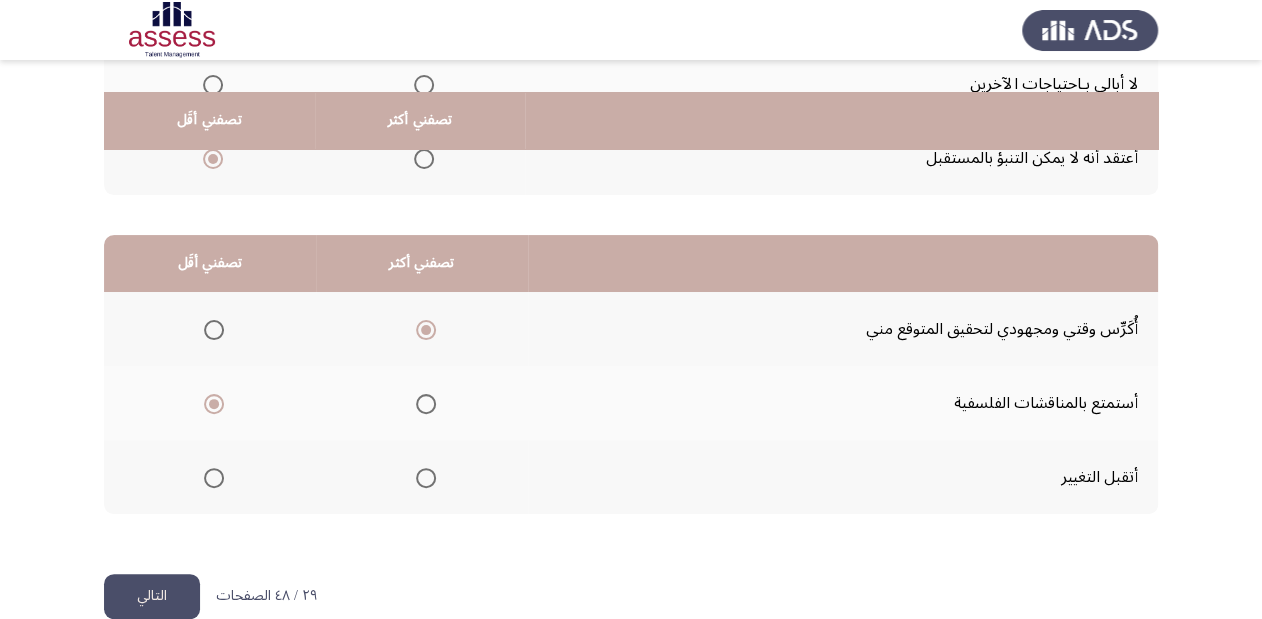 scroll, scrollTop: 388, scrollLeft: 0, axis: vertical 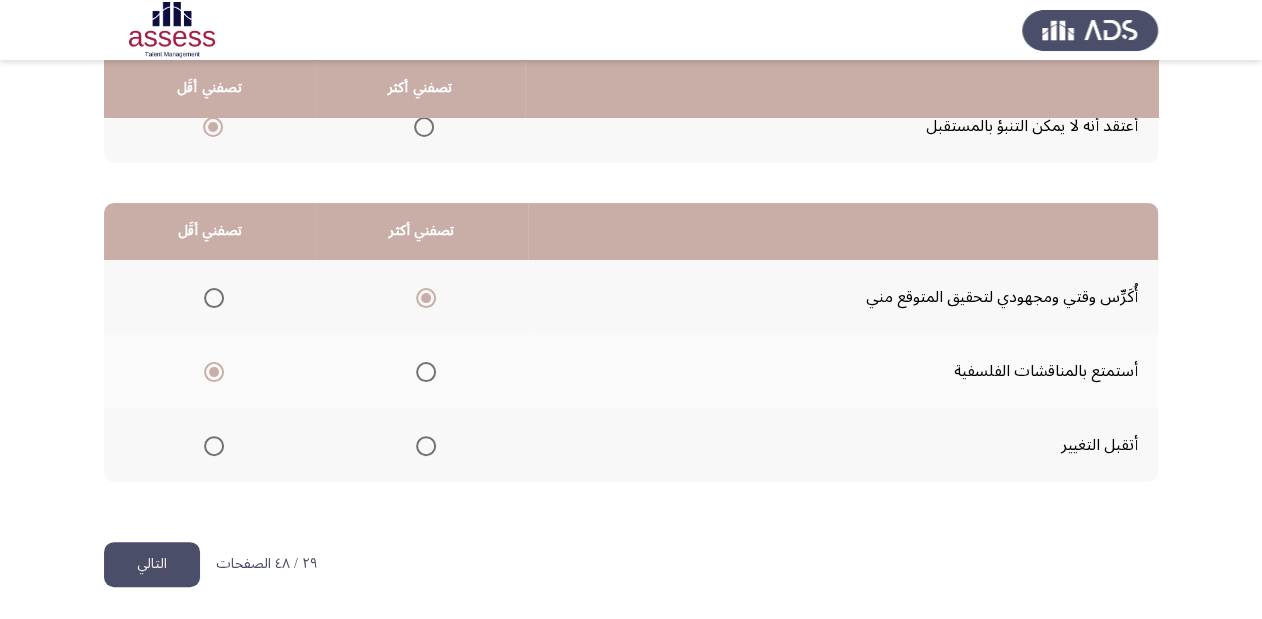 click on "التالي" 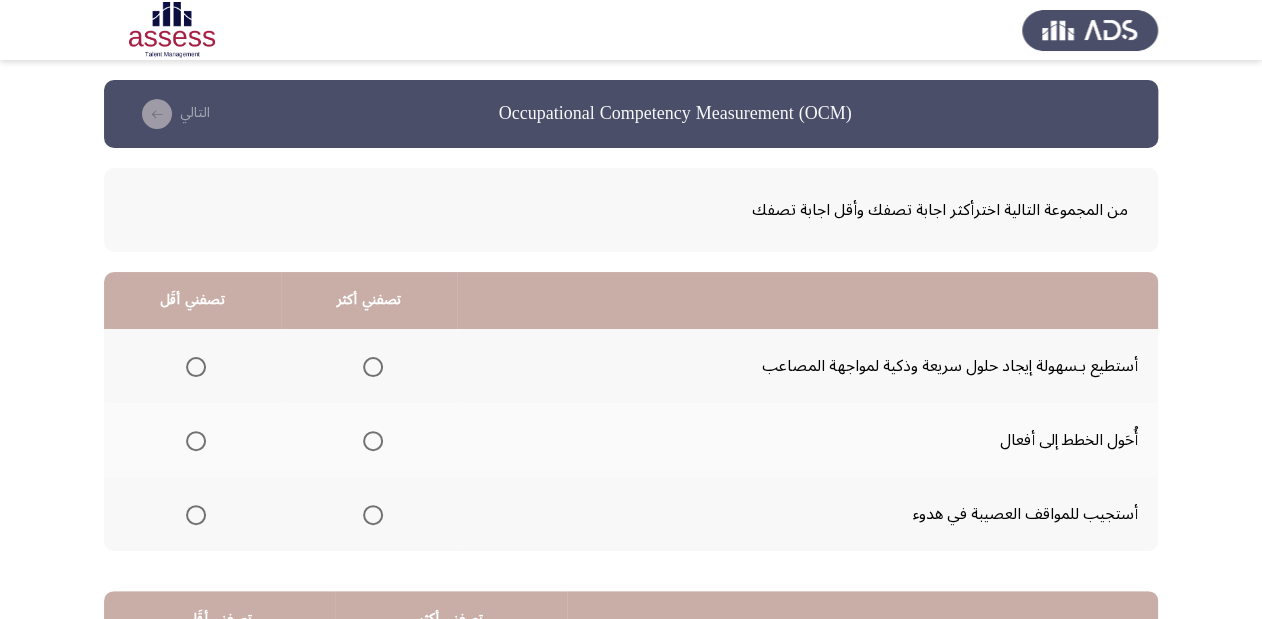 scroll, scrollTop: 80, scrollLeft: 0, axis: vertical 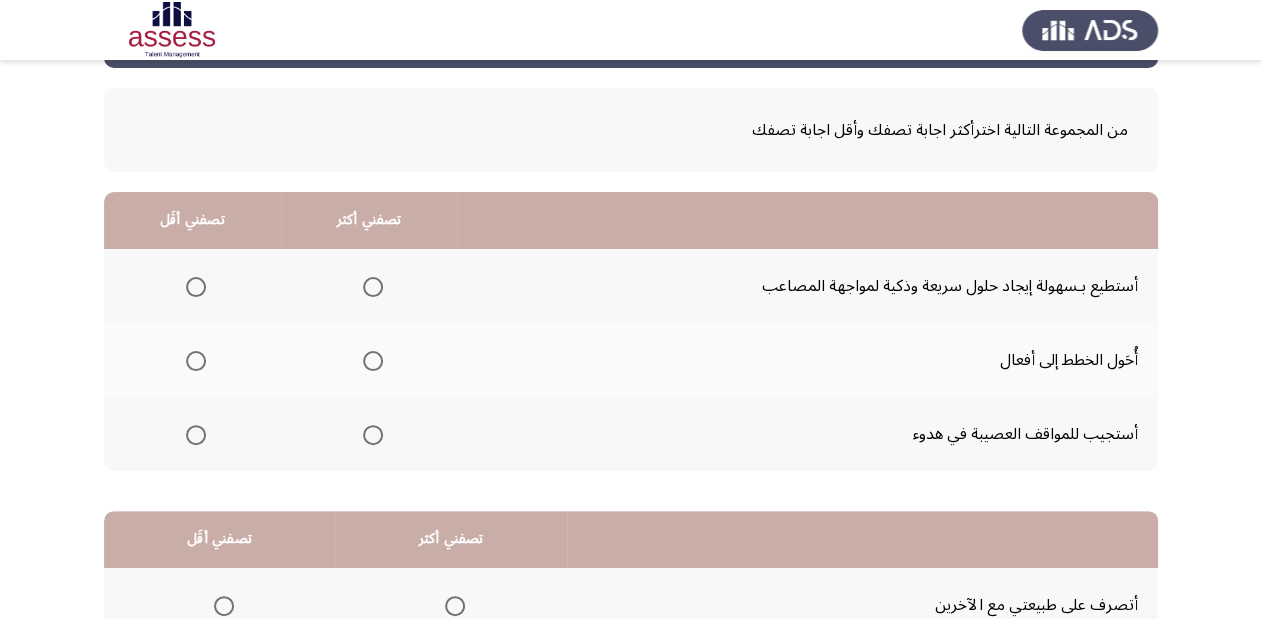 click at bounding box center [373, 361] 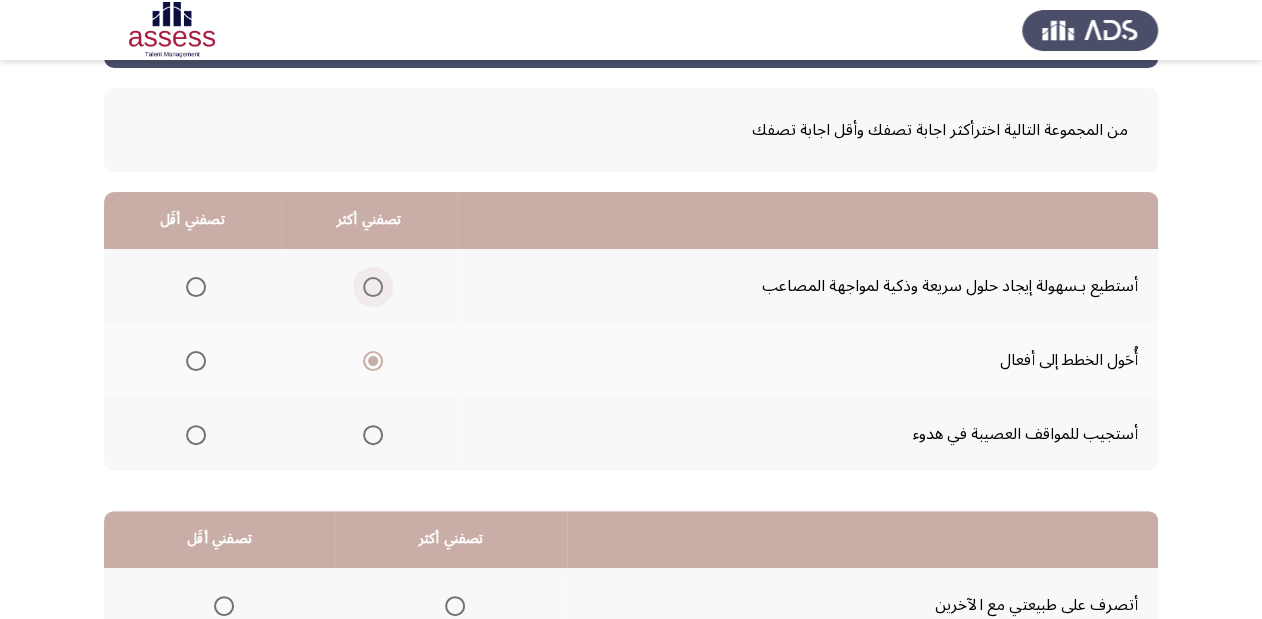 click at bounding box center [373, 287] 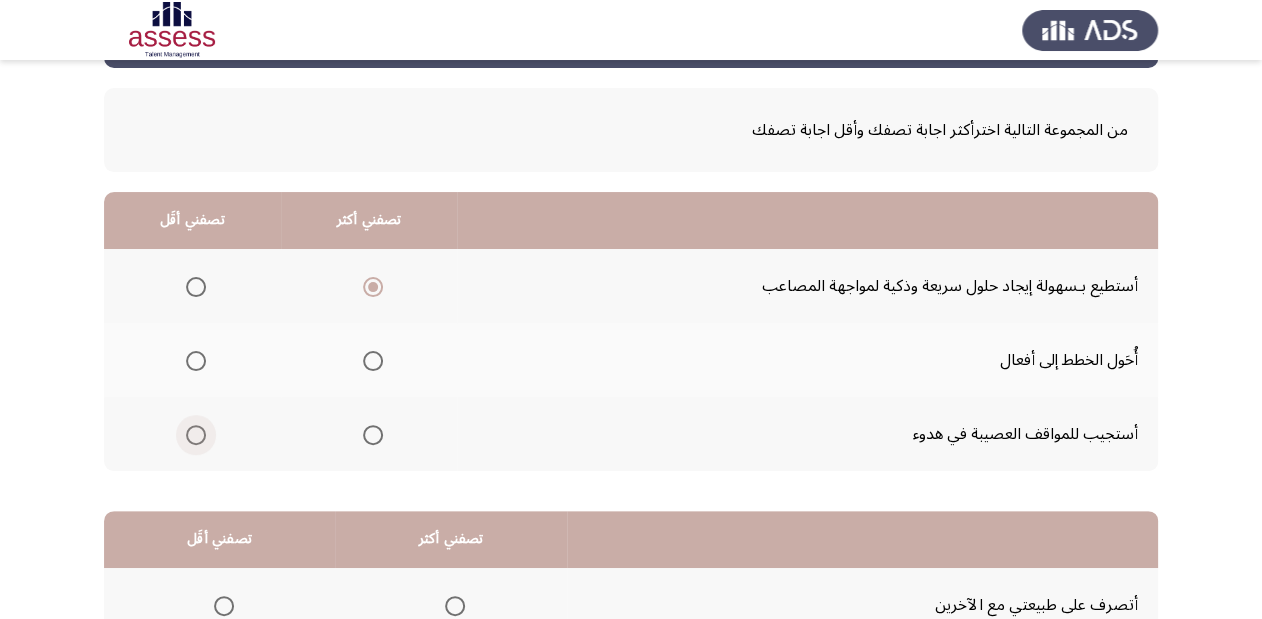 click at bounding box center (196, 435) 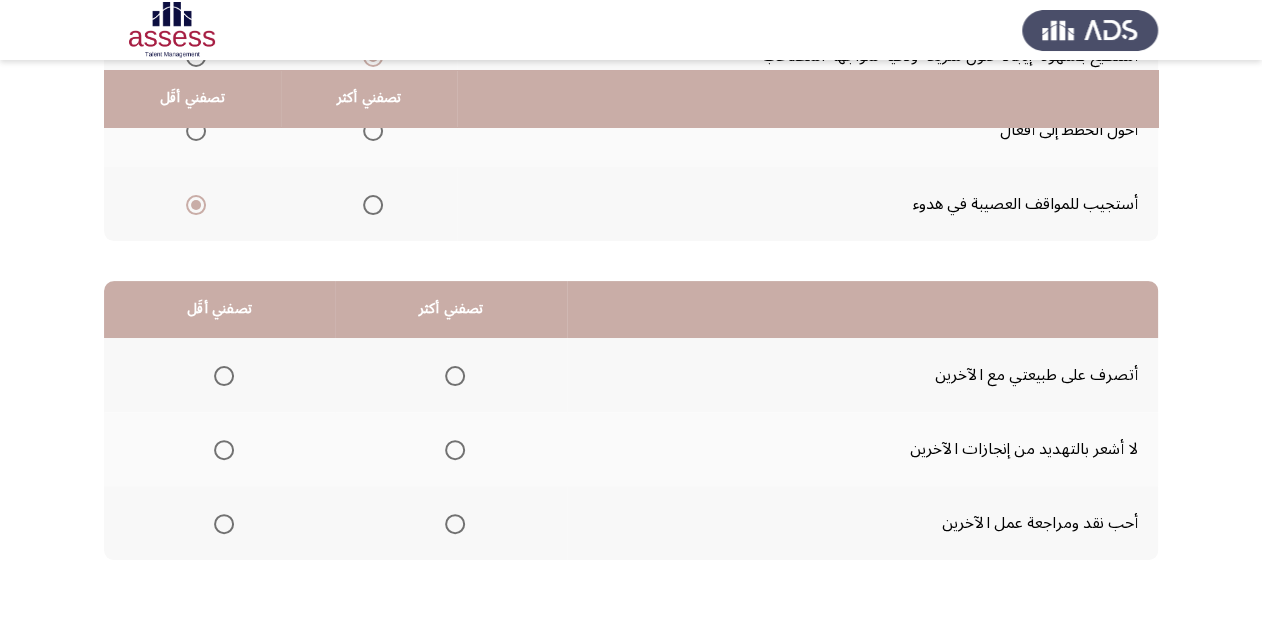 scroll, scrollTop: 320, scrollLeft: 0, axis: vertical 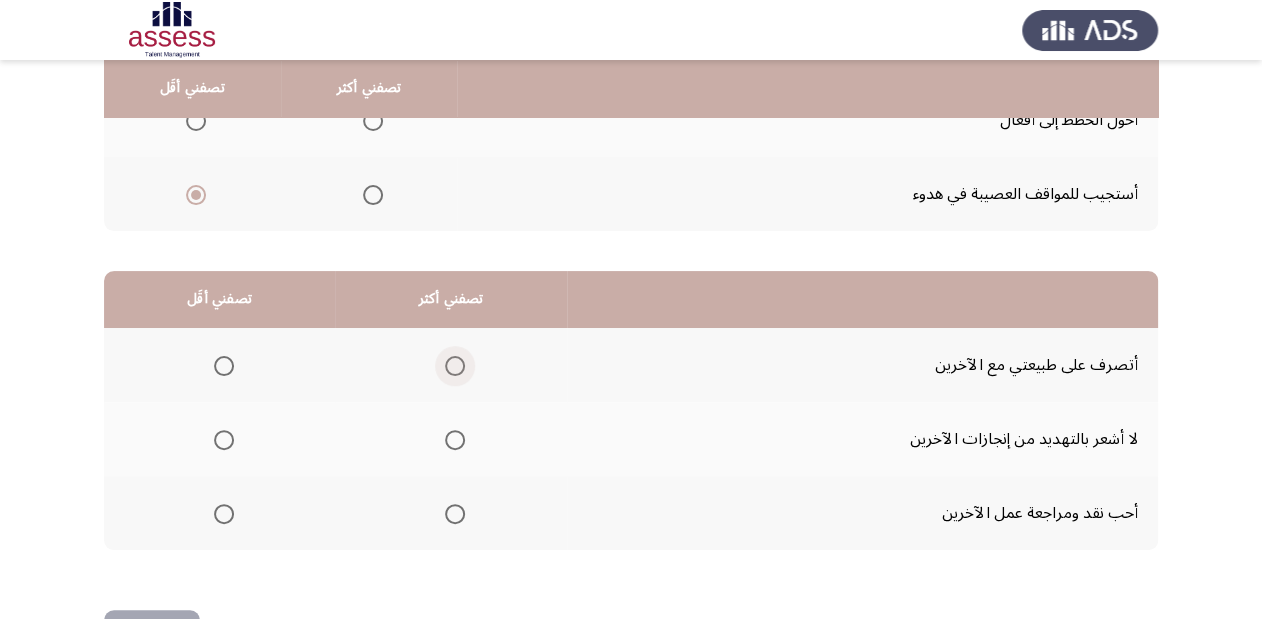 click at bounding box center (455, 366) 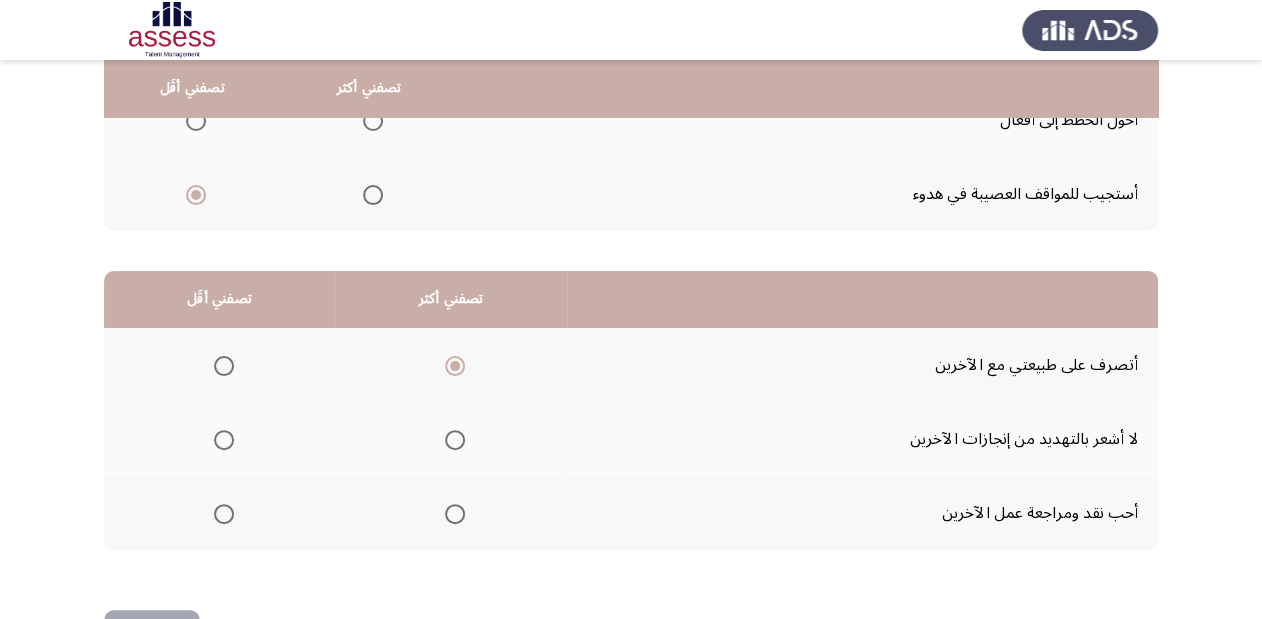 click at bounding box center (224, 514) 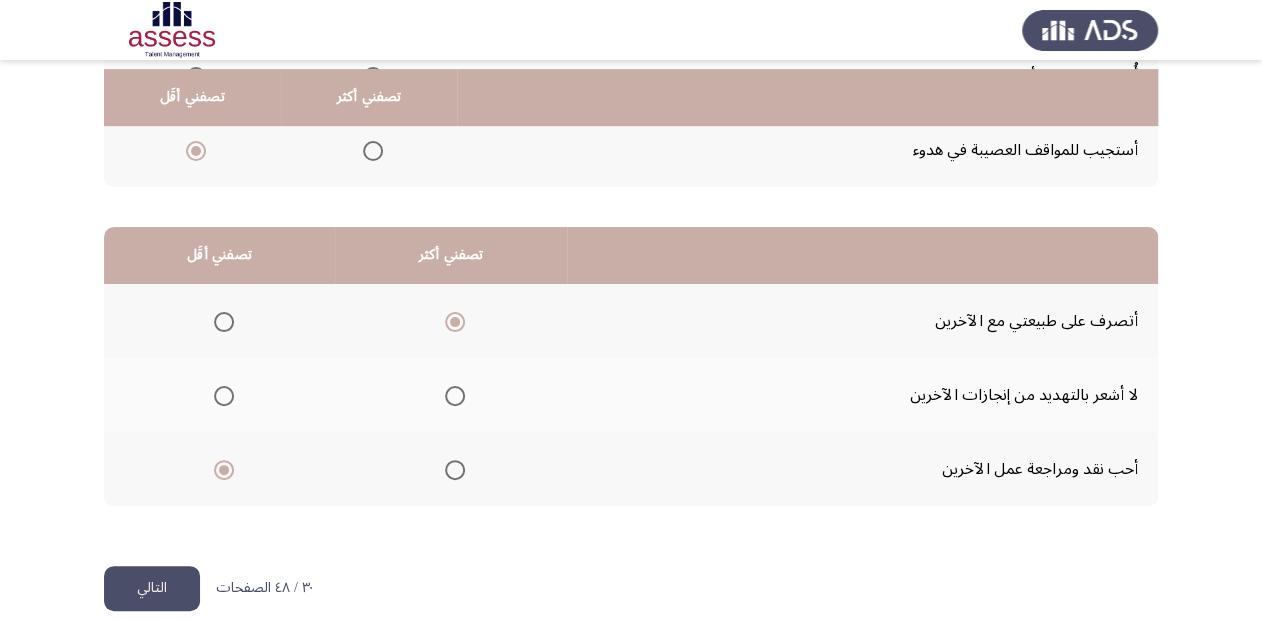 scroll, scrollTop: 388, scrollLeft: 0, axis: vertical 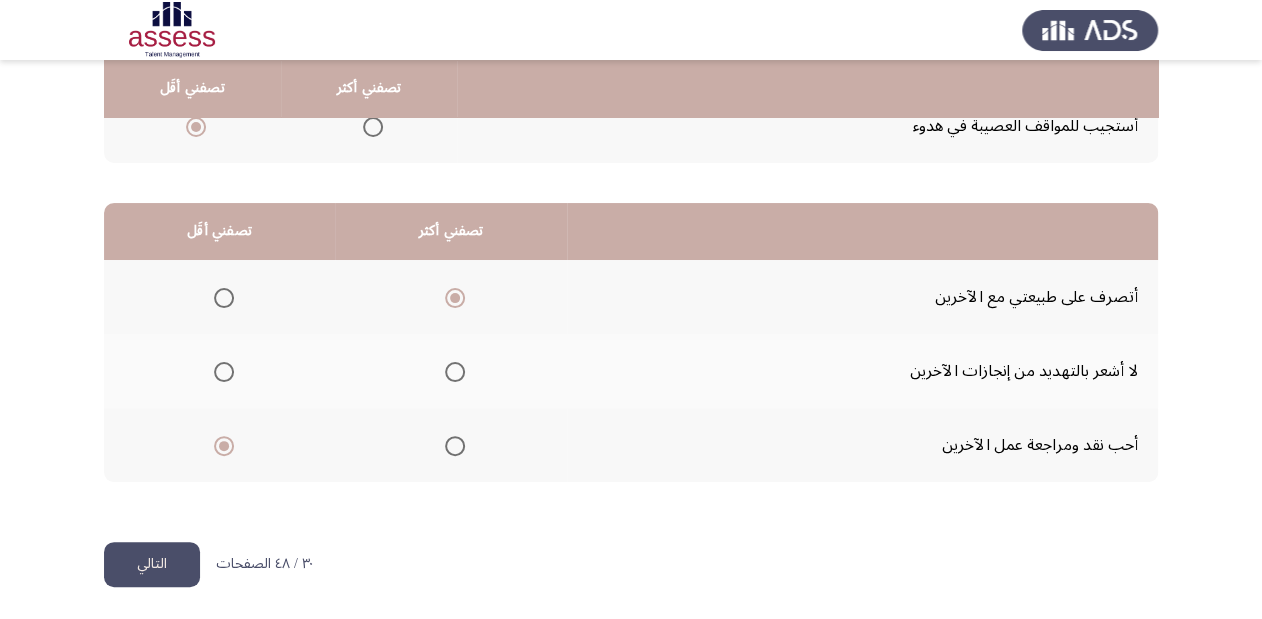click on "التالي" 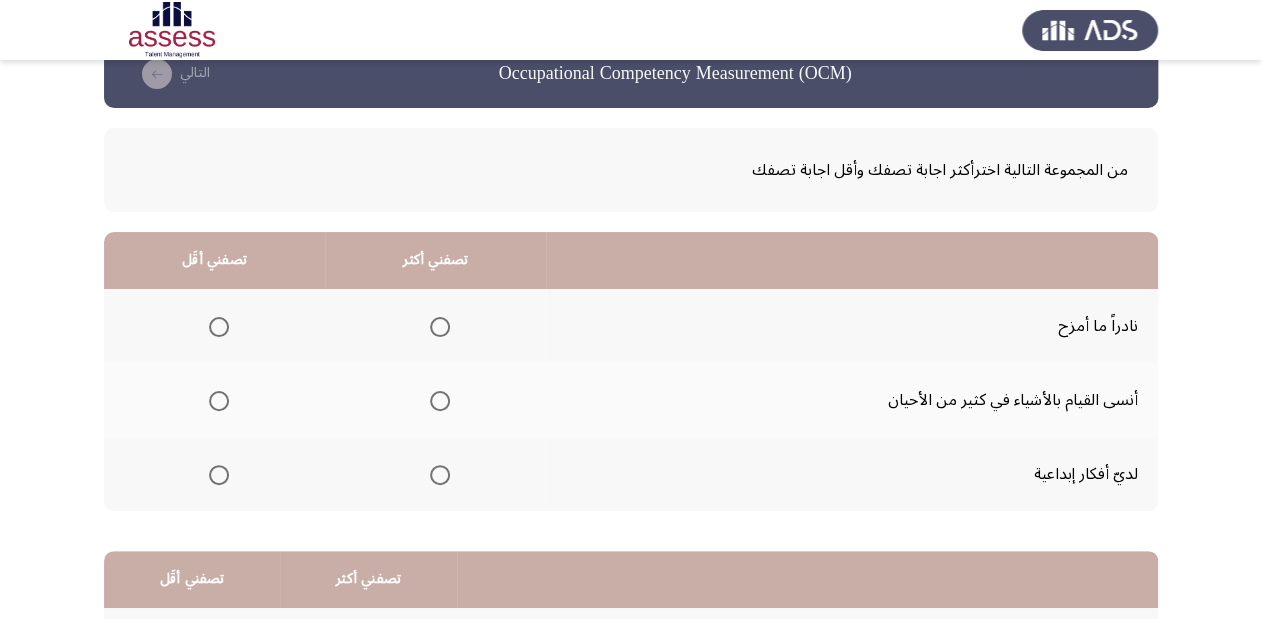scroll, scrollTop: 80, scrollLeft: 0, axis: vertical 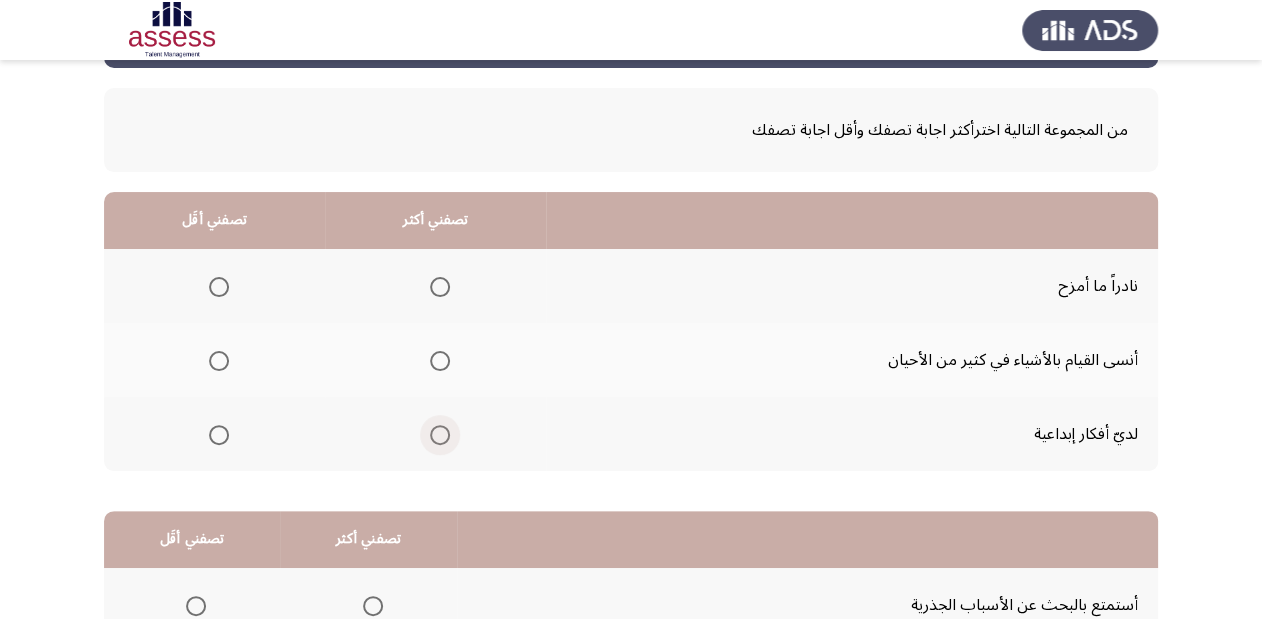 click at bounding box center (440, 435) 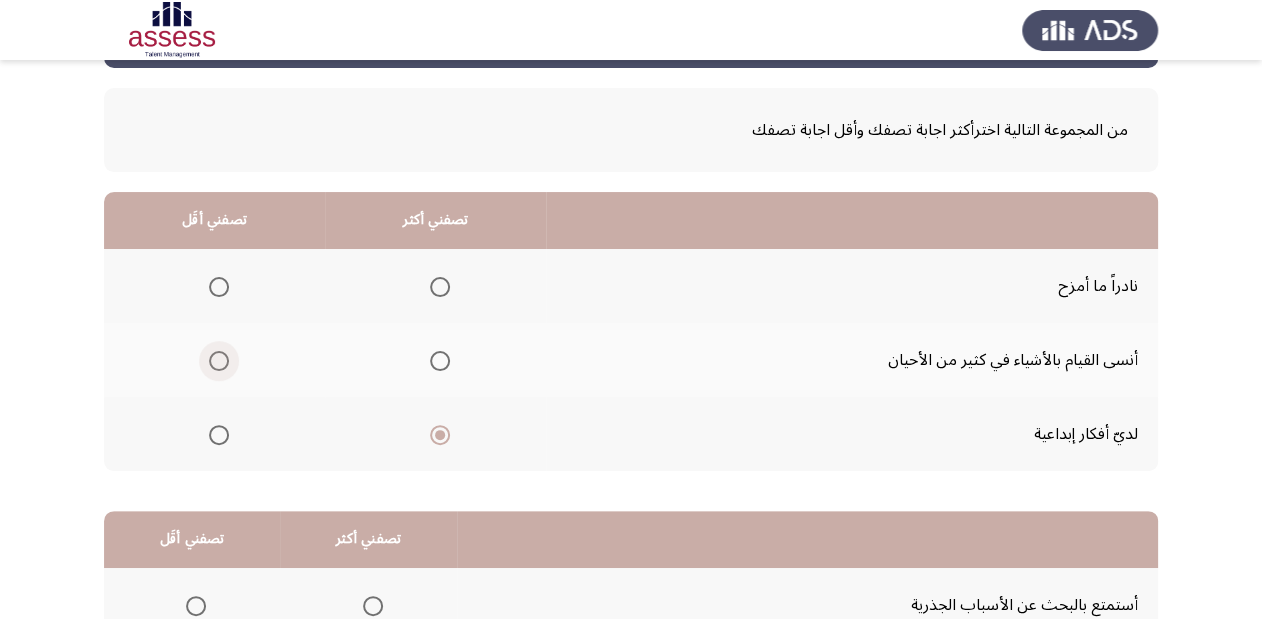 click at bounding box center [219, 361] 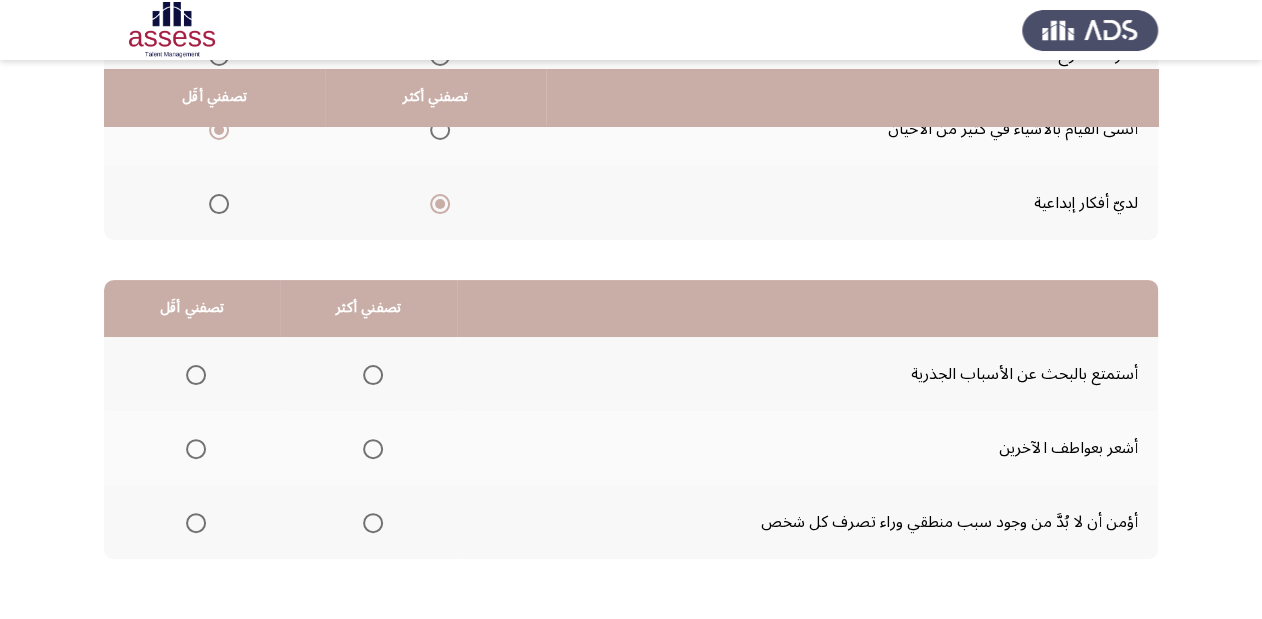 scroll, scrollTop: 320, scrollLeft: 0, axis: vertical 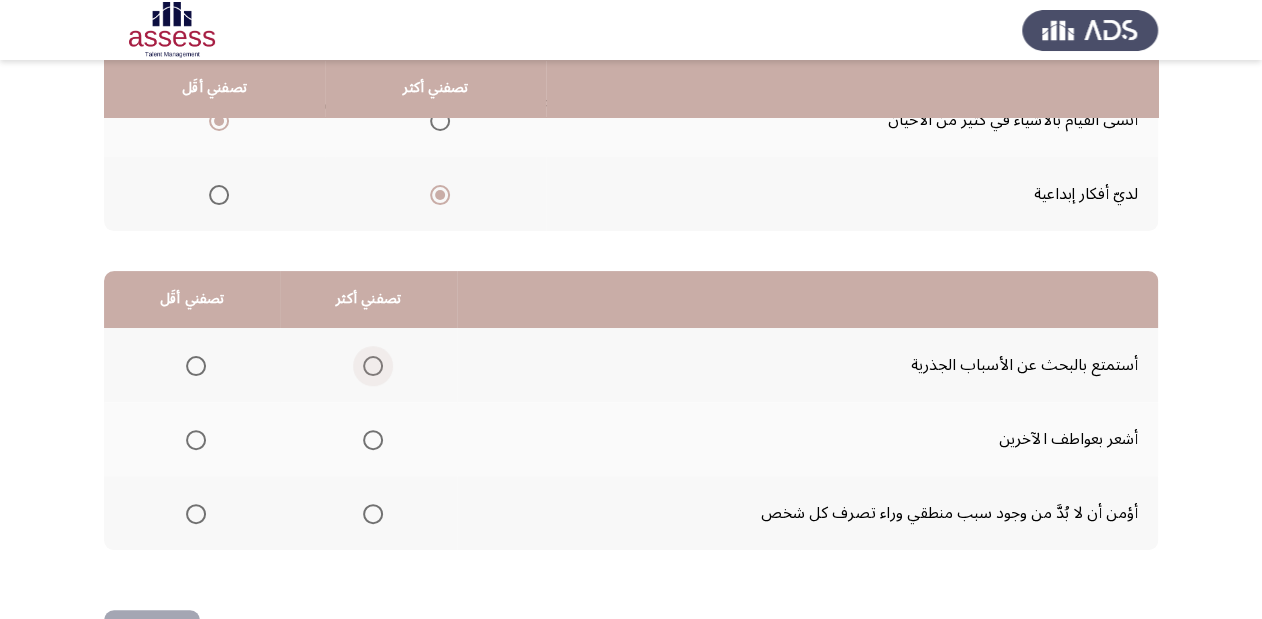 click at bounding box center (373, 366) 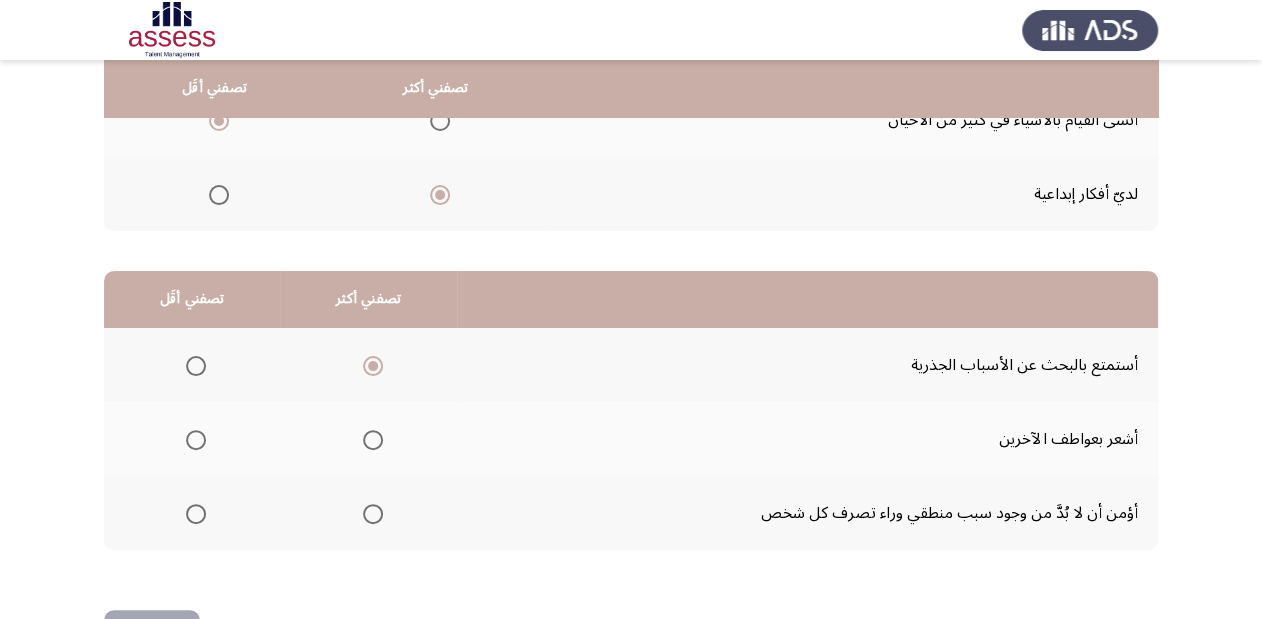 click at bounding box center [196, 440] 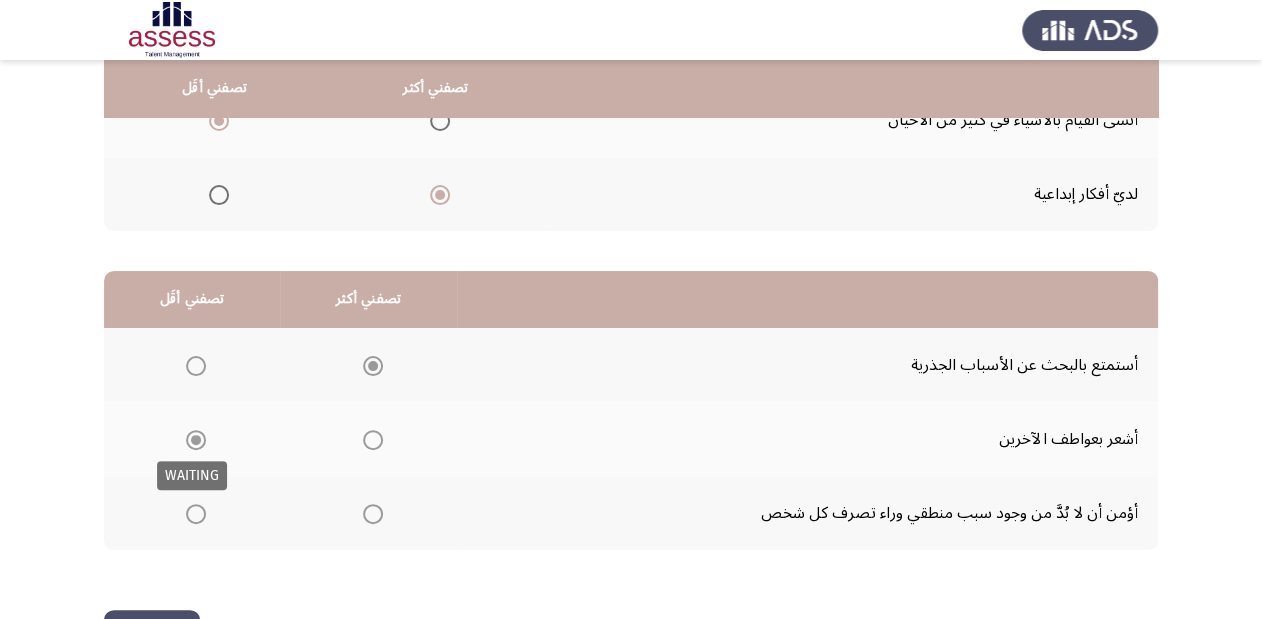click at bounding box center (196, 440) 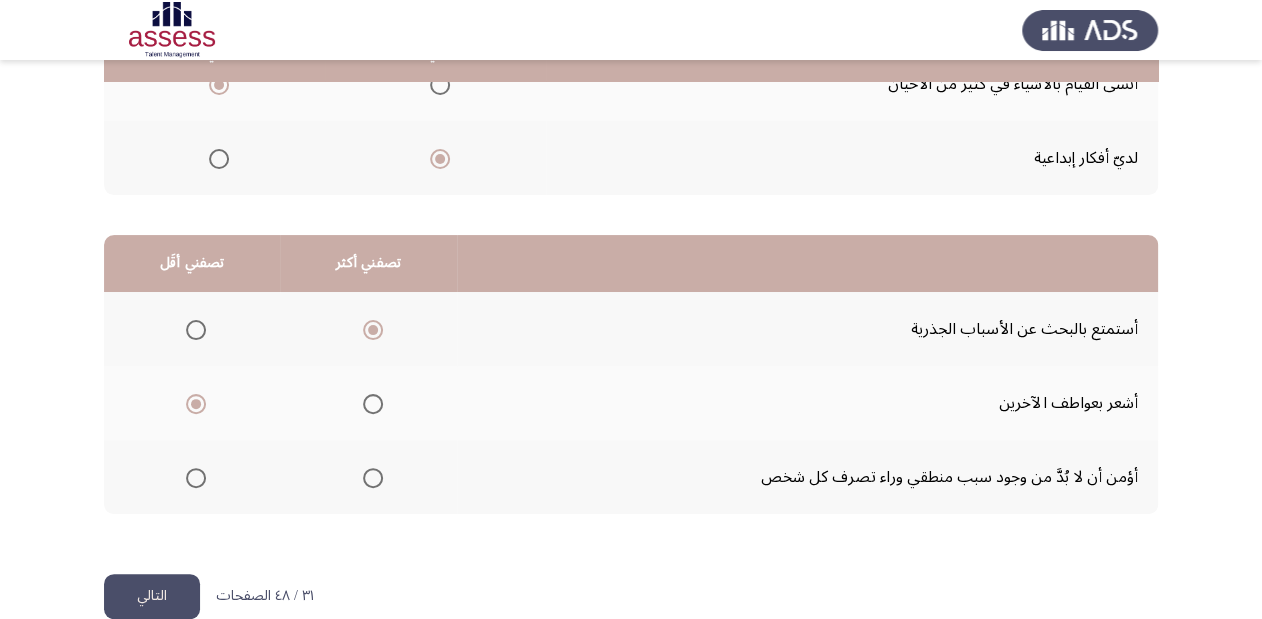 scroll, scrollTop: 388, scrollLeft: 0, axis: vertical 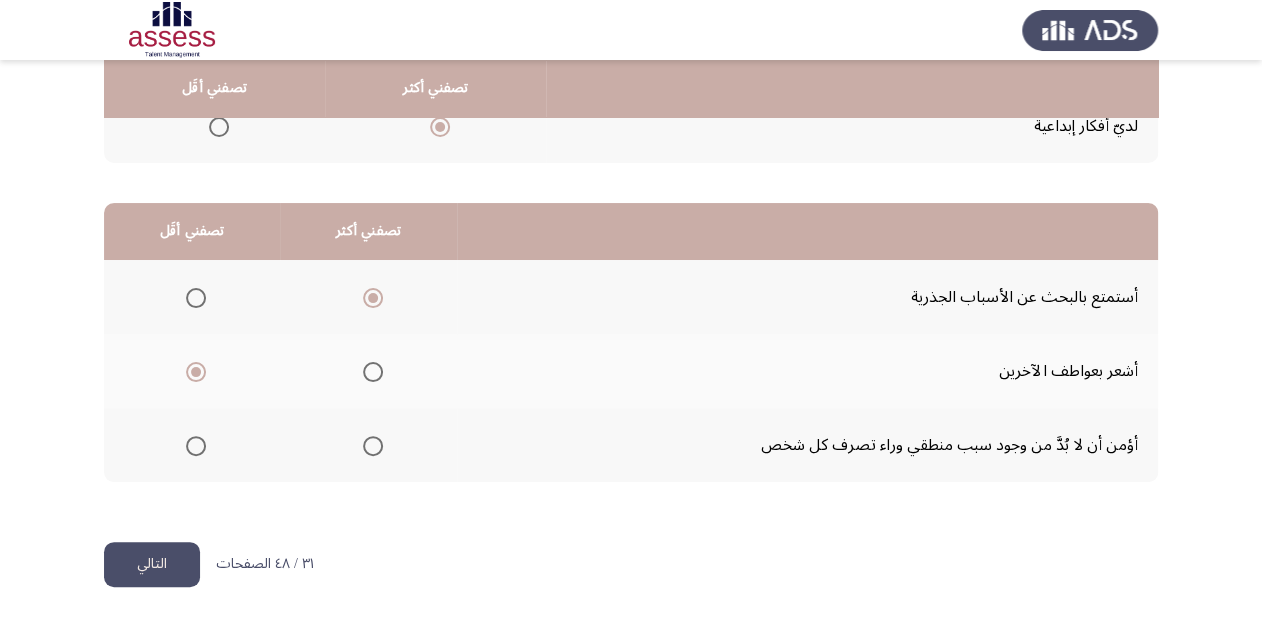 click on "التالي" 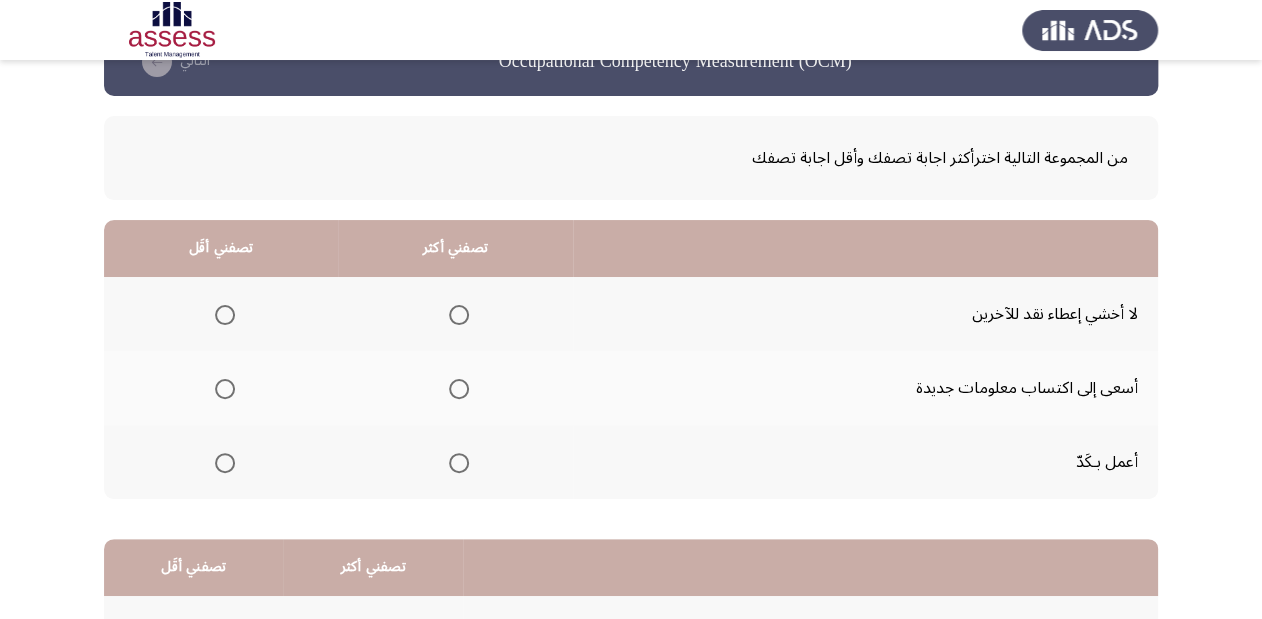 scroll, scrollTop: 80, scrollLeft: 0, axis: vertical 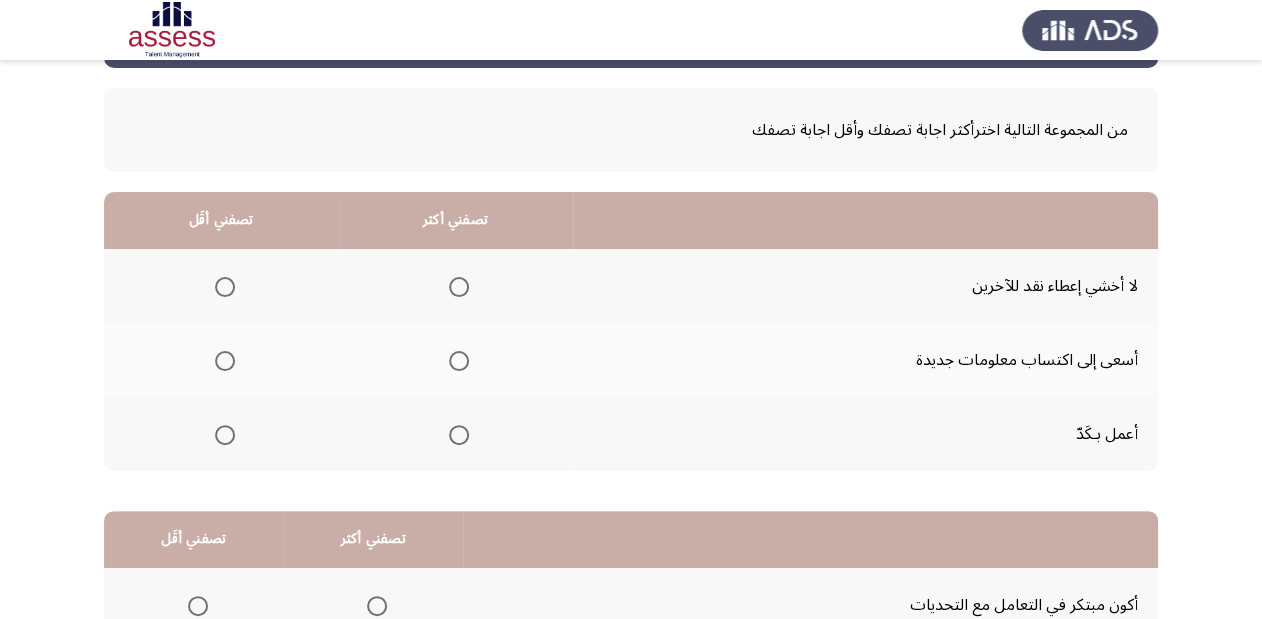 click at bounding box center [459, 361] 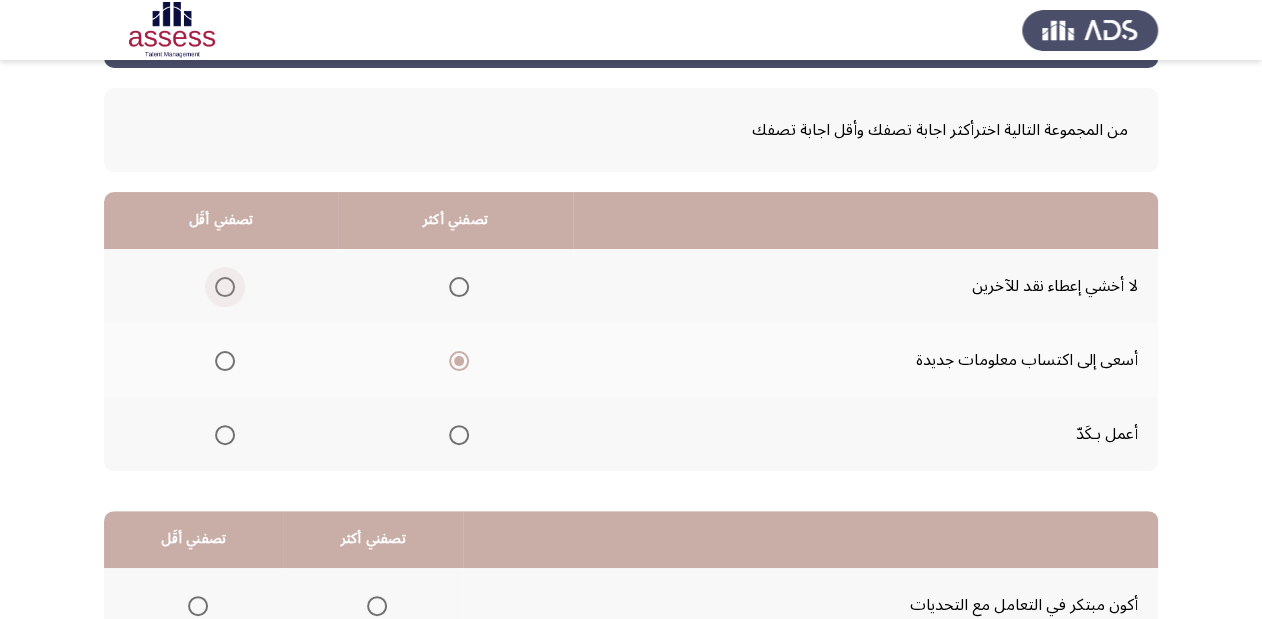 click at bounding box center (225, 287) 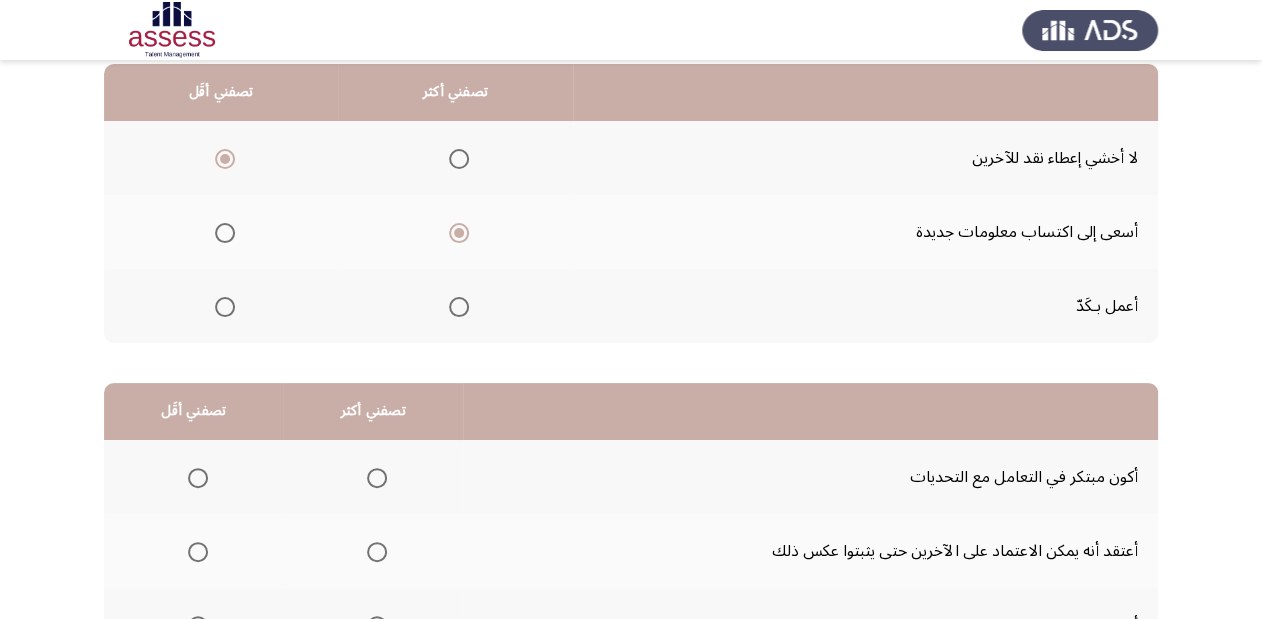 scroll, scrollTop: 320, scrollLeft: 0, axis: vertical 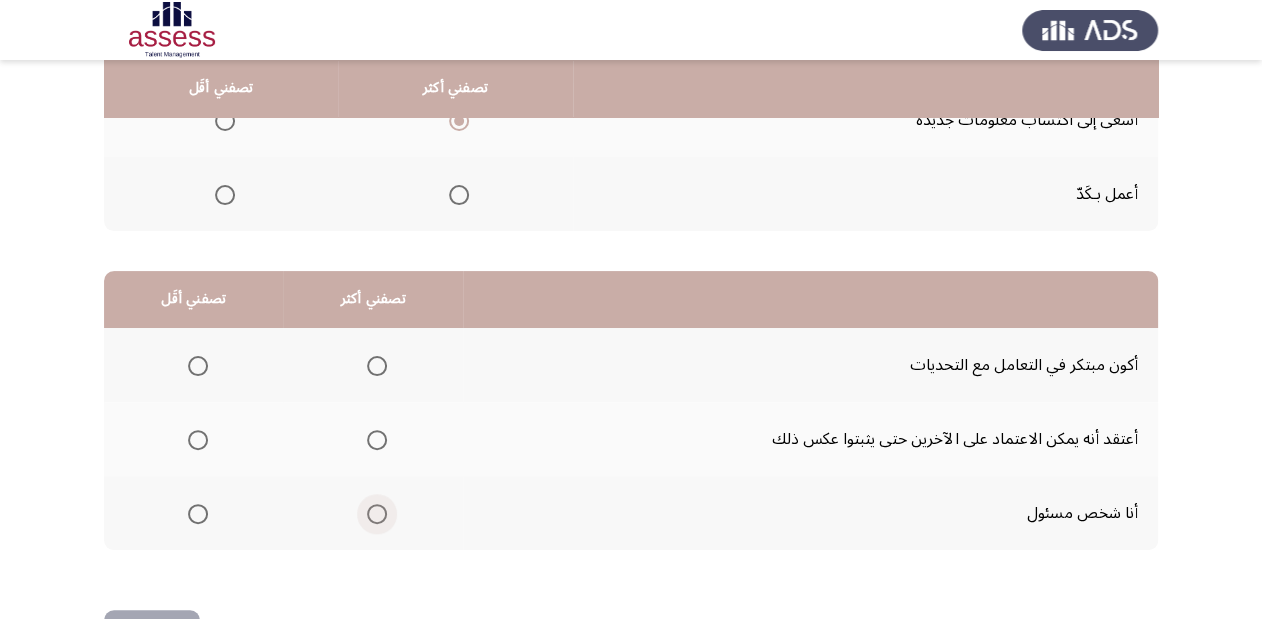 click at bounding box center (377, 514) 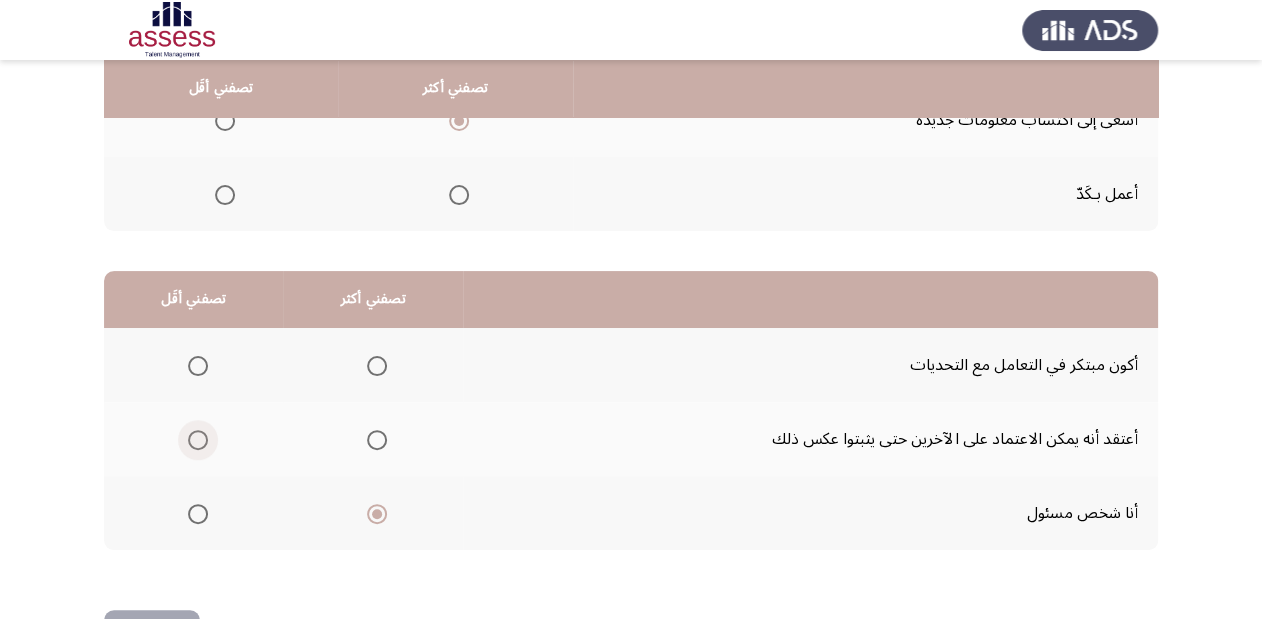 click at bounding box center (198, 440) 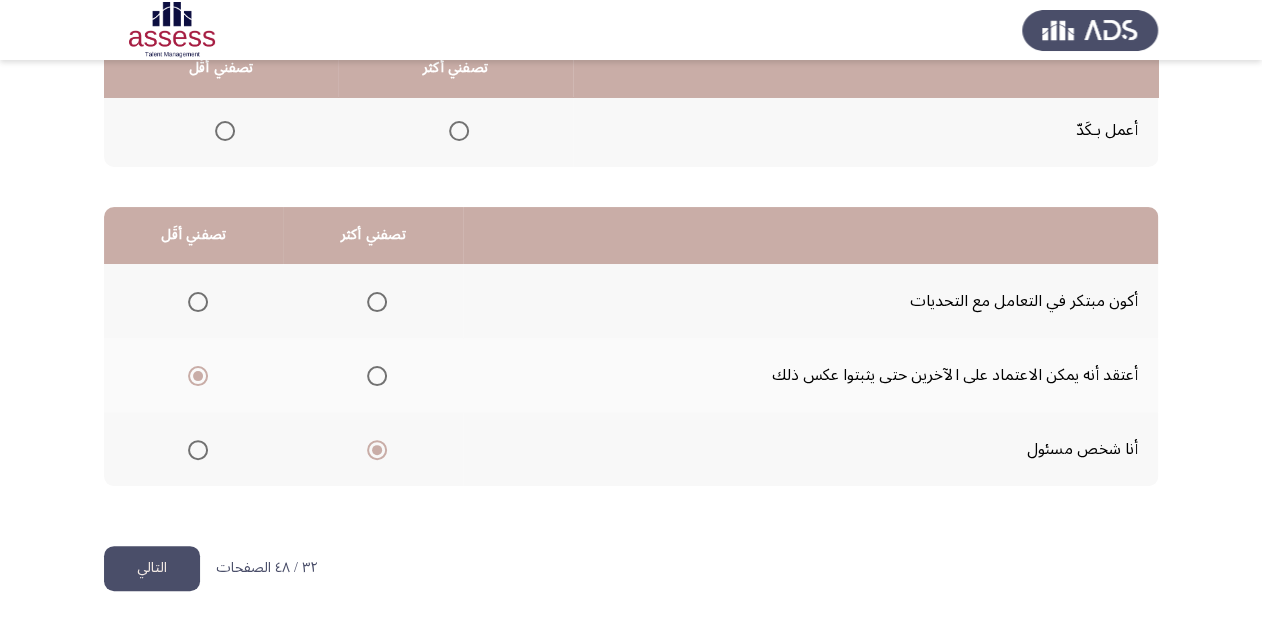 scroll, scrollTop: 388, scrollLeft: 0, axis: vertical 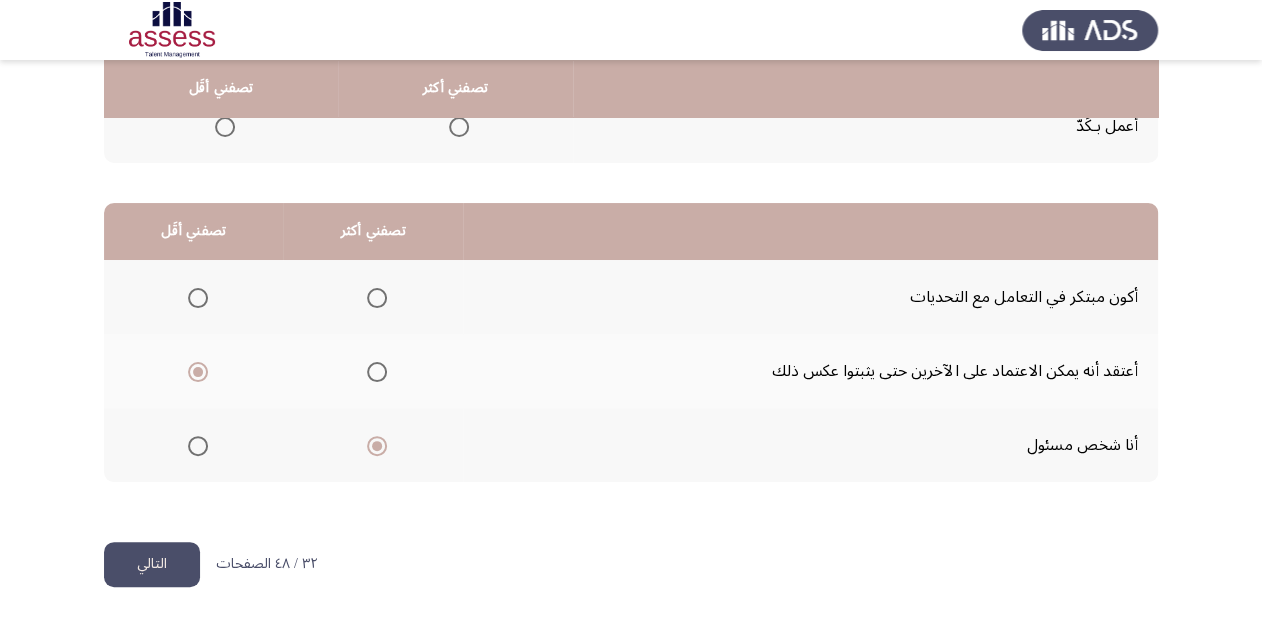 click on "التالي" 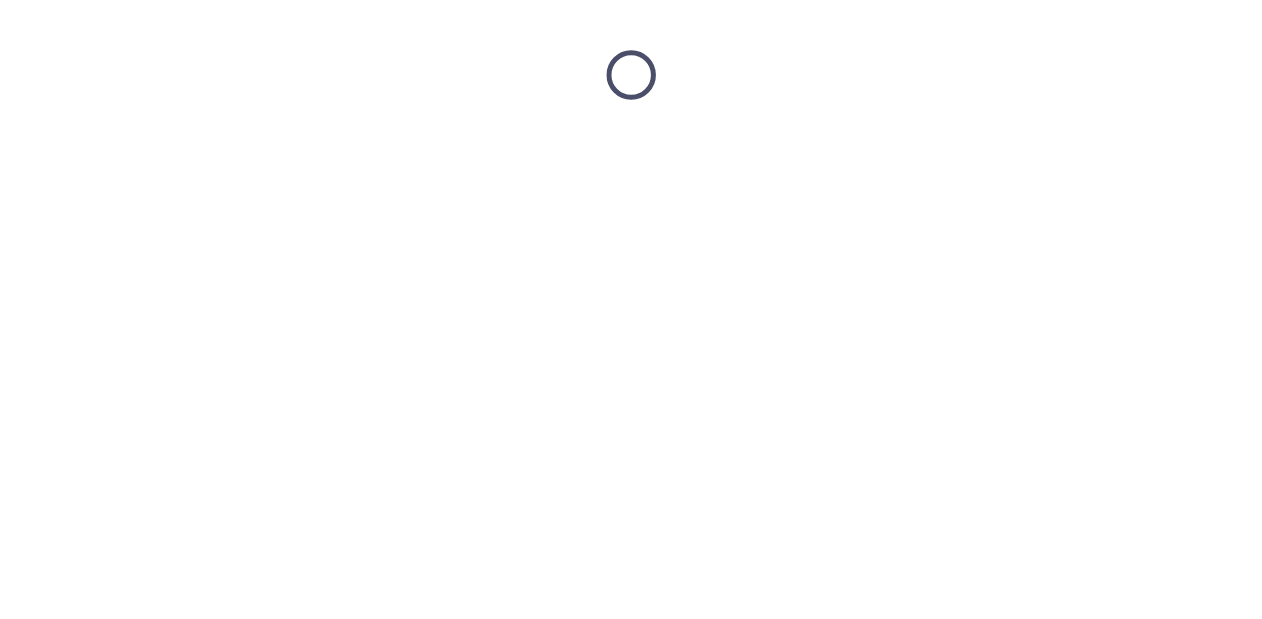 scroll, scrollTop: 0, scrollLeft: 0, axis: both 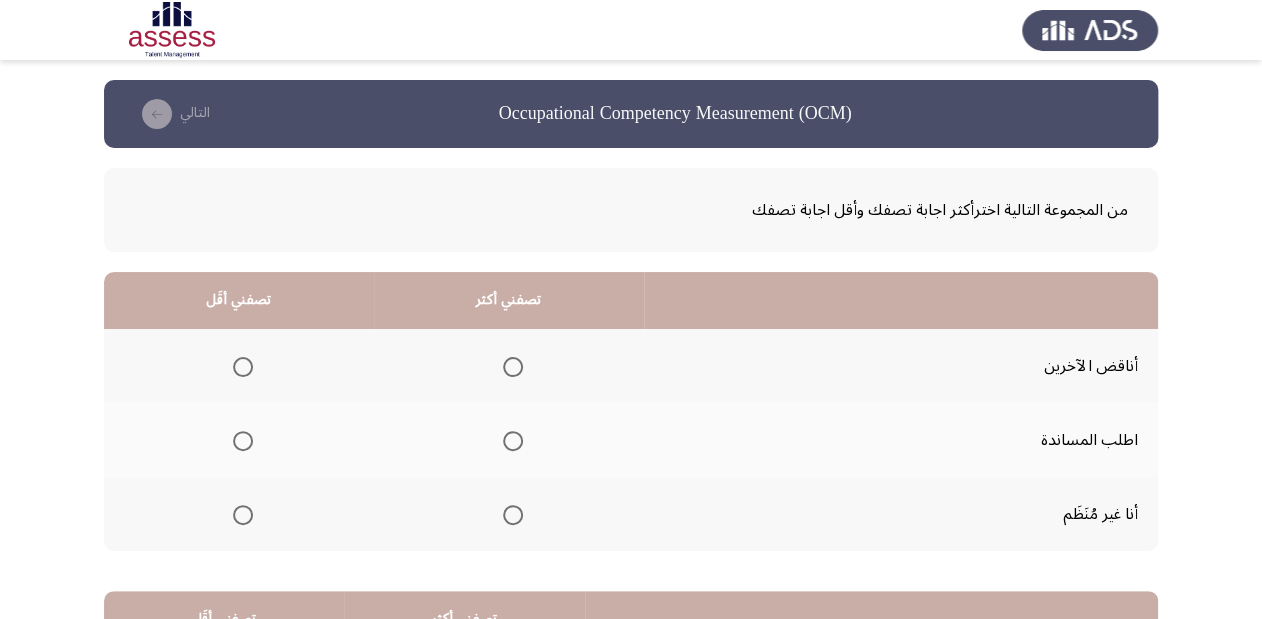 click at bounding box center (513, 441) 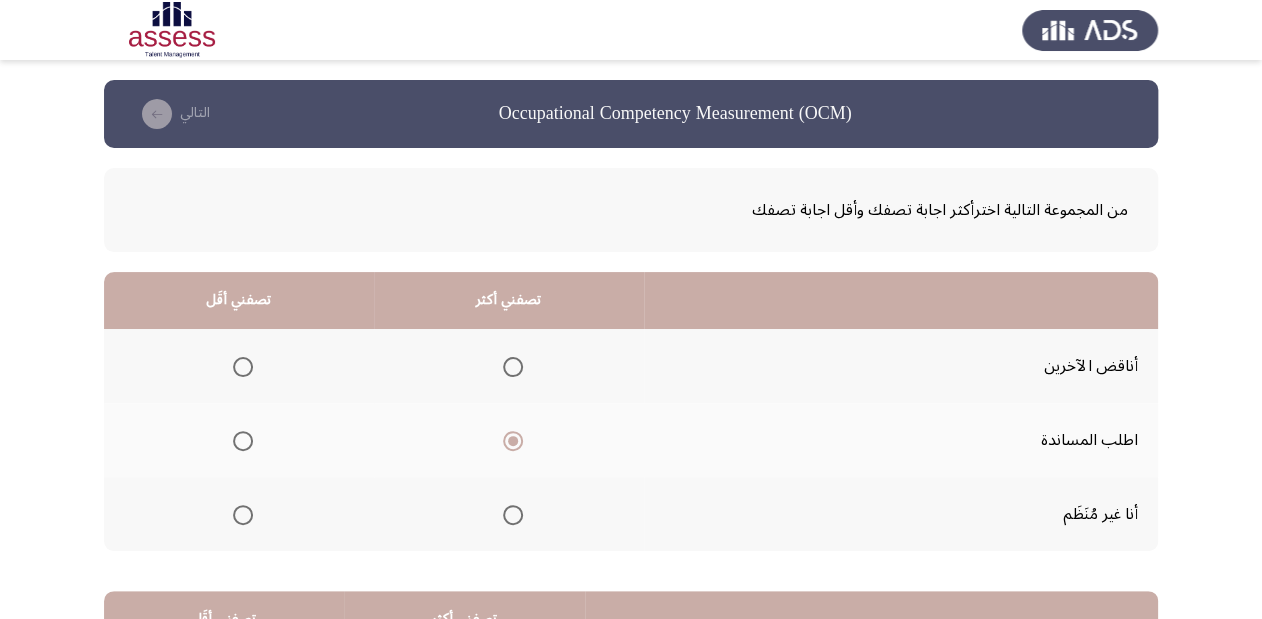 click at bounding box center (243, 367) 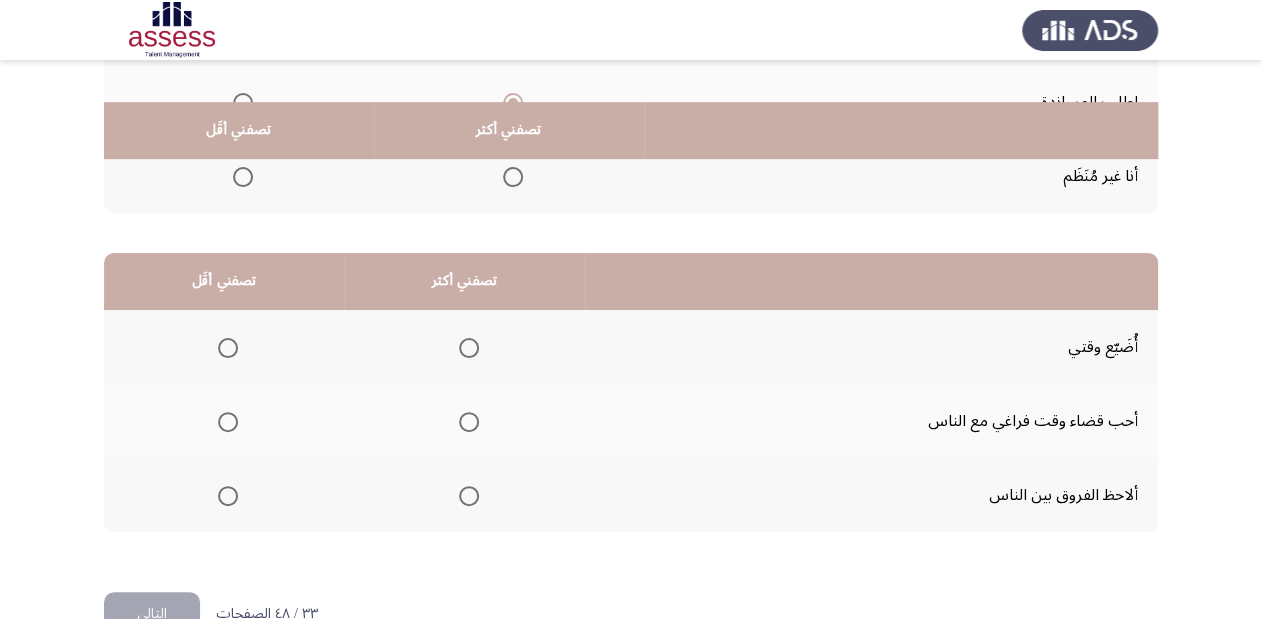 scroll, scrollTop: 388, scrollLeft: 0, axis: vertical 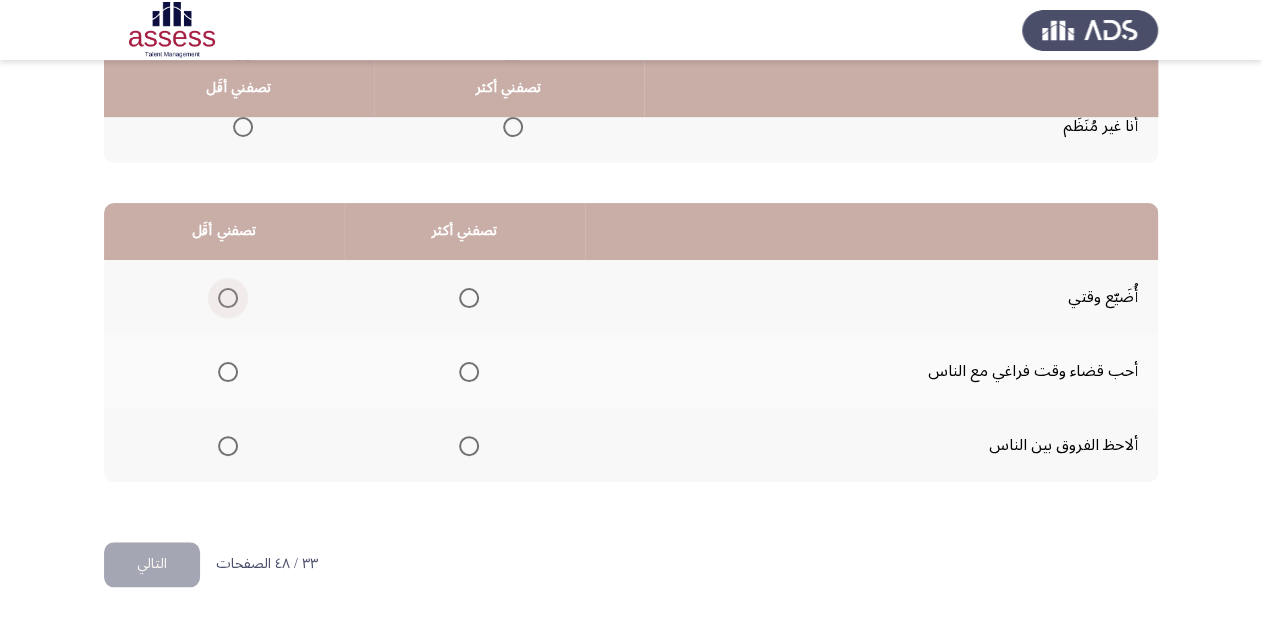 click at bounding box center [228, 298] 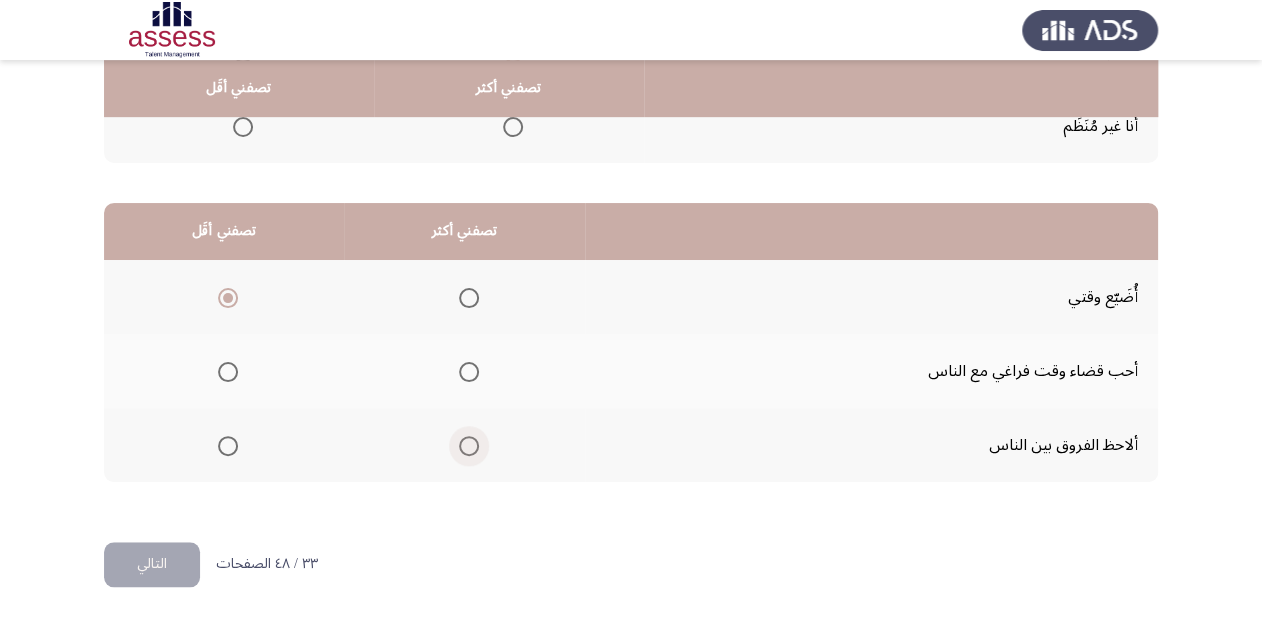 click at bounding box center (469, 446) 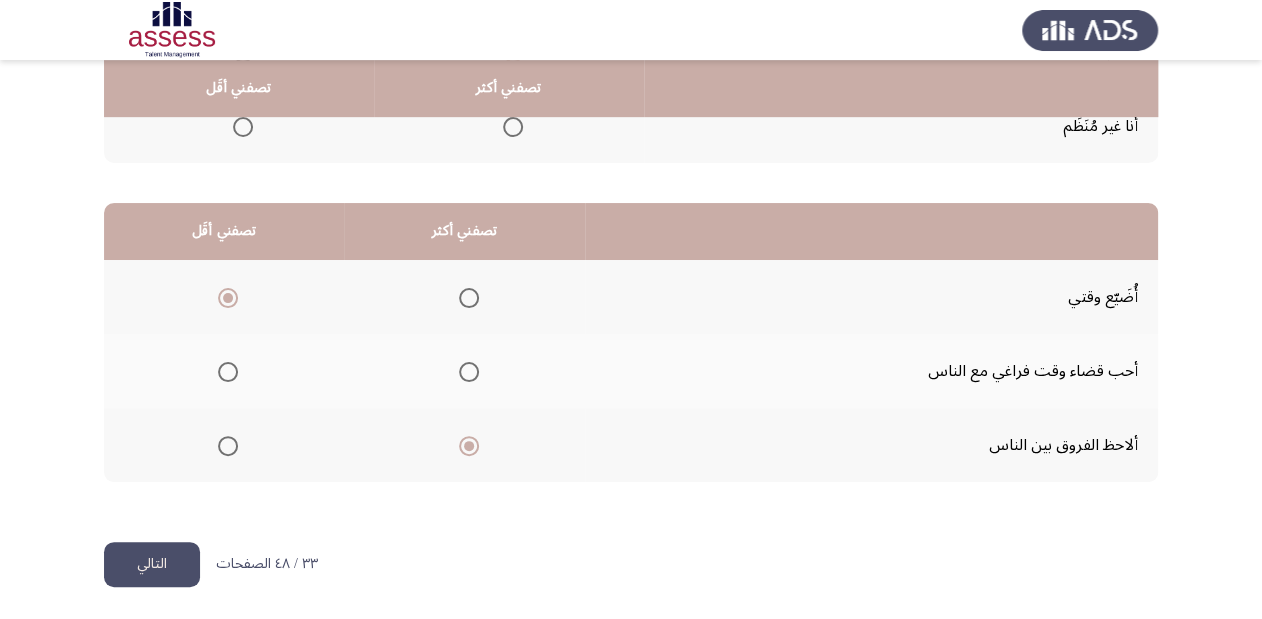 click on "التالي" 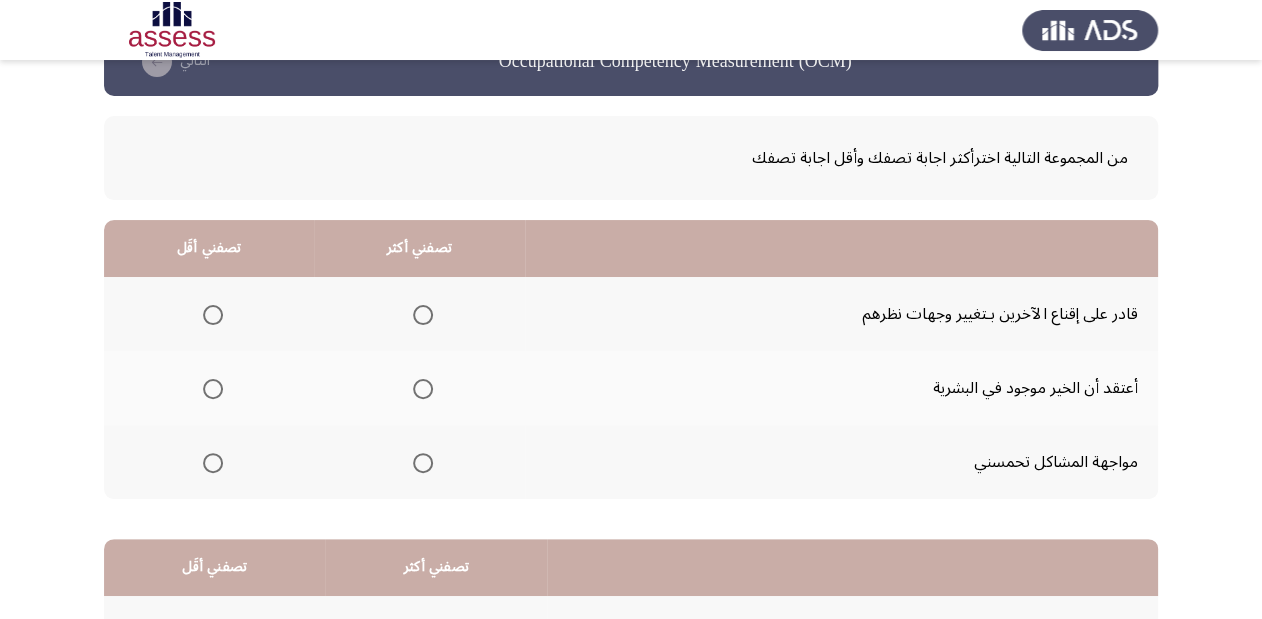 scroll, scrollTop: 80, scrollLeft: 0, axis: vertical 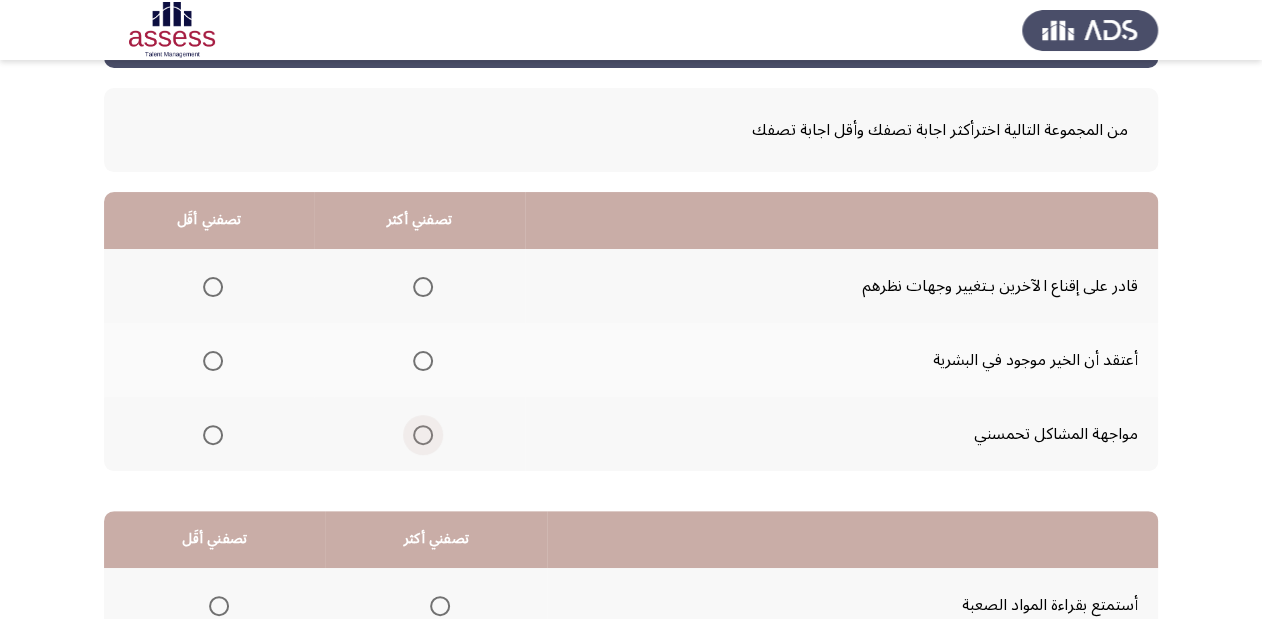 click at bounding box center (423, 435) 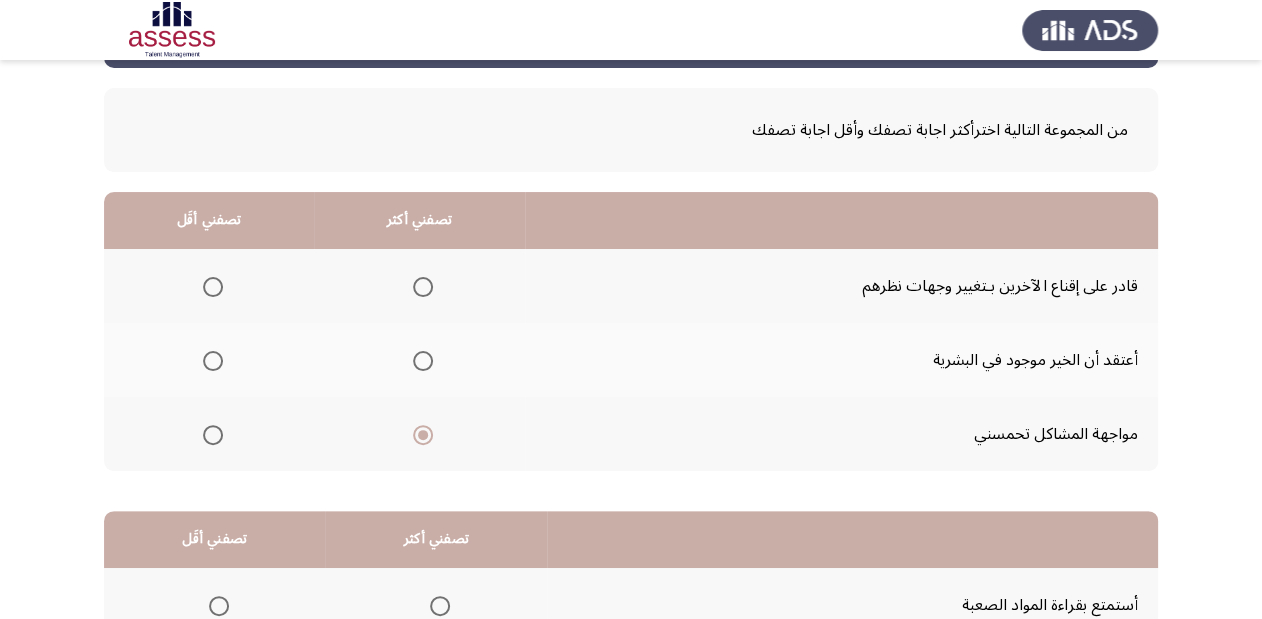 click at bounding box center [213, 361] 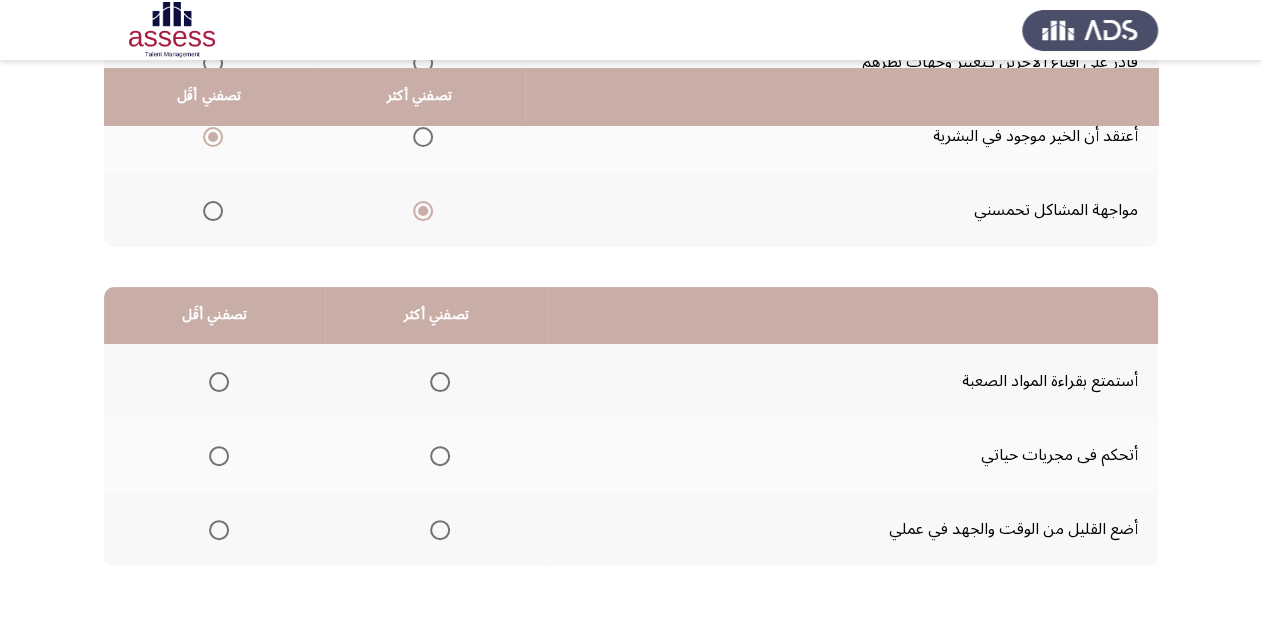 scroll, scrollTop: 320, scrollLeft: 0, axis: vertical 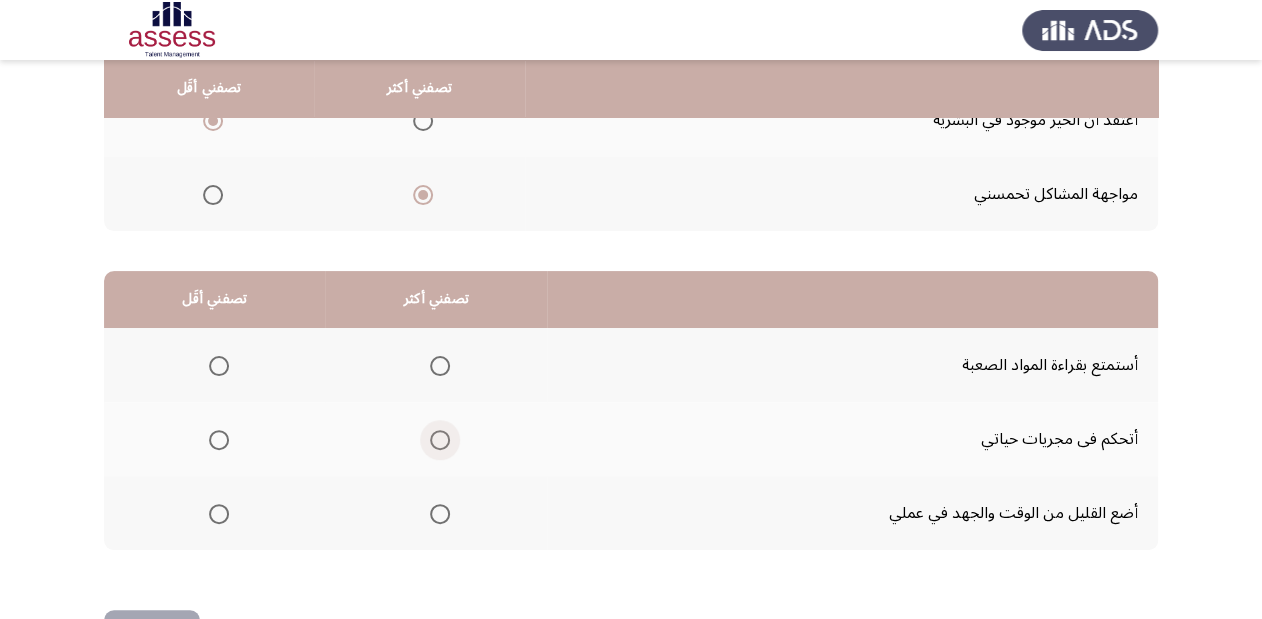 click at bounding box center (440, 440) 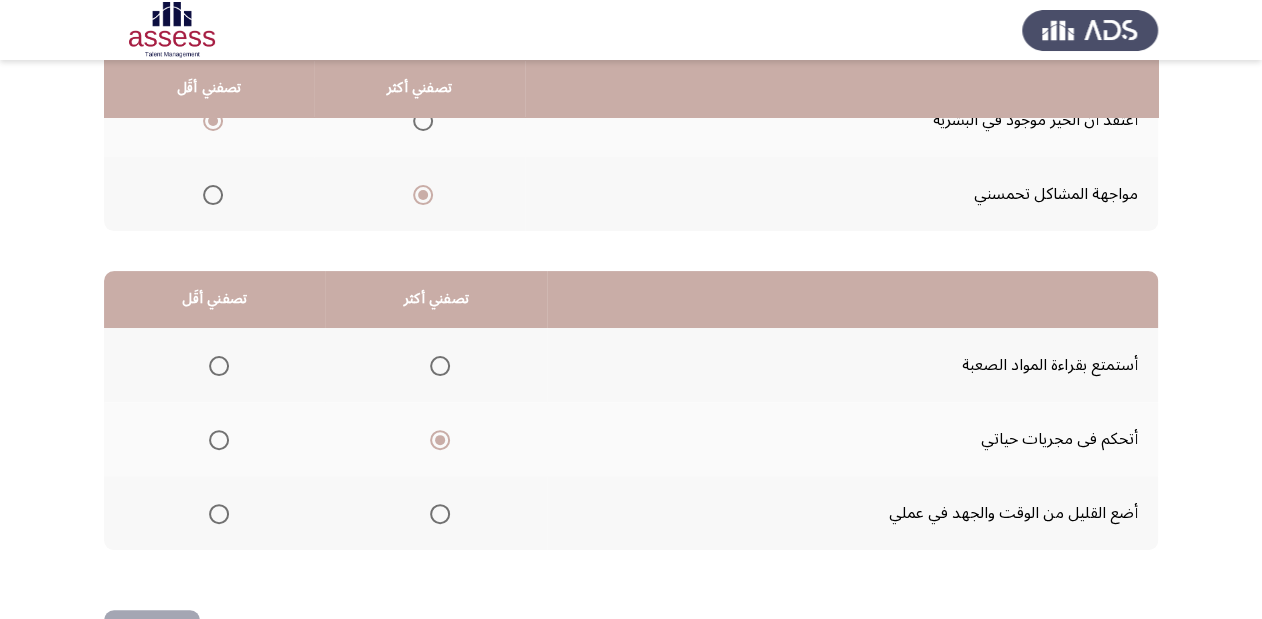 click at bounding box center (219, 514) 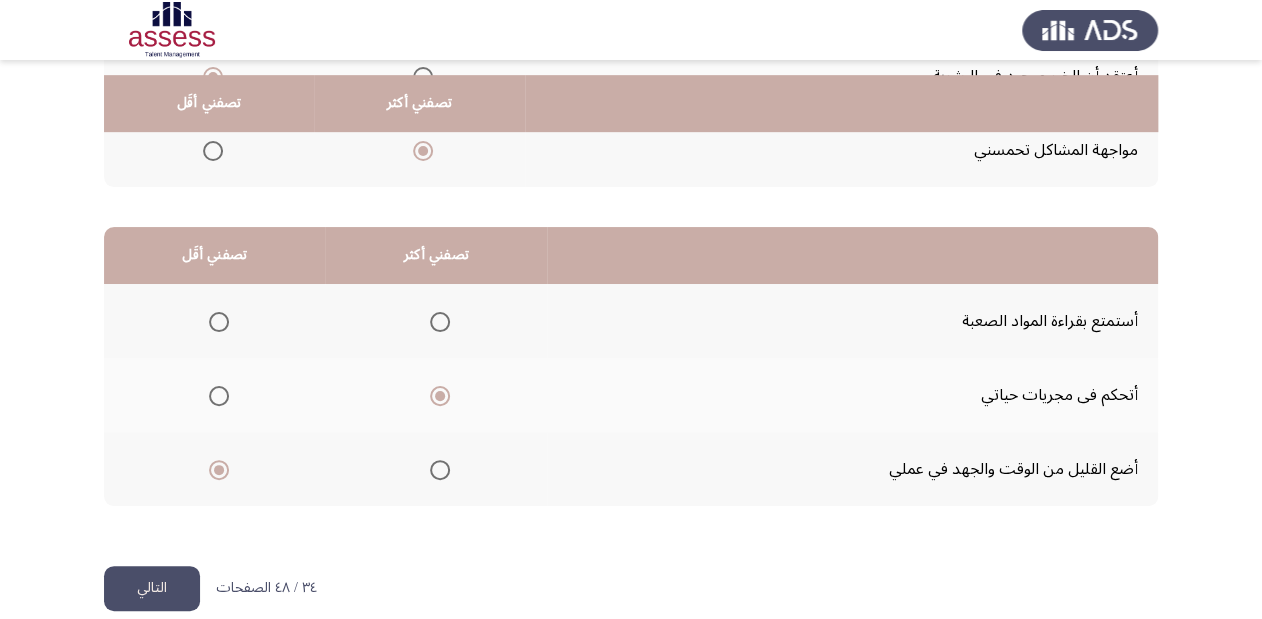 scroll, scrollTop: 388, scrollLeft: 0, axis: vertical 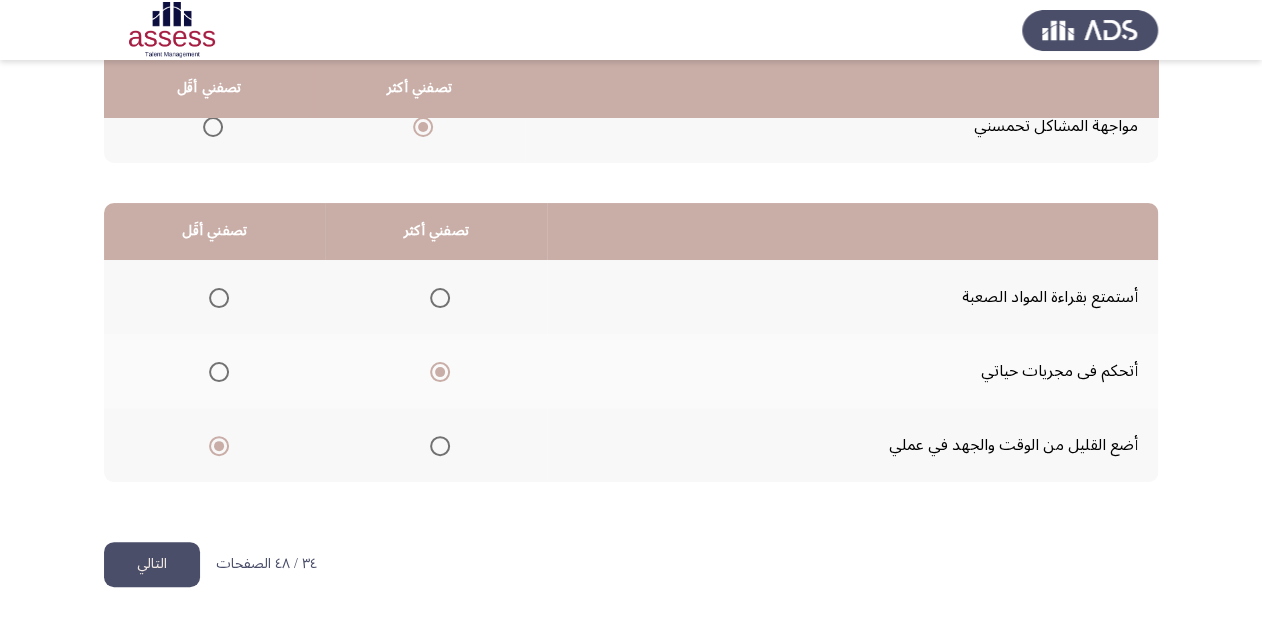 click on "التالي" 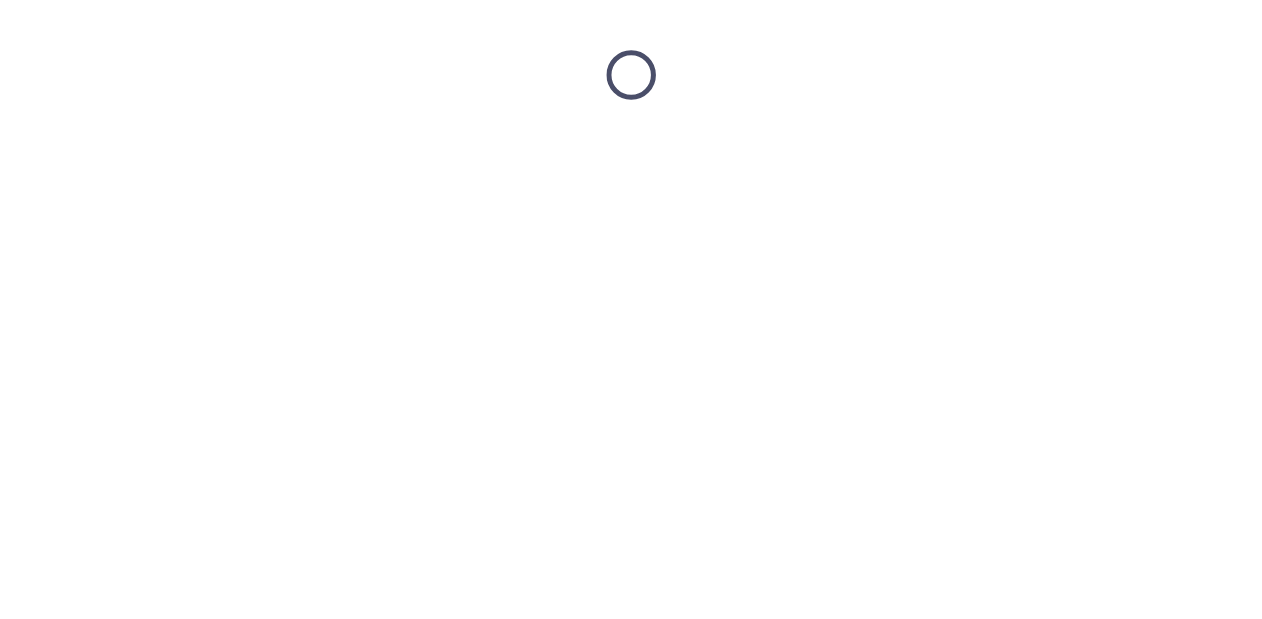 scroll, scrollTop: 0, scrollLeft: 0, axis: both 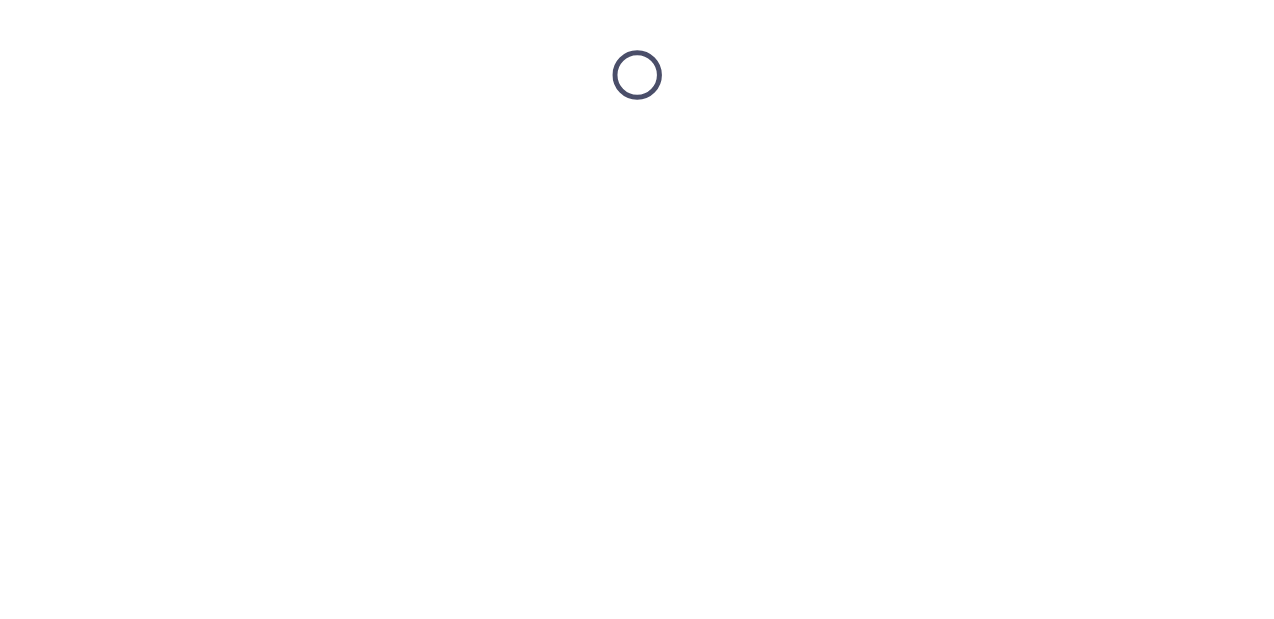 click at bounding box center [637, 75] 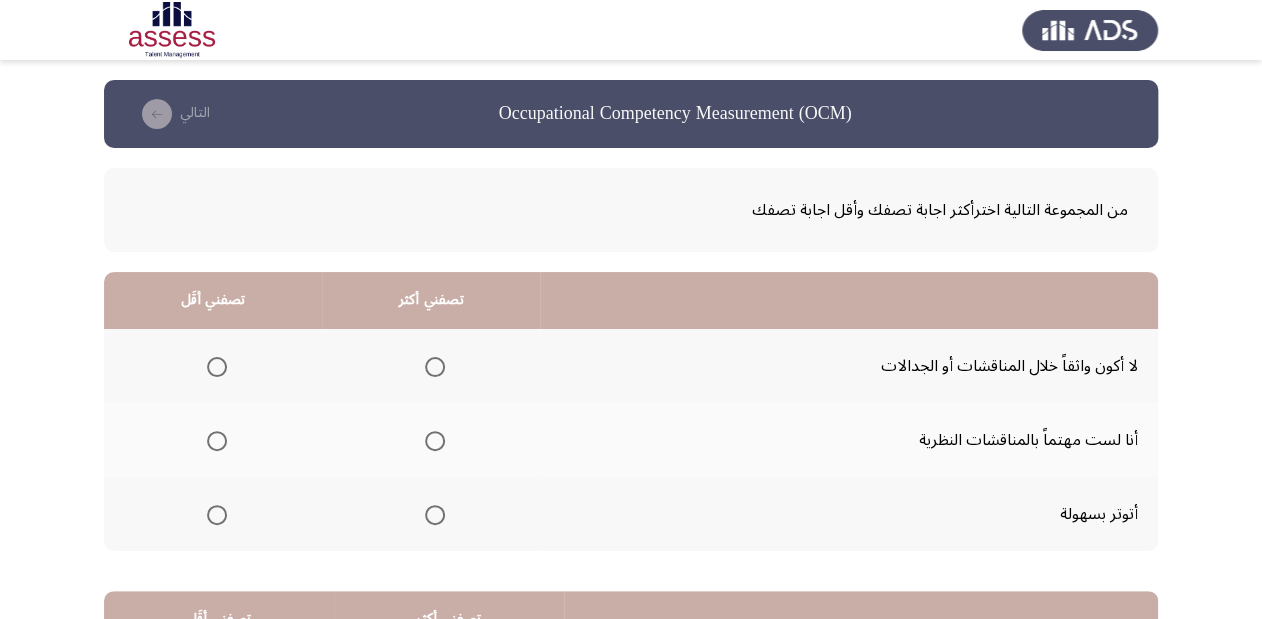 click at bounding box center (217, 515) 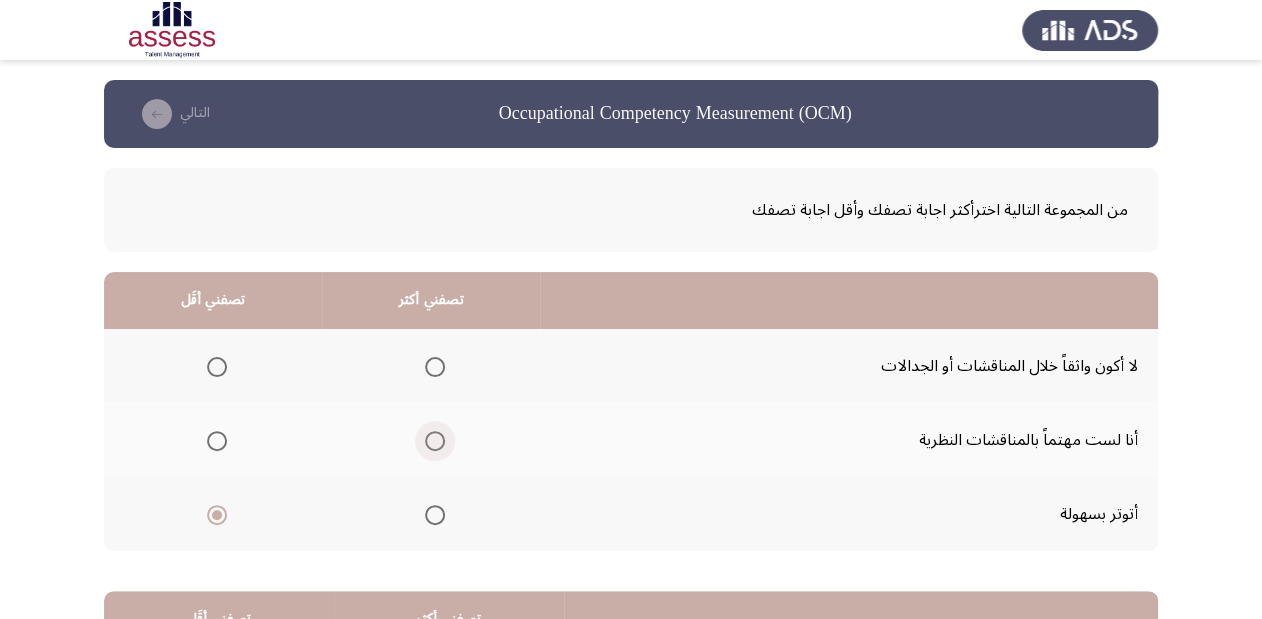 click at bounding box center [435, 441] 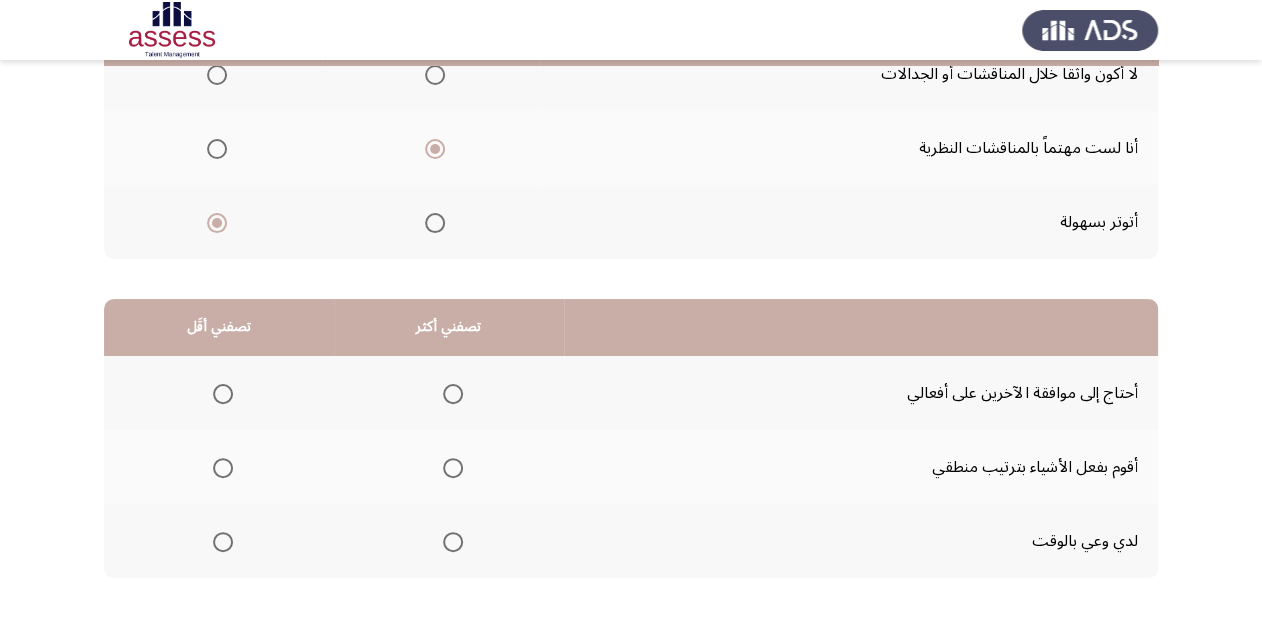 scroll, scrollTop: 320, scrollLeft: 0, axis: vertical 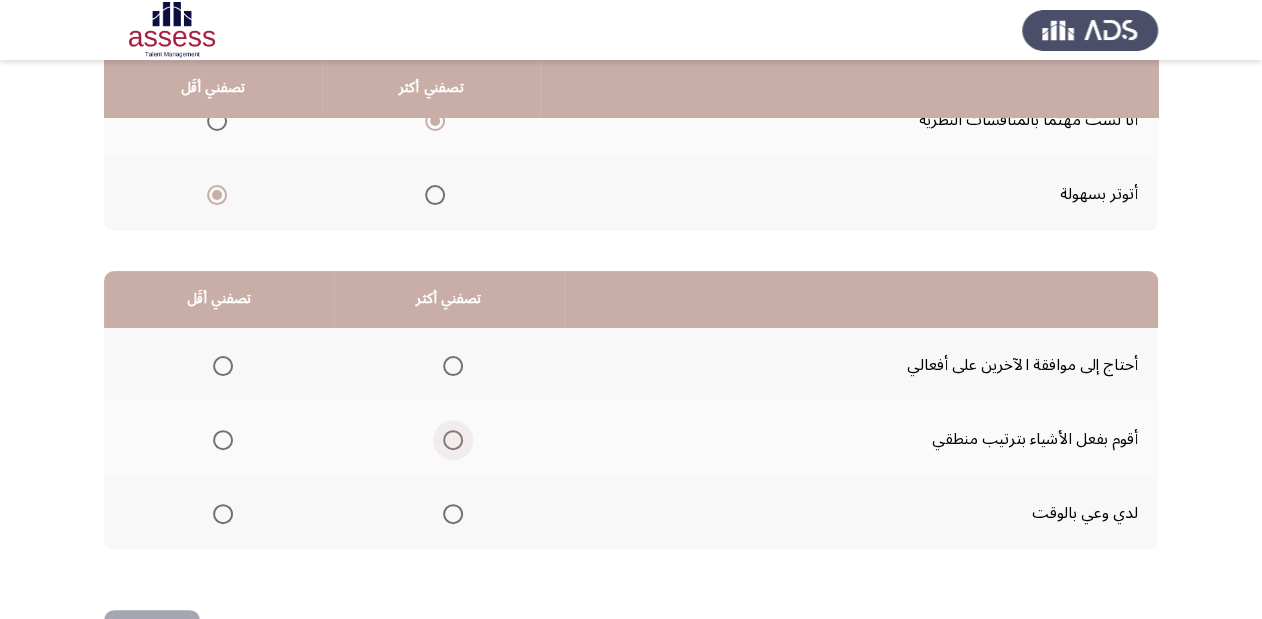click at bounding box center [453, 440] 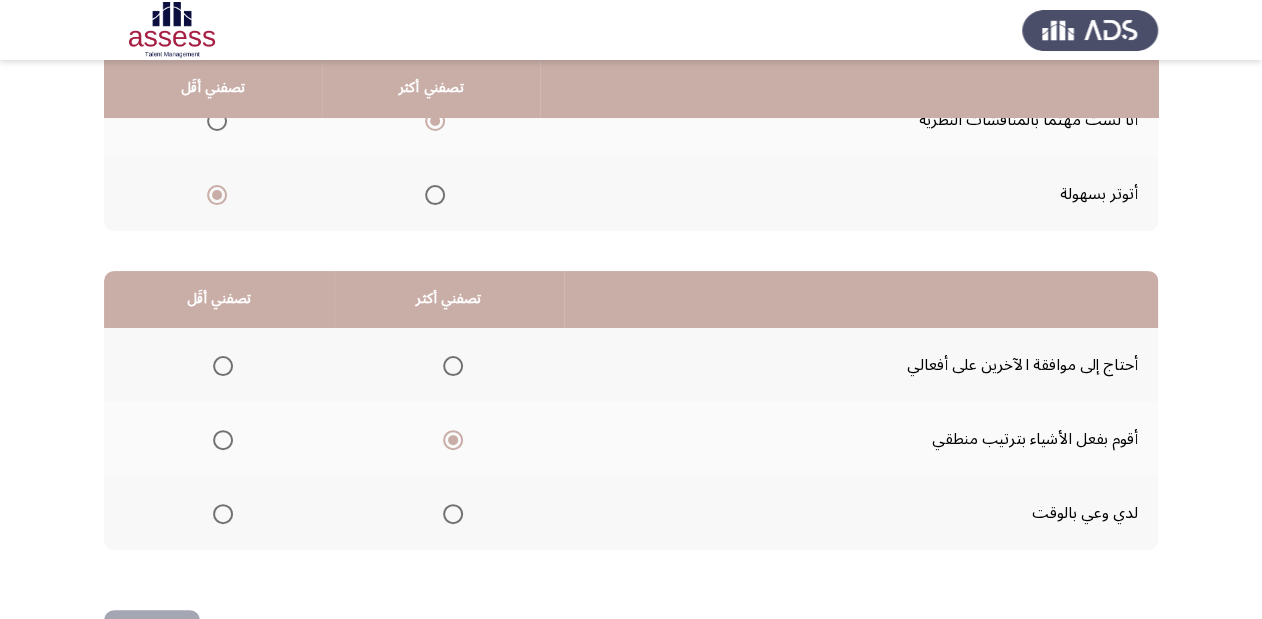 click at bounding box center (223, 366) 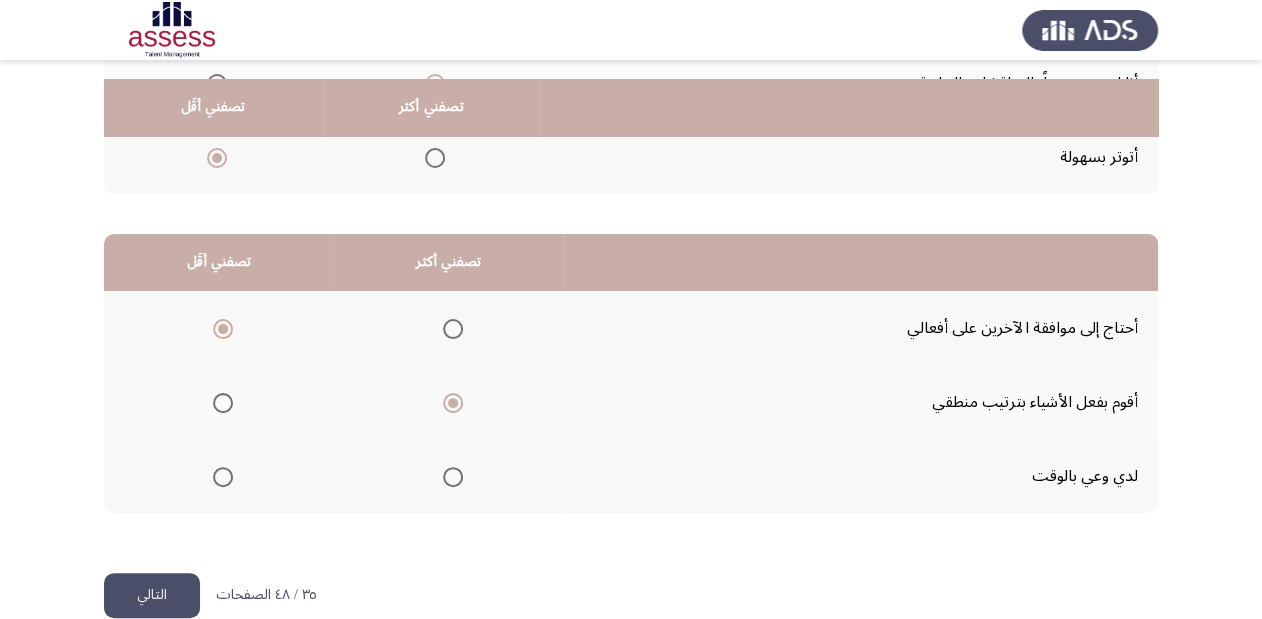 scroll, scrollTop: 388, scrollLeft: 0, axis: vertical 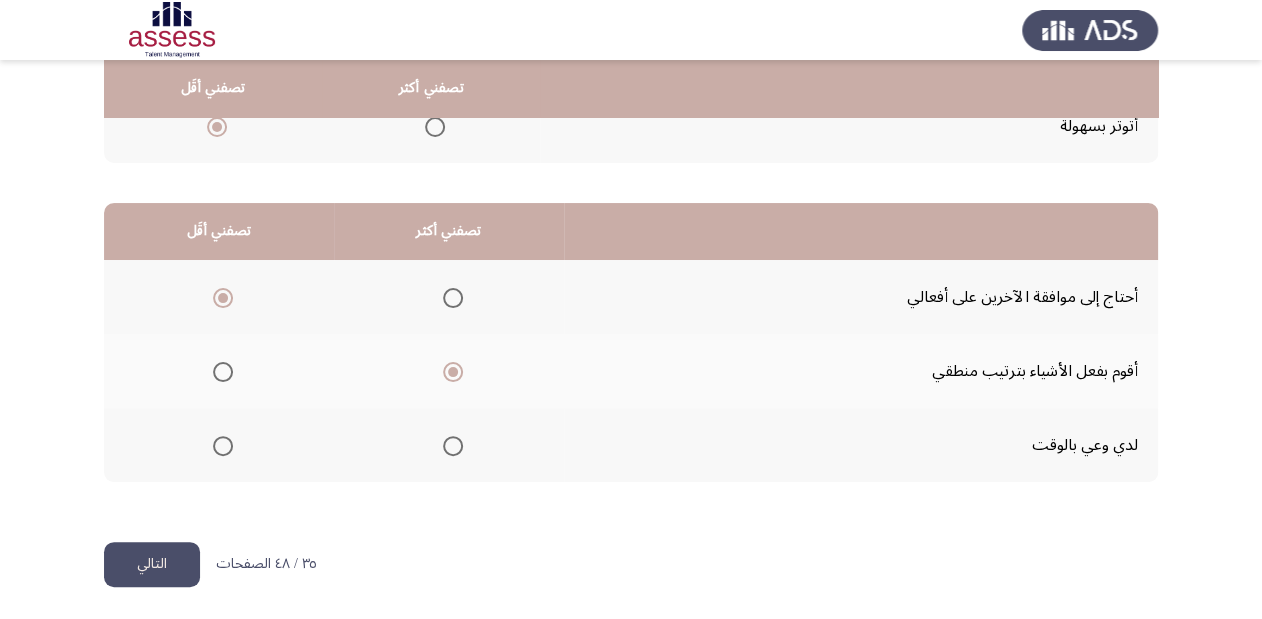 click on "التالي" 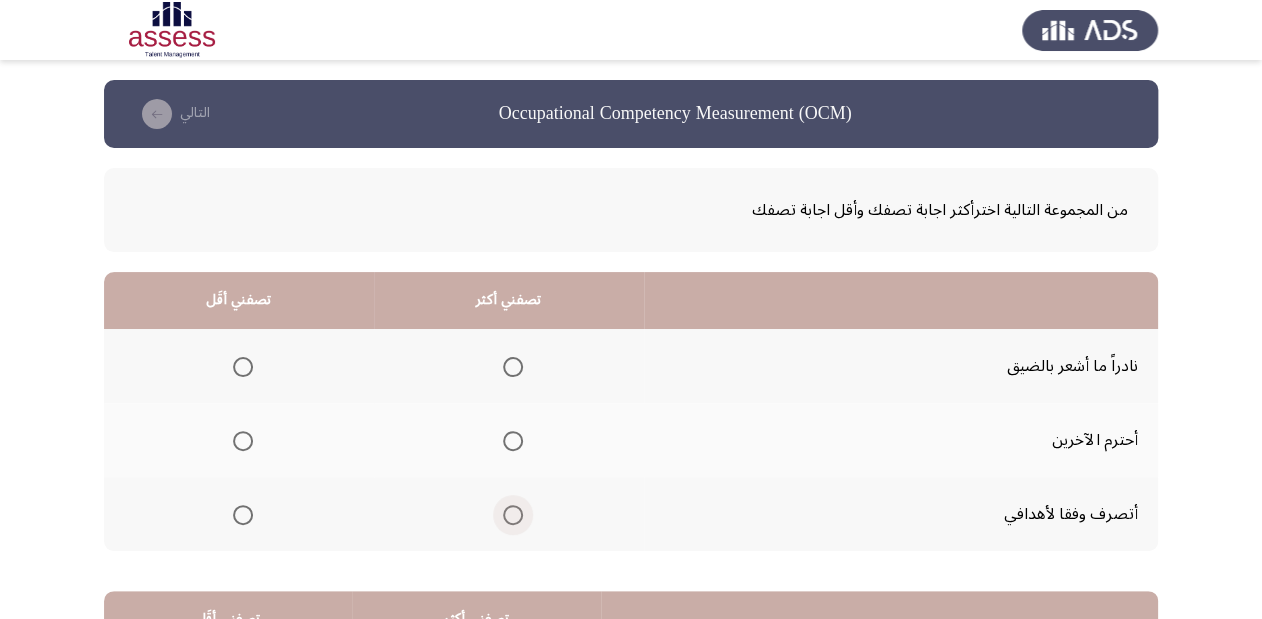 click at bounding box center [513, 515] 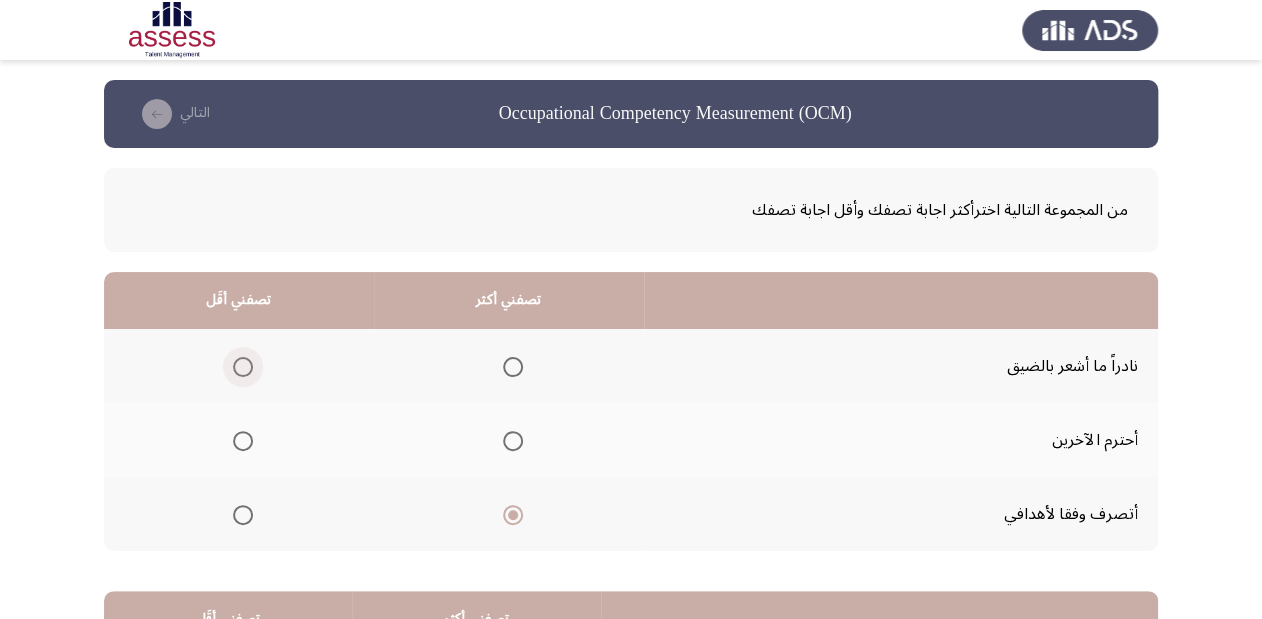 click at bounding box center (243, 367) 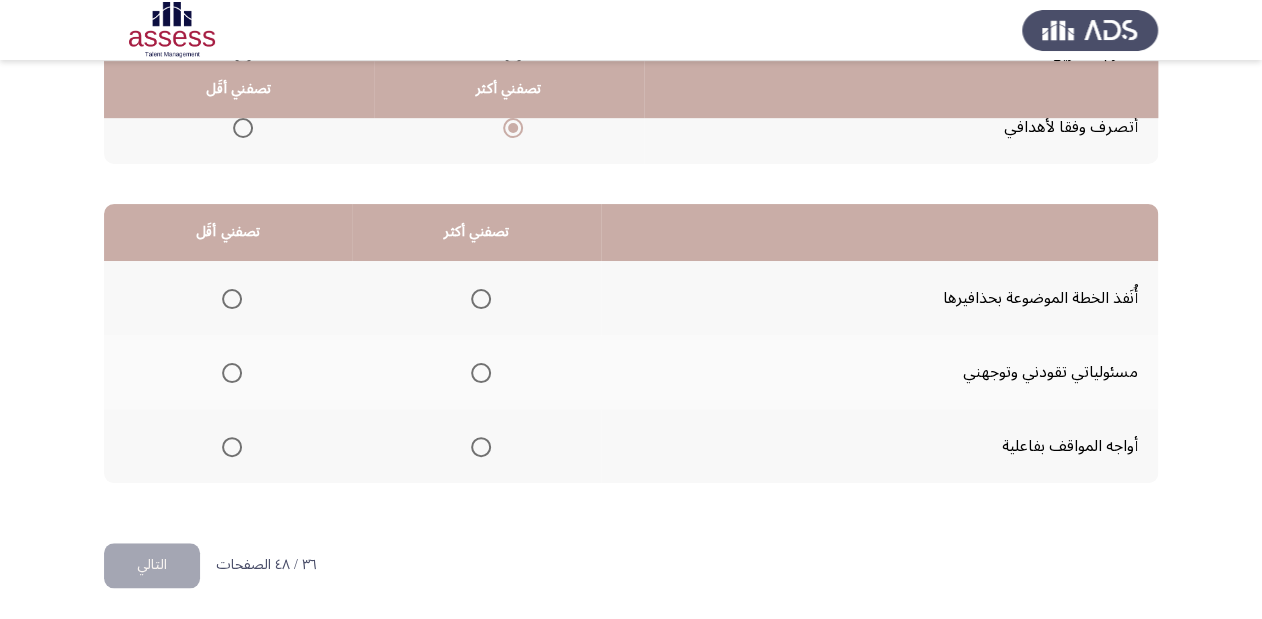 scroll, scrollTop: 388, scrollLeft: 0, axis: vertical 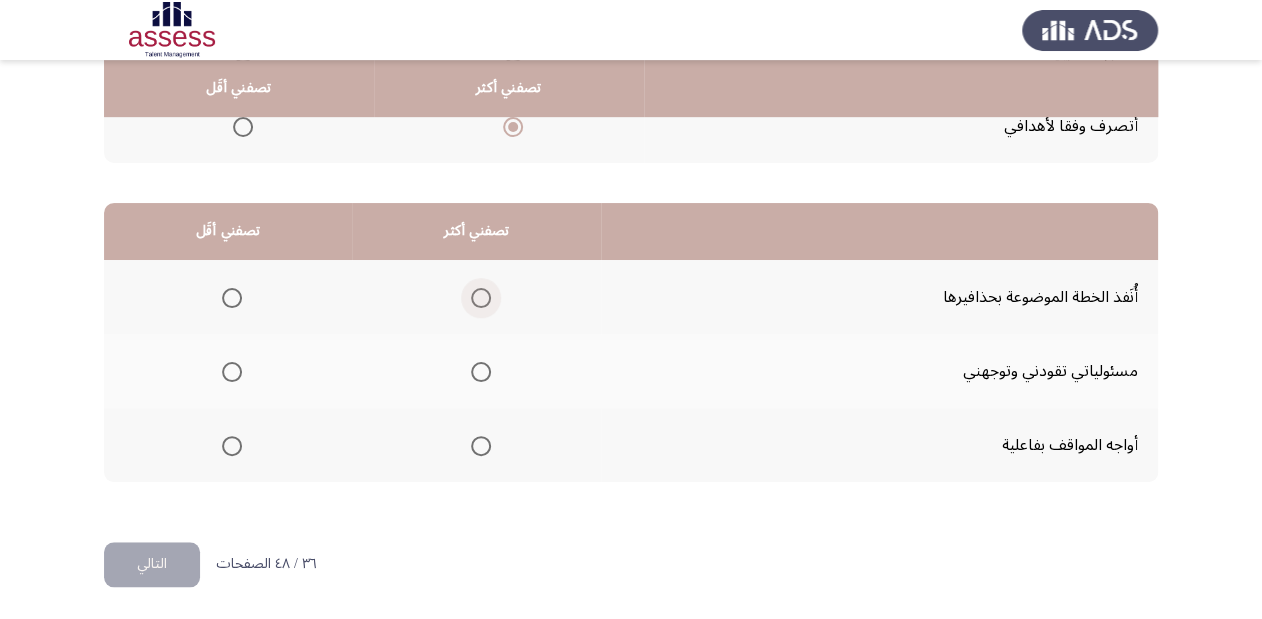 click at bounding box center [481, 298] 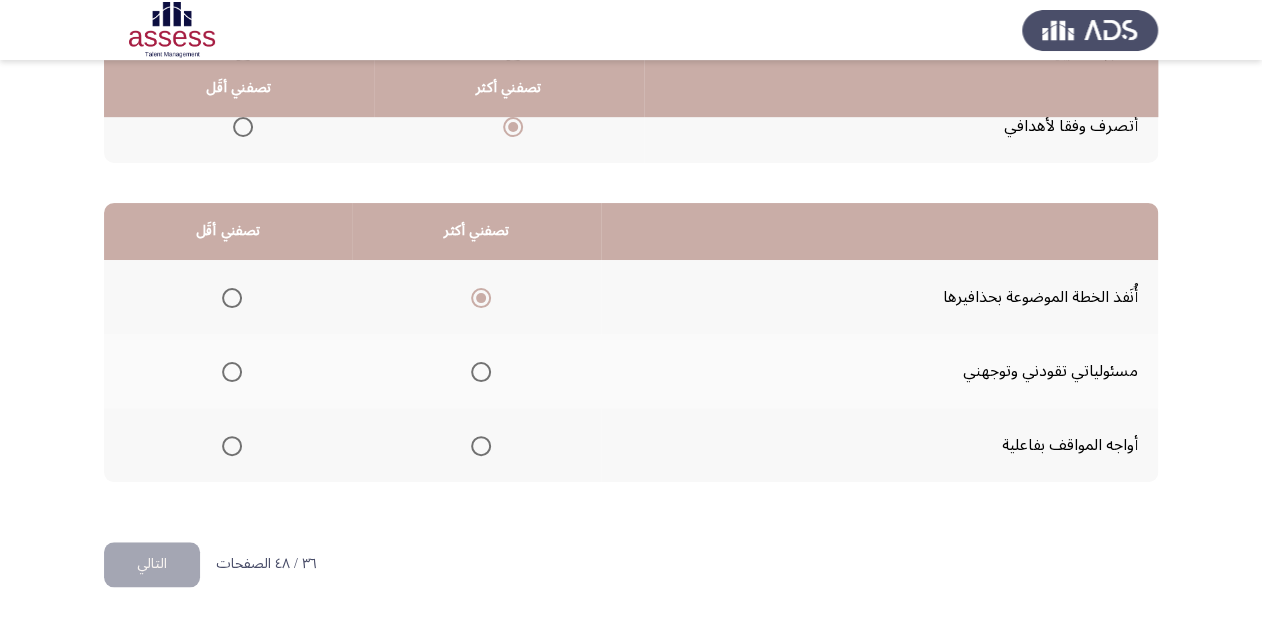 click at bounding box center [232, 446] 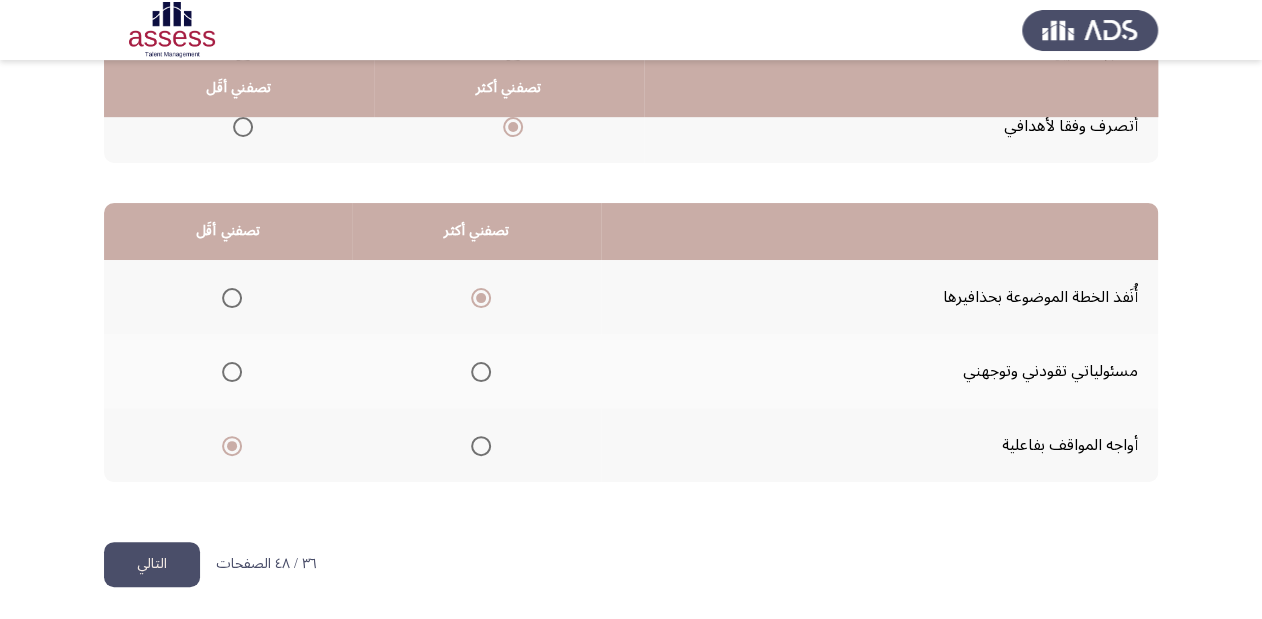click on "التالي" 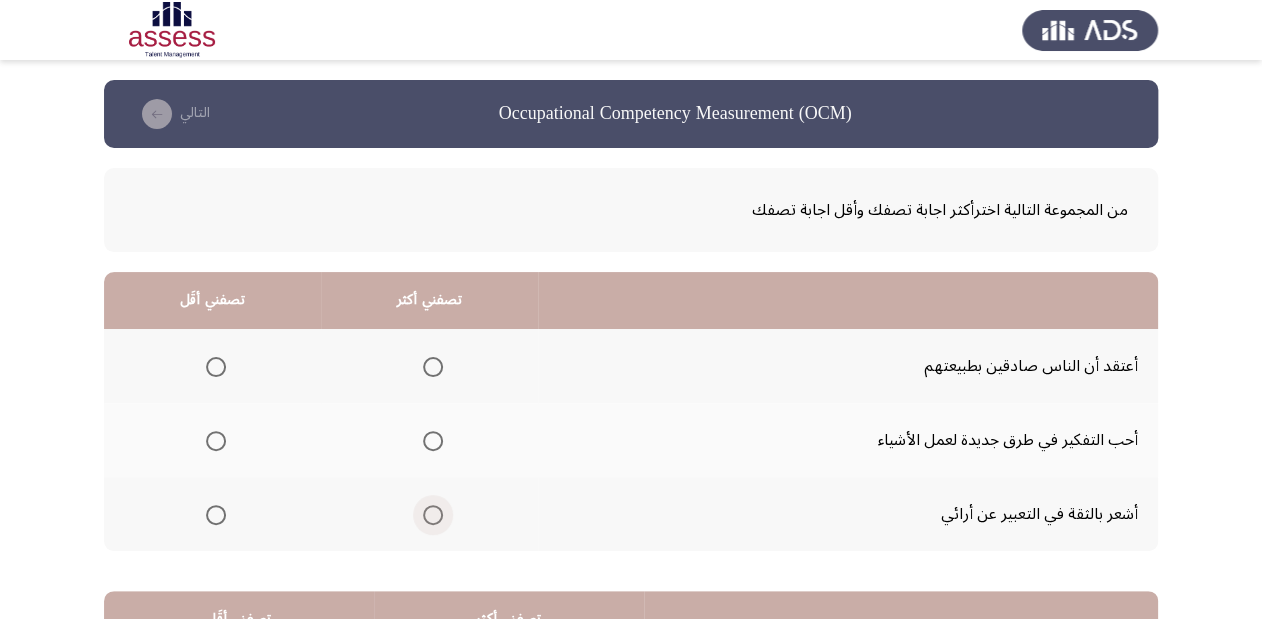 click at bounding box center (433, 515) 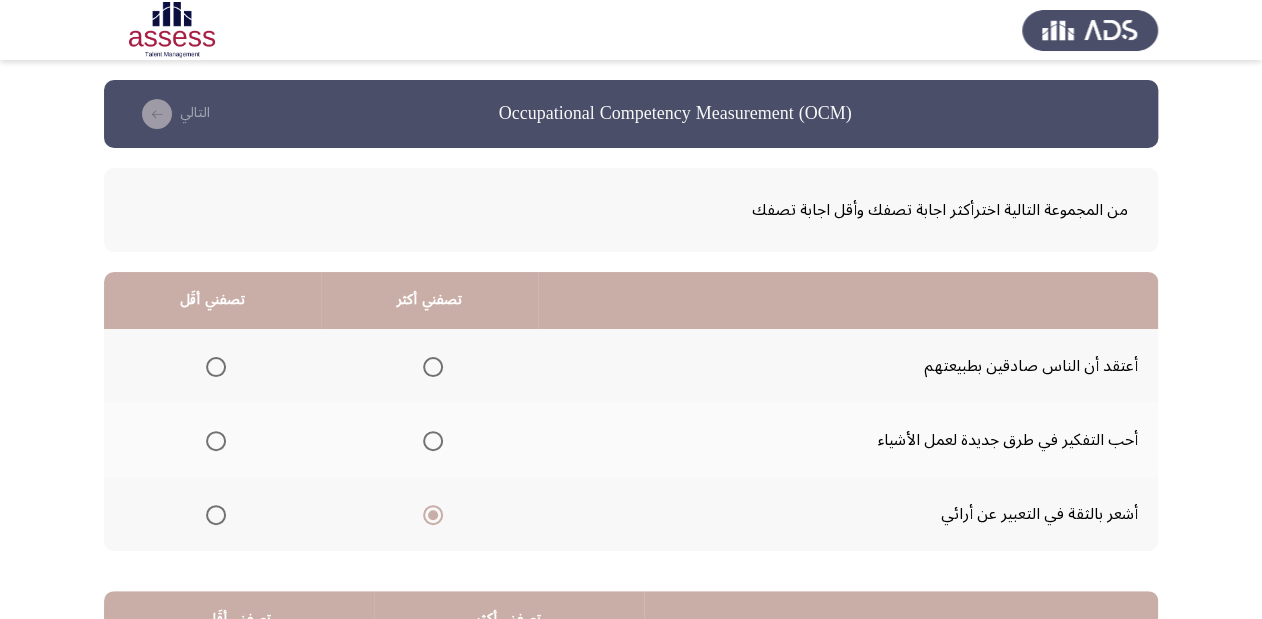 click at bounding box center (216, 367) 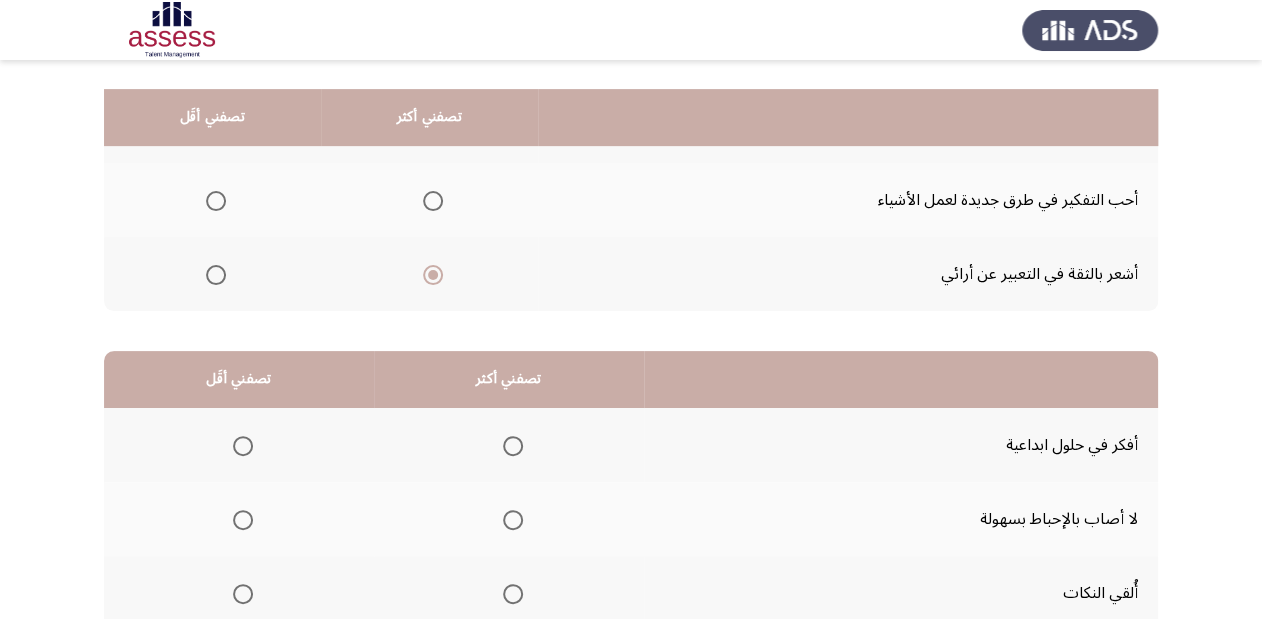 scroll, scrollTop: 320, scrollLeft: 0, axis: vertical 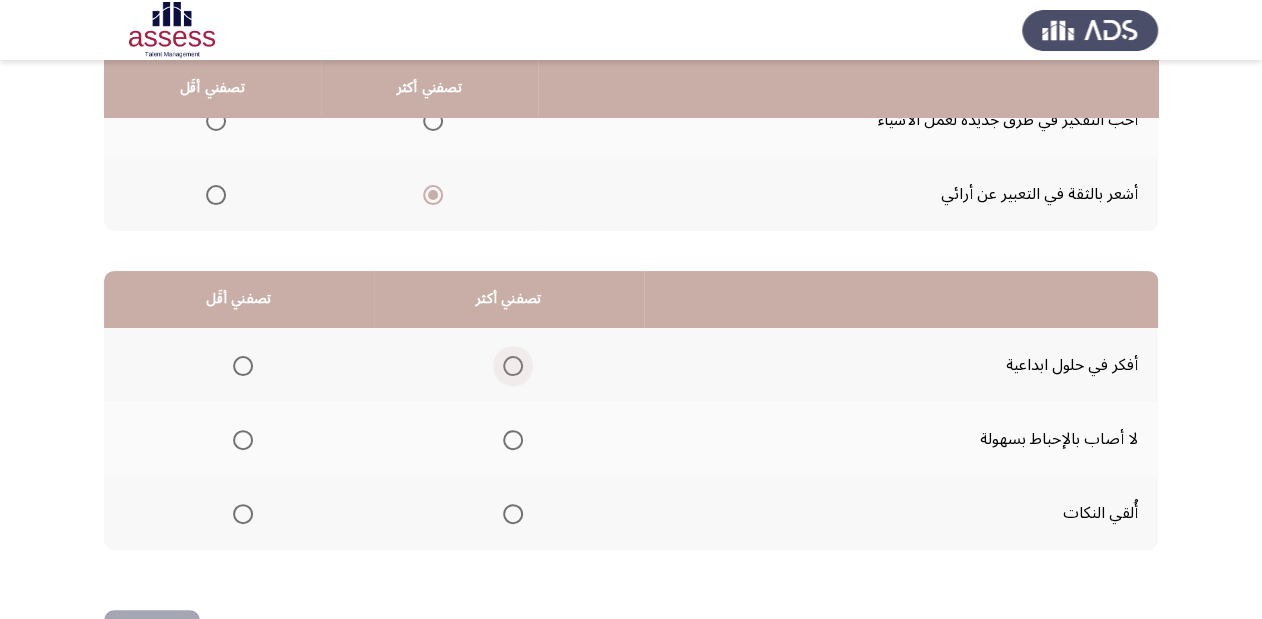 click at bounding box center (513, 366) 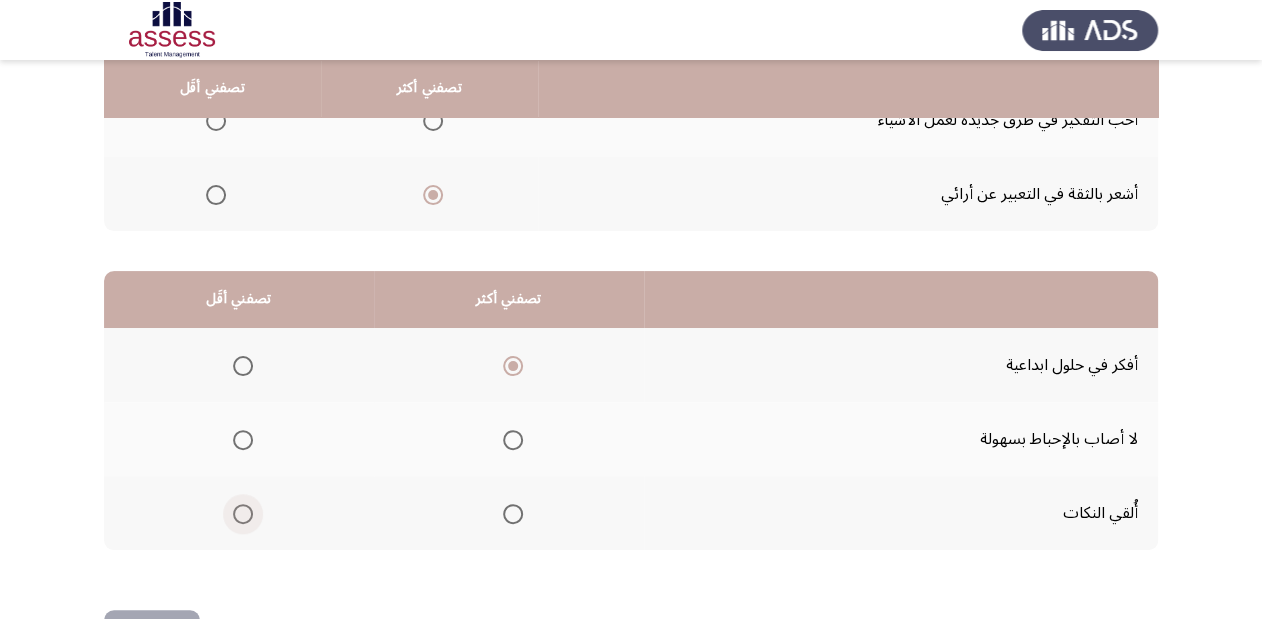 click at bounding box center (243, 514) 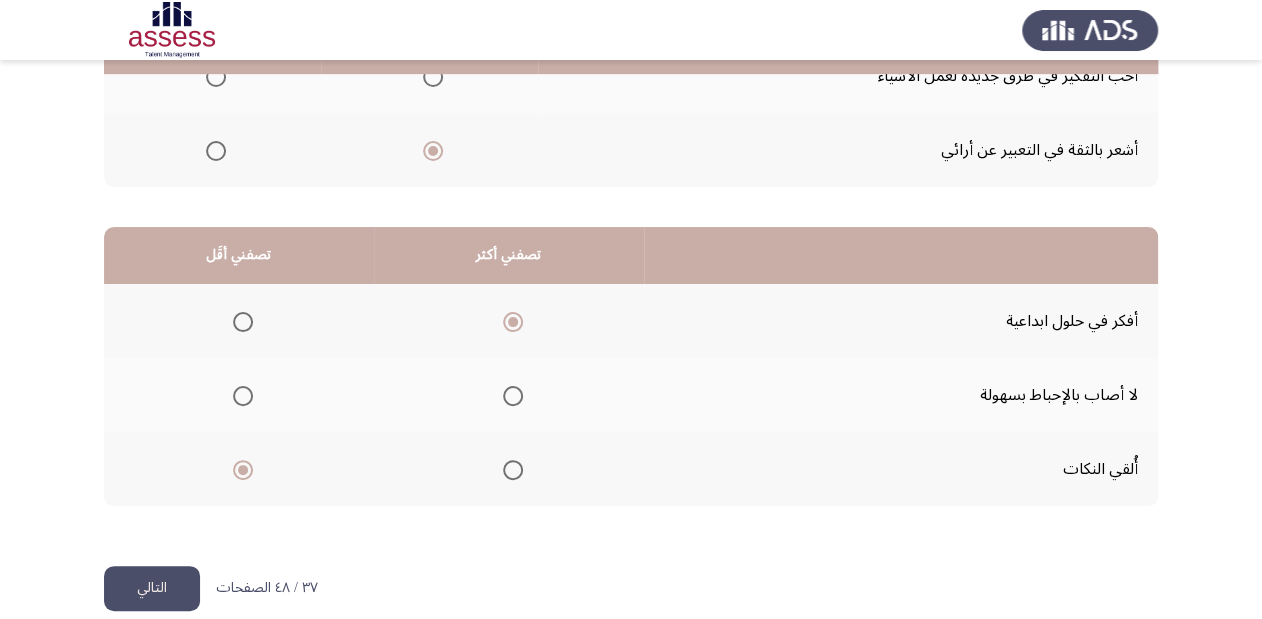 scroll, scrollTop: 388, scrollLeft: 0, axis: vertical 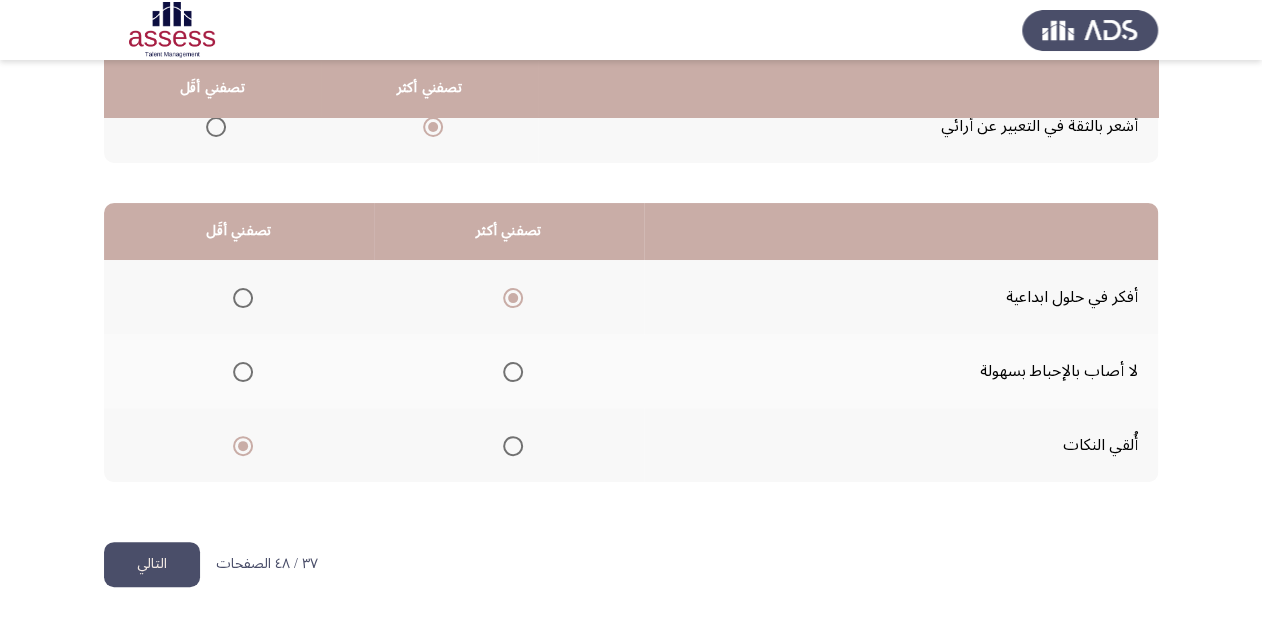 click on "التالي" 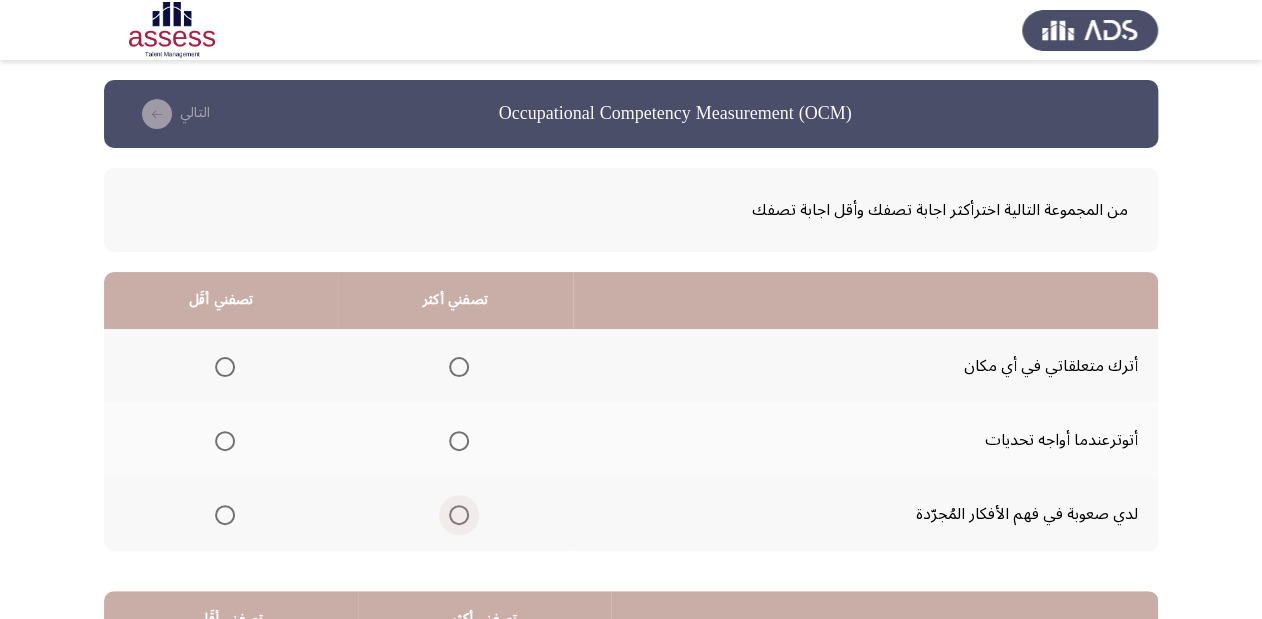 click at bounding box center [459, 515] 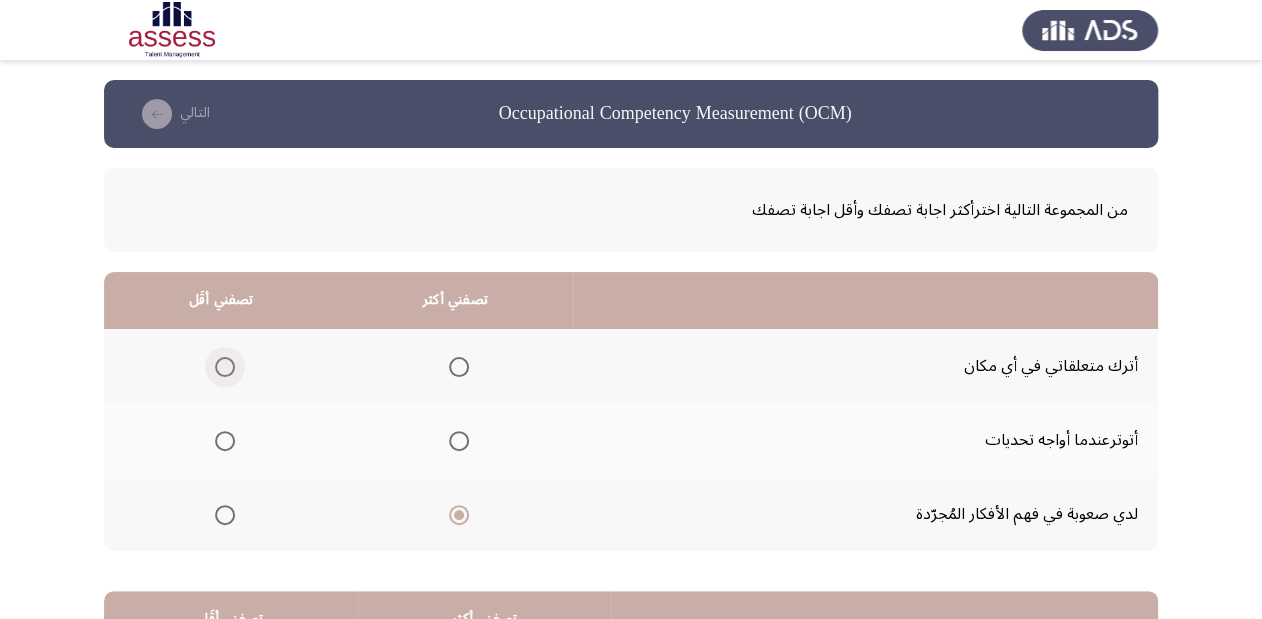 click at bounding box center (225, 367) 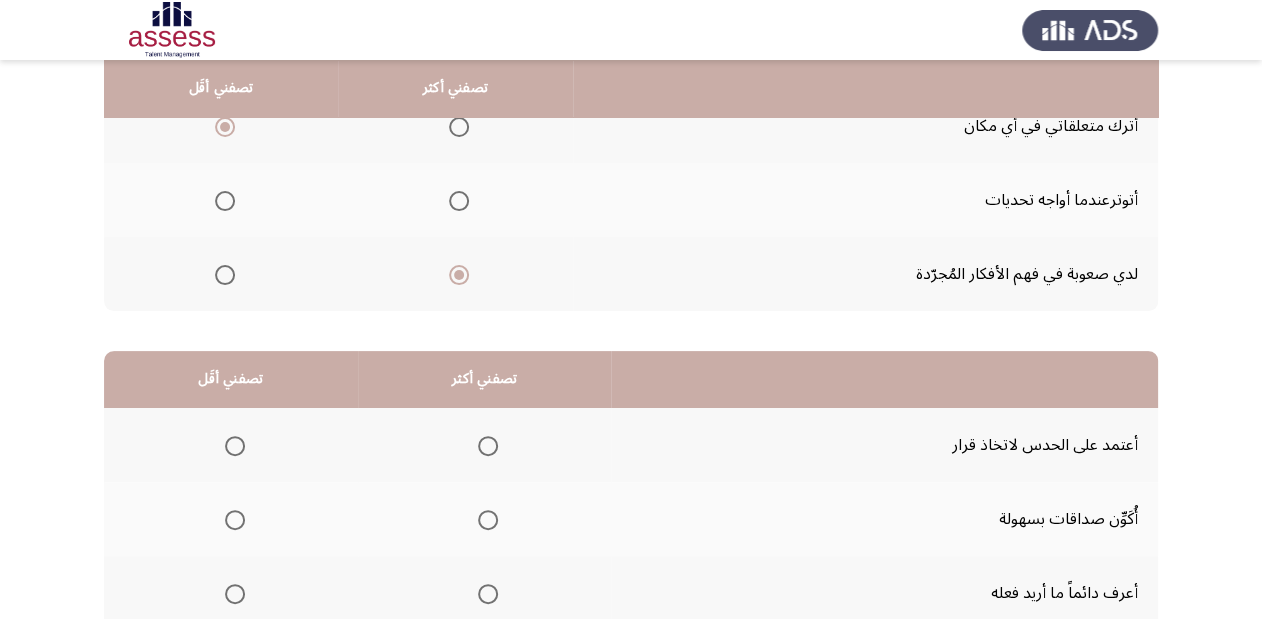 scroll, scrollTop: 320, scrollLeft: 0, axis: vertical 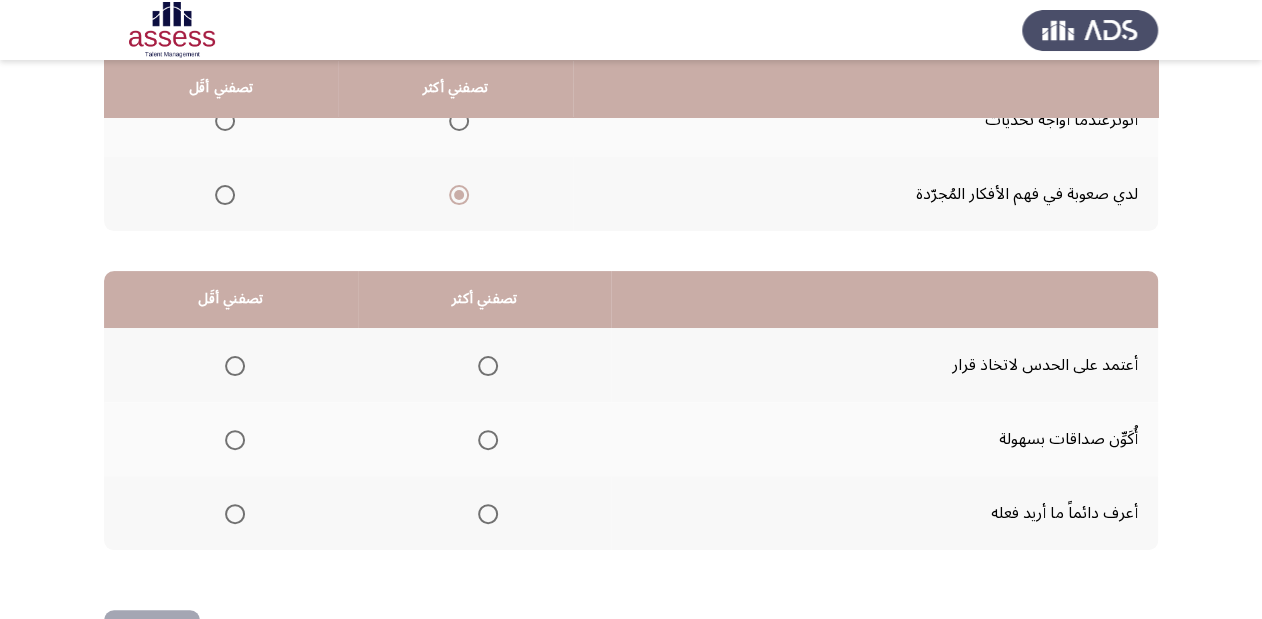 click at bounding box center (488, 514) 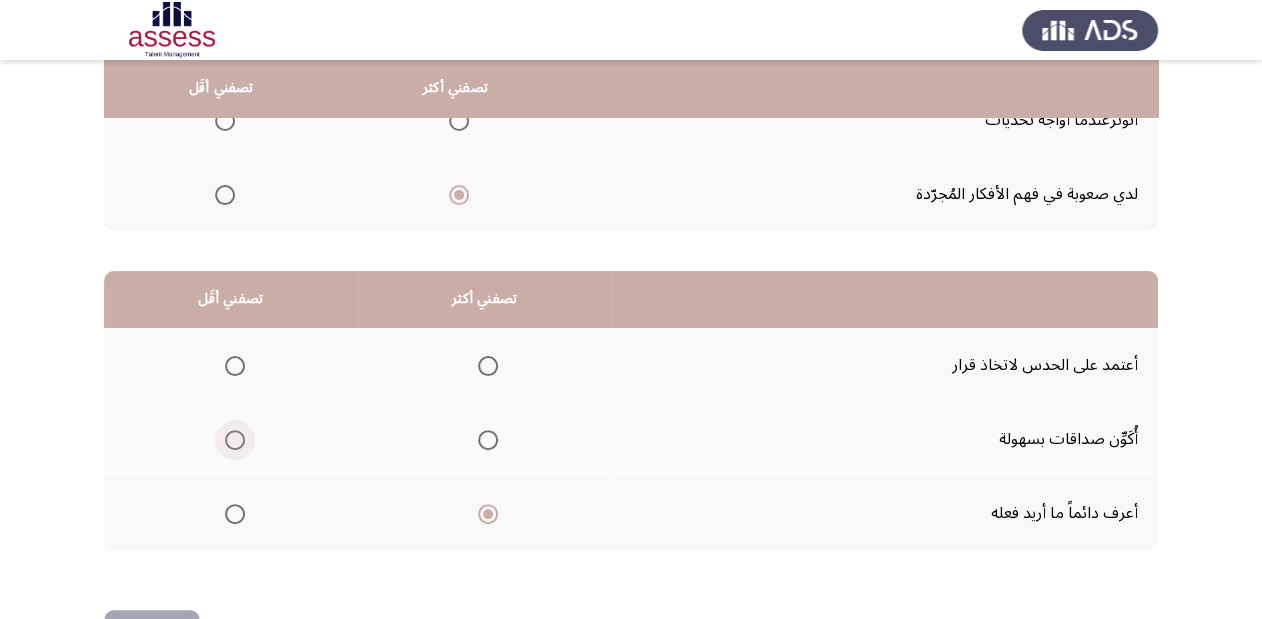 click at bounding box center [235, 440] 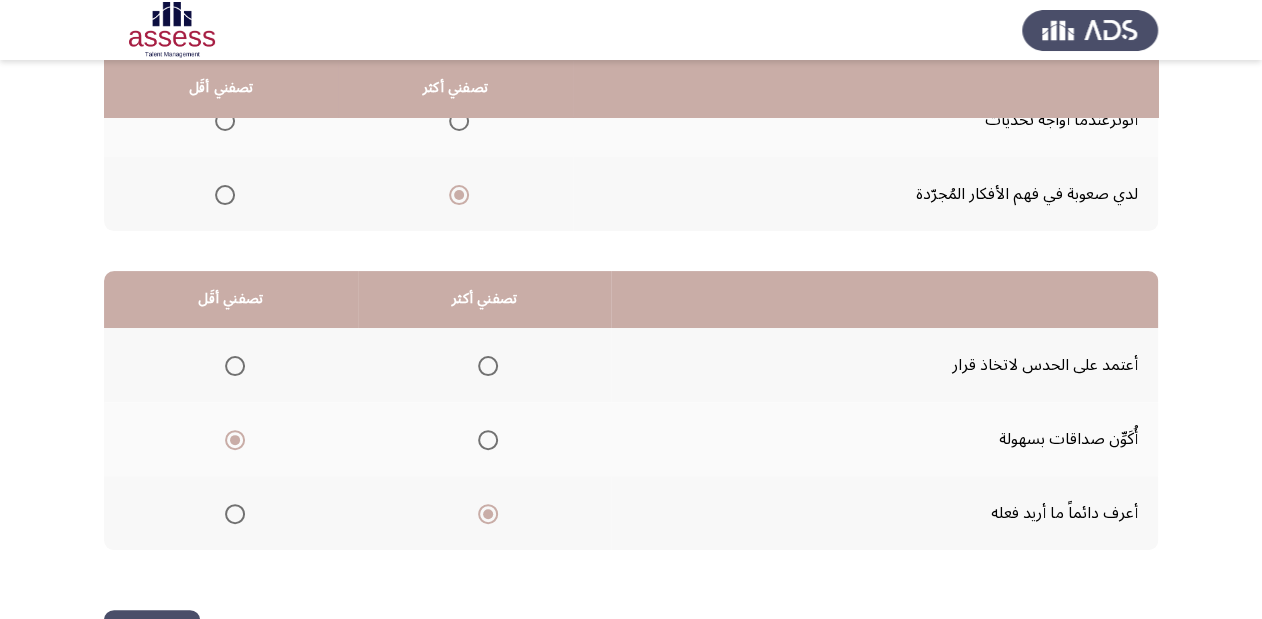 click at bounding box center (235, 366) 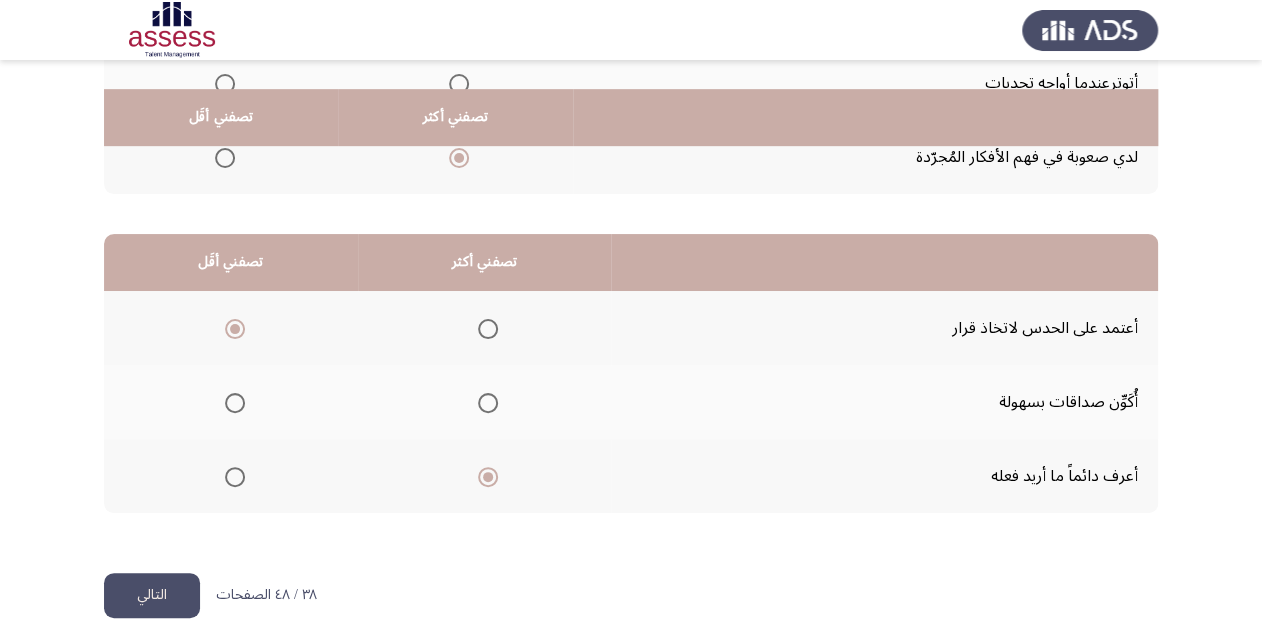 scroll, scrollTop: 388, scrollLeft: 0, axis: vertical 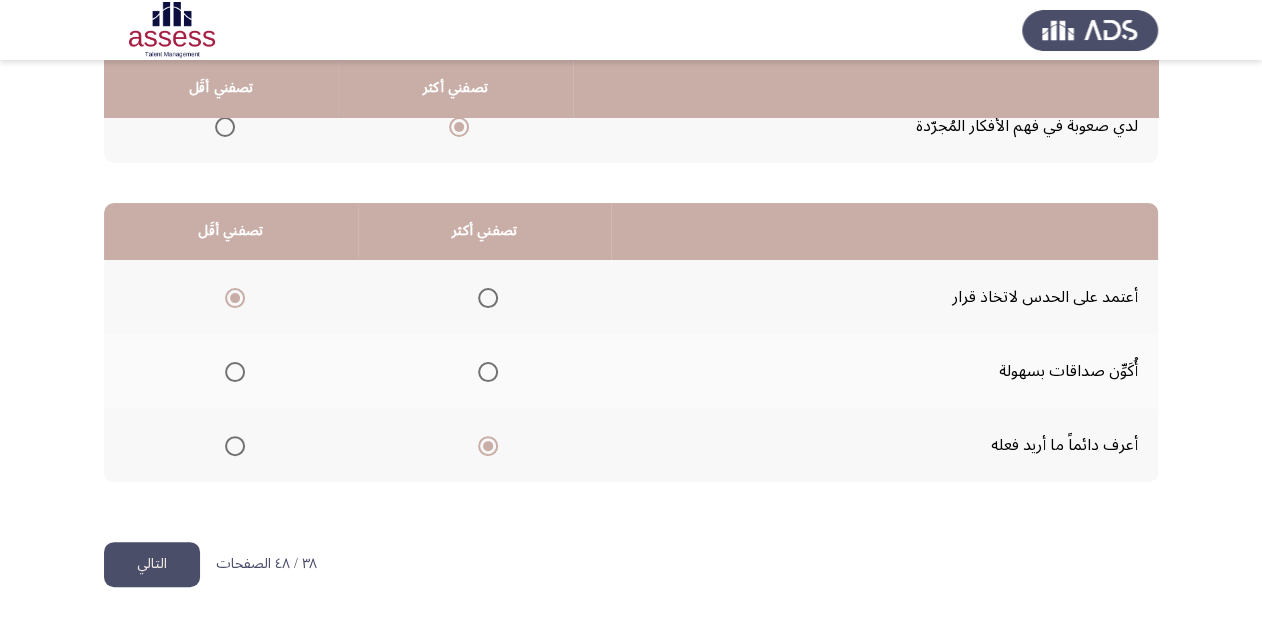 click on "التالي" 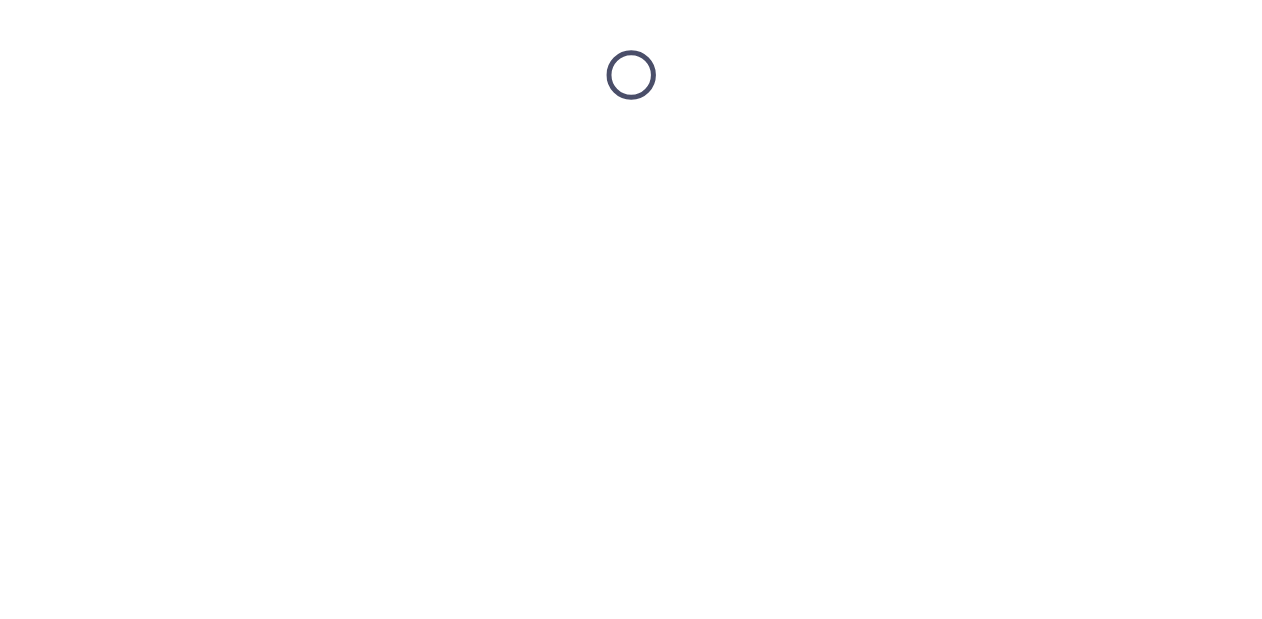scroll, scrollTop: 0, scrollLeft: 0, axis: both 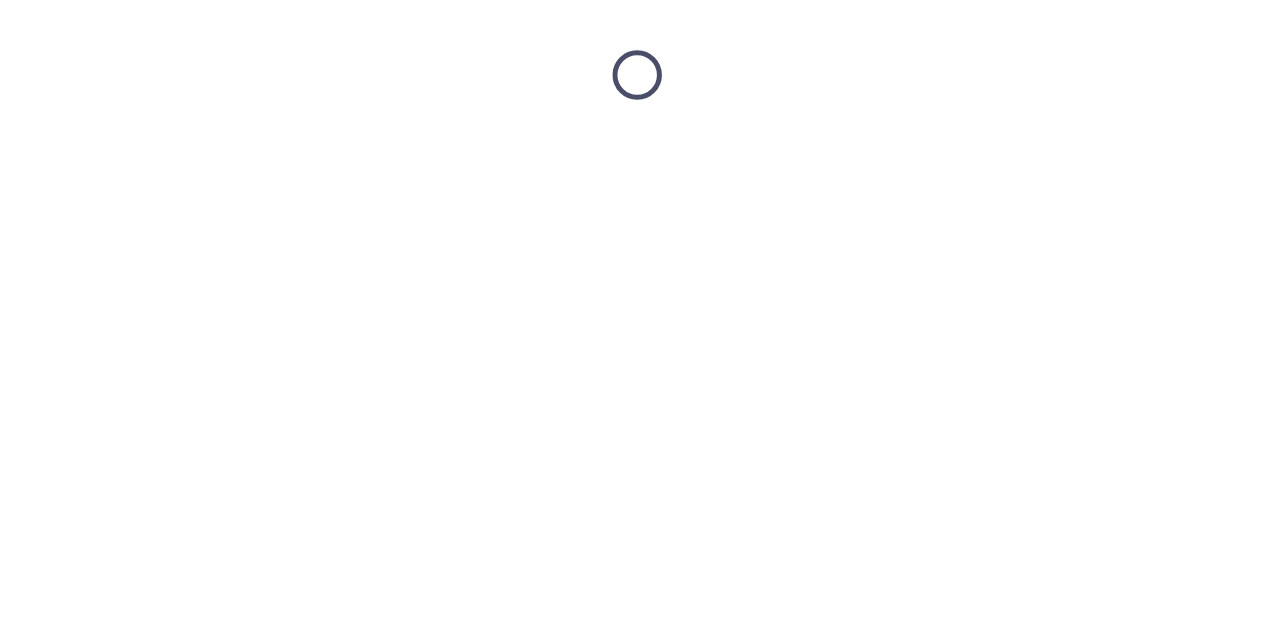 click at bounding box center [637, 75] 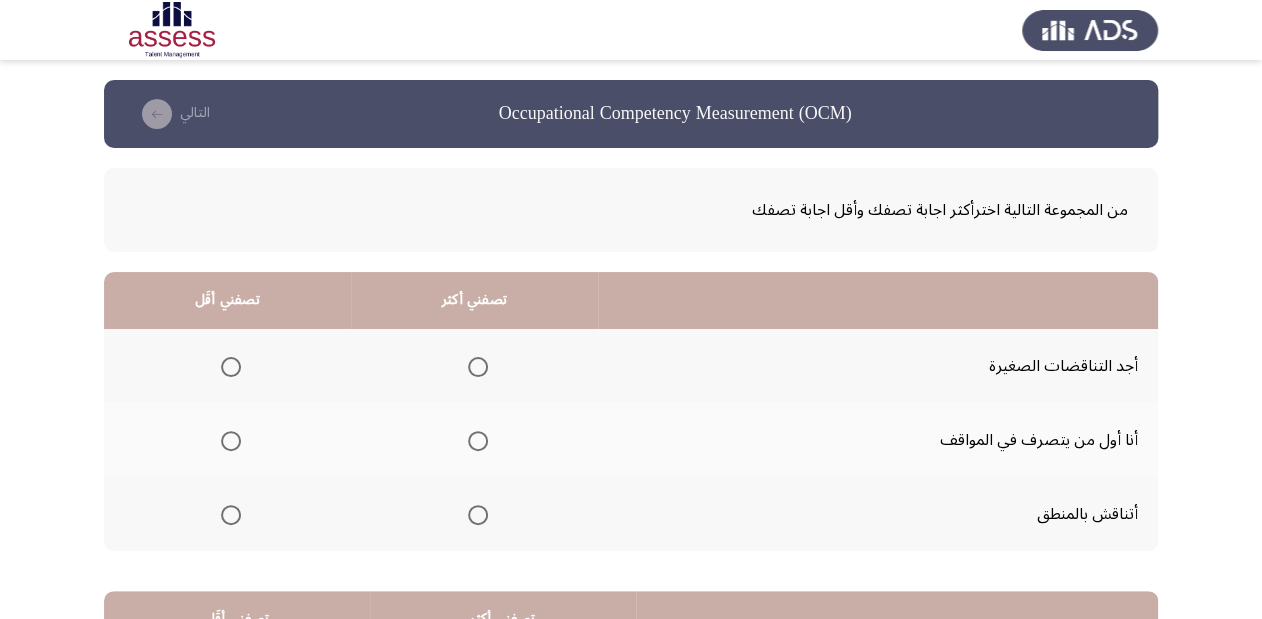 click at bounding box center [478, 515] 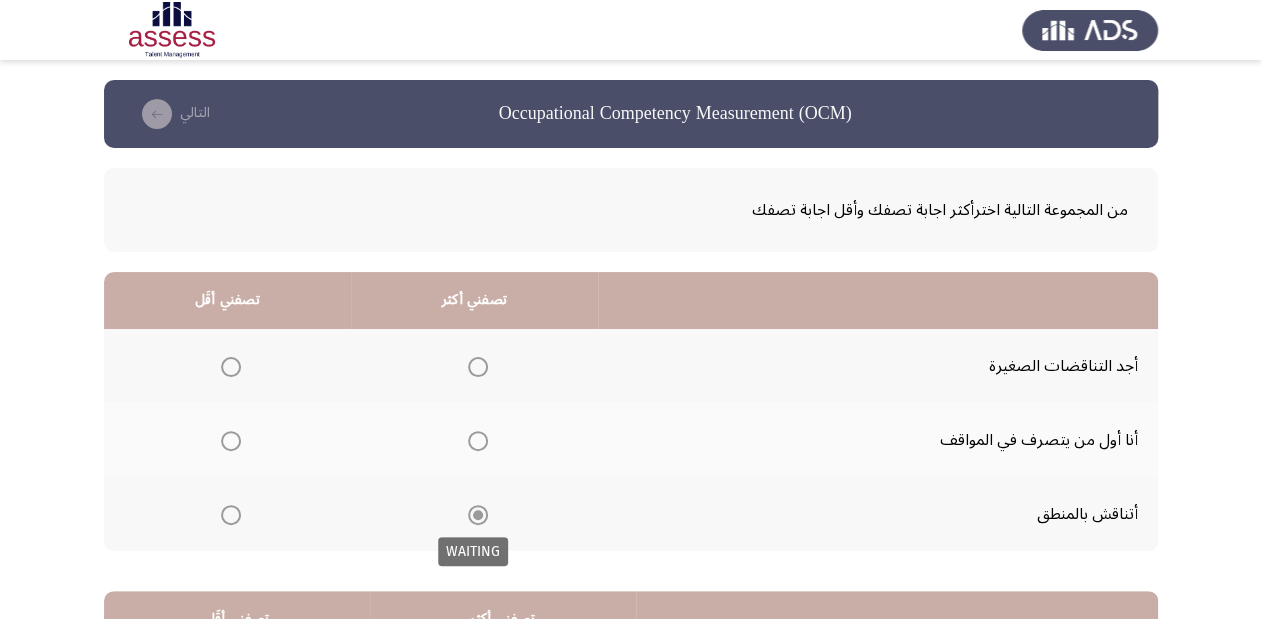click at bounding box center [478, 515] 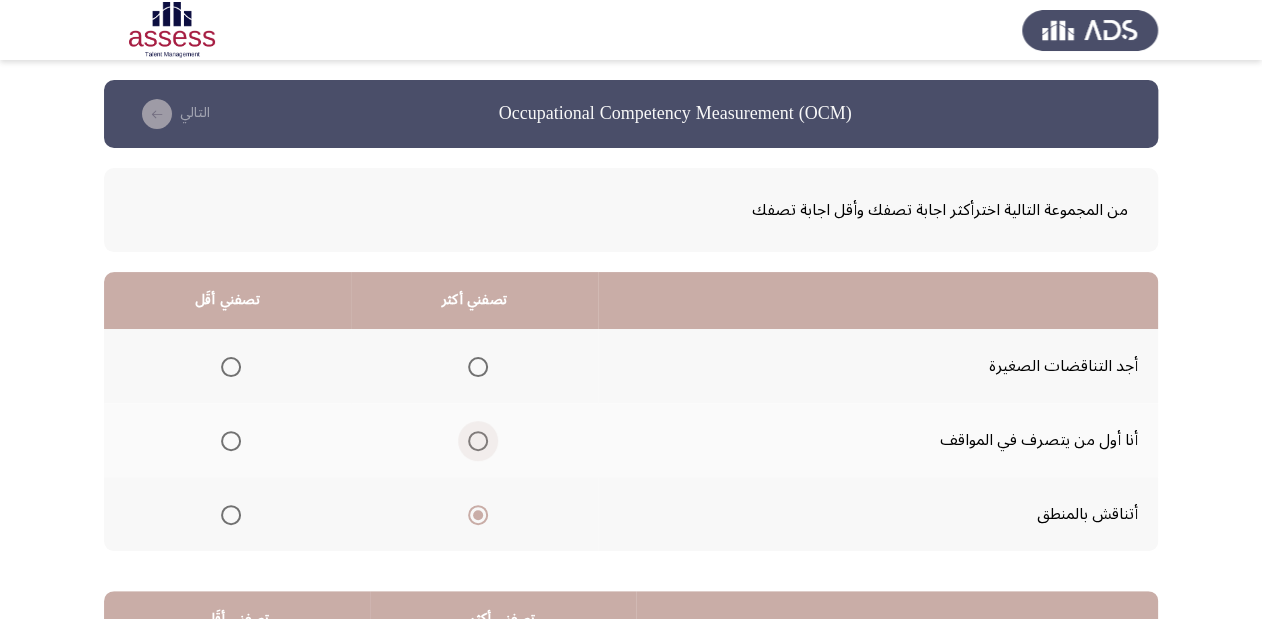 click at bounding box center [478, 441] 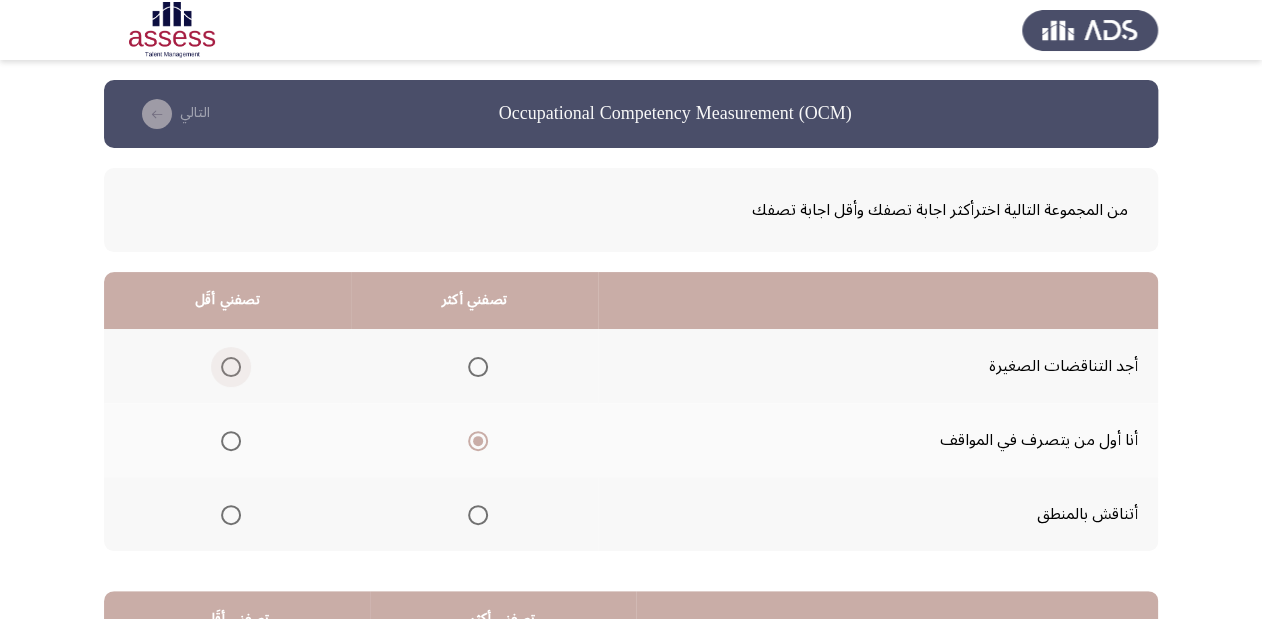 click at bounding box center (231, 367) 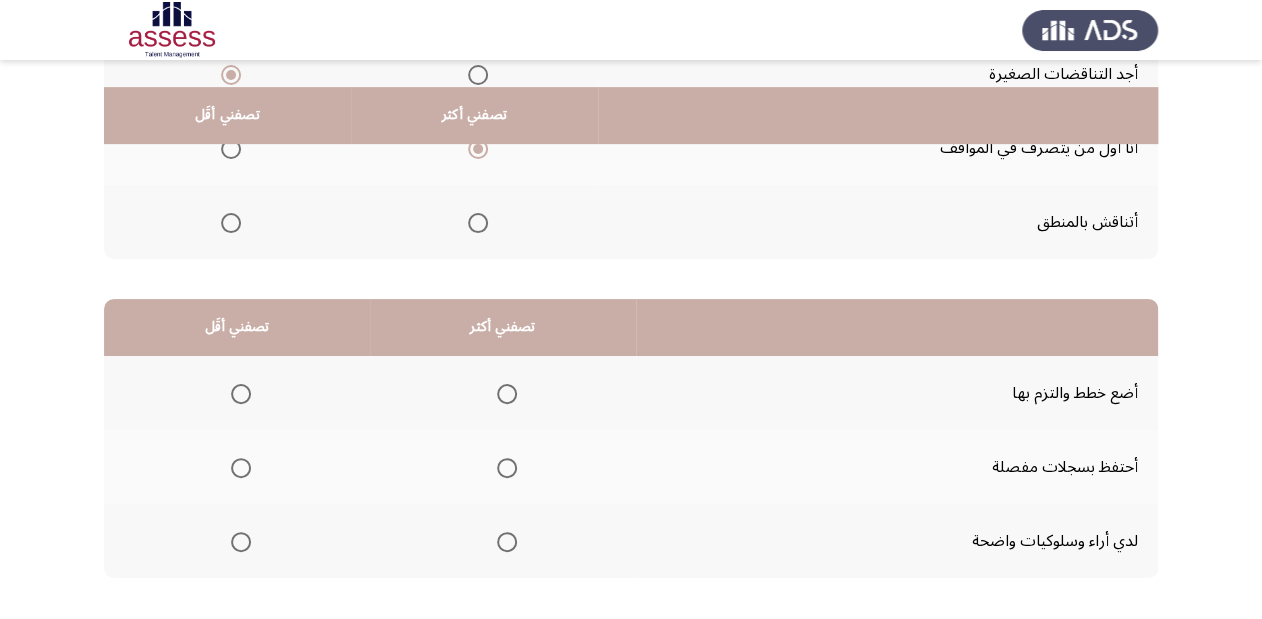 scroll, scrollTop: 320, scrollLeft: 0, axis: vertical 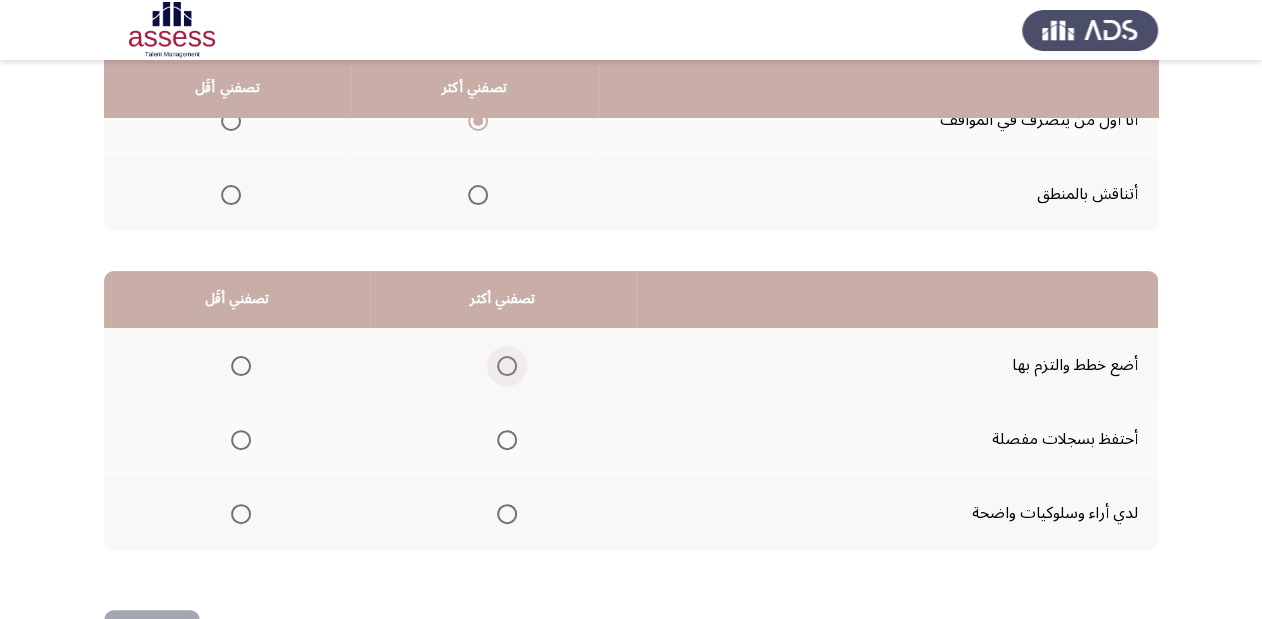 click at bounding box center (507, 366) 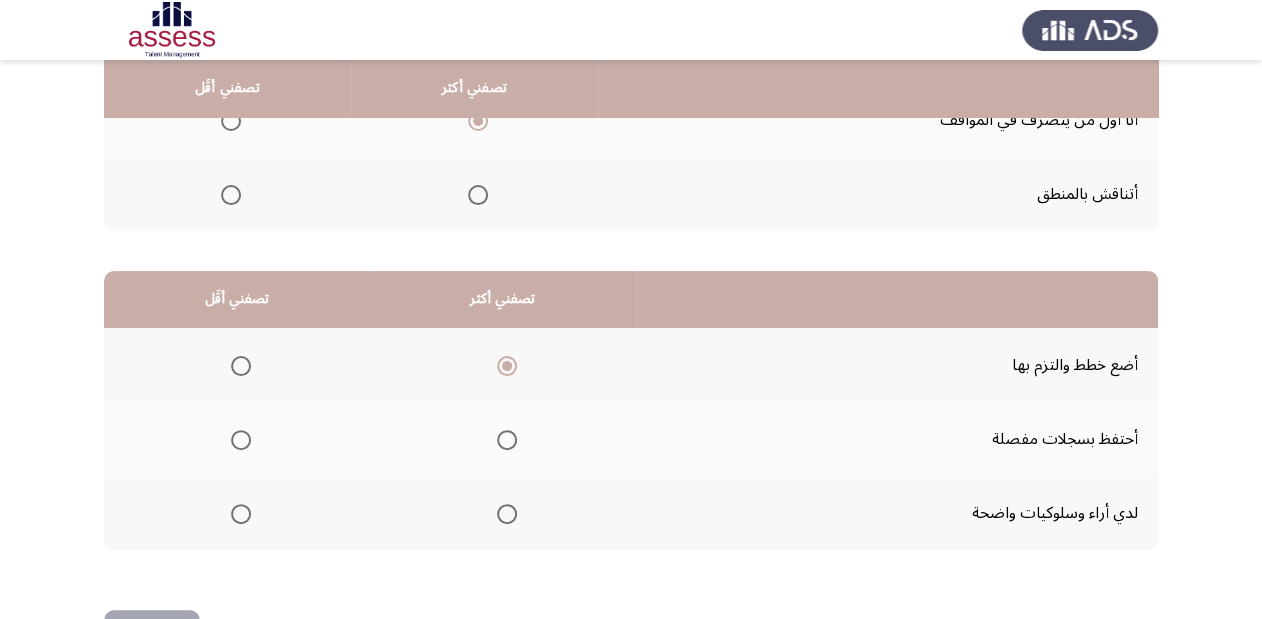 click at bounding box center (241, 440) 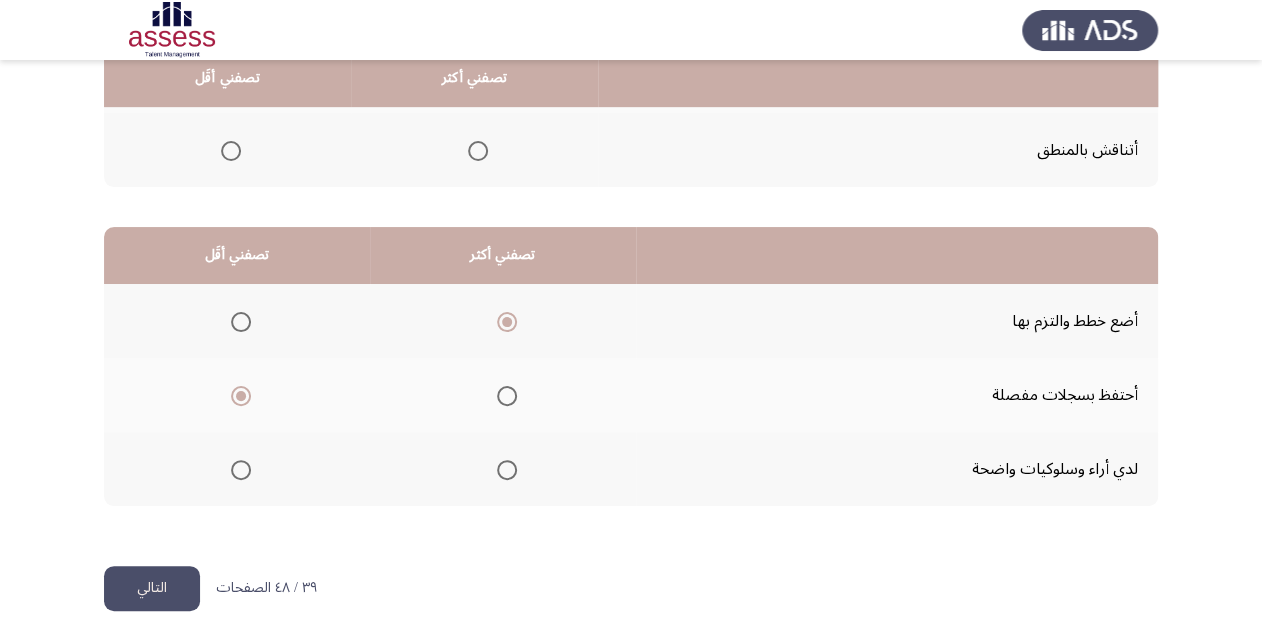 scroll, scrollTop: 388, scrollLeft: 0, axis: vertical 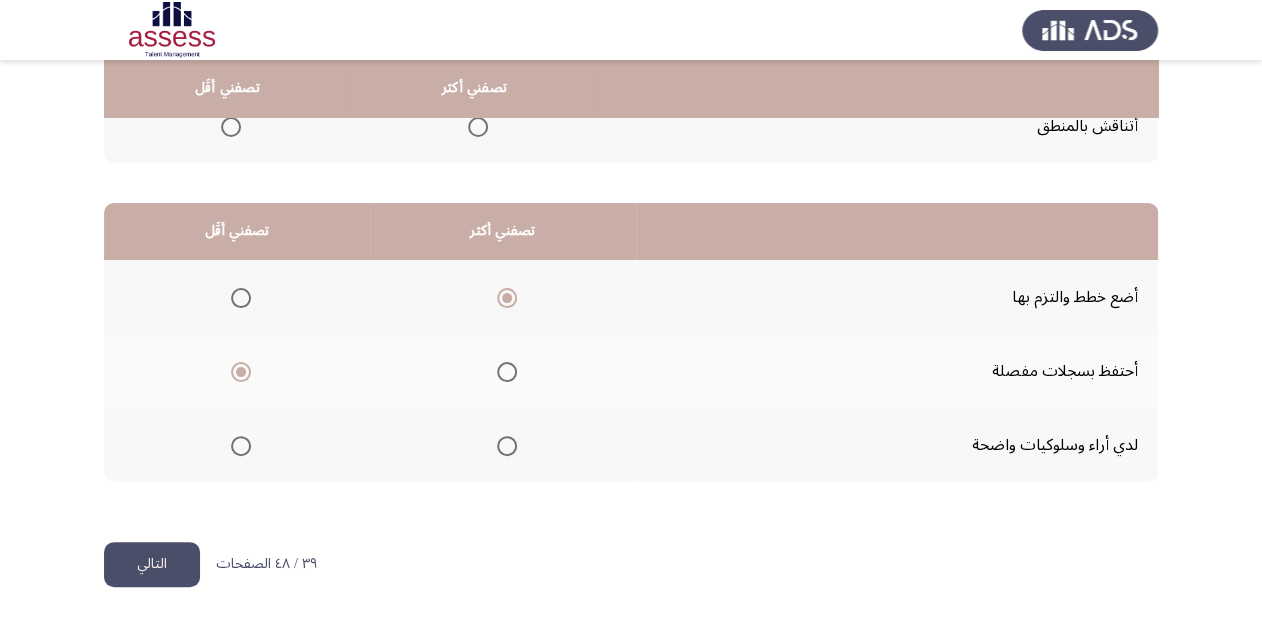 click on "التالي" 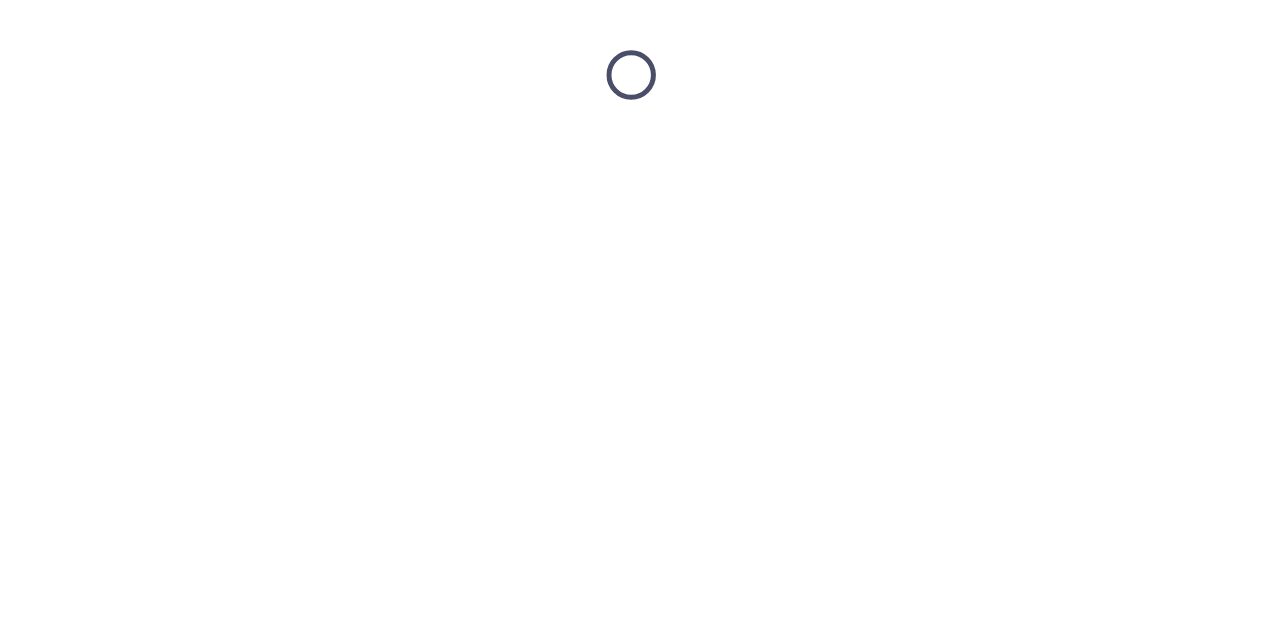 scroll, scrollTop: 0, scrollLeft: 0, axis: both 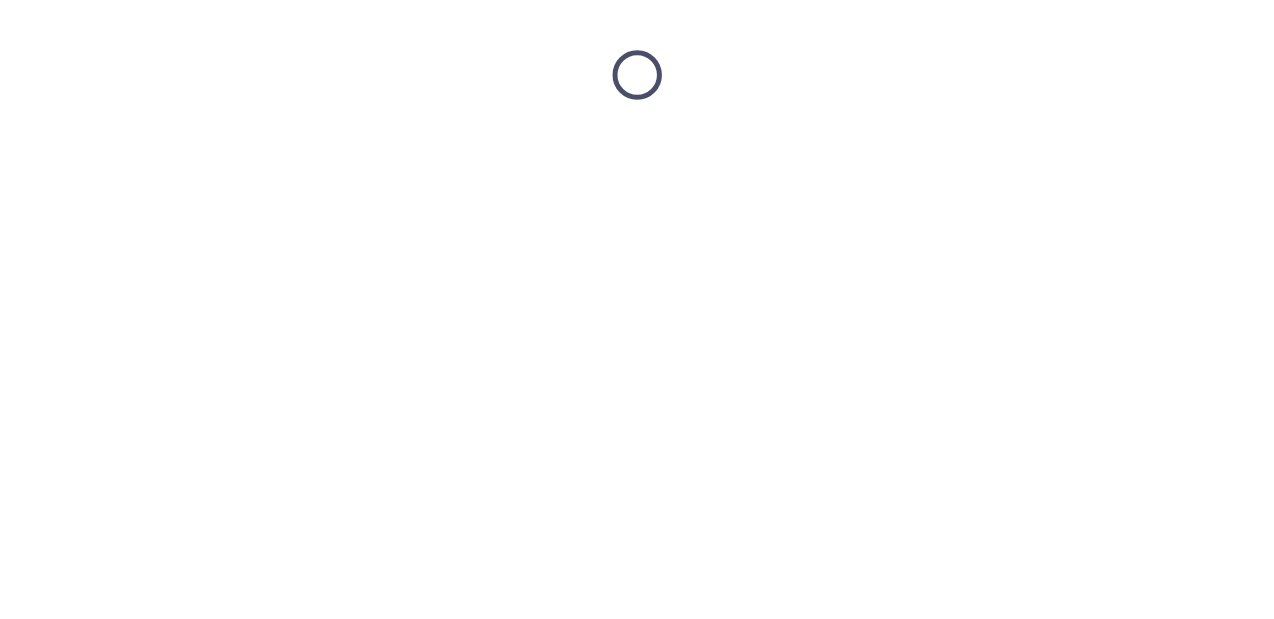 click at bounding box center (637, 75) 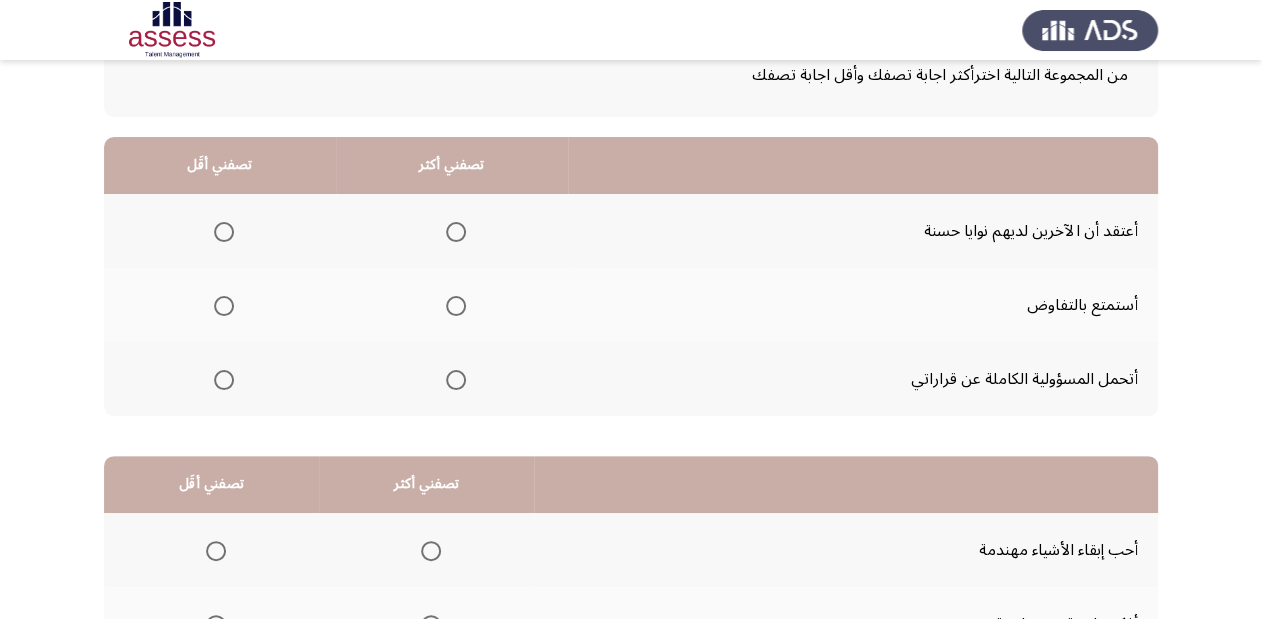 scroll, scrollTop: 160, scrollLeft: 0, axis: vertical 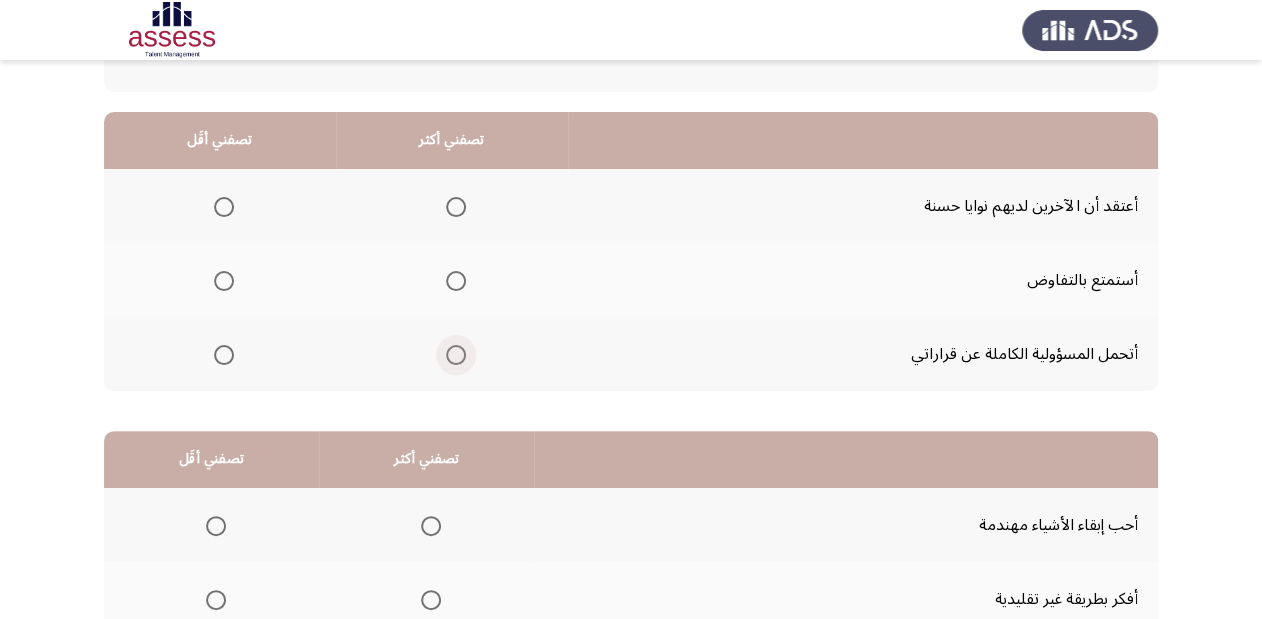 click at bounding box center [456, 355] 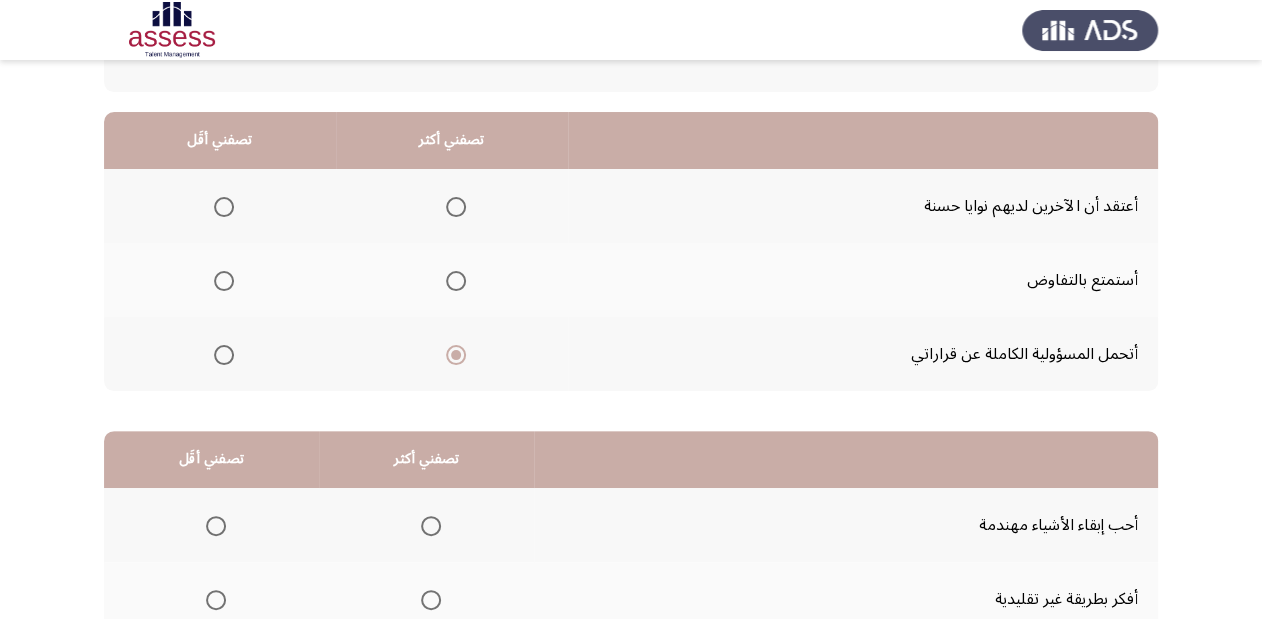 click at bounding box center [224, 207] 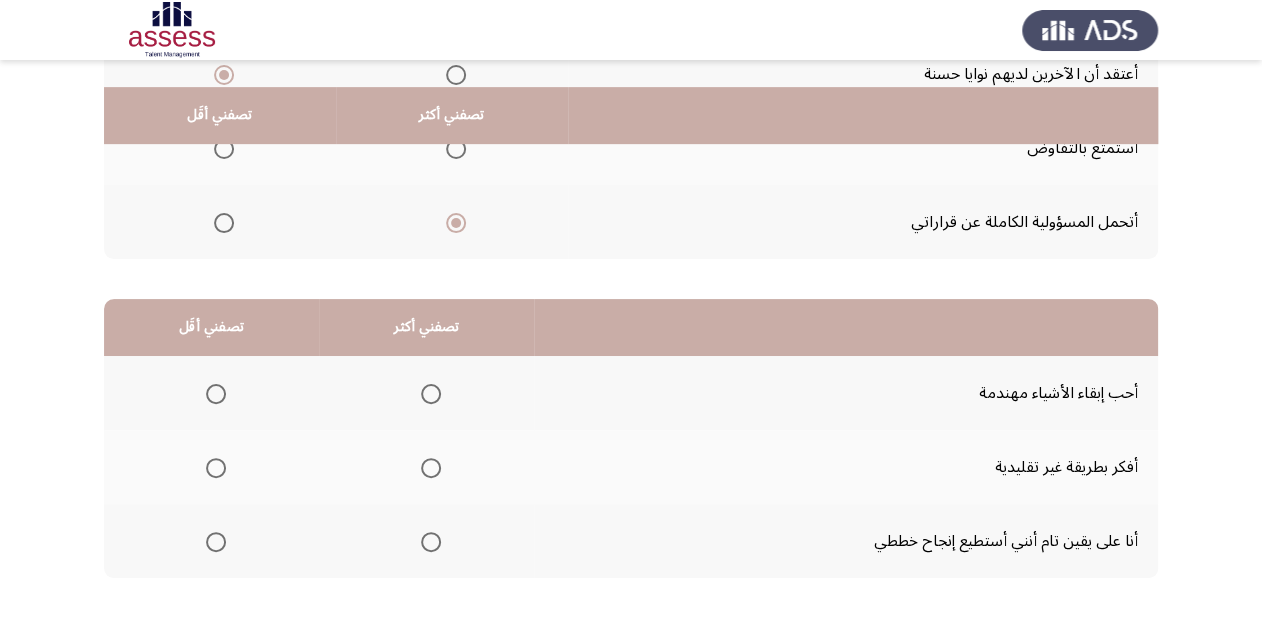 scroll, scrollTop: 320, scrollLeft: 0, axis: vertical 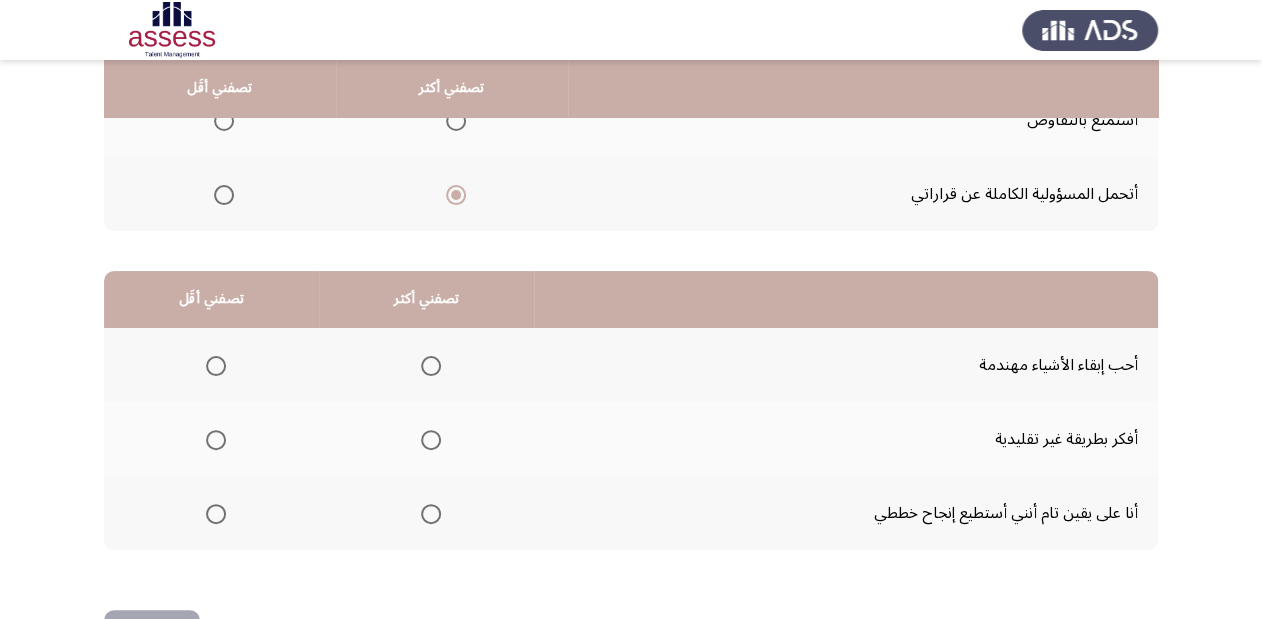 click at bounding box center (431, 514) 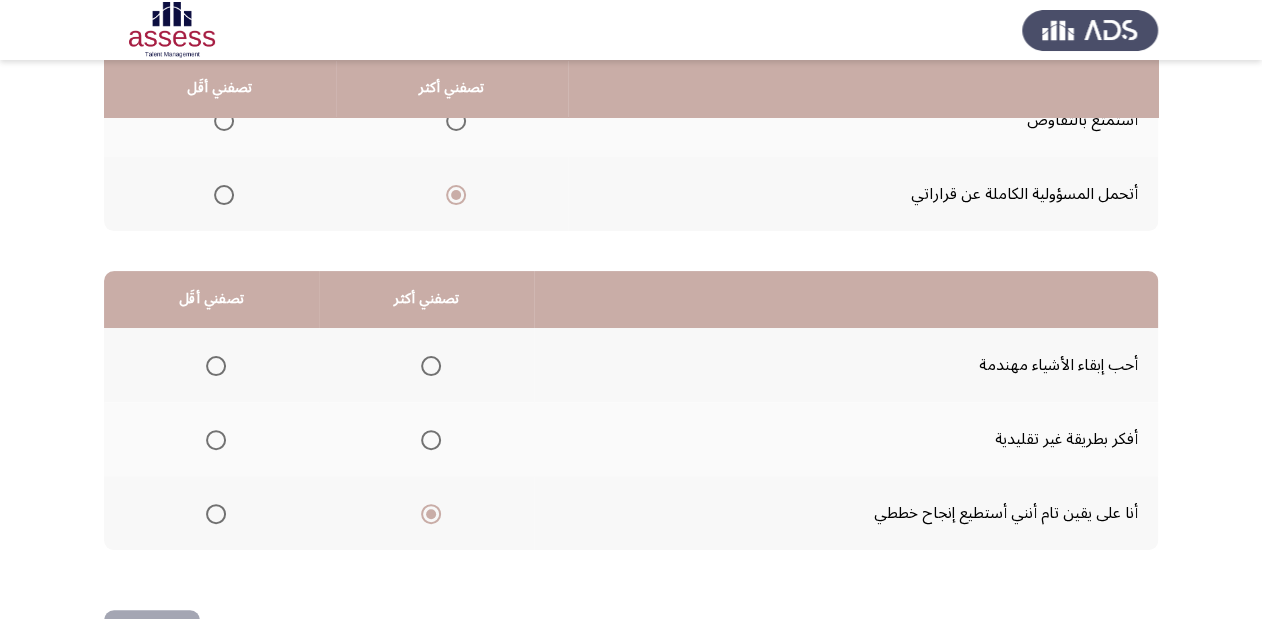 click at bounding box center (216, 366) 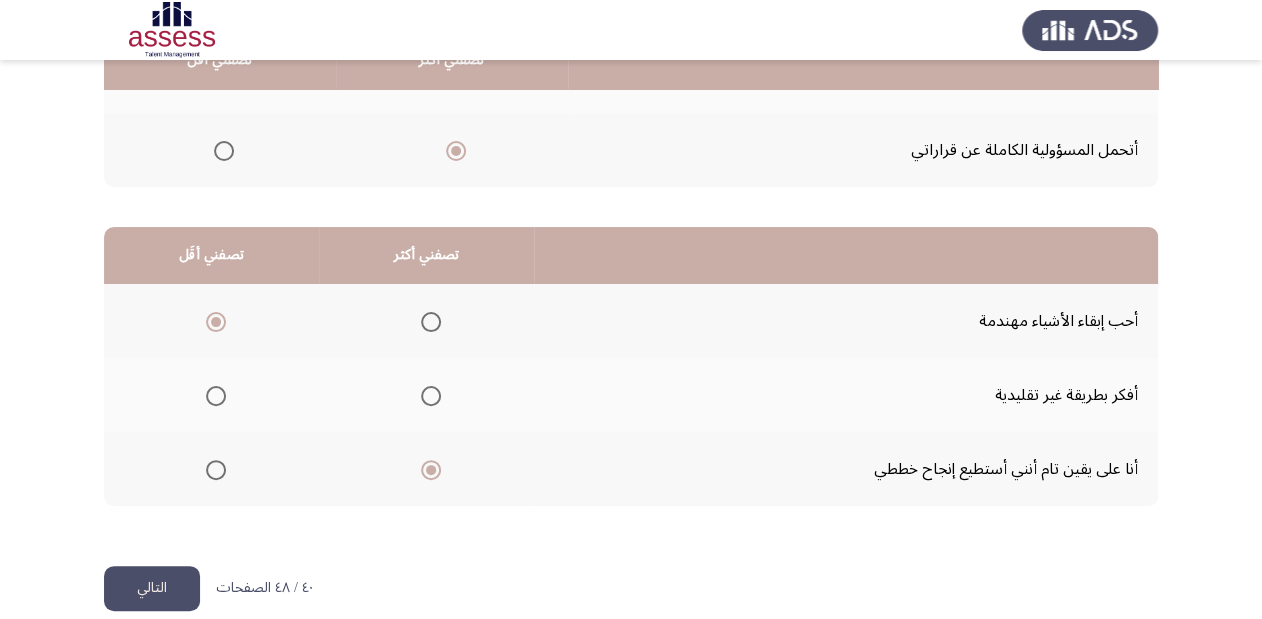 scroll, scrollTop: 388, scrollLeft: 0, axis: vertical 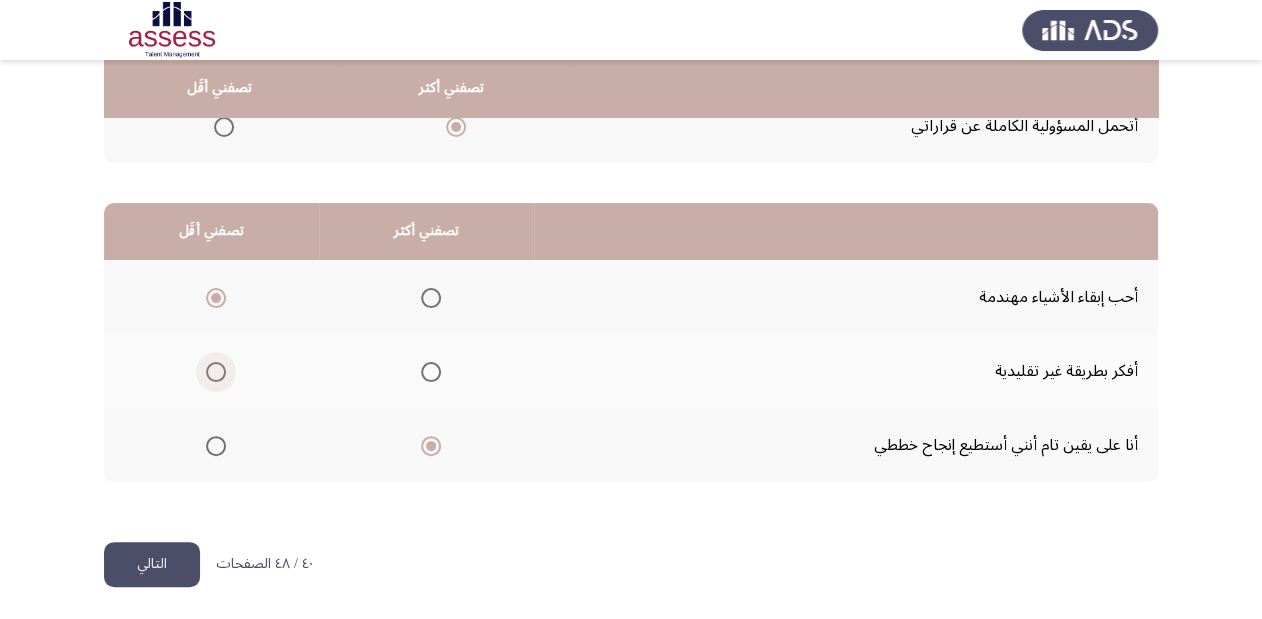 click at bounding box center [216, 372] 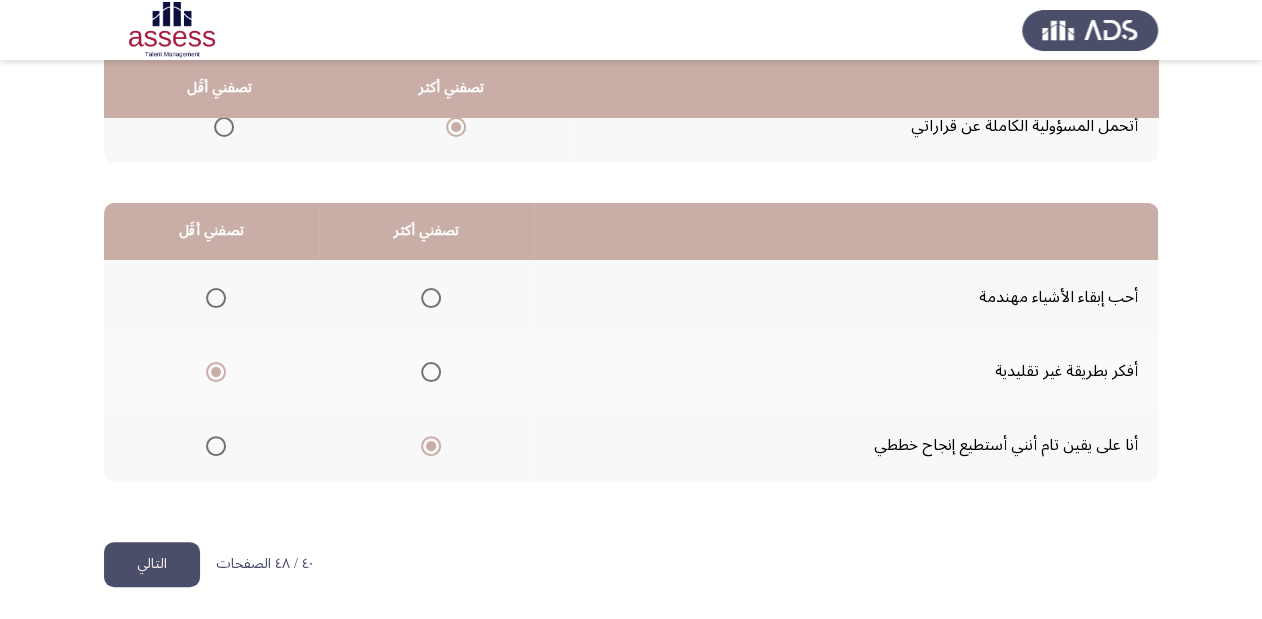 click on "التالي" 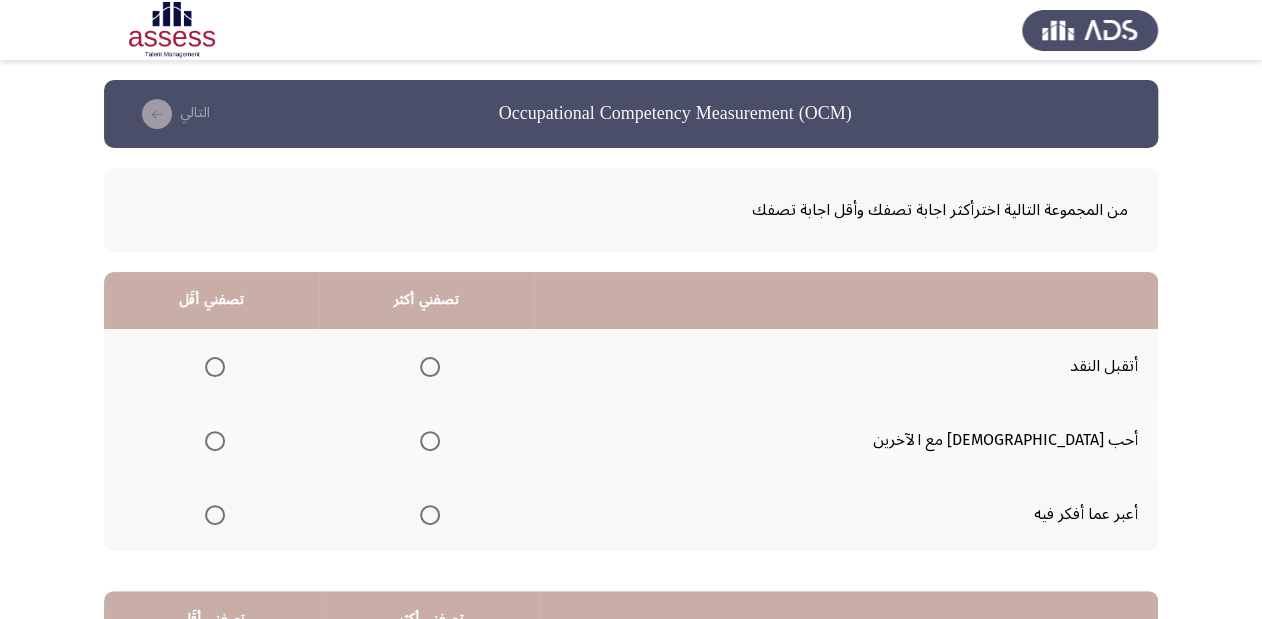 click at bounding box center [215, 441] 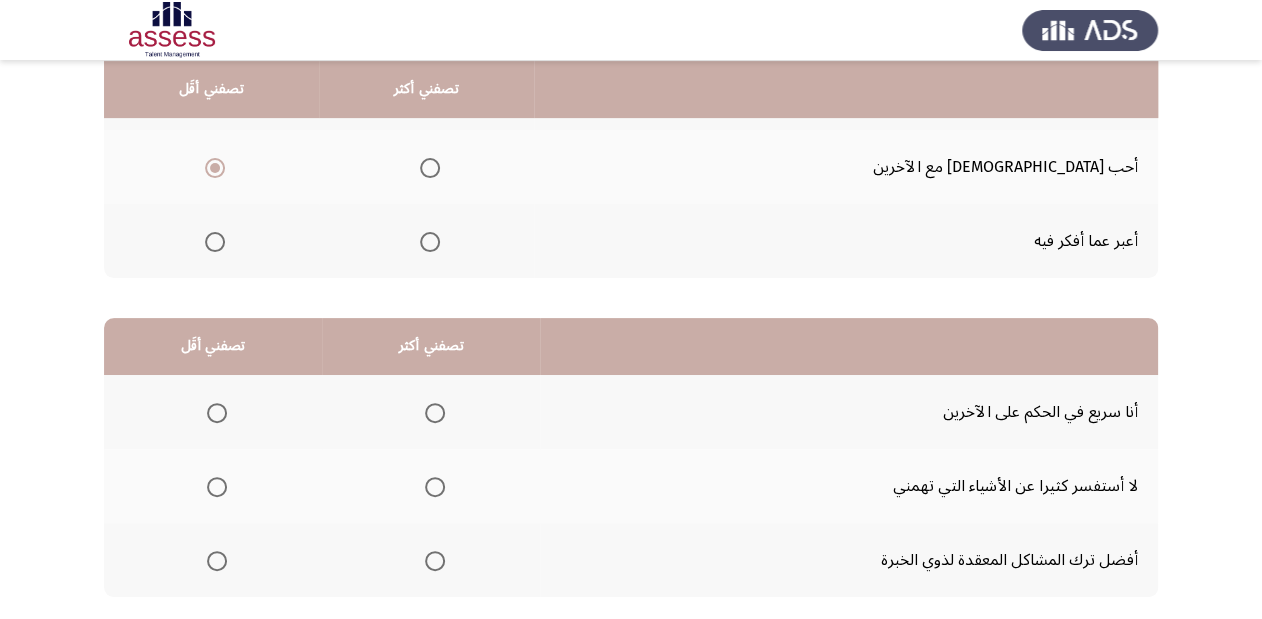 scroll, scrollTop: 320, scrollLeft: 0, axis: vertical 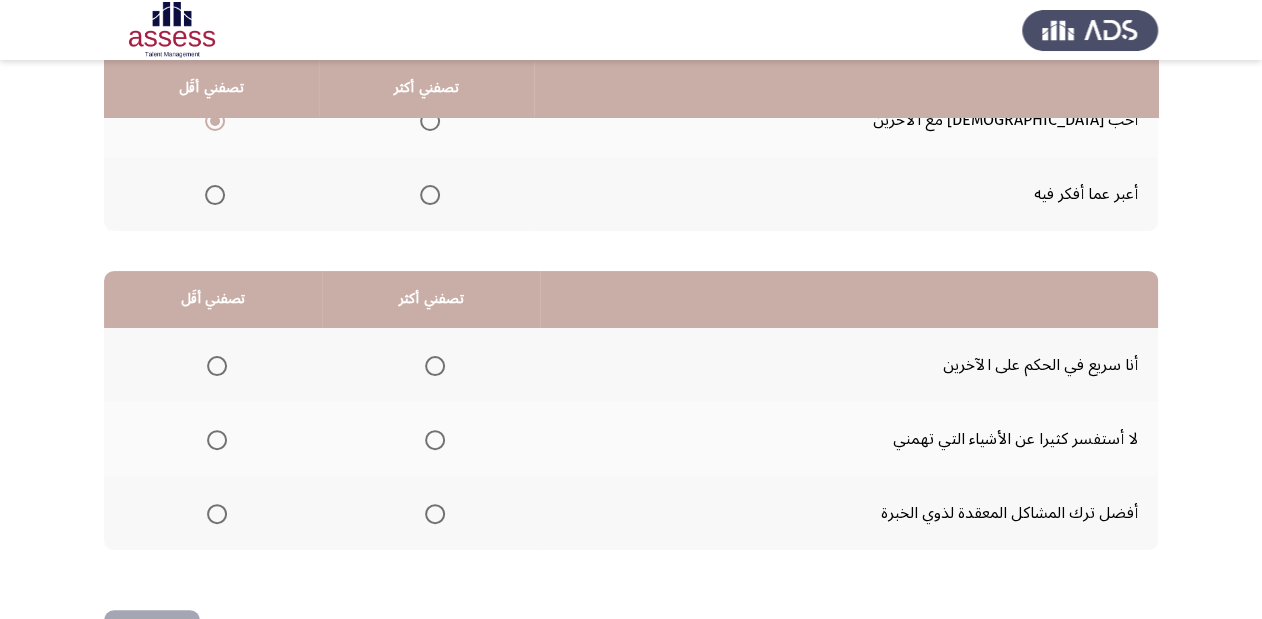 click at bounding box center (435, 366) 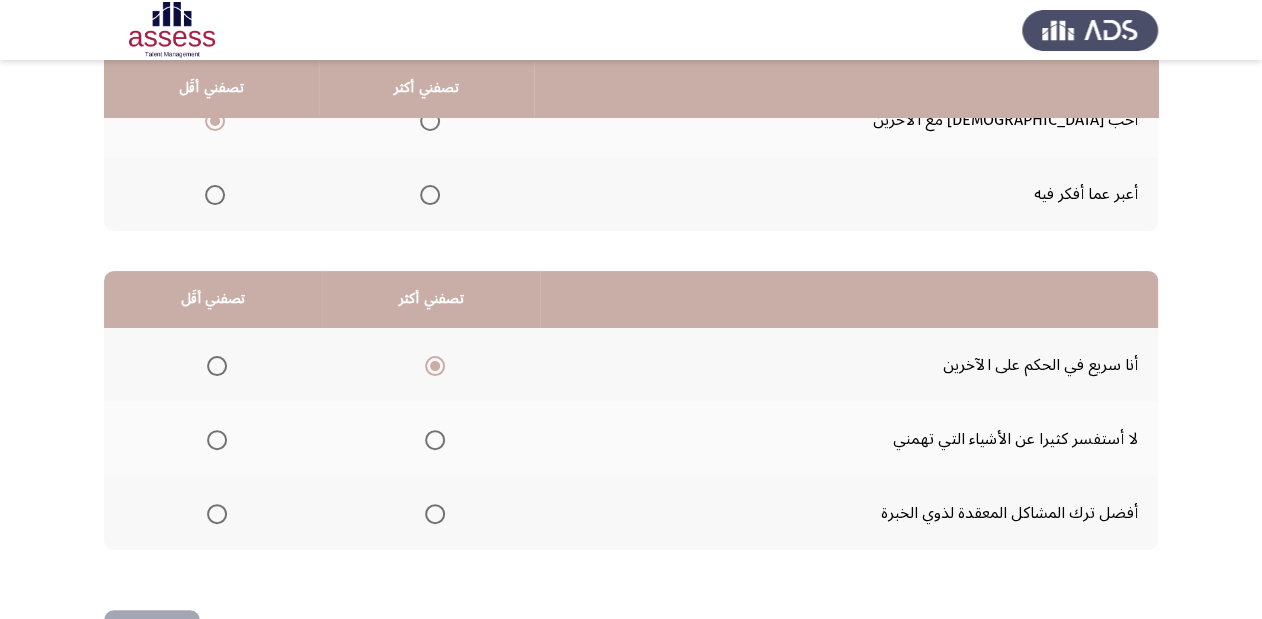 click at bounding box center [217, 514] 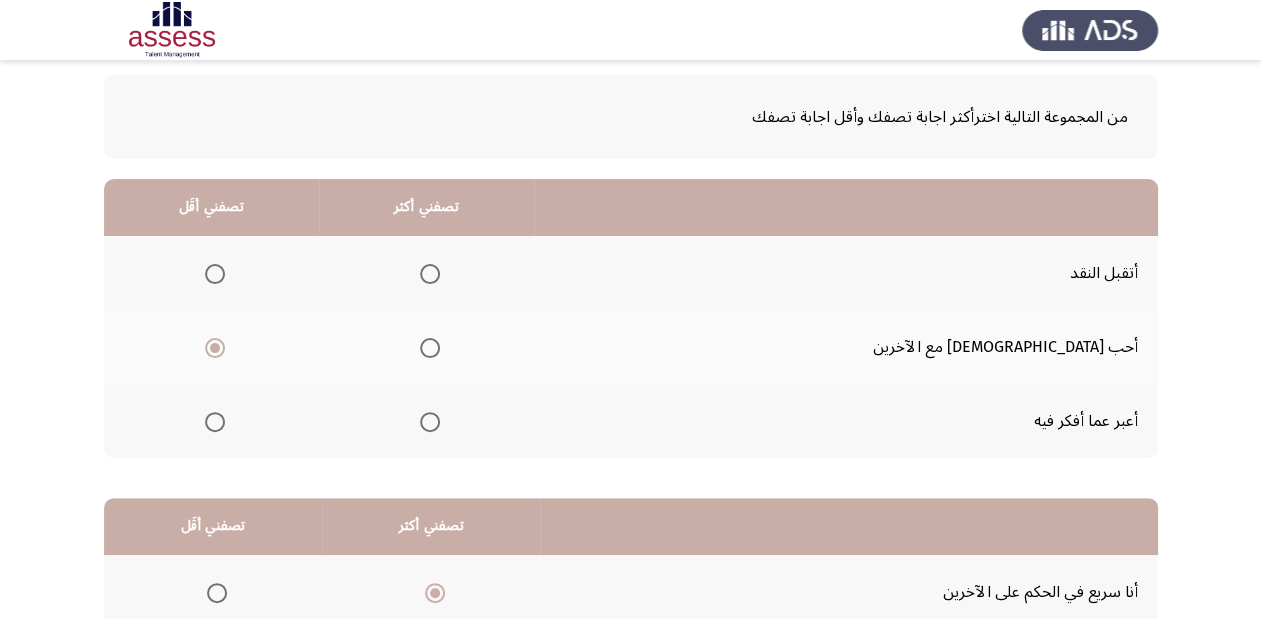scroll, scrollTop: 68, scrollLeft: 0, axis: vertical 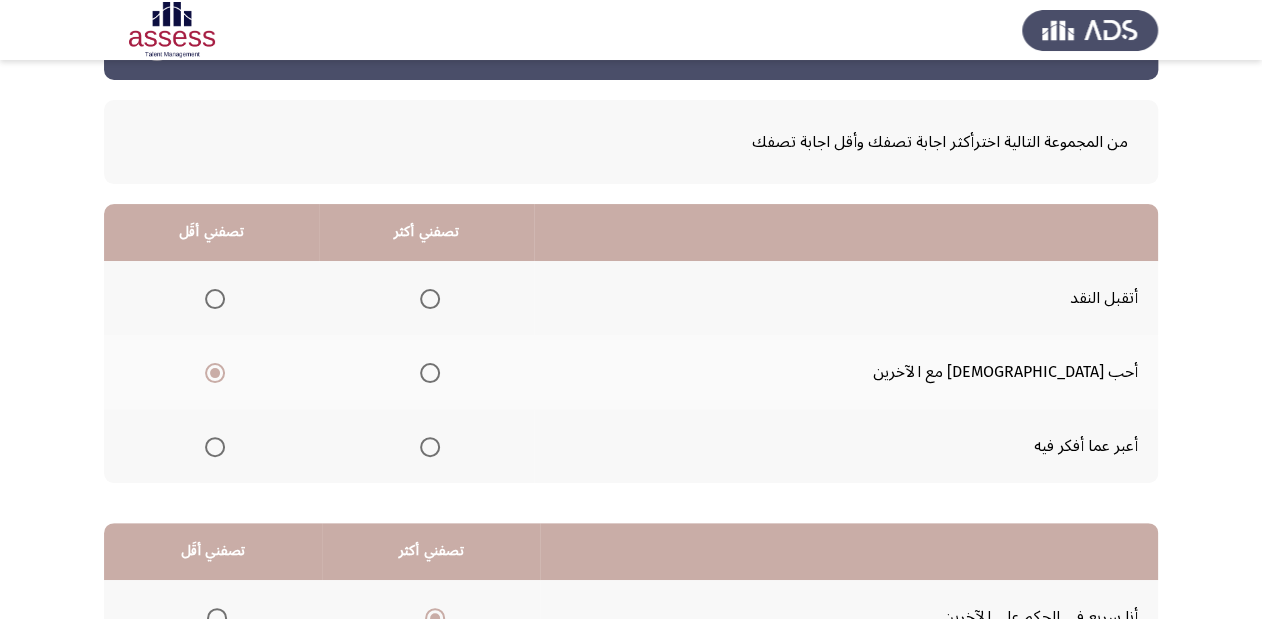click at bounding box center [430, 299] 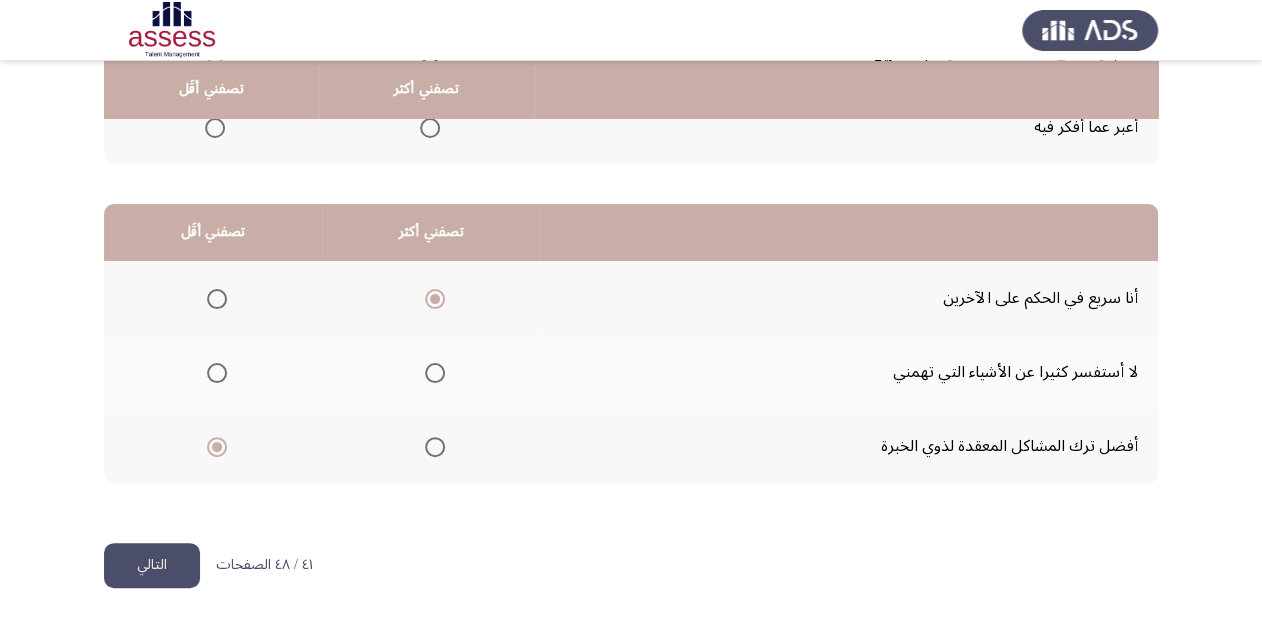 scroll, scrollTop: 388, scrollLeft: 0, axis: vertical 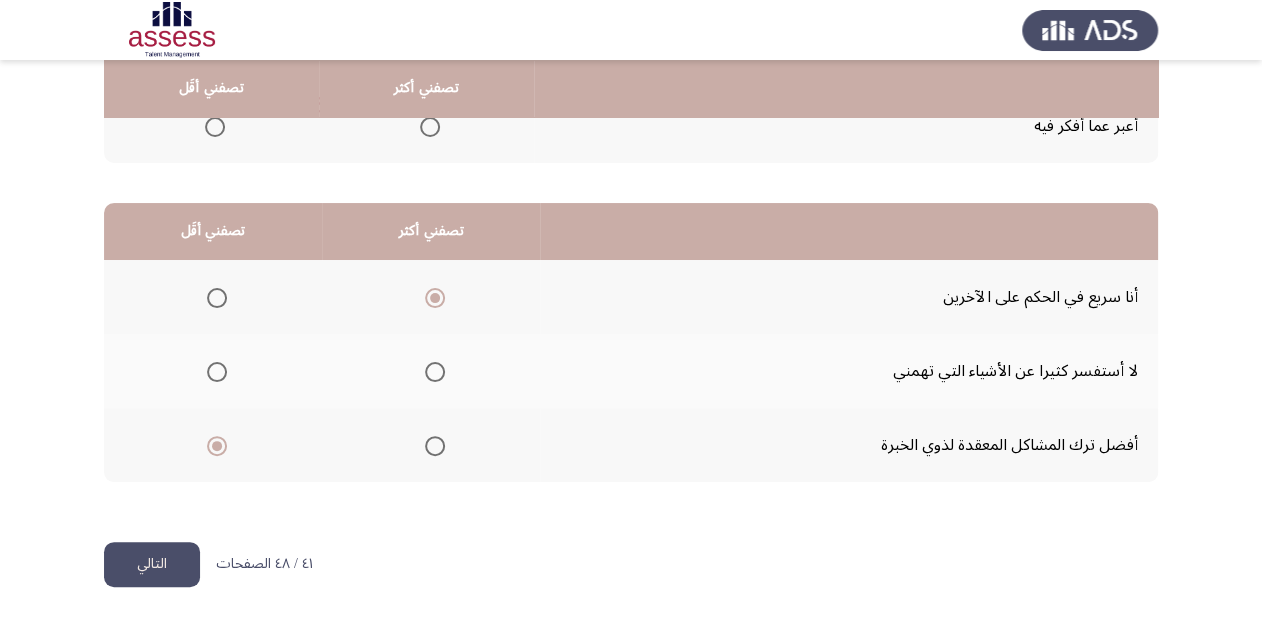 click on "التالي" 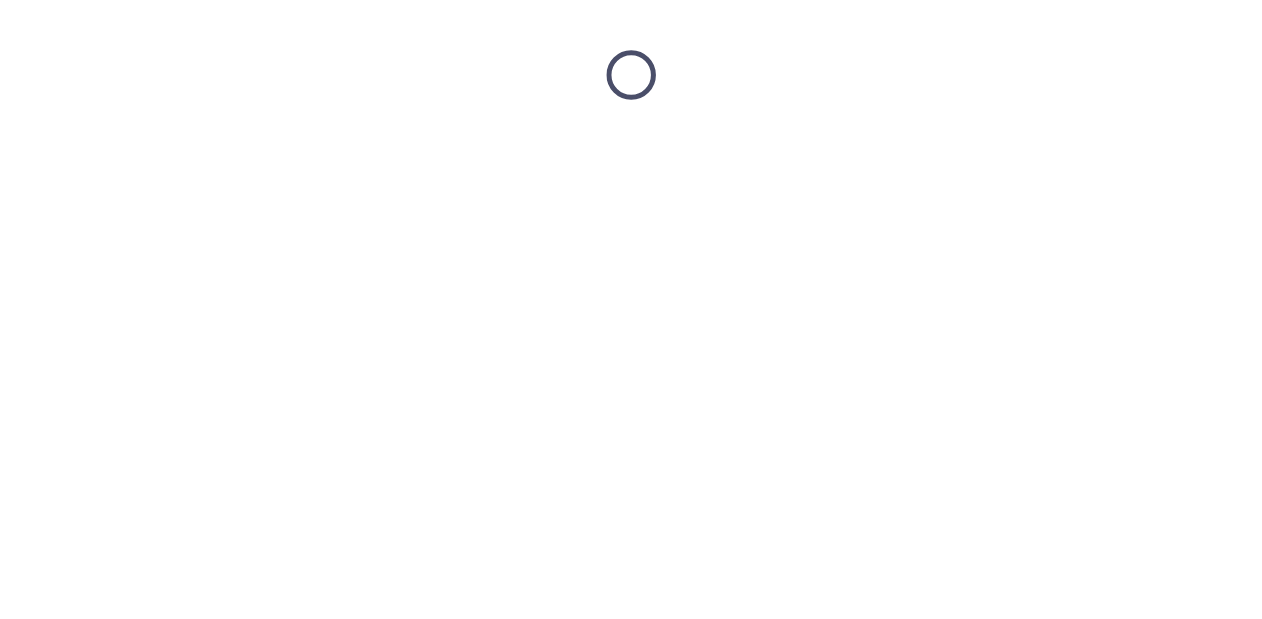 scroll, scrollTop: 0, scrollLeft: 0, axis: both 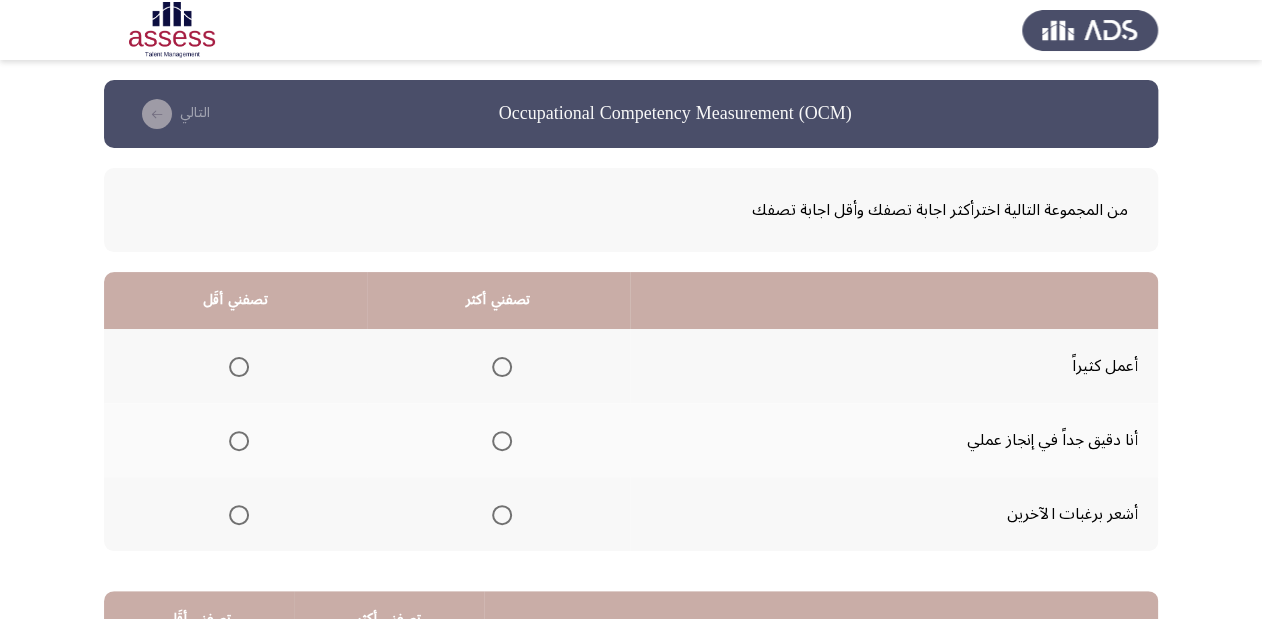 click at bounding box center [502, 441] 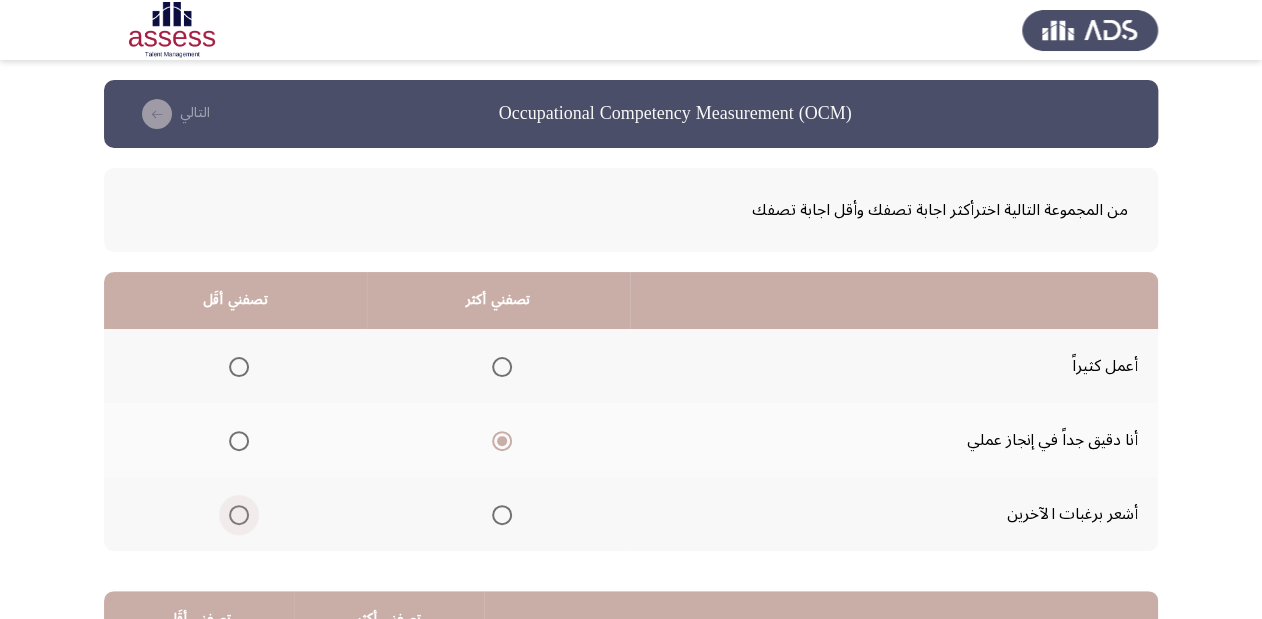click at bounding box center (239, 515) 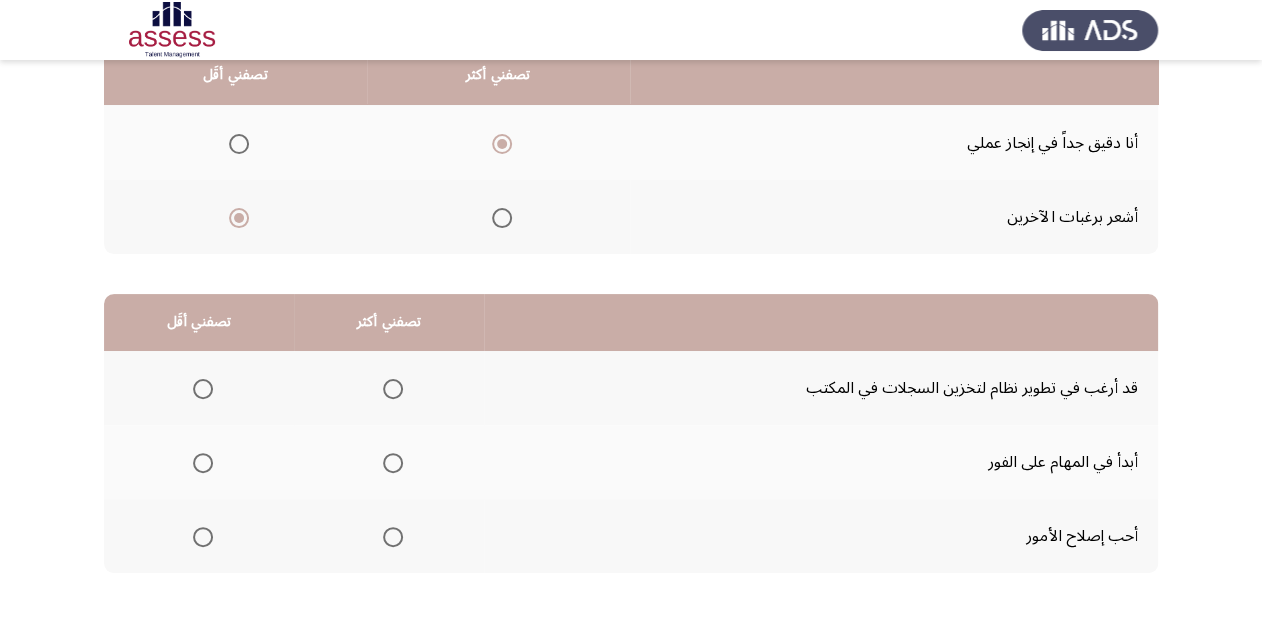 scroll, scrollTop: 320, scrollLeft: 0, axis: vertical 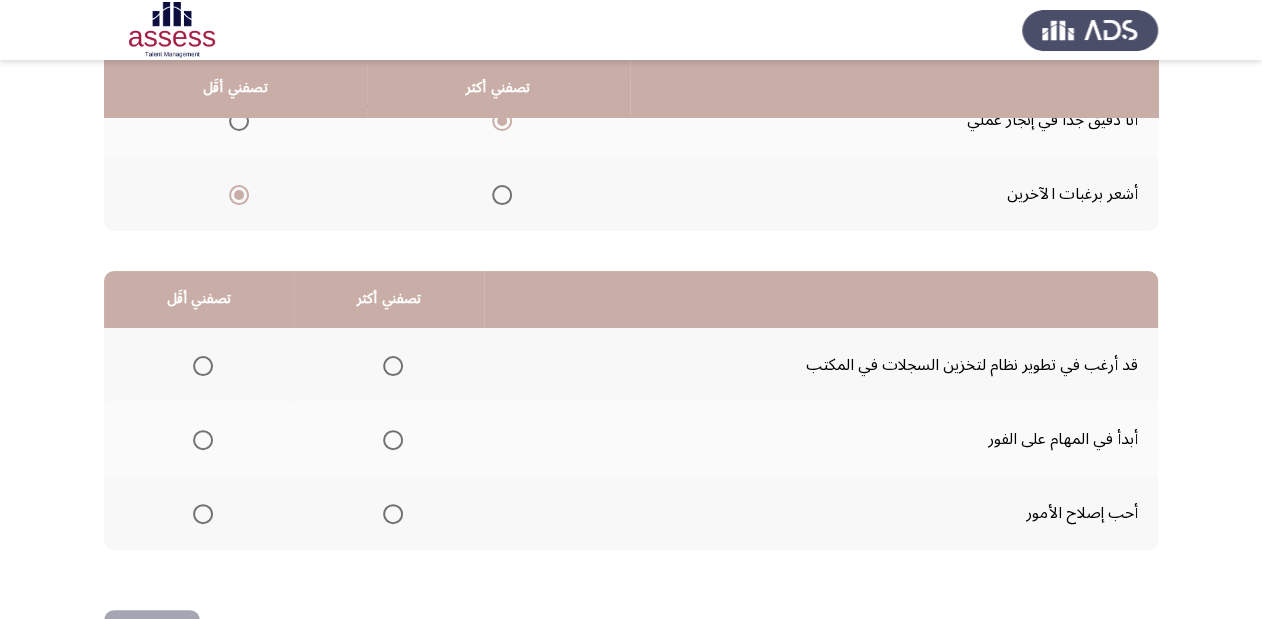 click at bounding box center [393, 440] 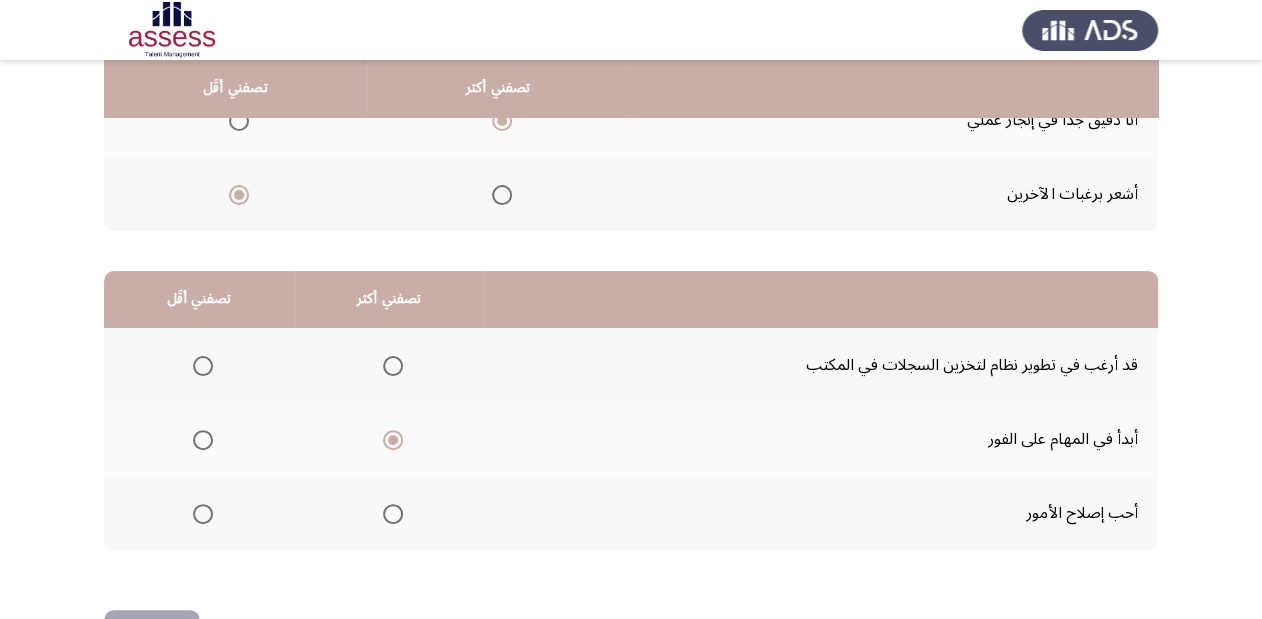 click at bounding box center [203, 366] 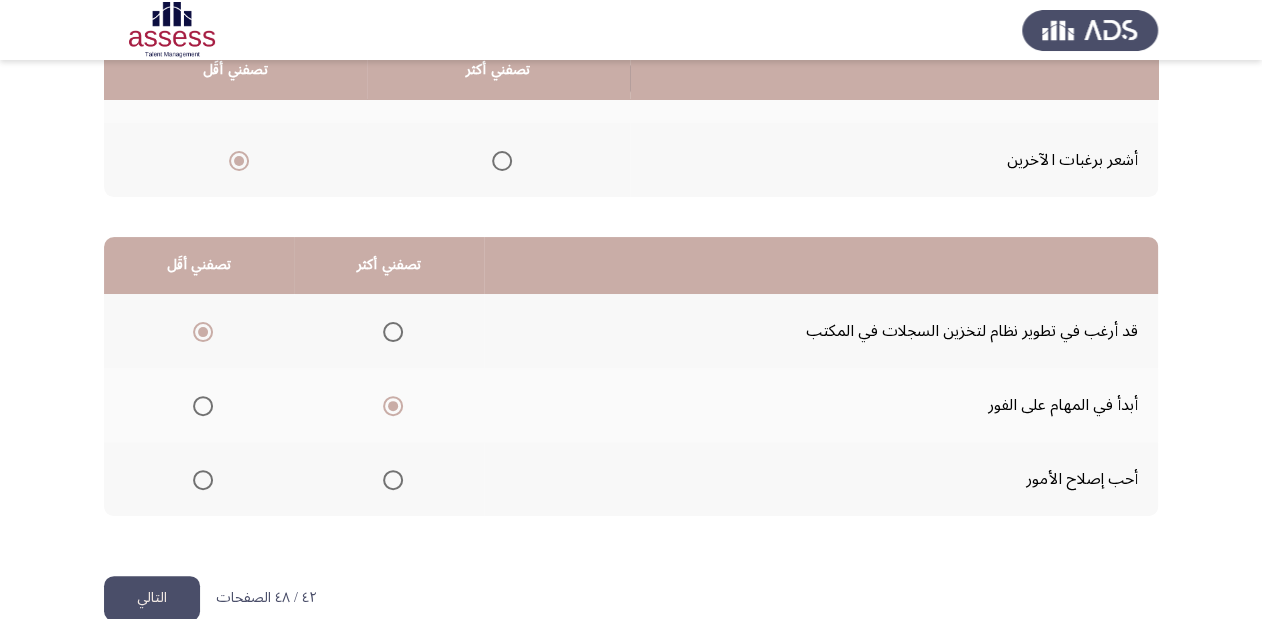 scroll, scrollTop: 388, scrollLeft: 0, axis: vertical 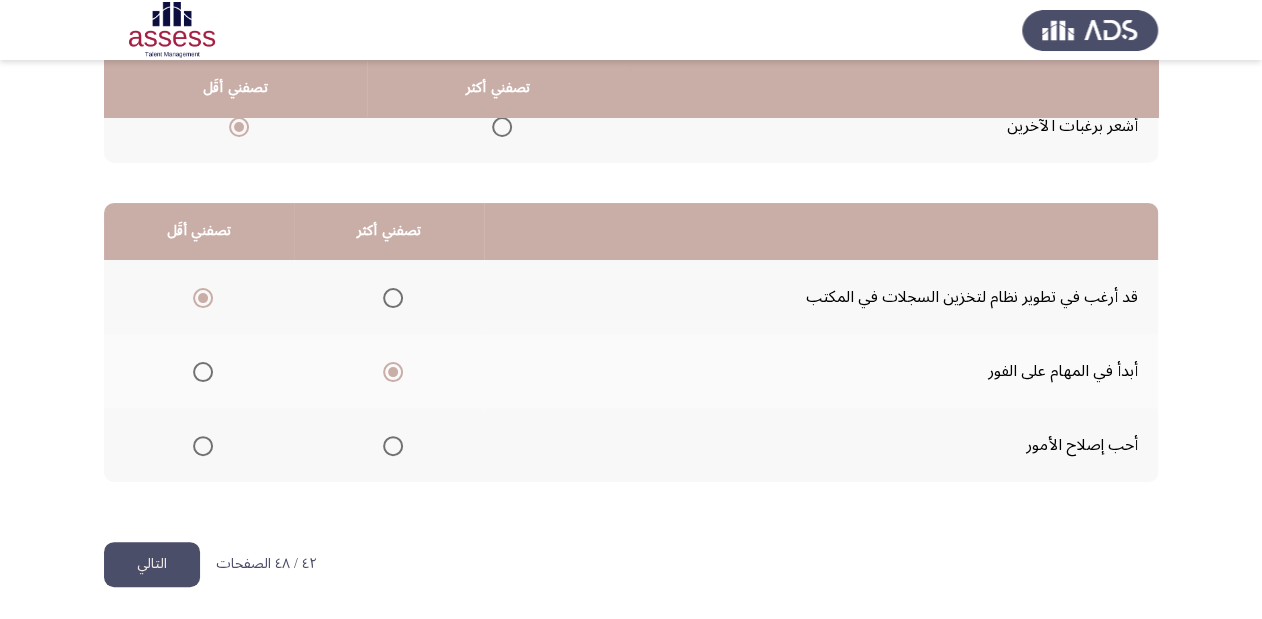 click on "التالي" 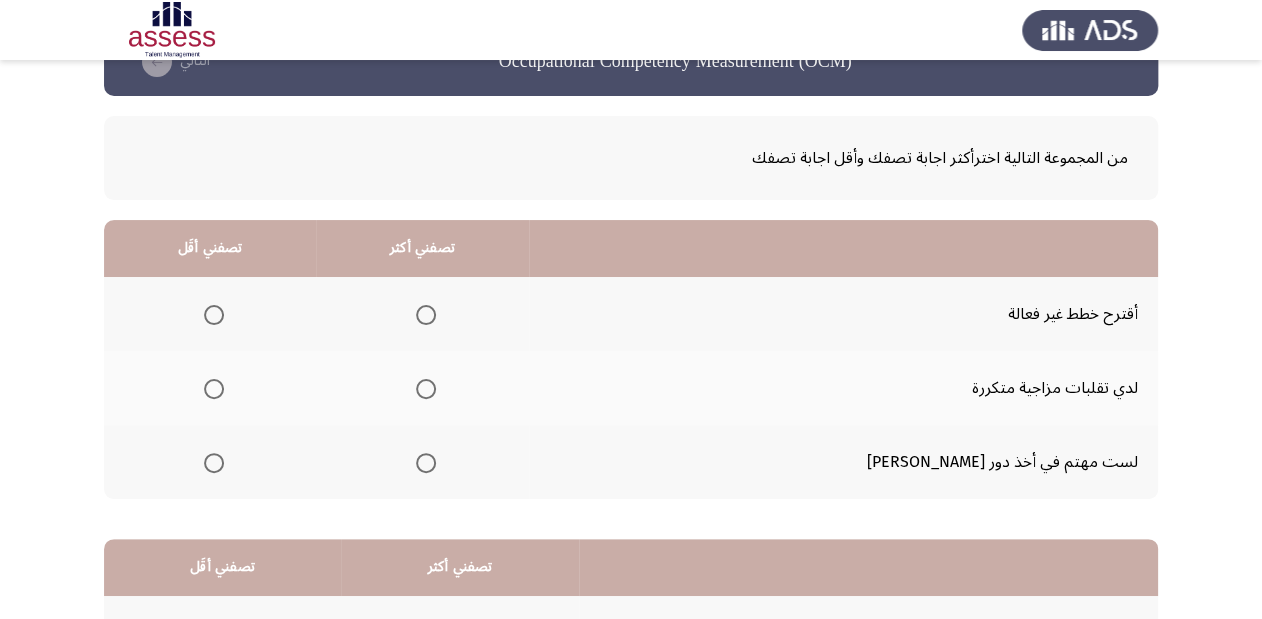 scroll, scrollTop: 80, scrollLeft: 0, axis: vertical 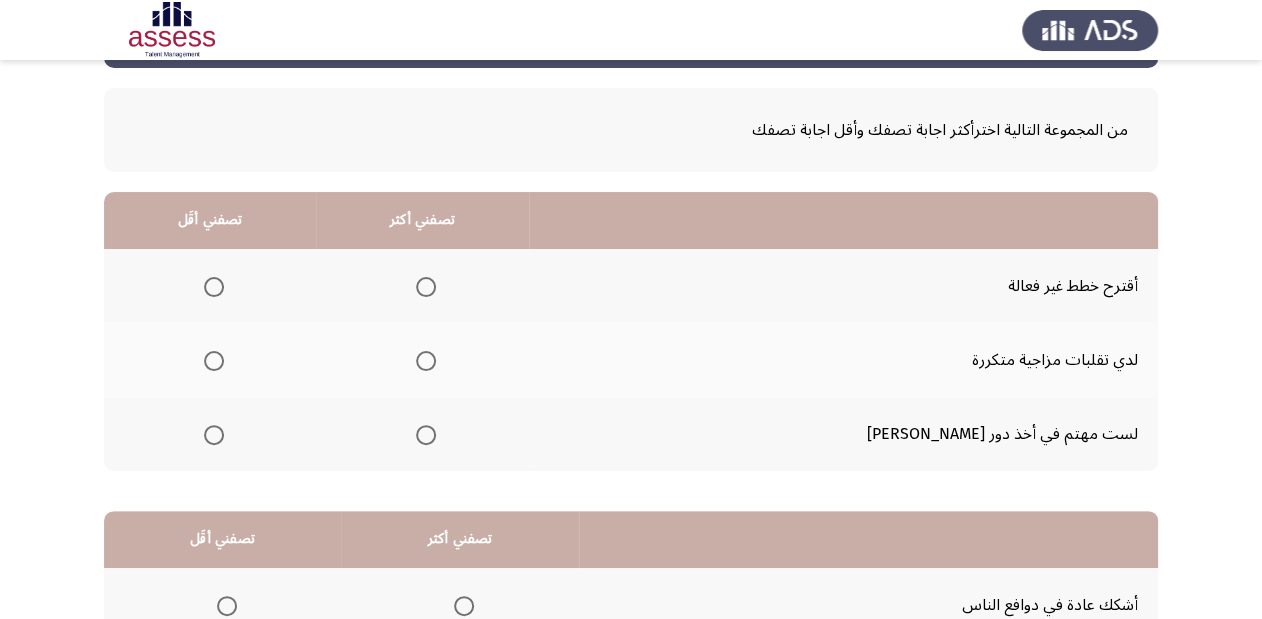 click at bounding box center (426, 435) 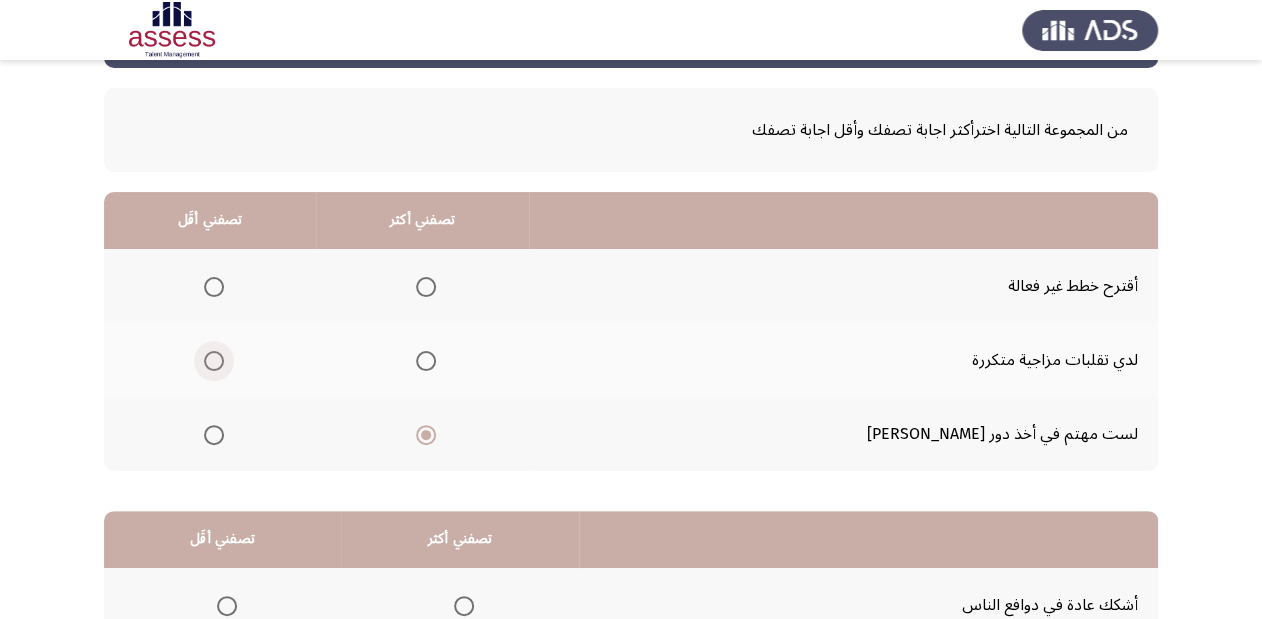 click at bounding box center [214, 361] 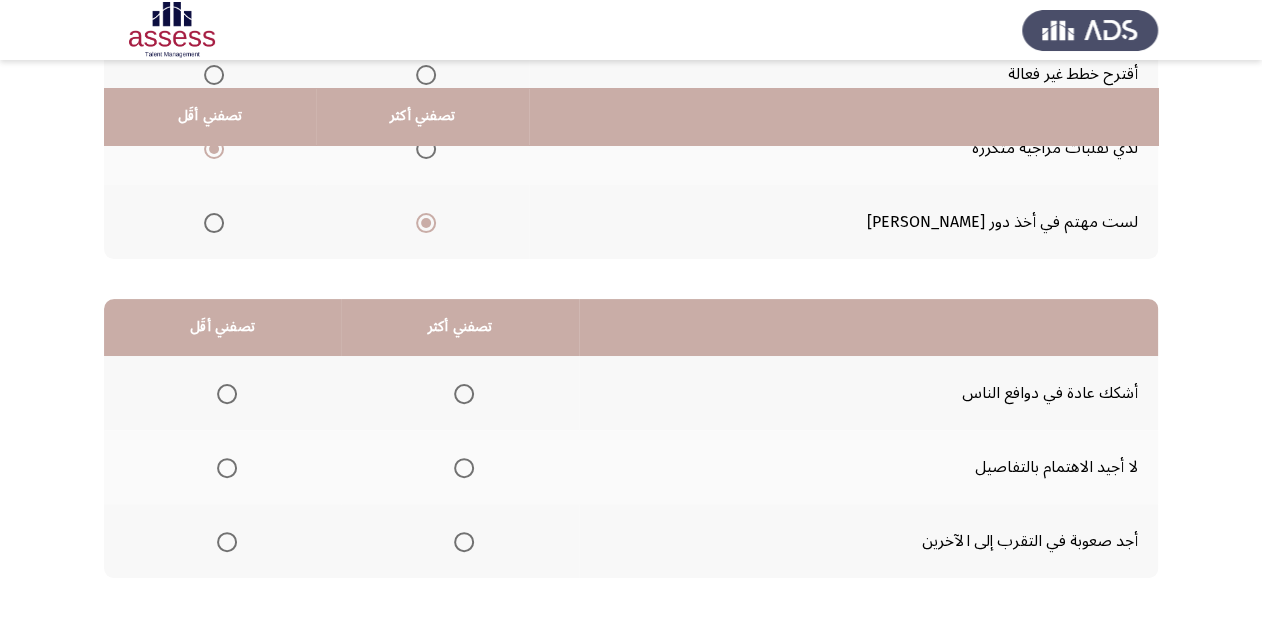 scroll, scrollTop: 320, scrollLeft: 0, axis: vertical 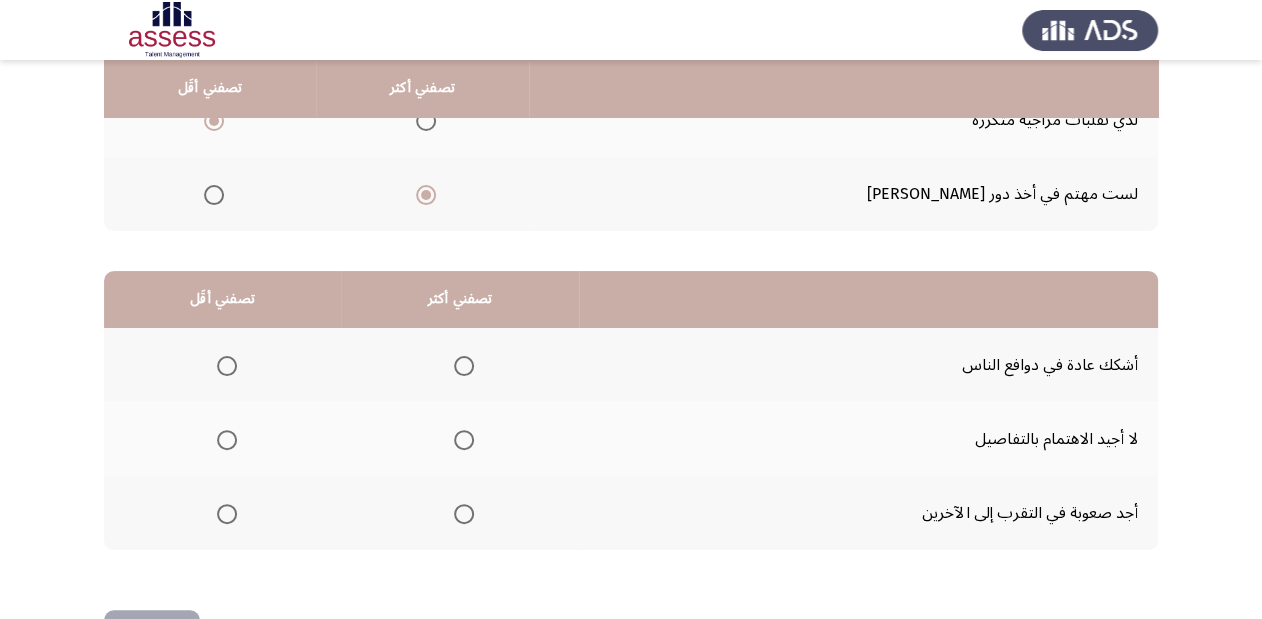 click at bounding box center (464, 366) 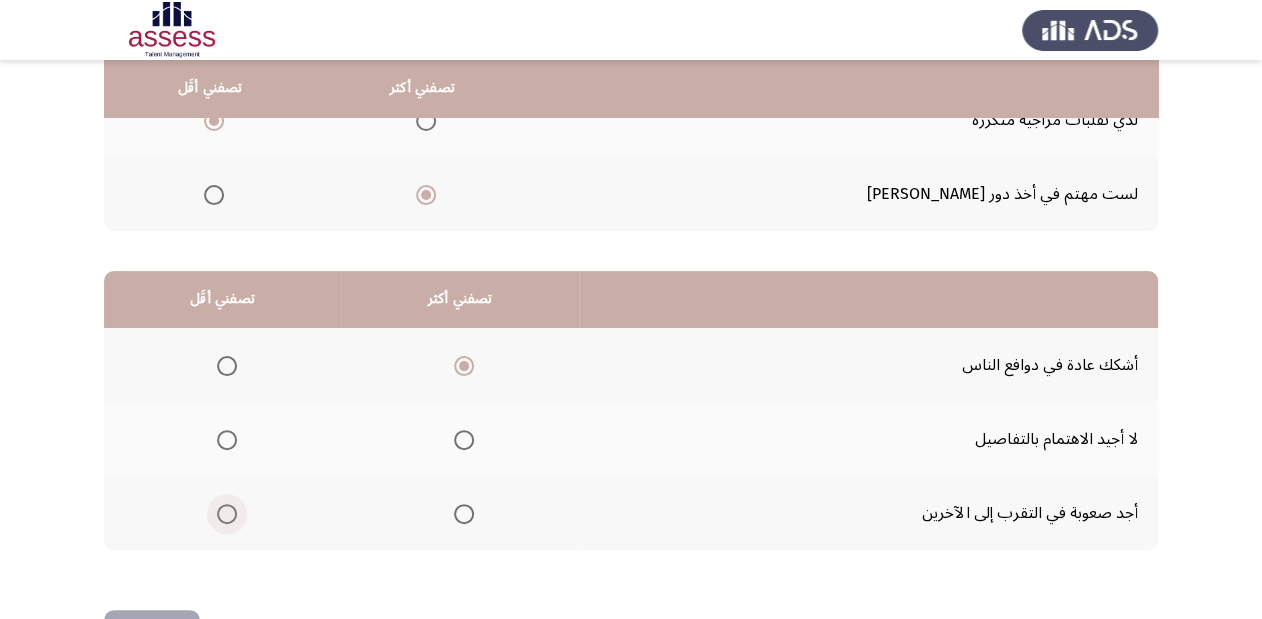 click at bounding box center (227, 514) 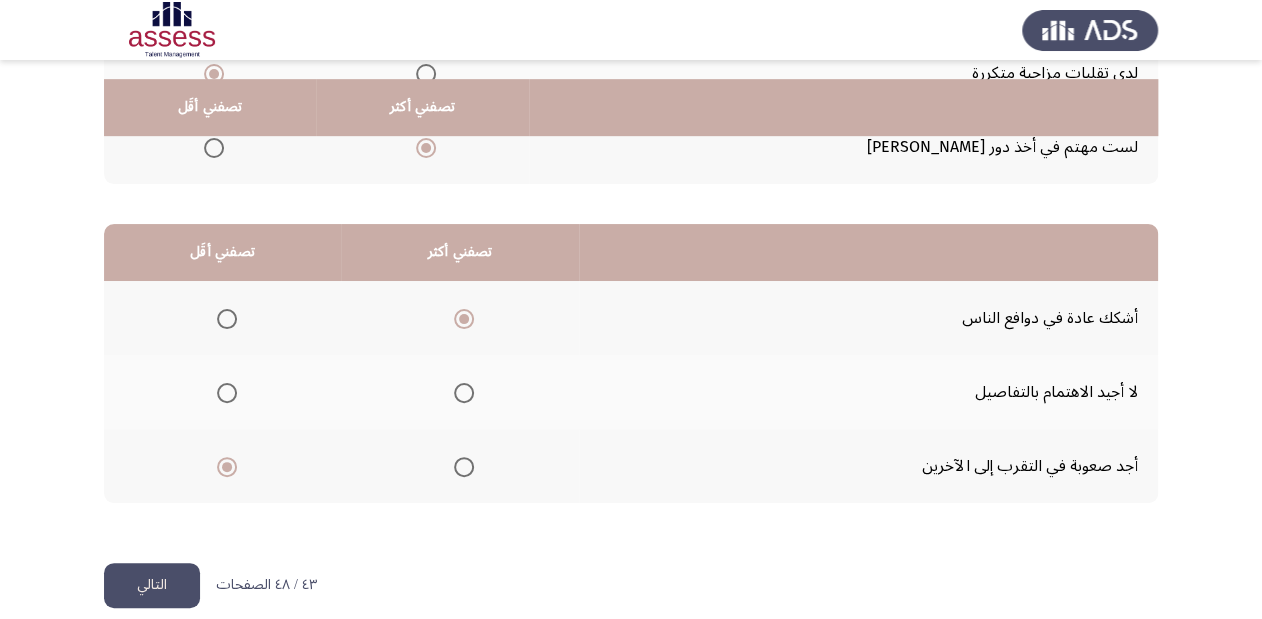 scroll, scrollTop: 388, scrollLeft: 0, axis: vertical 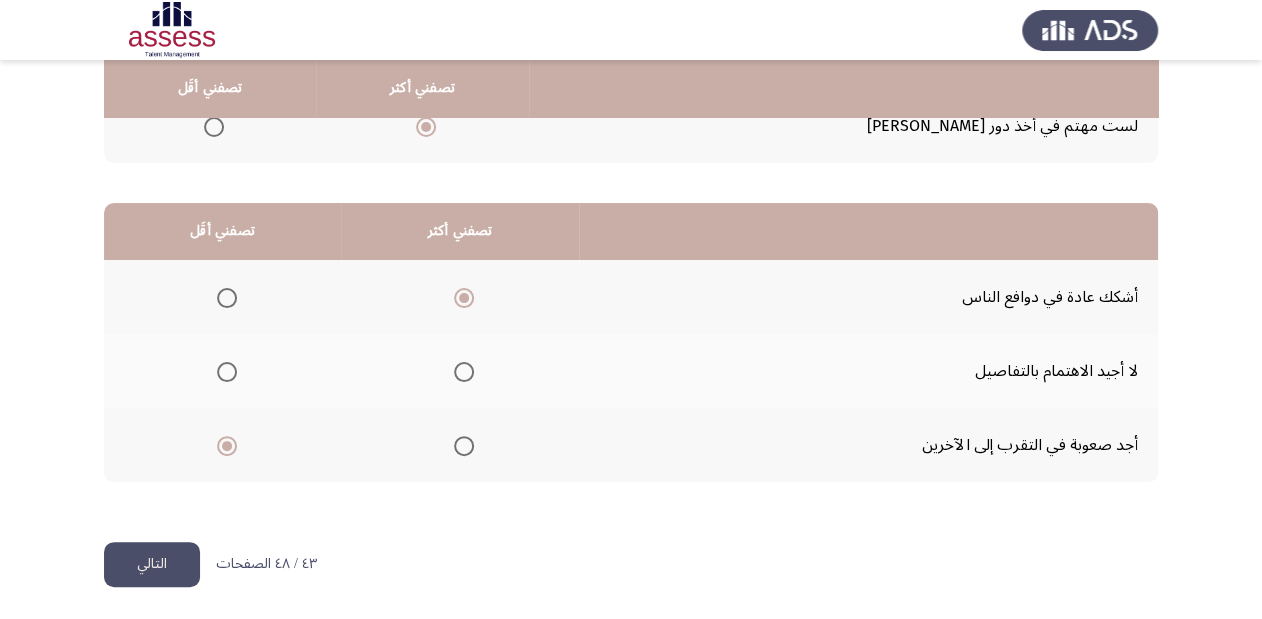 click on "التالي" 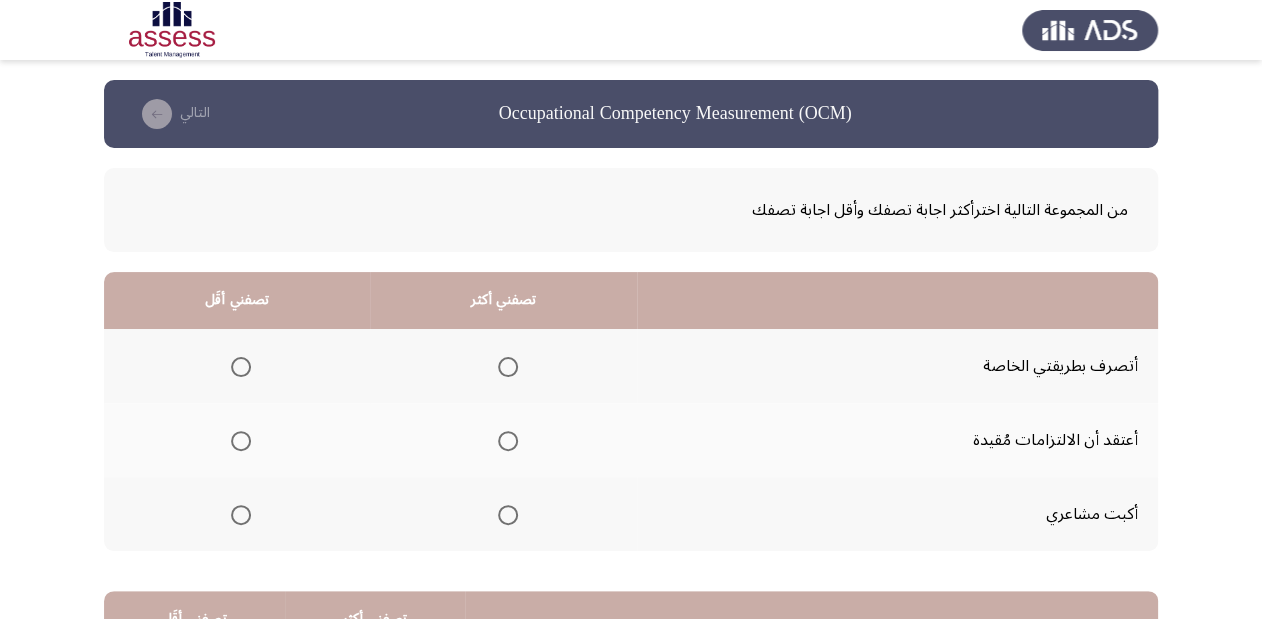 click at bounding box center (241, 367) 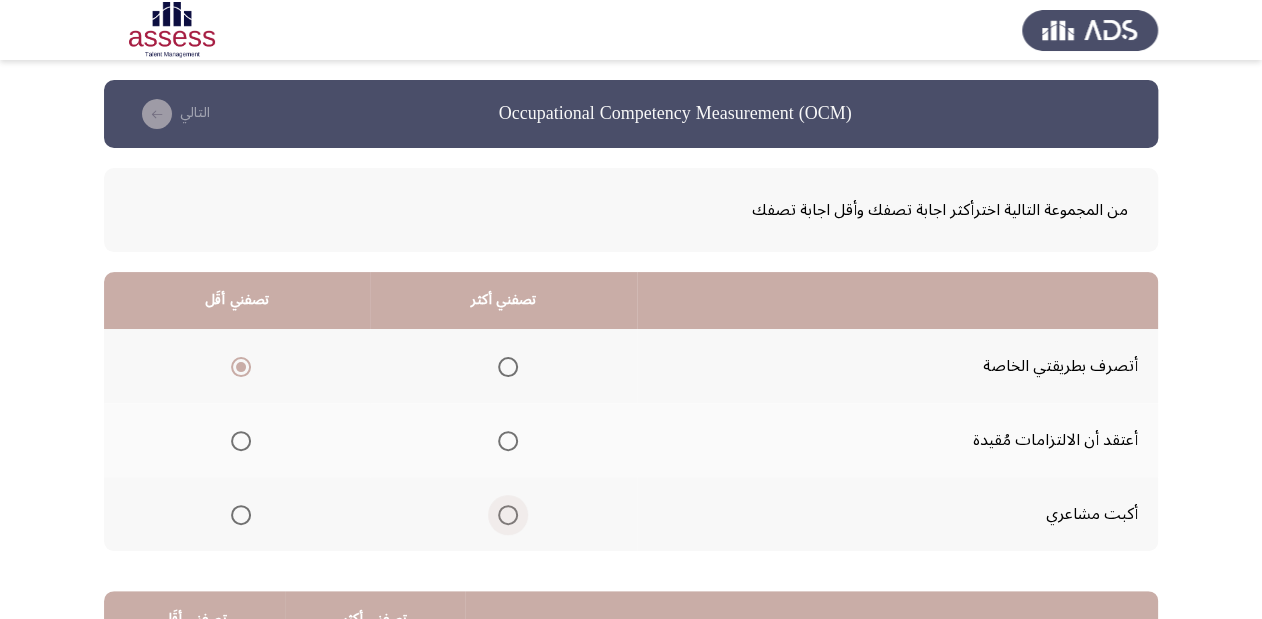click at bounding box center (508, 515) 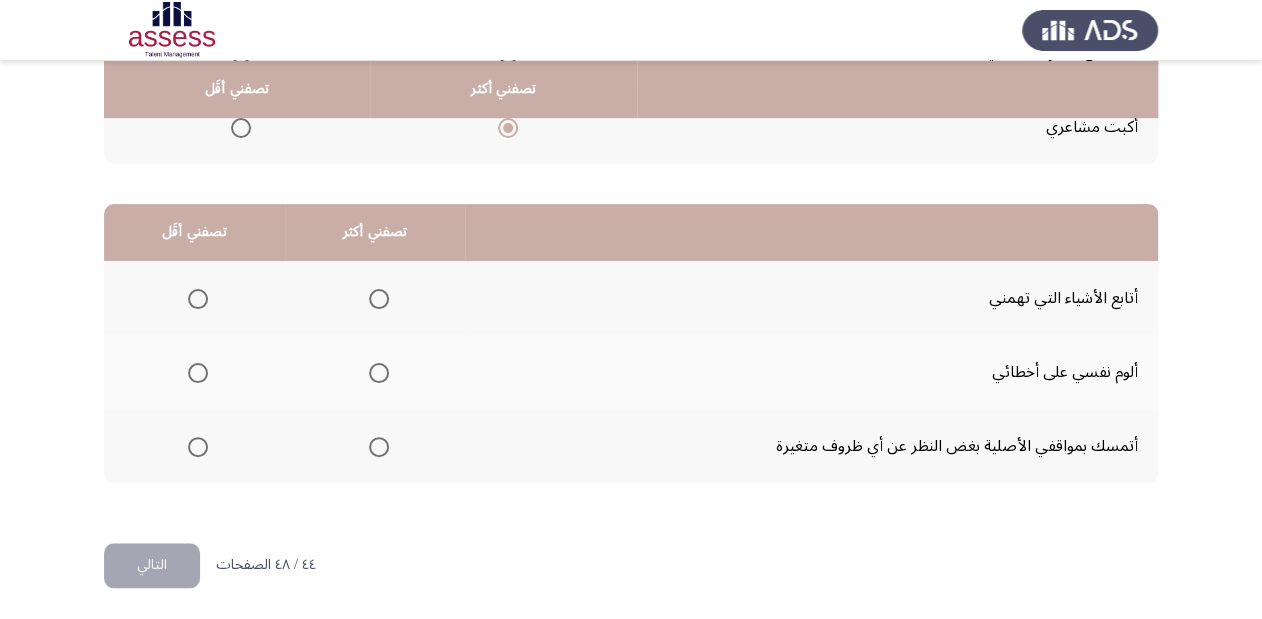 scroll, scrollTop: 388, scrollLeft: 0, axis: vertical 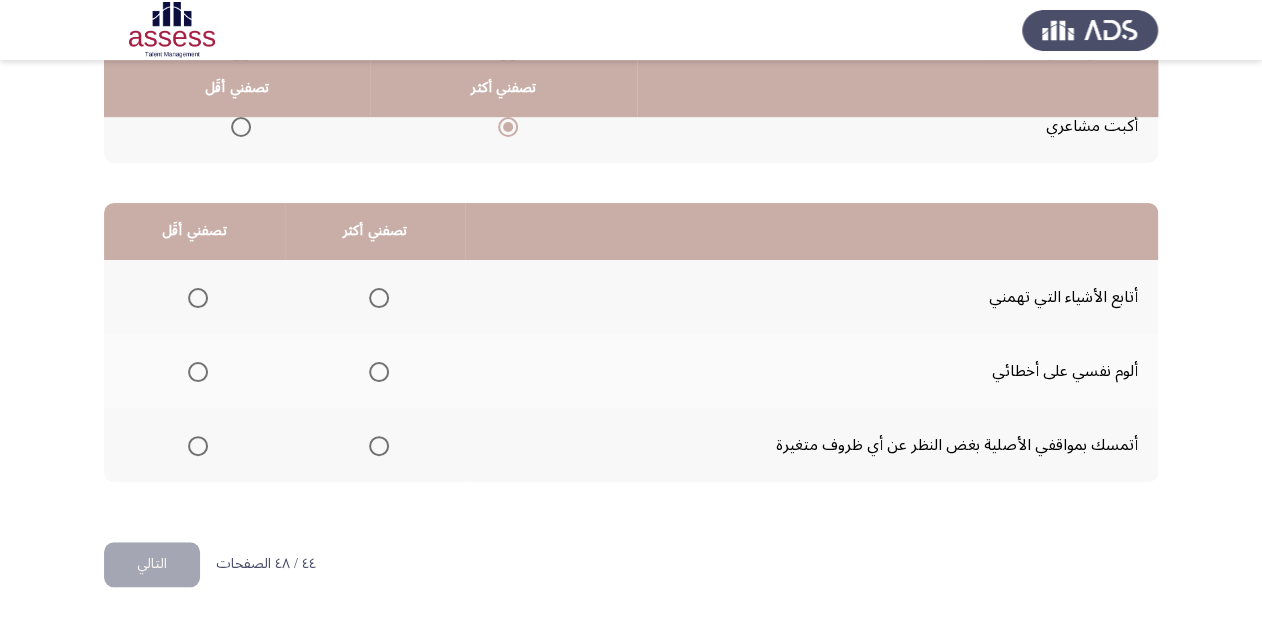 click at bounding box center (379, 446) 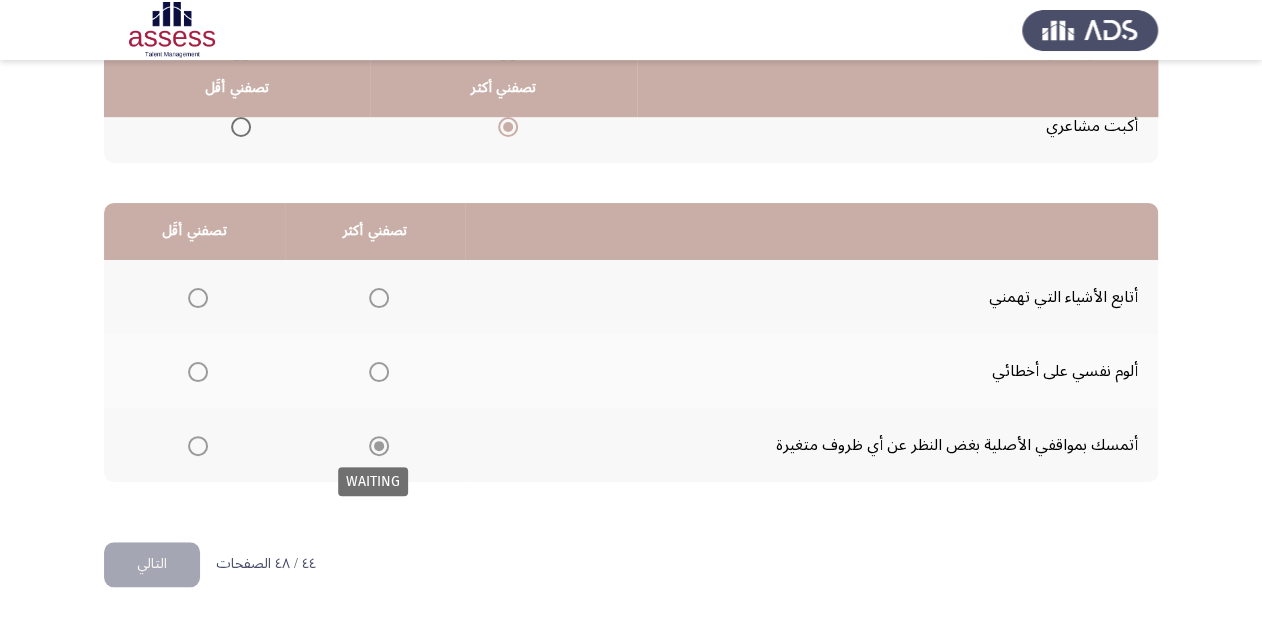 click at bounding box center (379, 446) 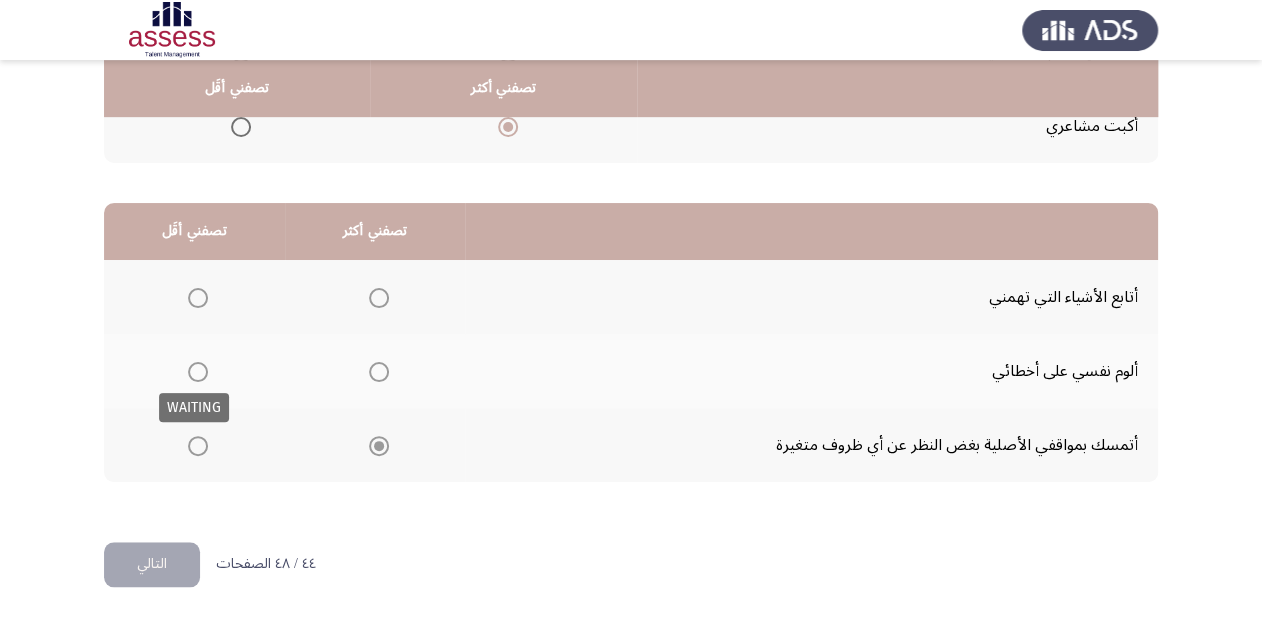 click at bounding box center (198, 372) 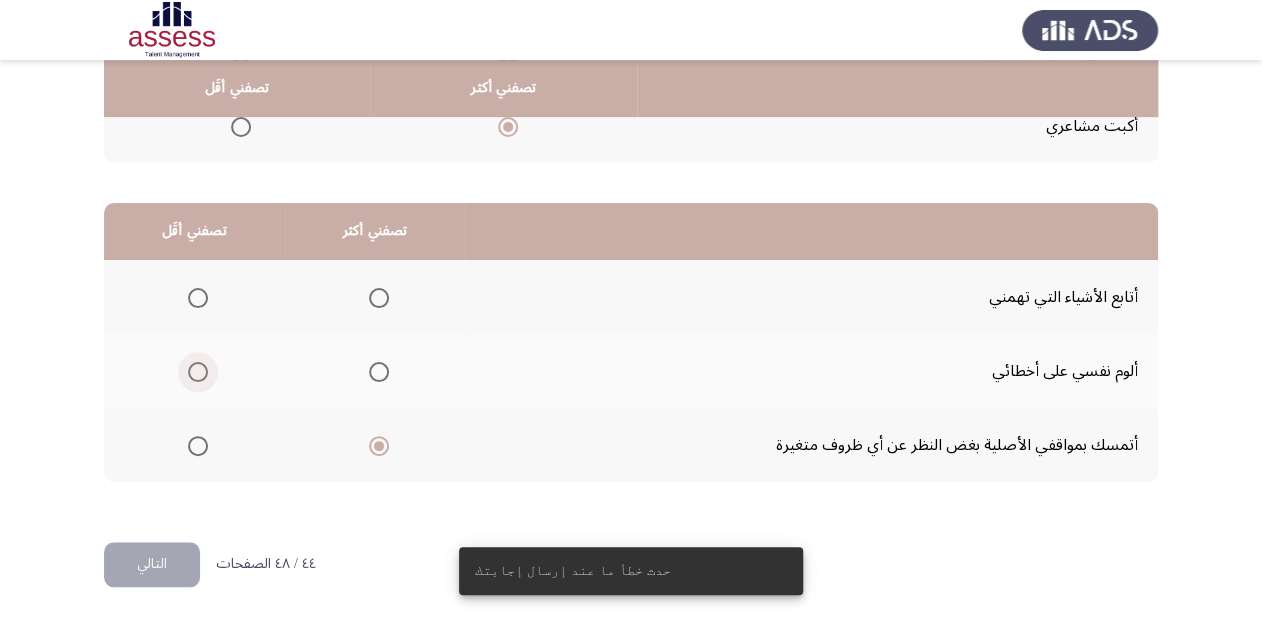 click at bounding box center (198, 372) 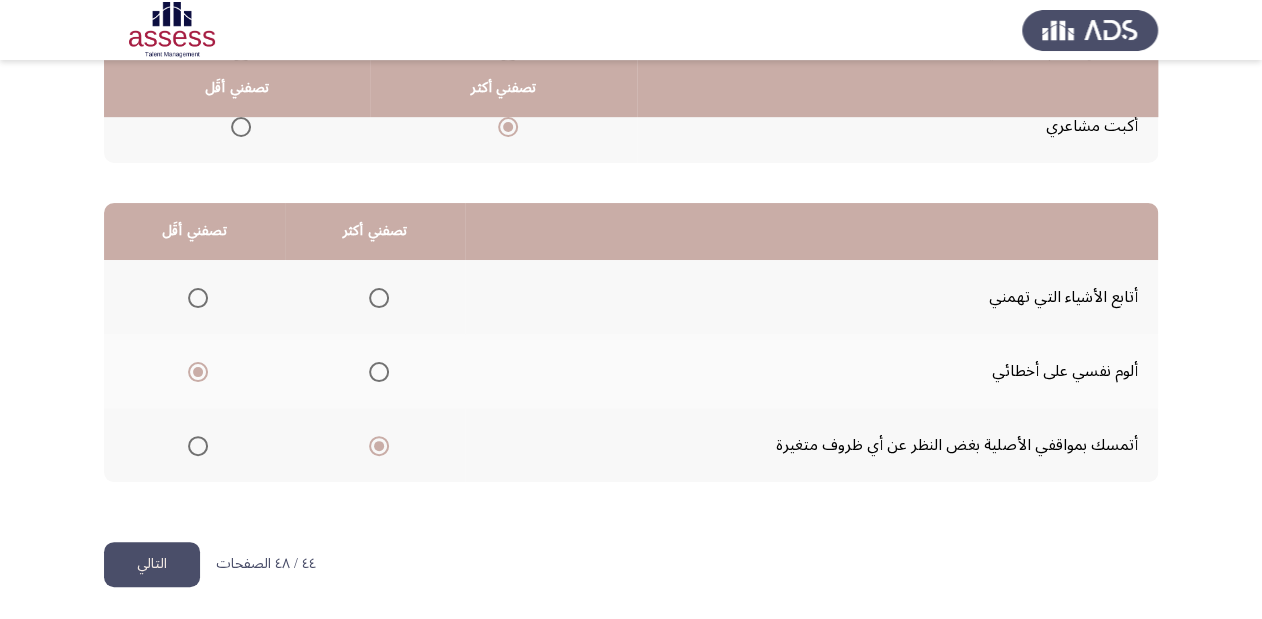 click on "التالي" 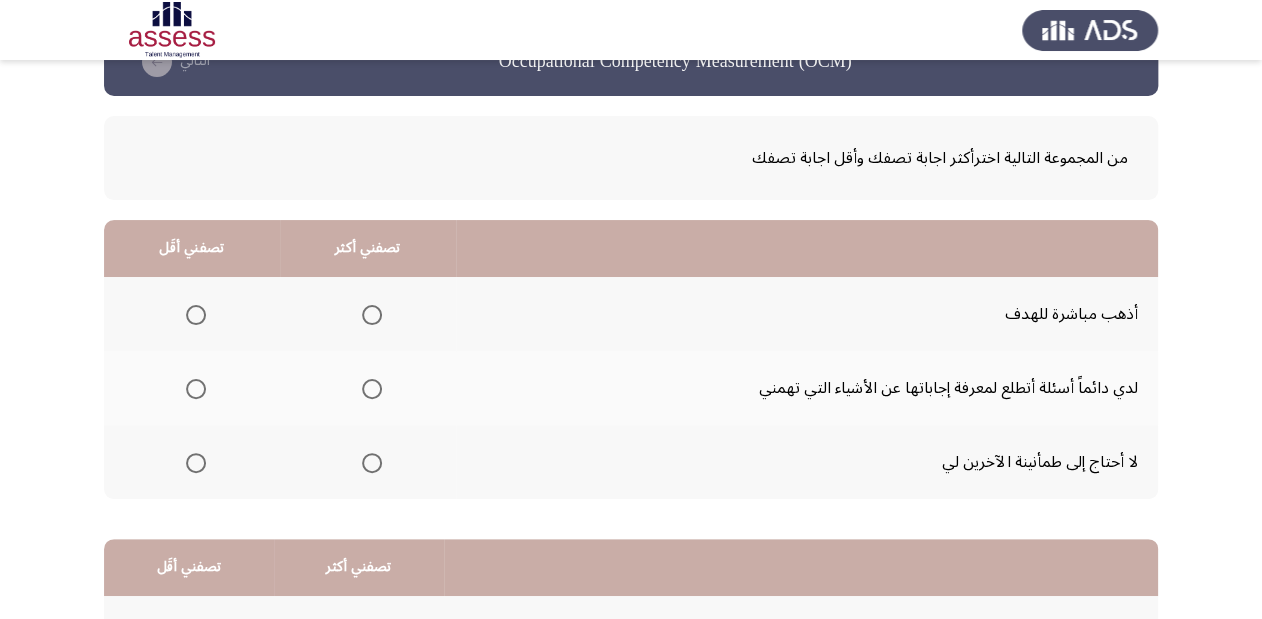 scroll, scrollTop: 80, scrollLeft: 0, axis: vertical 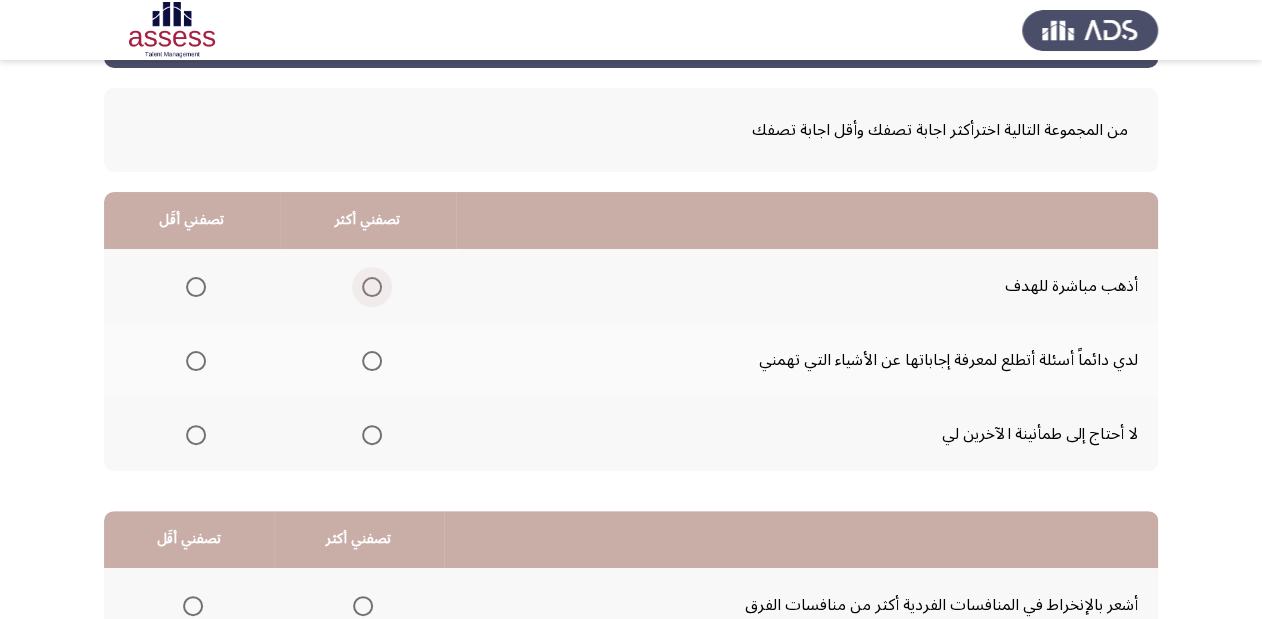 click at bounding box center (372, 287) 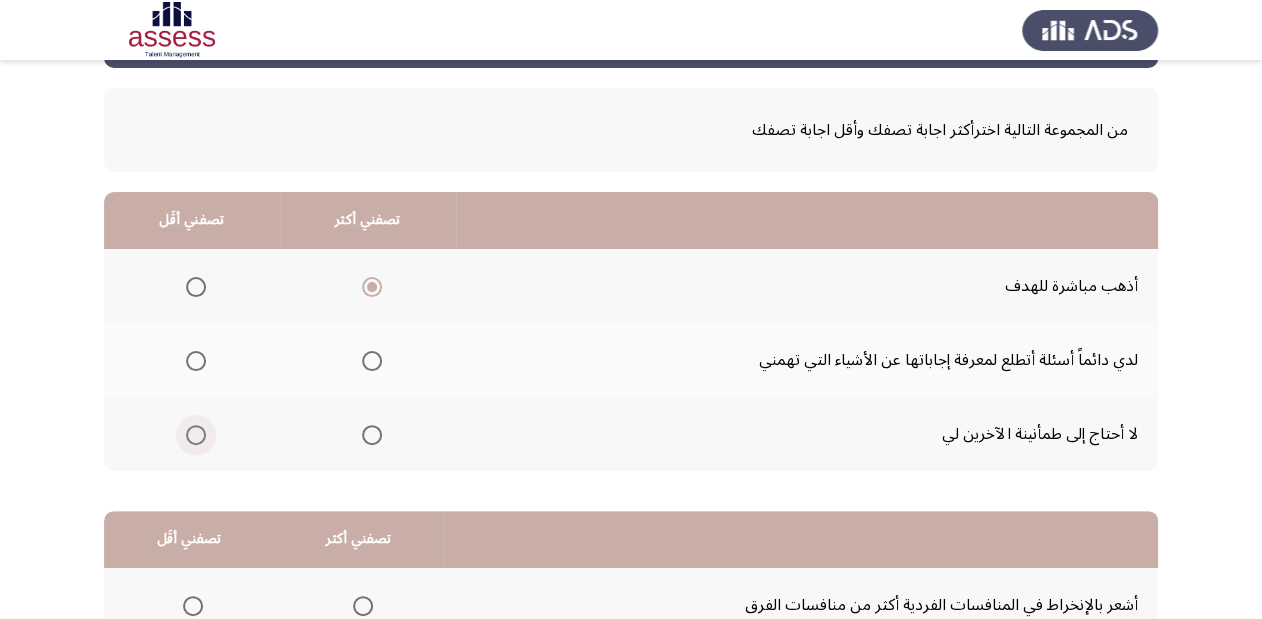 click at bounding box center (196, 435) 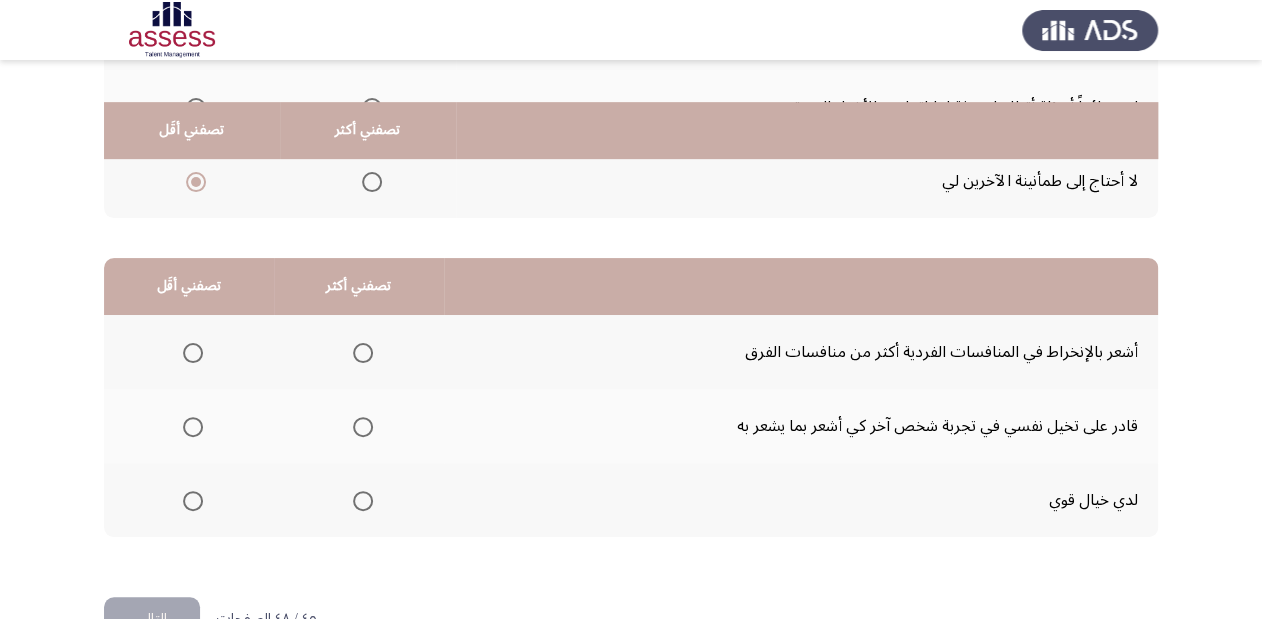 scroll, scrollTop: 388, scrollLeft: 0, axis: vertical 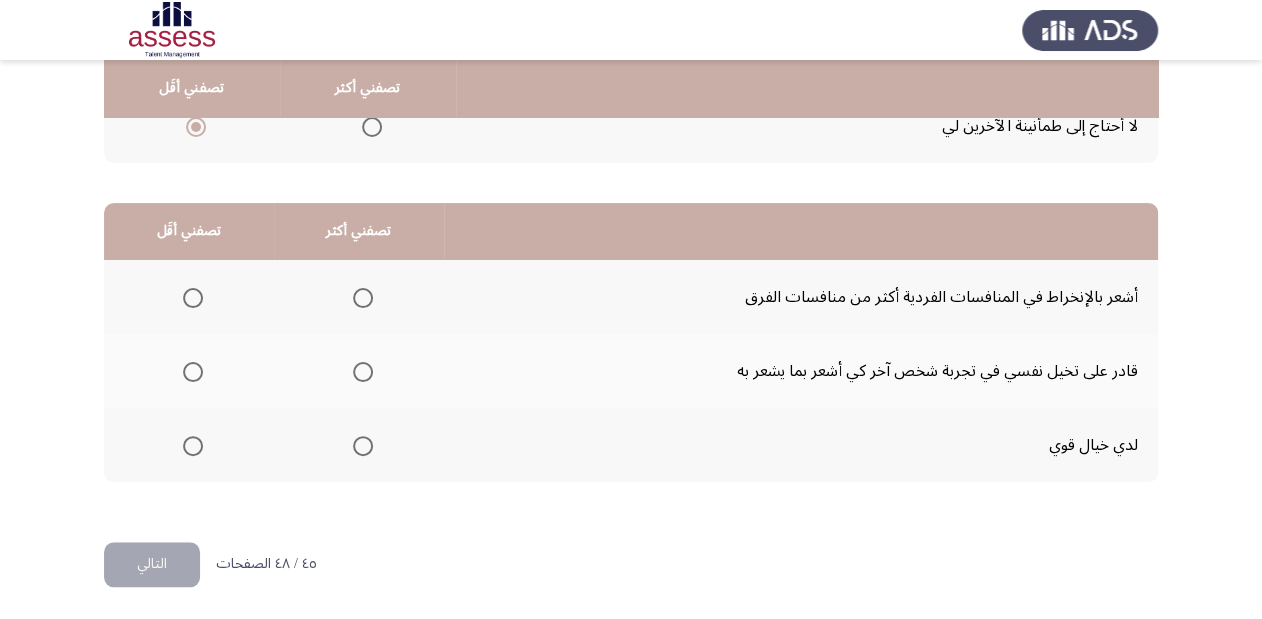 click at bounding box center [363, 446] 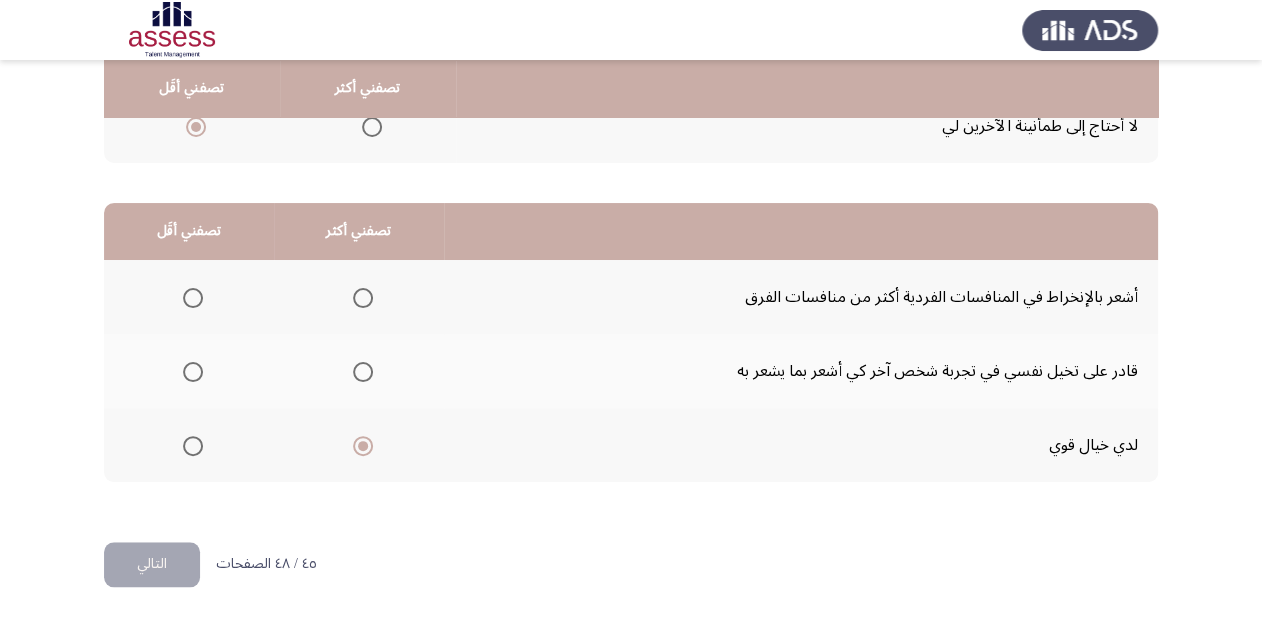 click at bounding box center (193, 298) 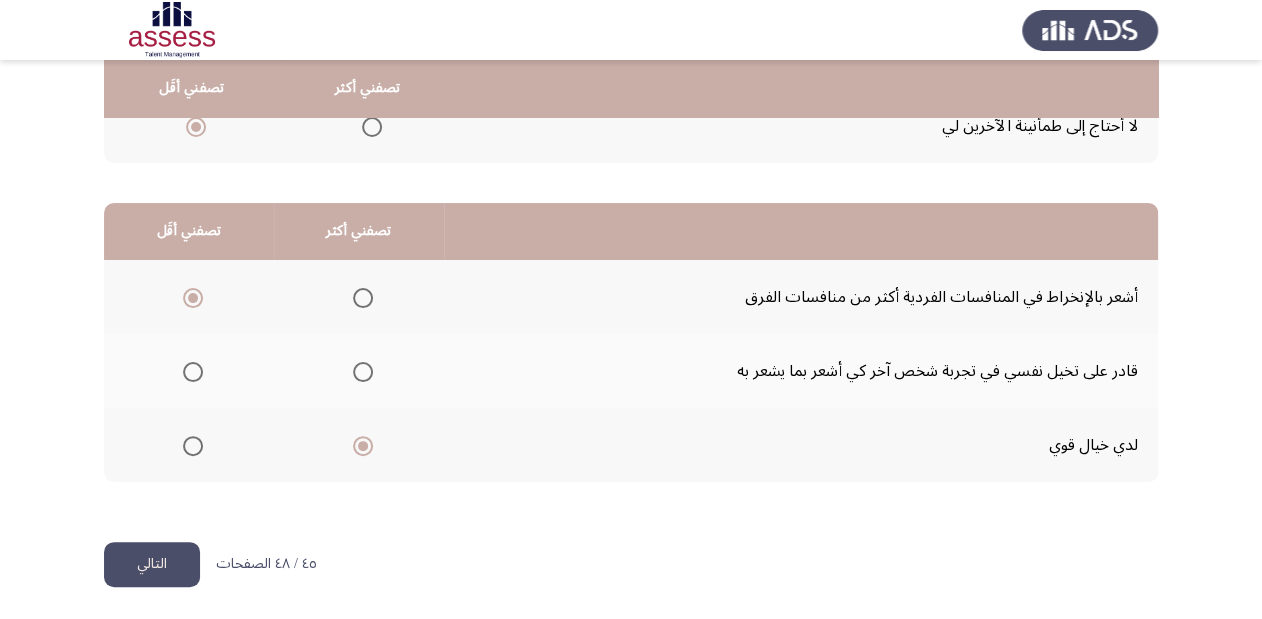 click on "التالي" 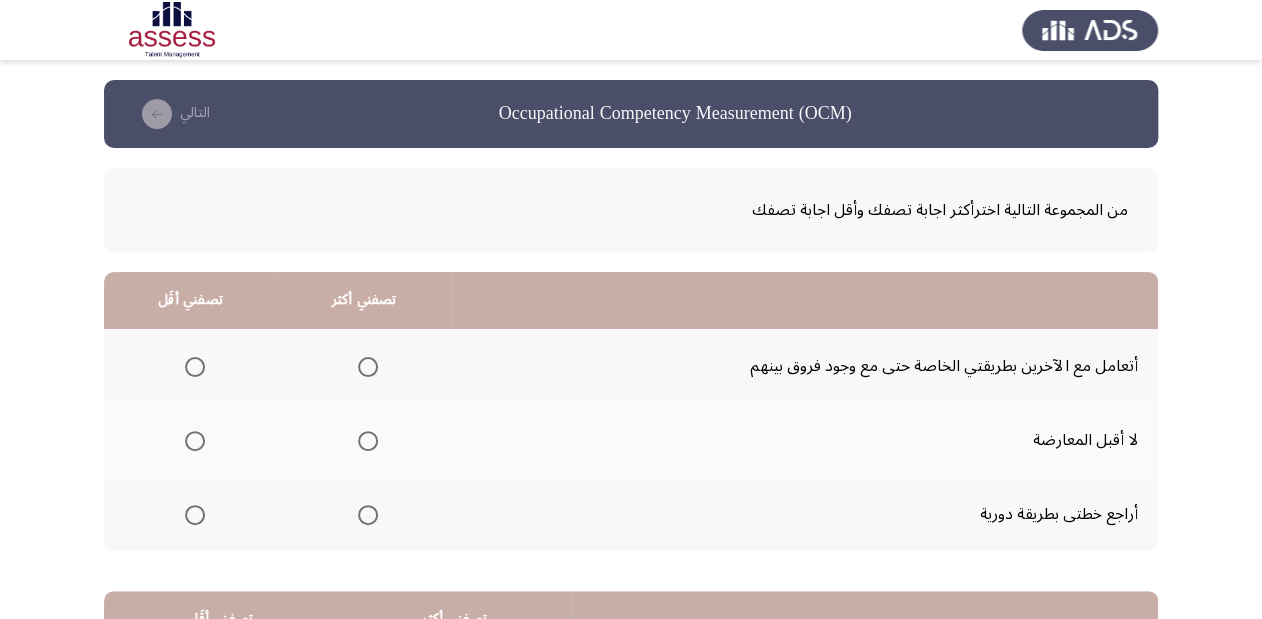 scroll, scrollTop: 80, scrollLeft: 0, axis: vertical 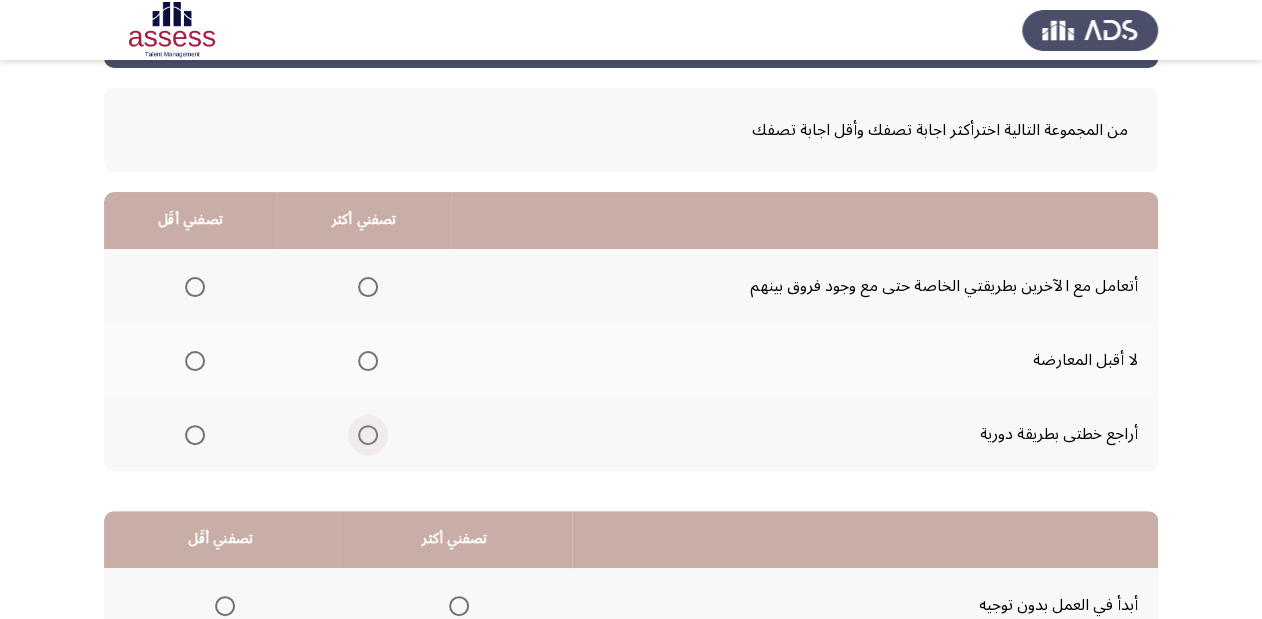 click at bounding box center (368, 435) 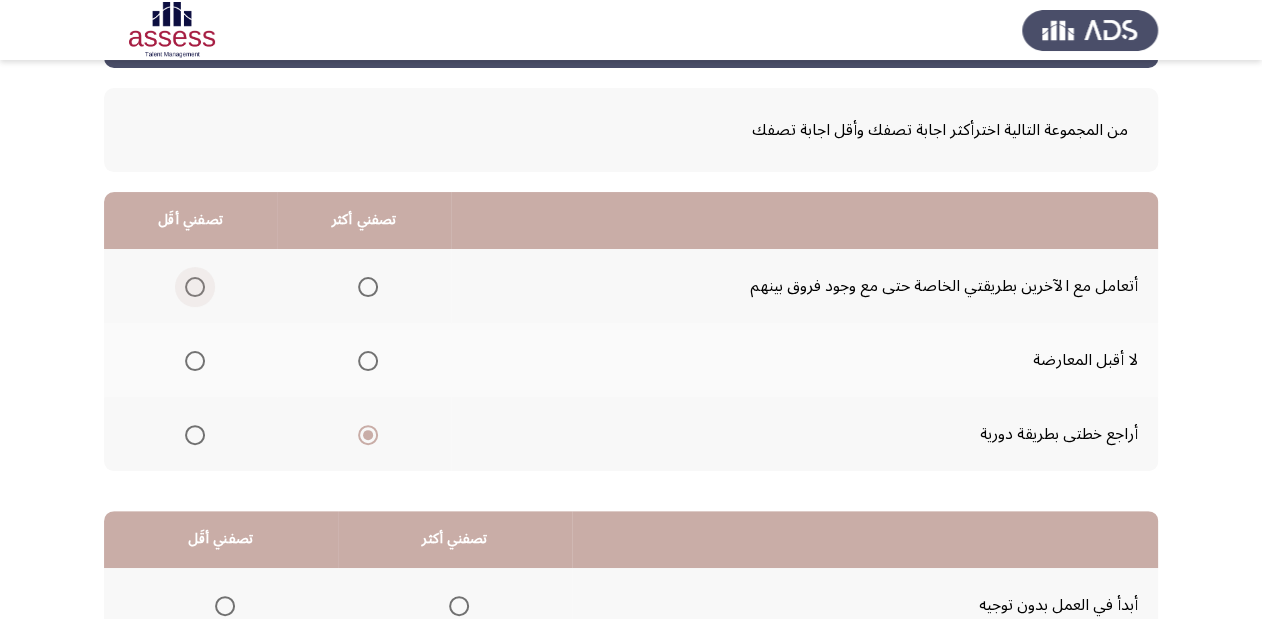 click at bounding box center [195, 287] 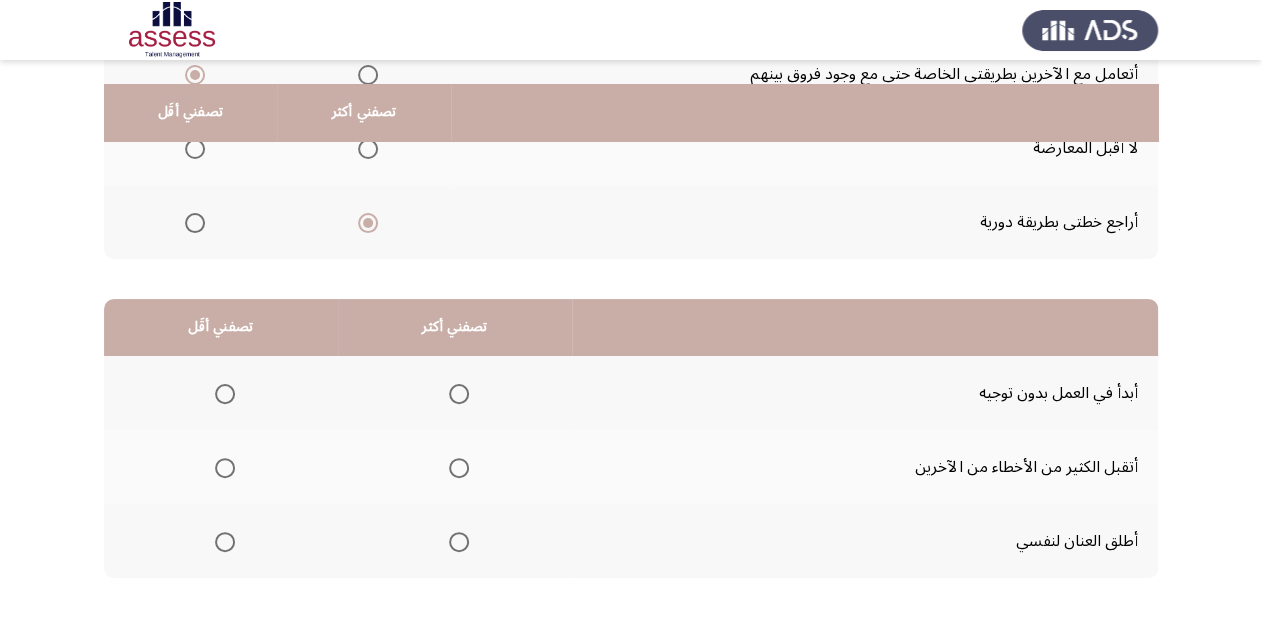 scroll, scrollTop: 320, scrollLeft: 0, axis: vertical 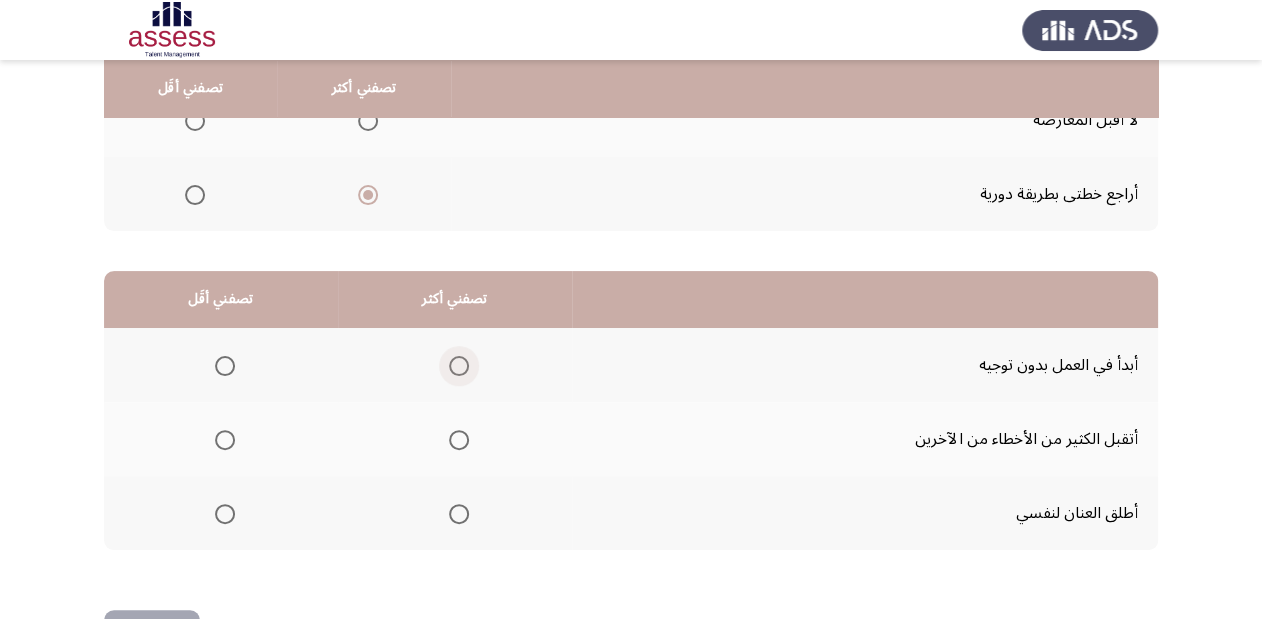 click at bounding box center (459, 366) 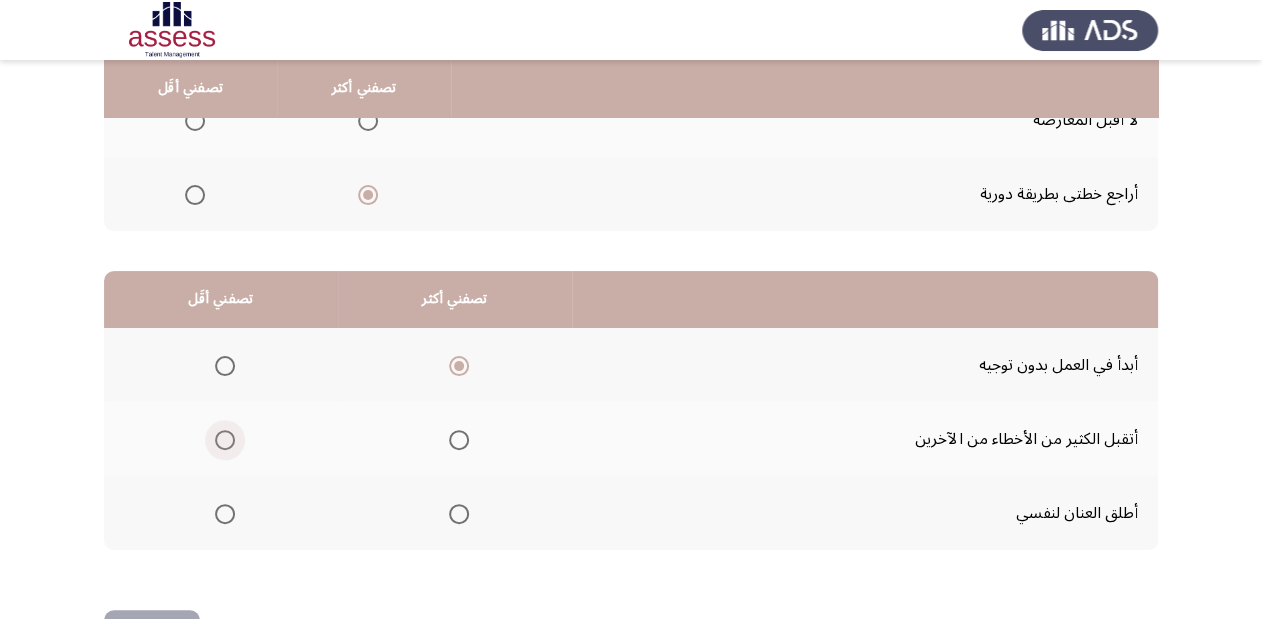 click at bounding box center (225, 440) 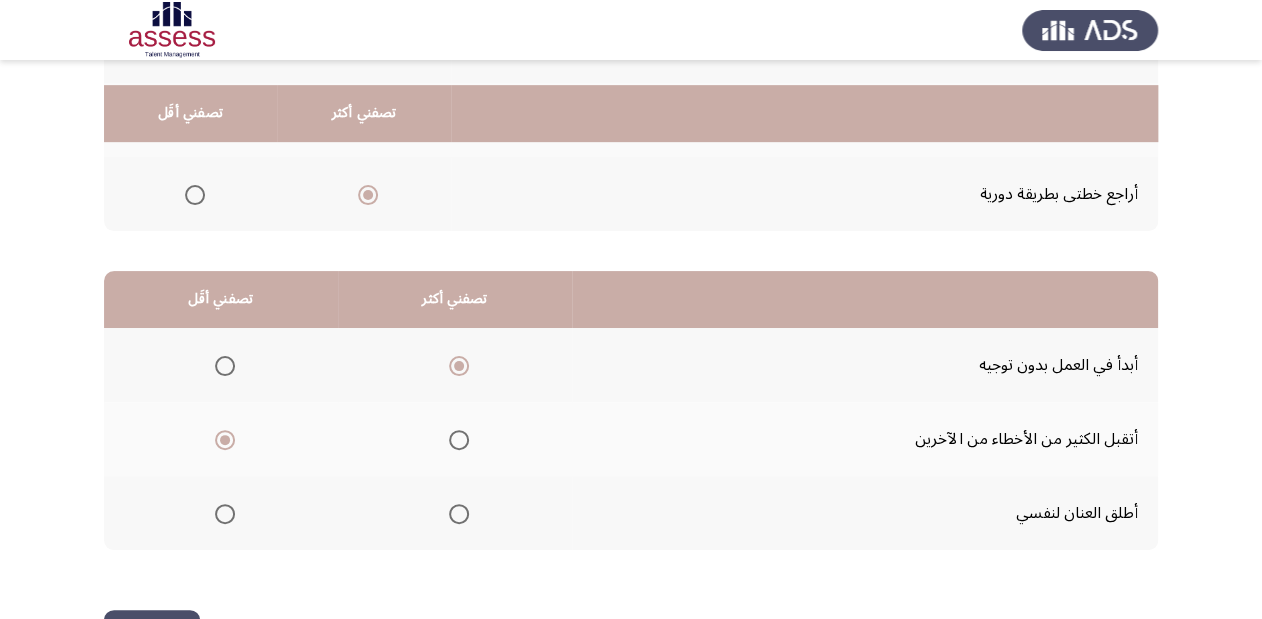 scroll, scrollTop: 388, scrollLeft: 0, axis: vertical 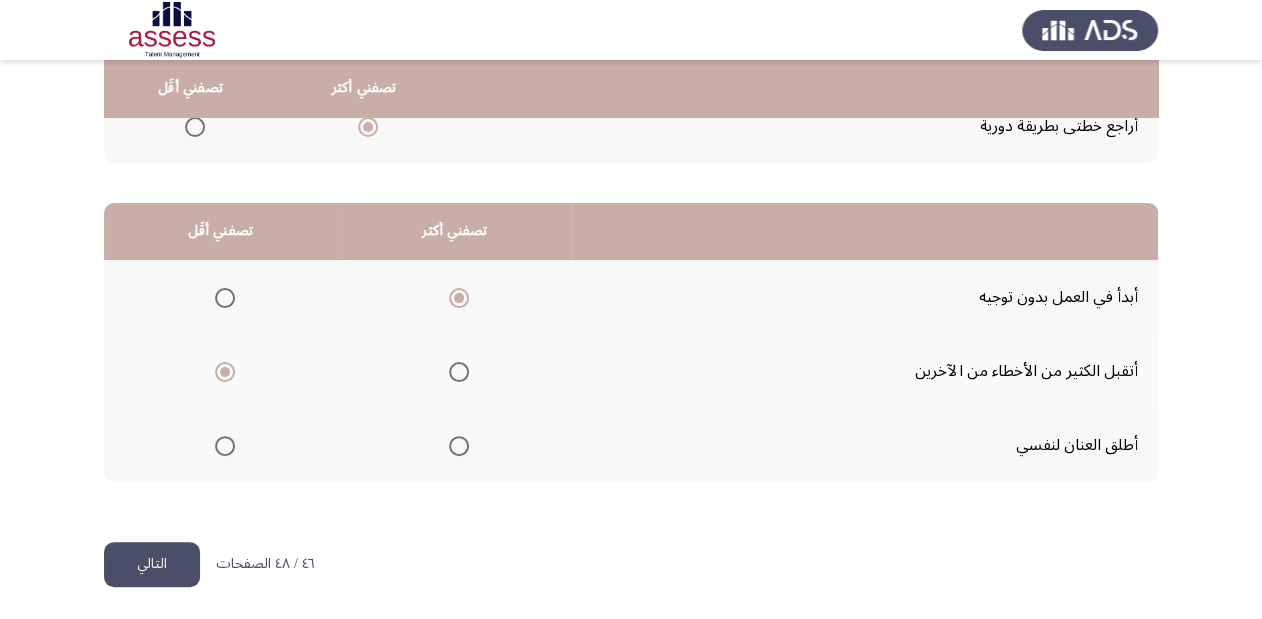 click on "التالي" 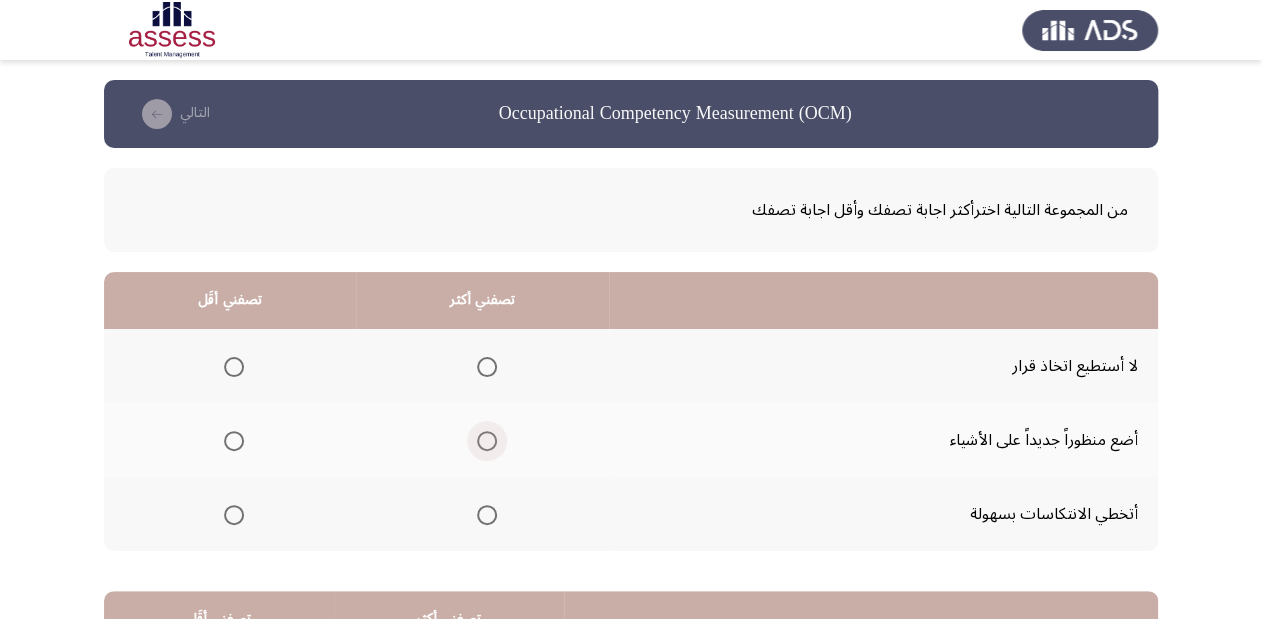 click at bounding box center (487, 441) 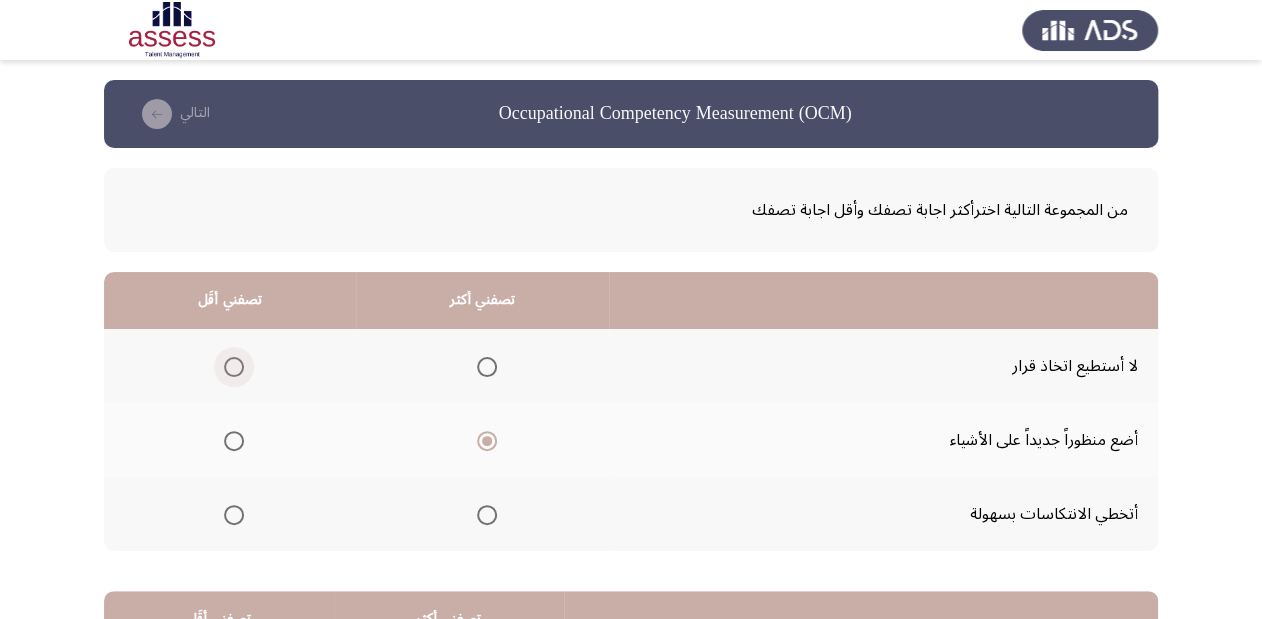 click at bounding box center (234, 367) 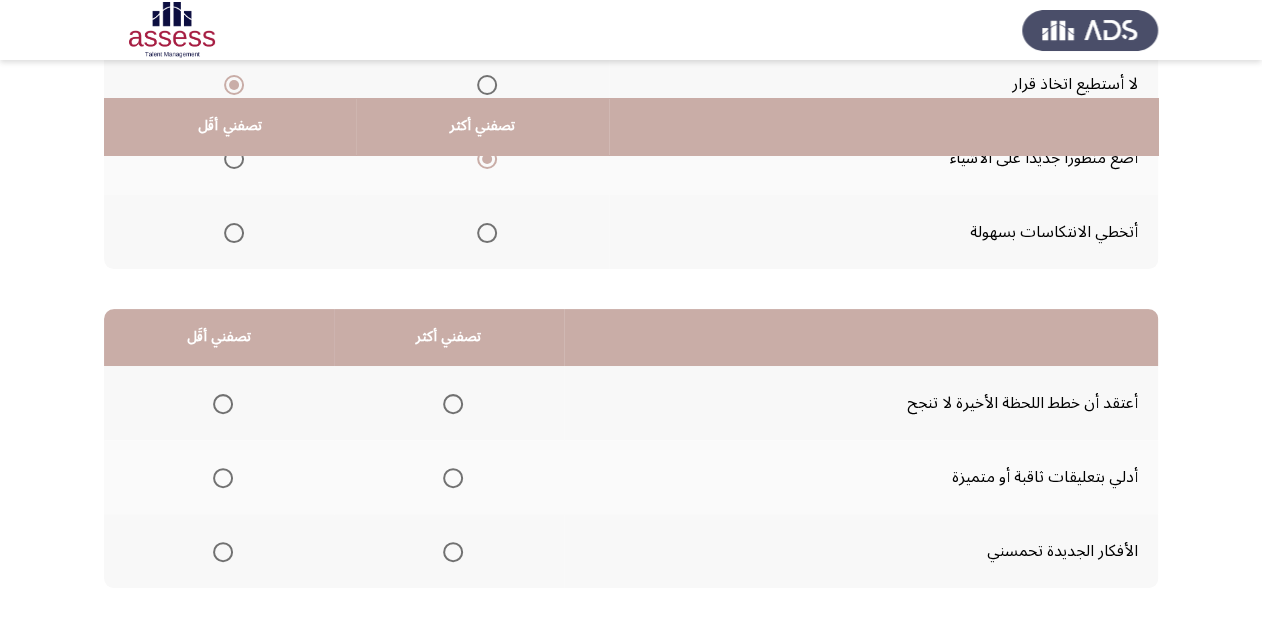 scroll, scrollTop: 320, scrollLeft: 0, axis: vertical 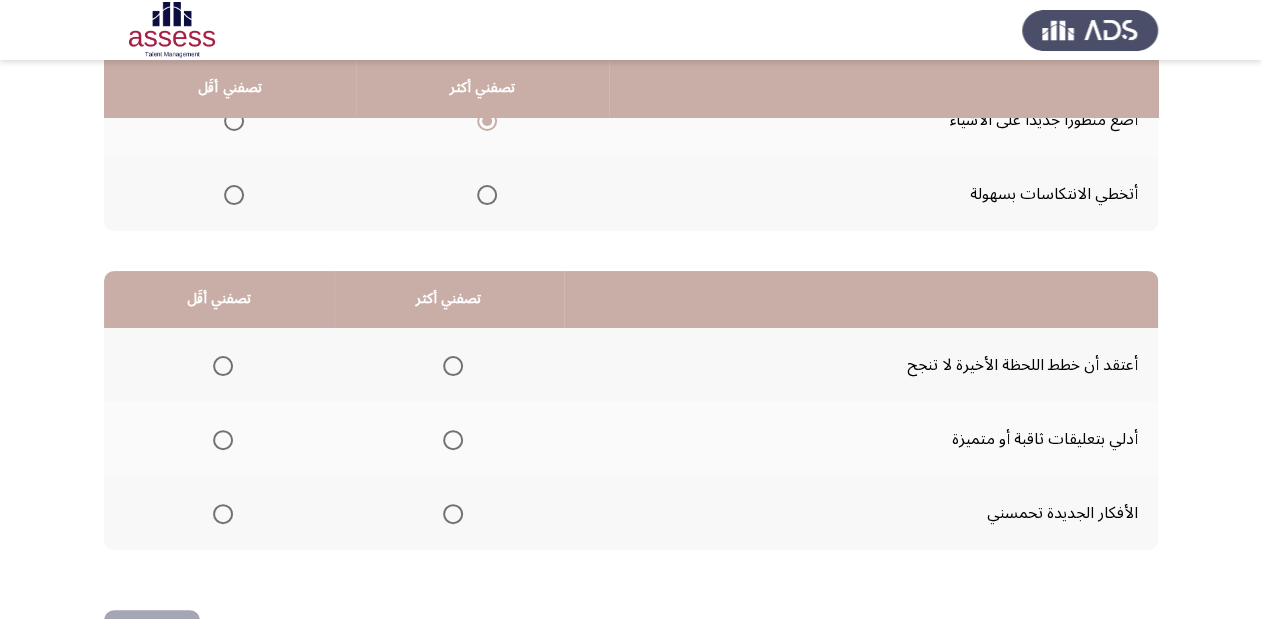 click at bounding box center (453, 514) 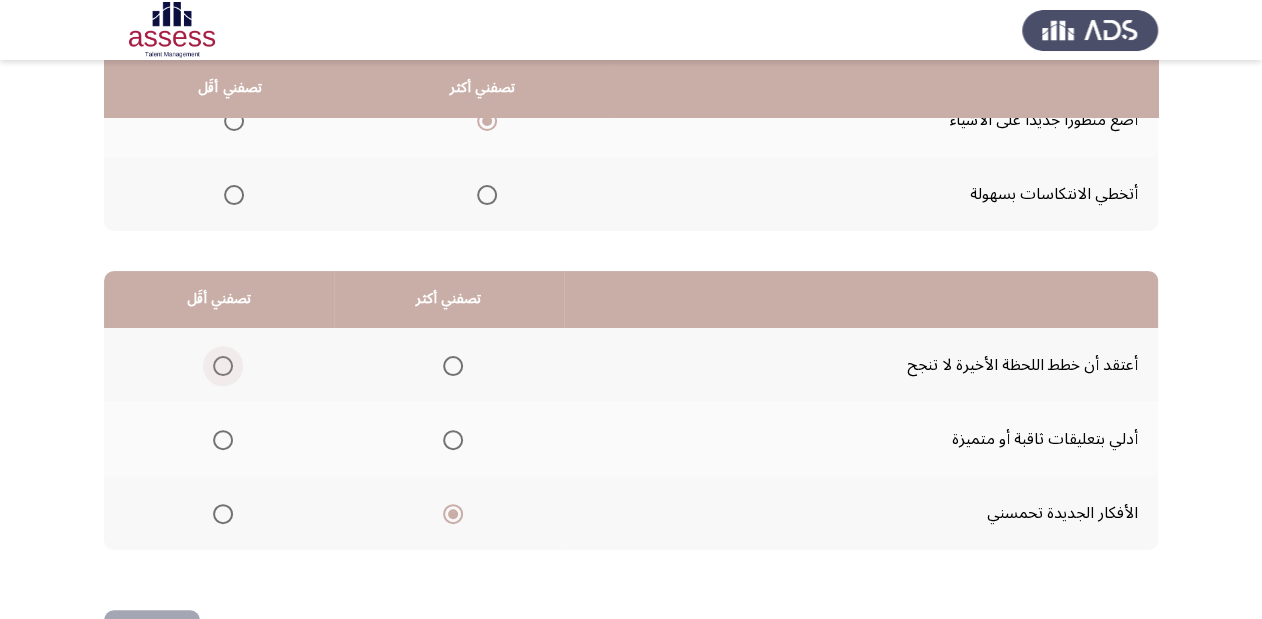 click at bounding box center [223, 366] 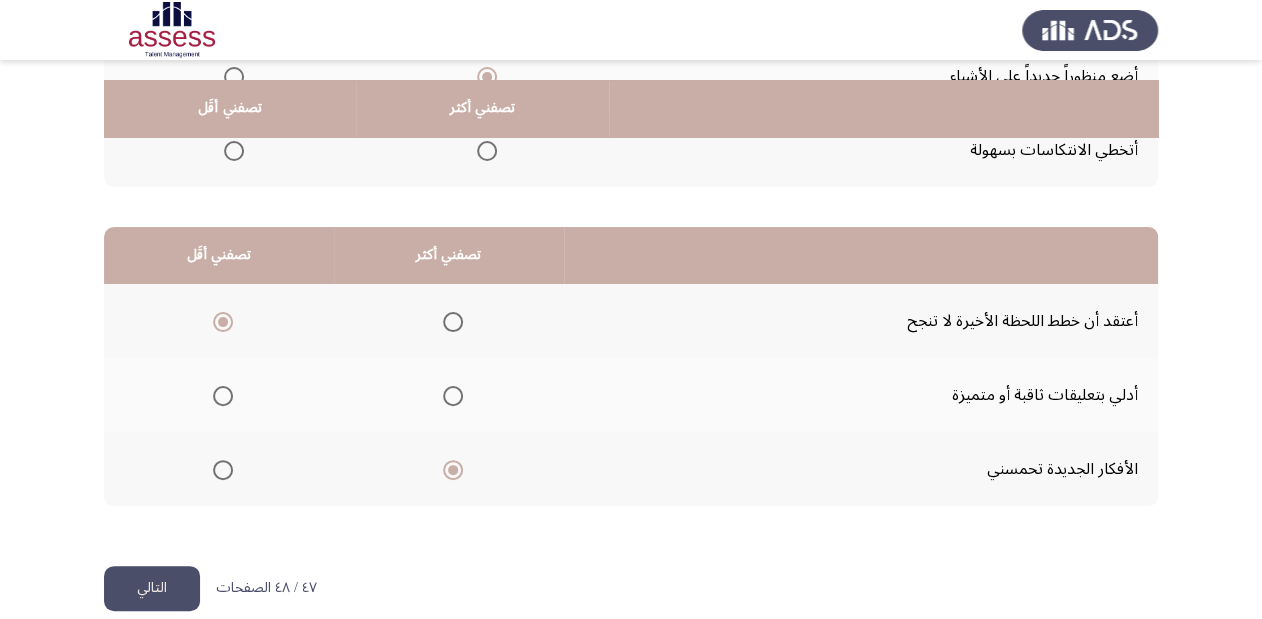 scroll, scrollTop: 388, scrollLeft: 0, axis: vertical 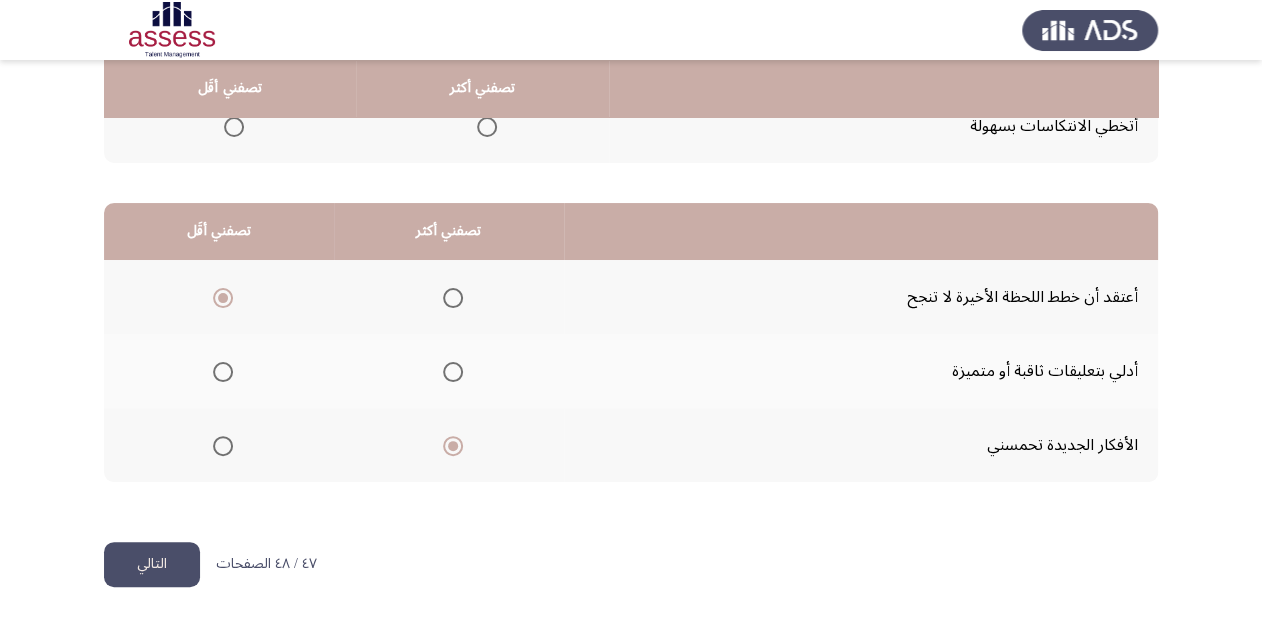 click on "التالي" 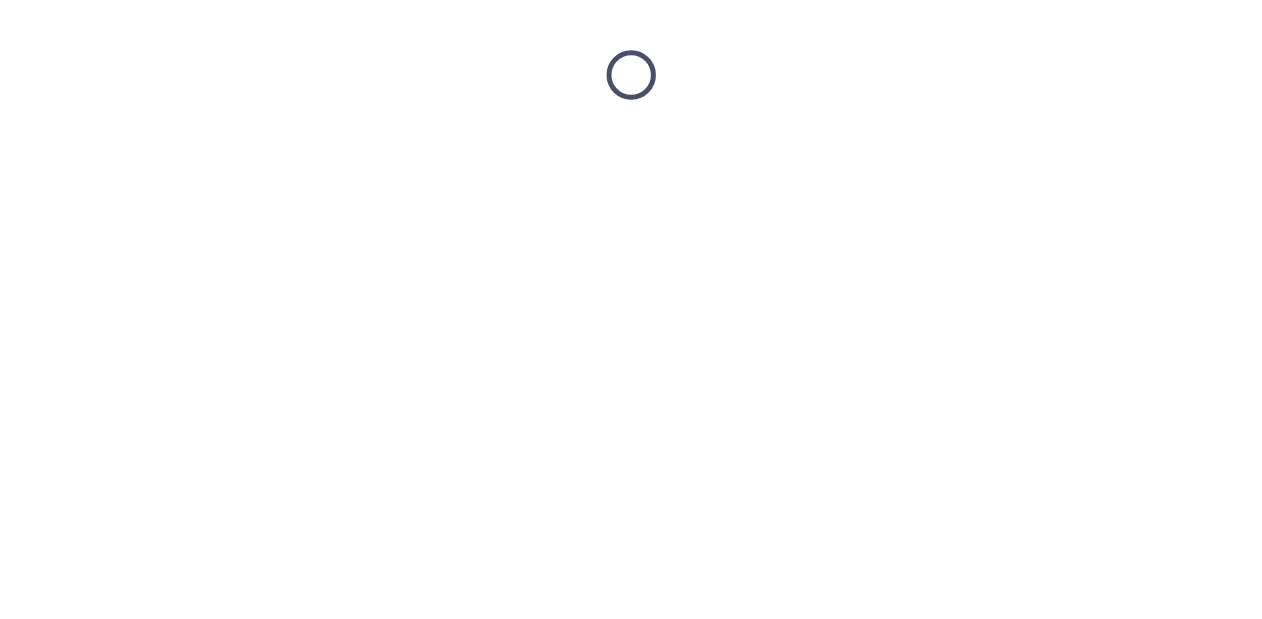 scroll, scrollTop: 0, scrollLeft: 0, axis: both 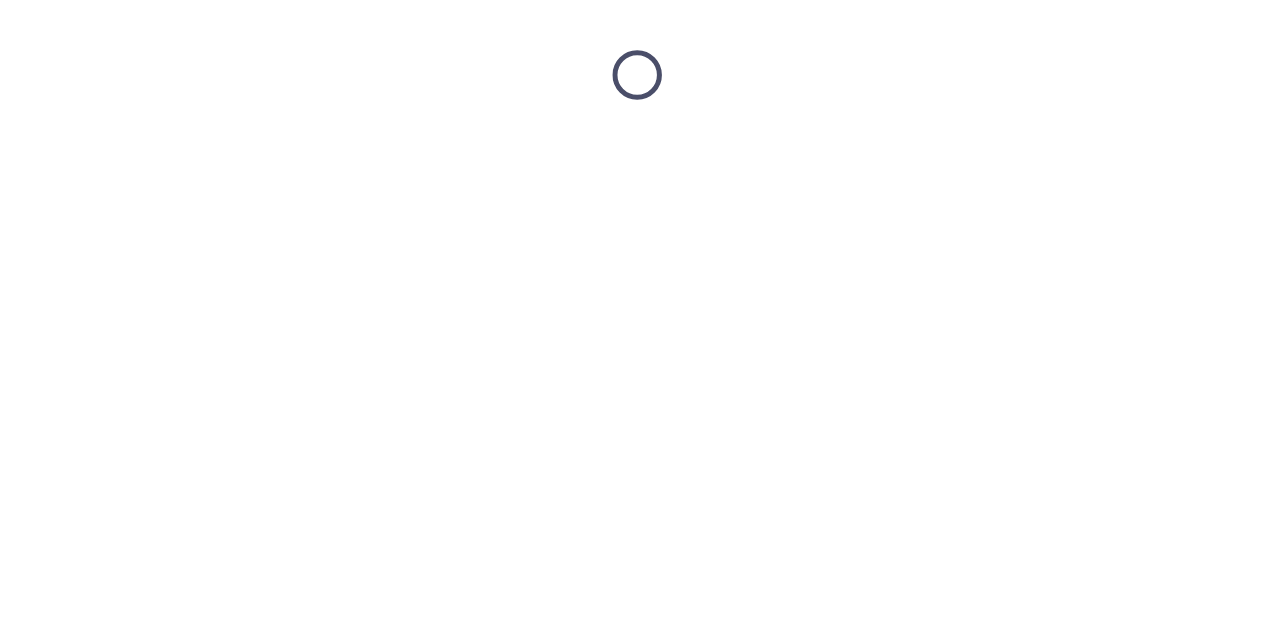 click at bounding box center [637, 75] 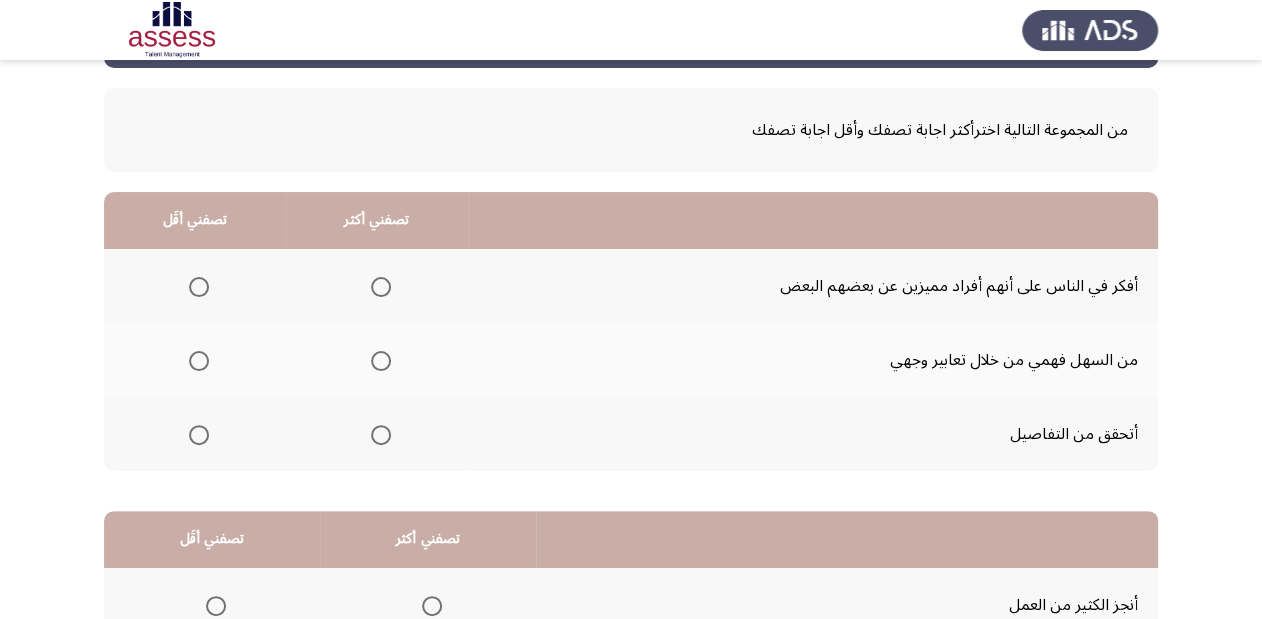 scroll, scrollTop: 68, scrollLeft: 0, axis: vertical 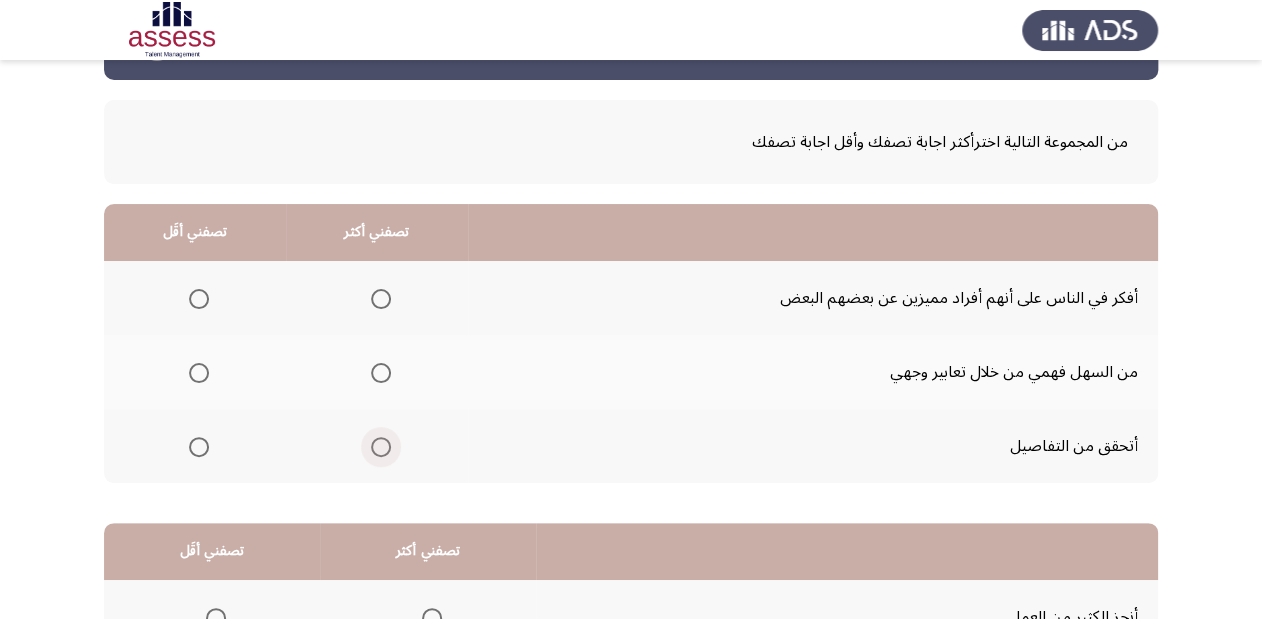 click at bounding box center (381, 447) 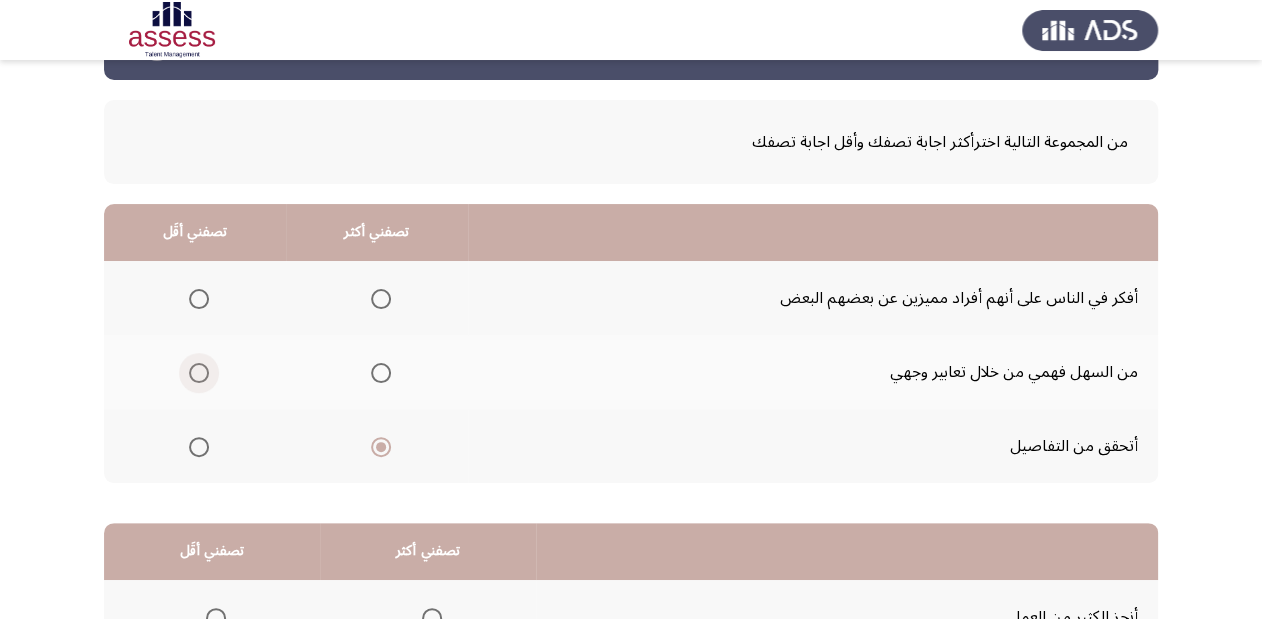 click at bounding box center [199, 373] 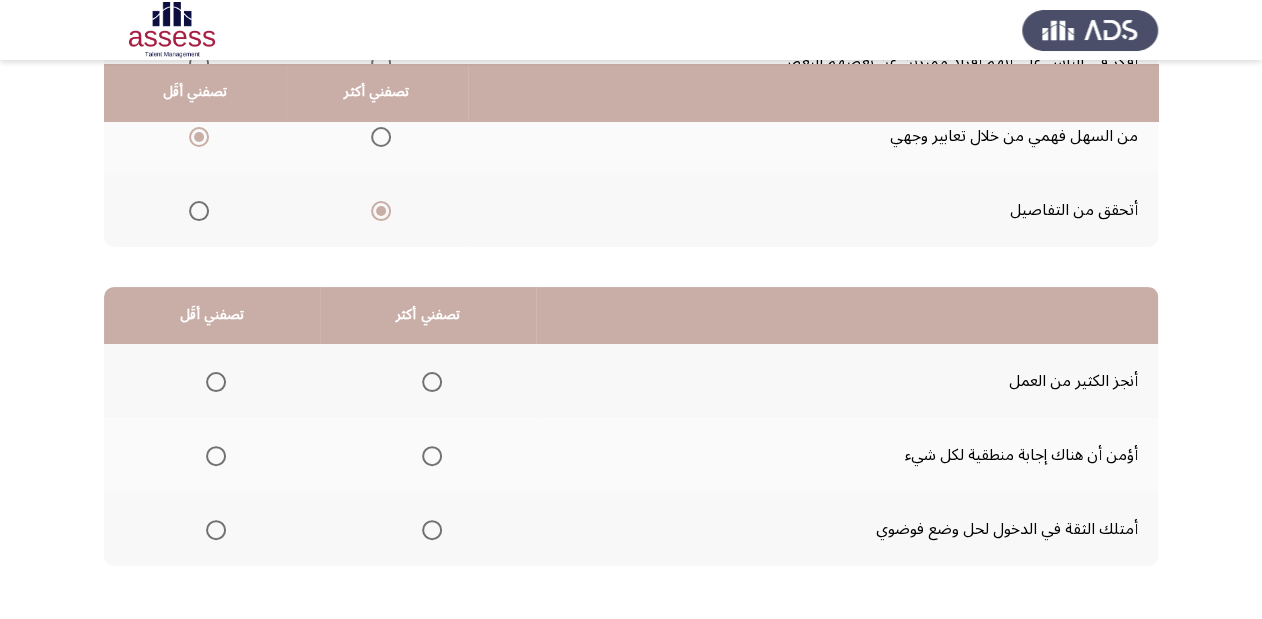 scroll, scrollTop: 308, scrollLeft: 0, axis: vertical 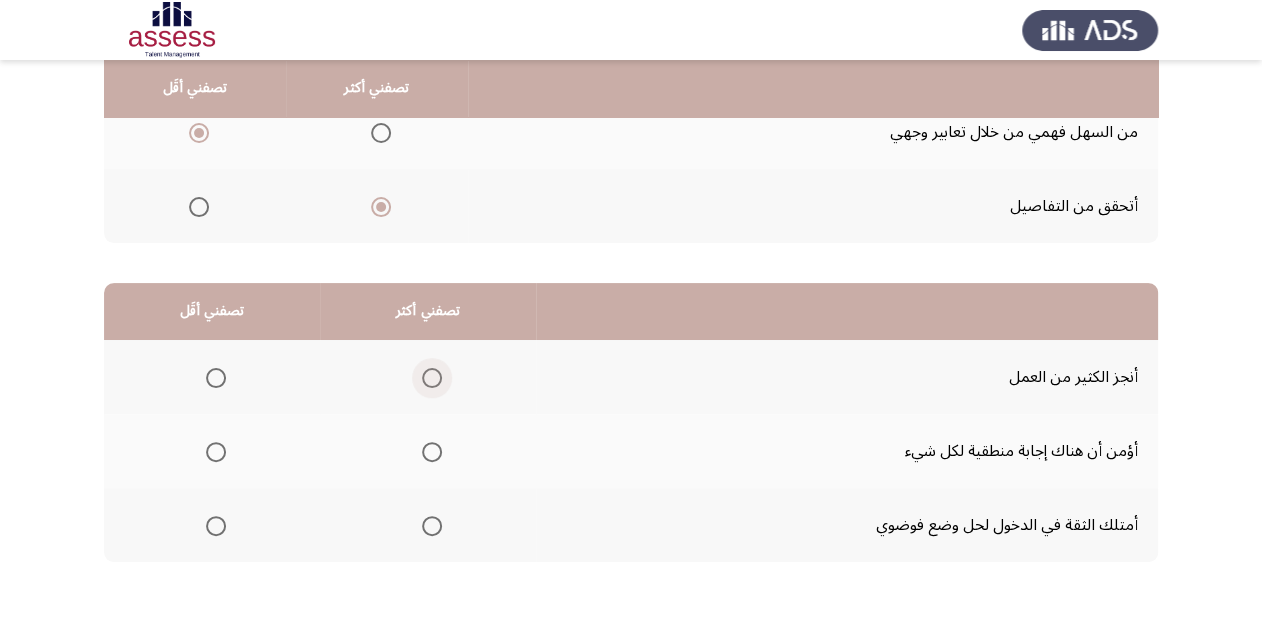 click at bounding box center [432, 378] 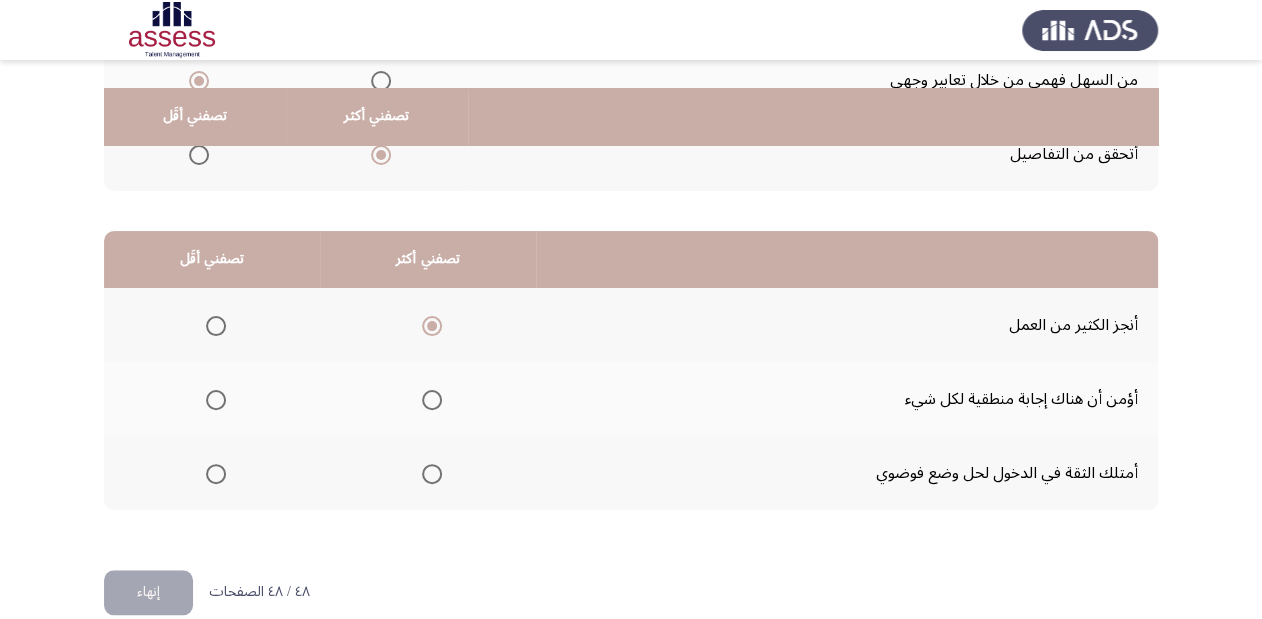 scroll, scrollTop: 388, scrollLeft: 0, axis: vertical 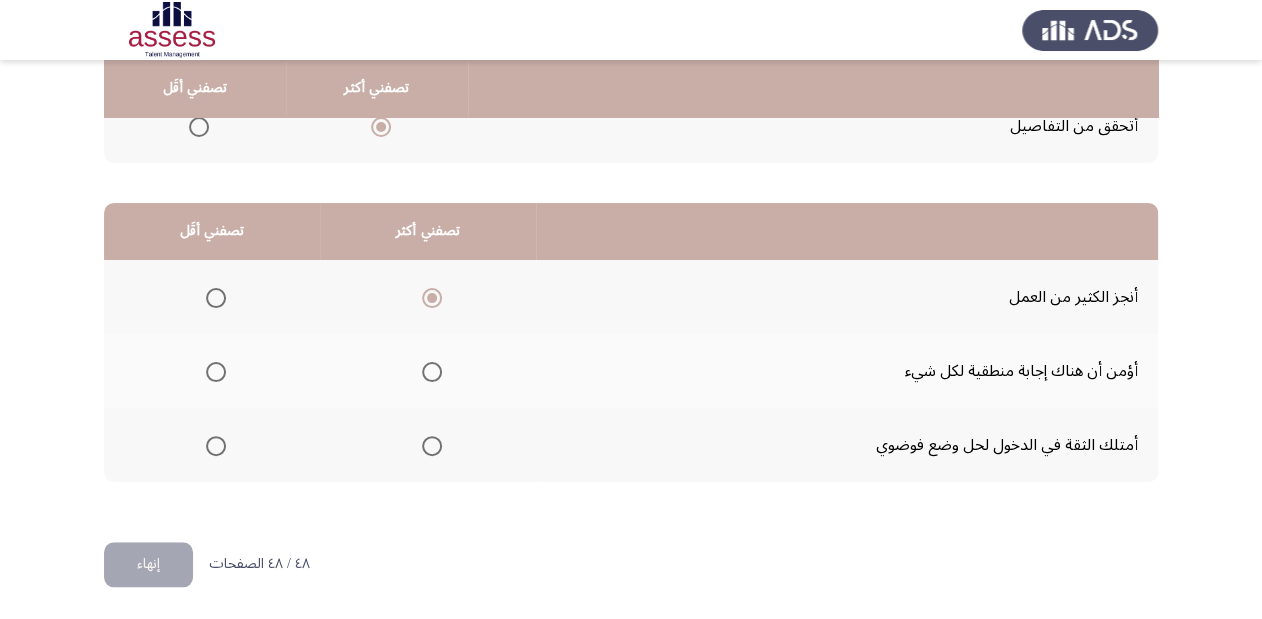 click at bounding box center (216, 446) 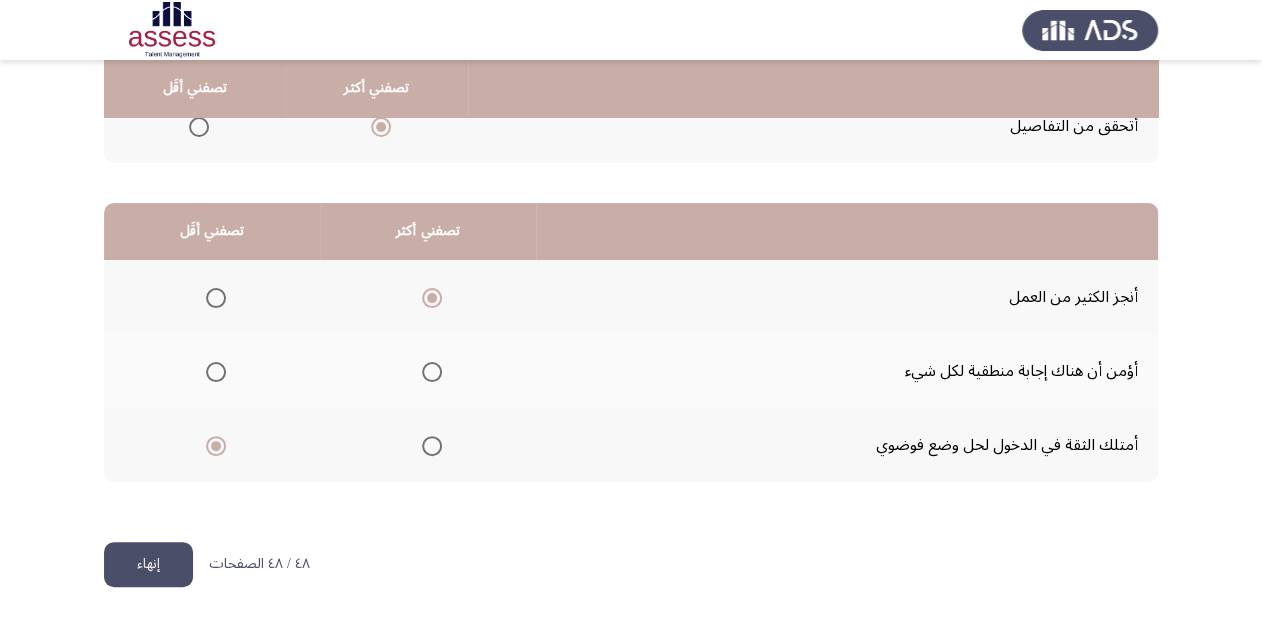 click on "إنهاء" 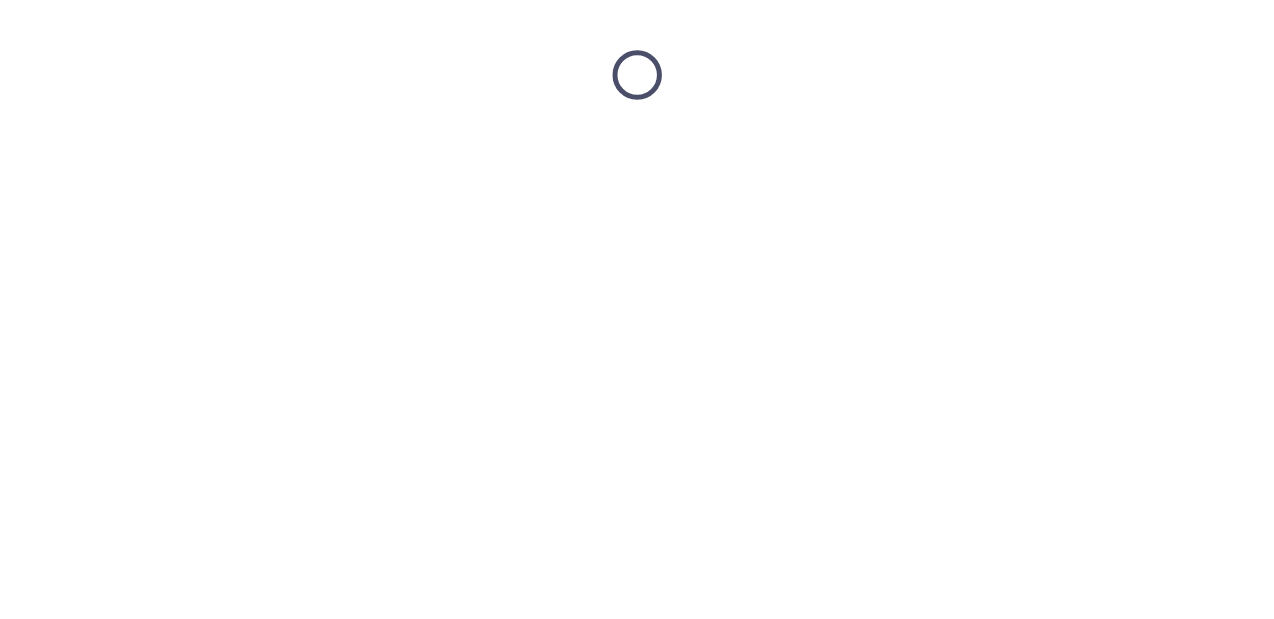 scroll, scrollTop: 0, scrollLeft: 0, axis: both 